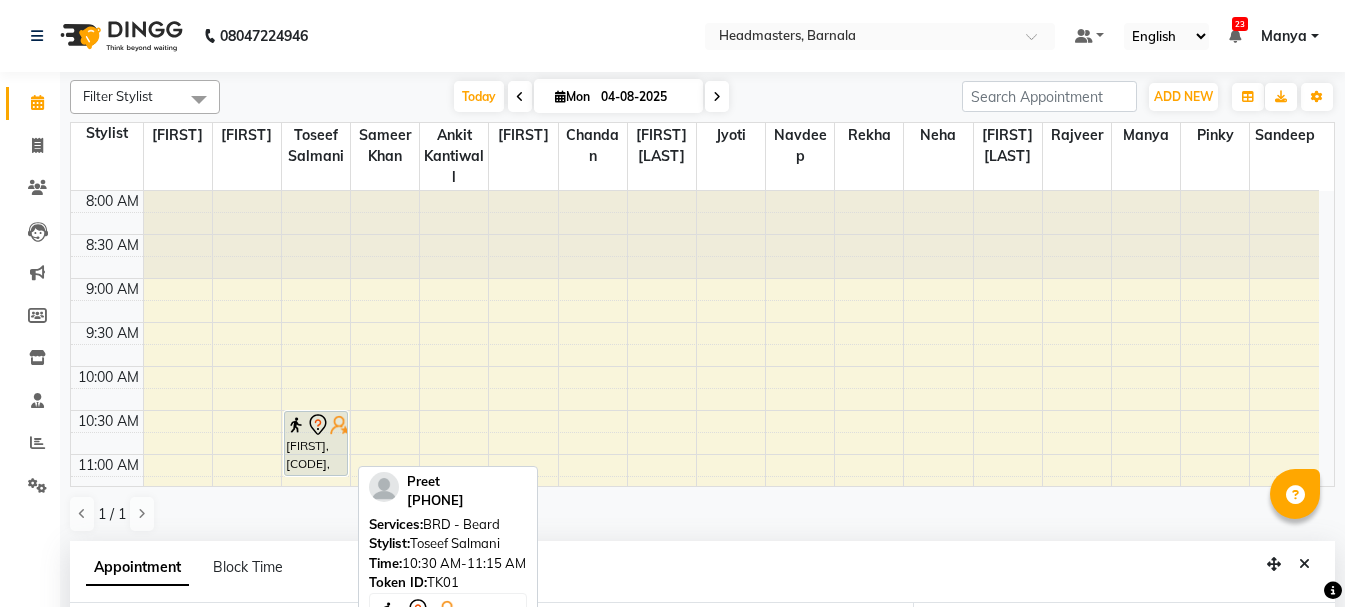 select on "67276" 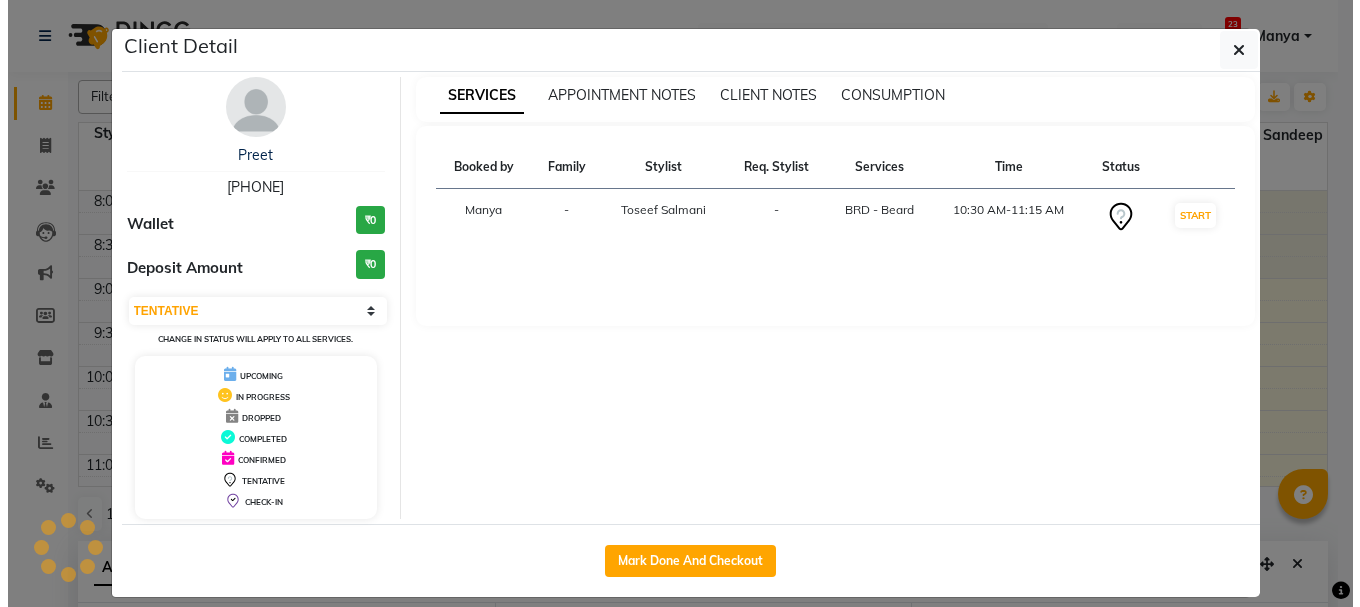 scroll, scrollTop: 0, scrollLeft: 0, axis: both 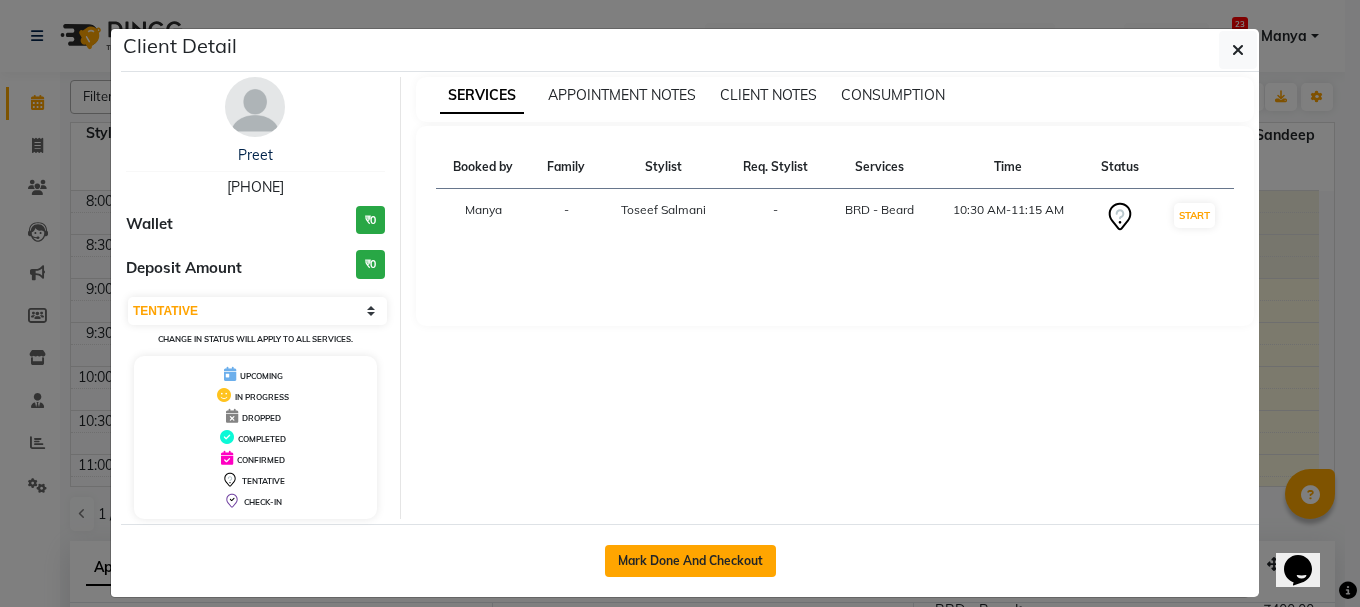 click on "Mark Done And Checkout" 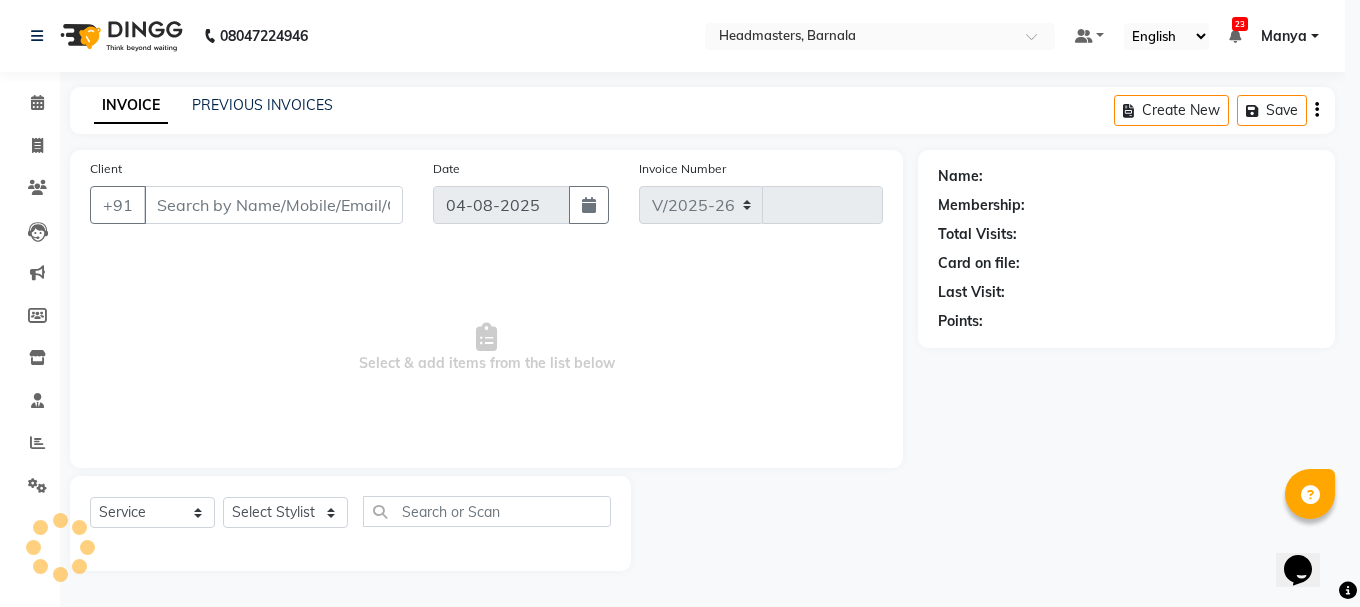 select on "7526" 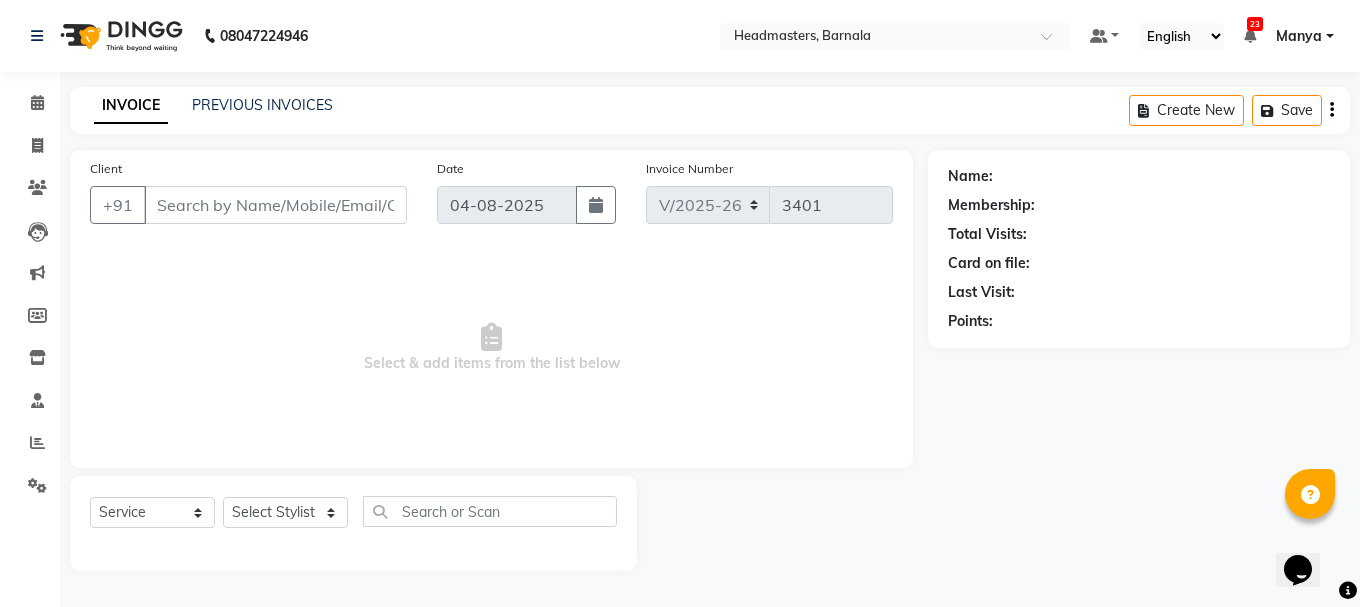 type on "[PHONE]" 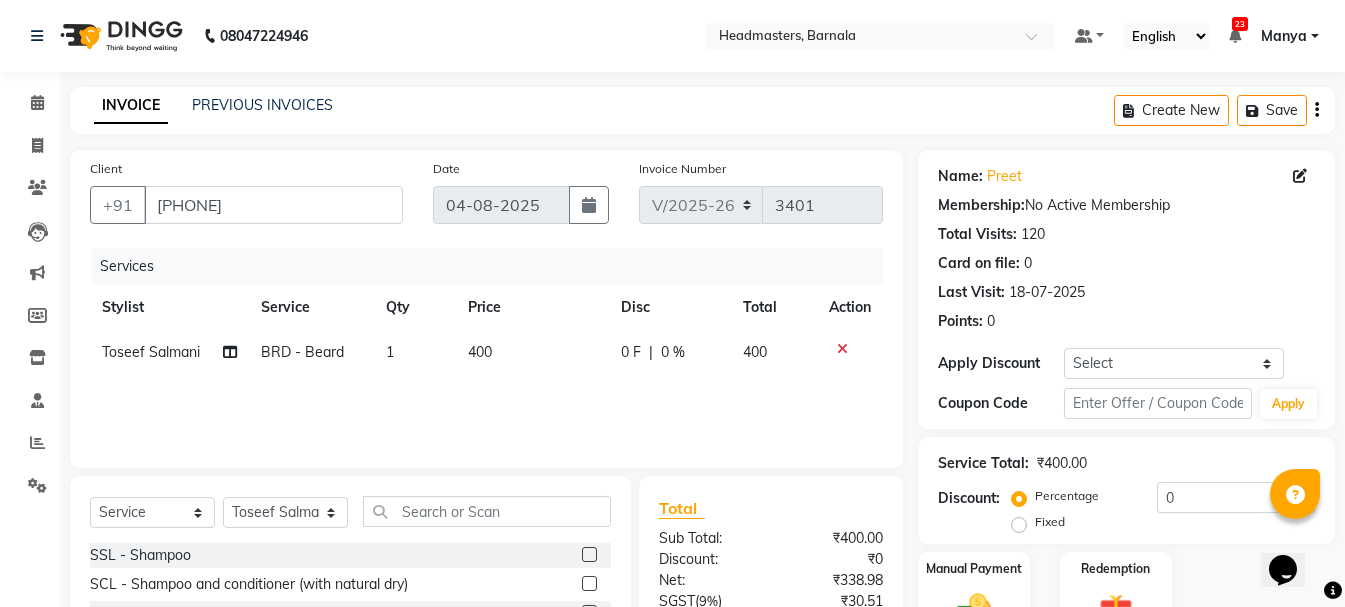 scroll, scrollTop: 194, scrollLeft: 0, axis: vertical 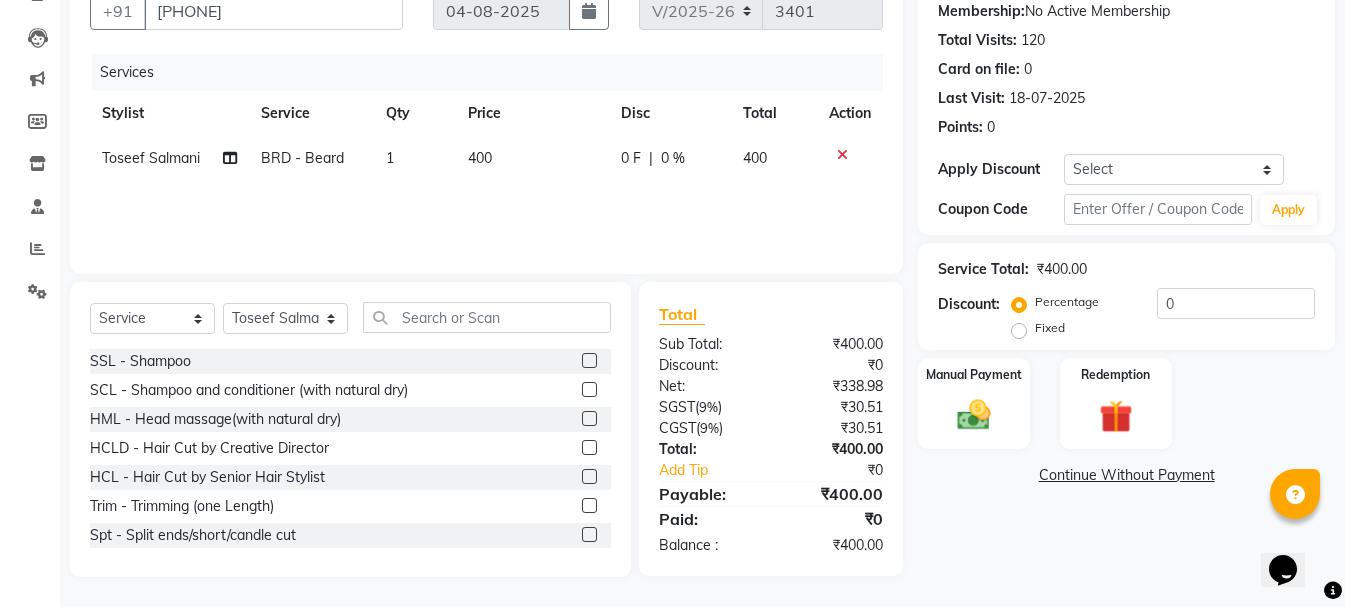 click on "Fixed" 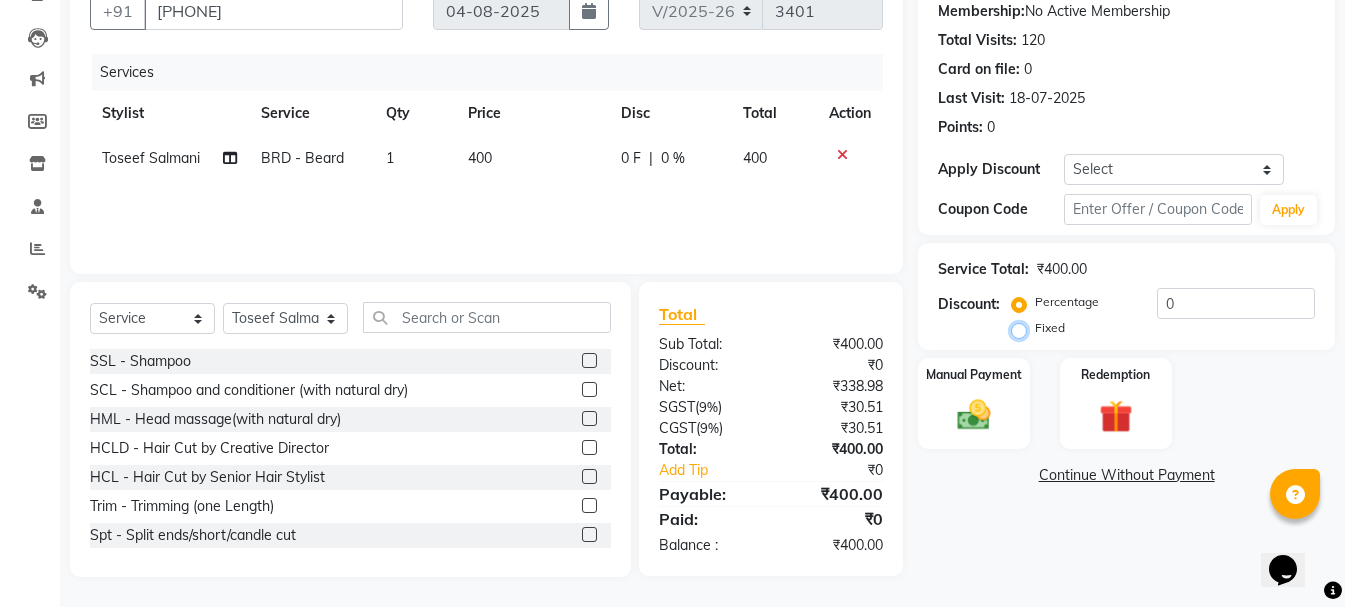 click on "Fixed" at bounding box center (1023, 328) 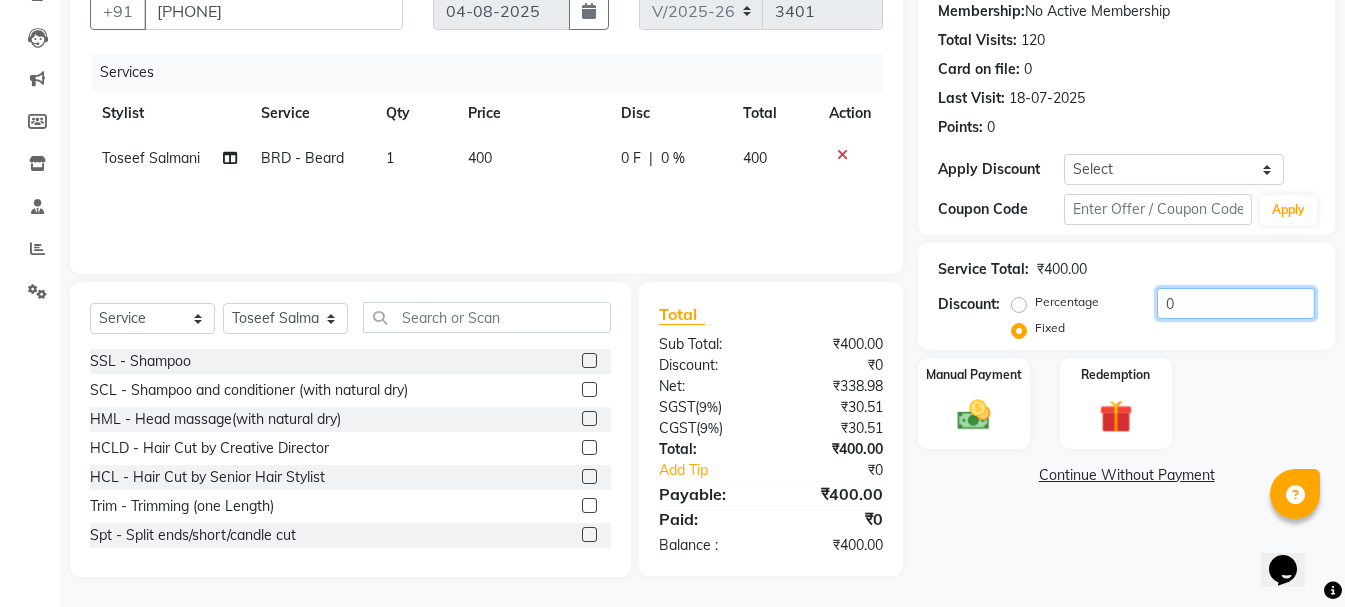 drag, startPoint x: 1185, startPoint y: 309, endPoint x: 1080, endPoint y: 319, distance: 105.47511 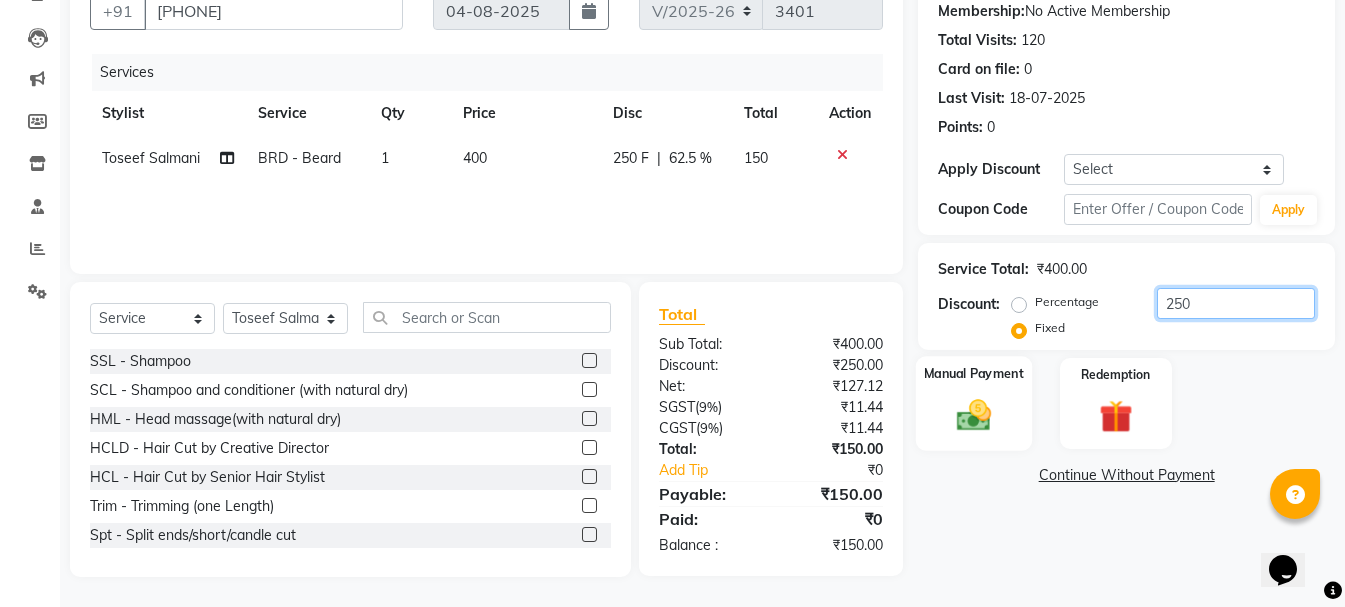 type on "250" 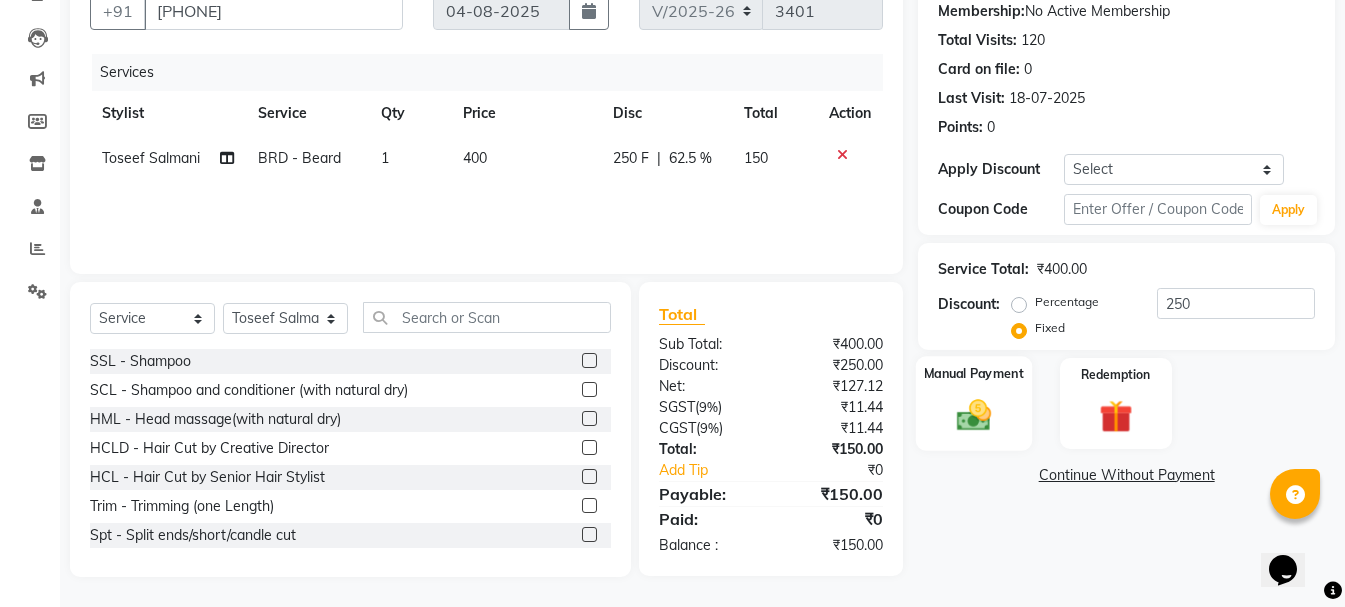 click on "Manual Payment" 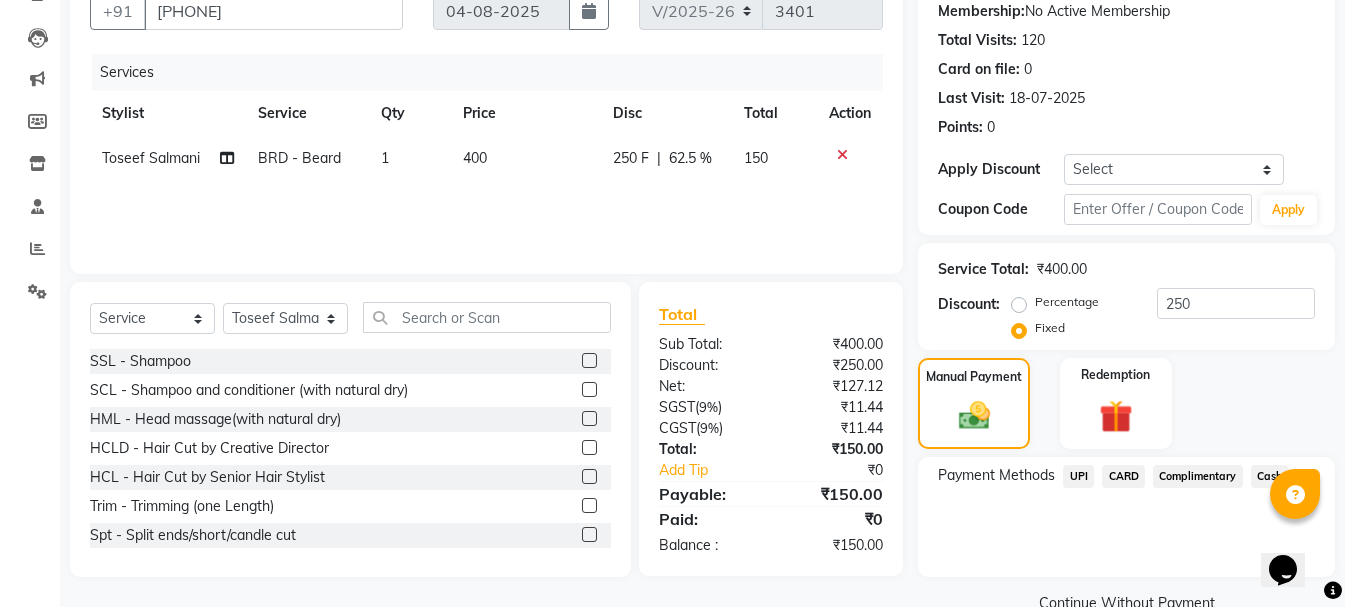 click on "UPI" 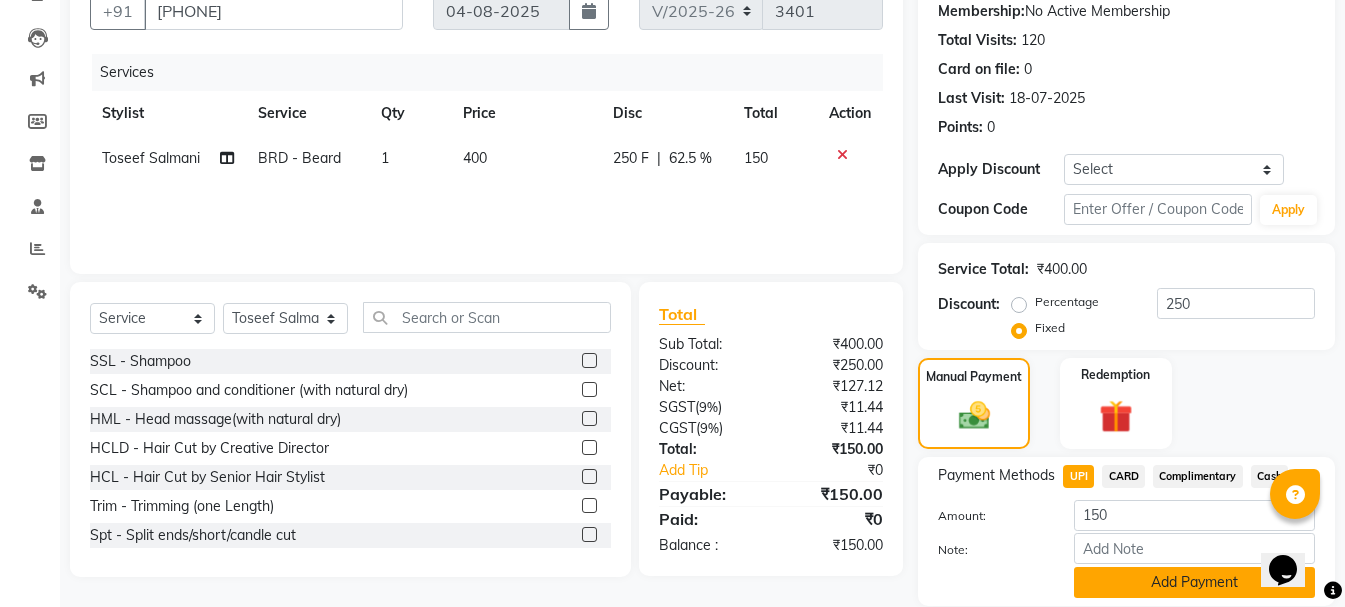 click on "Add Payment" 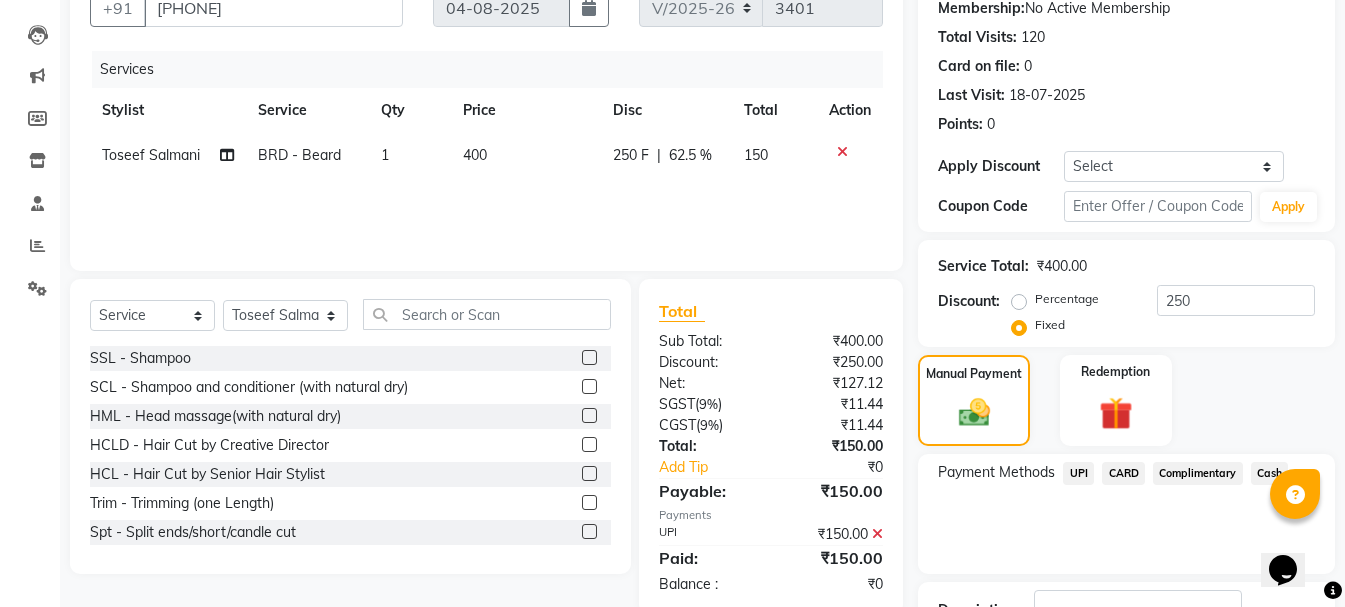 scroll, scrollTop: 348, scrollLeft: 0, axis: vertical 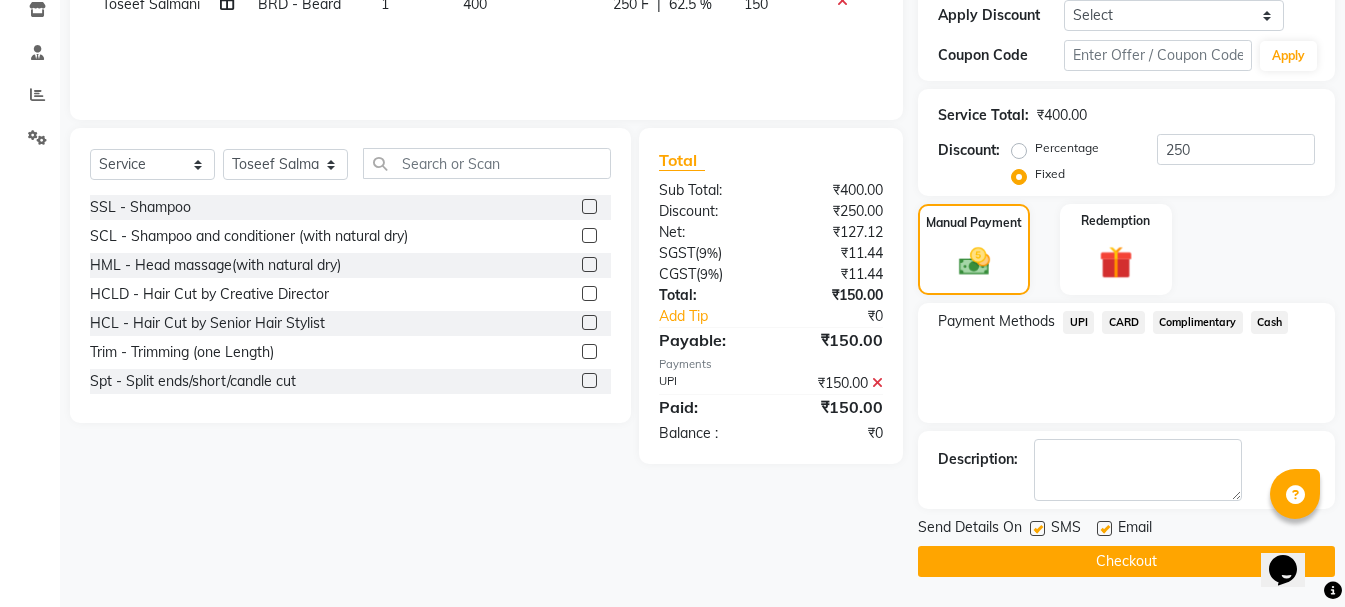 click on "Checkout" 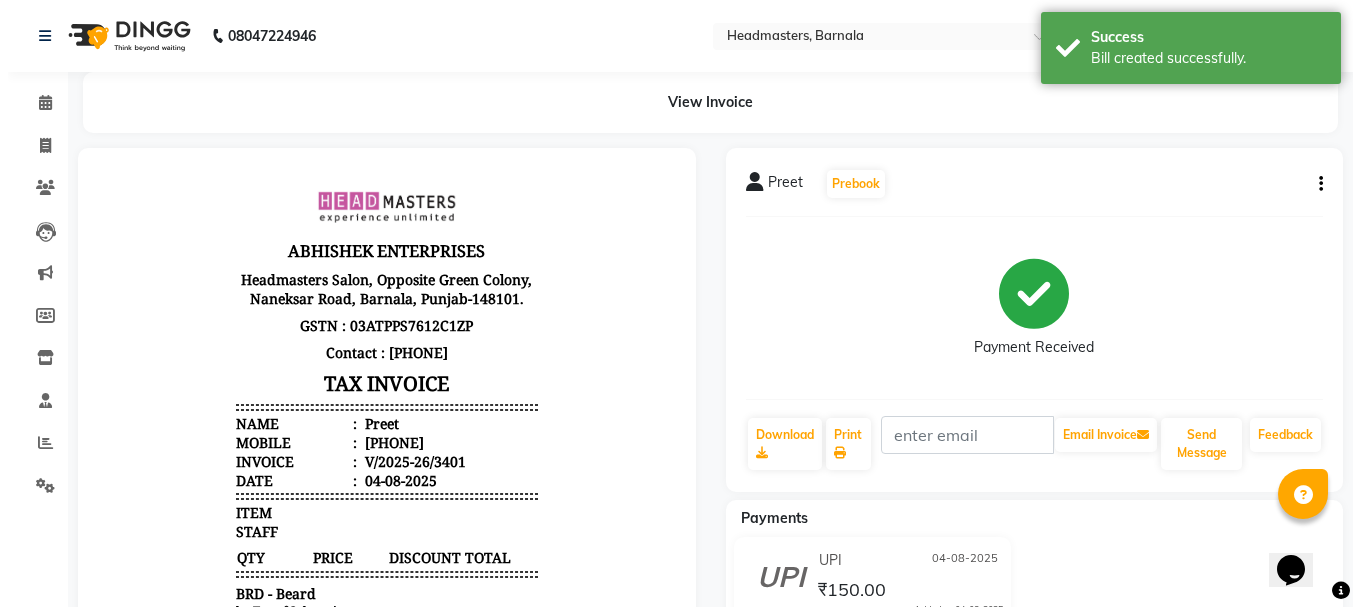 scroll, scrollTop: 0, scrollLeft: 0, axis: both 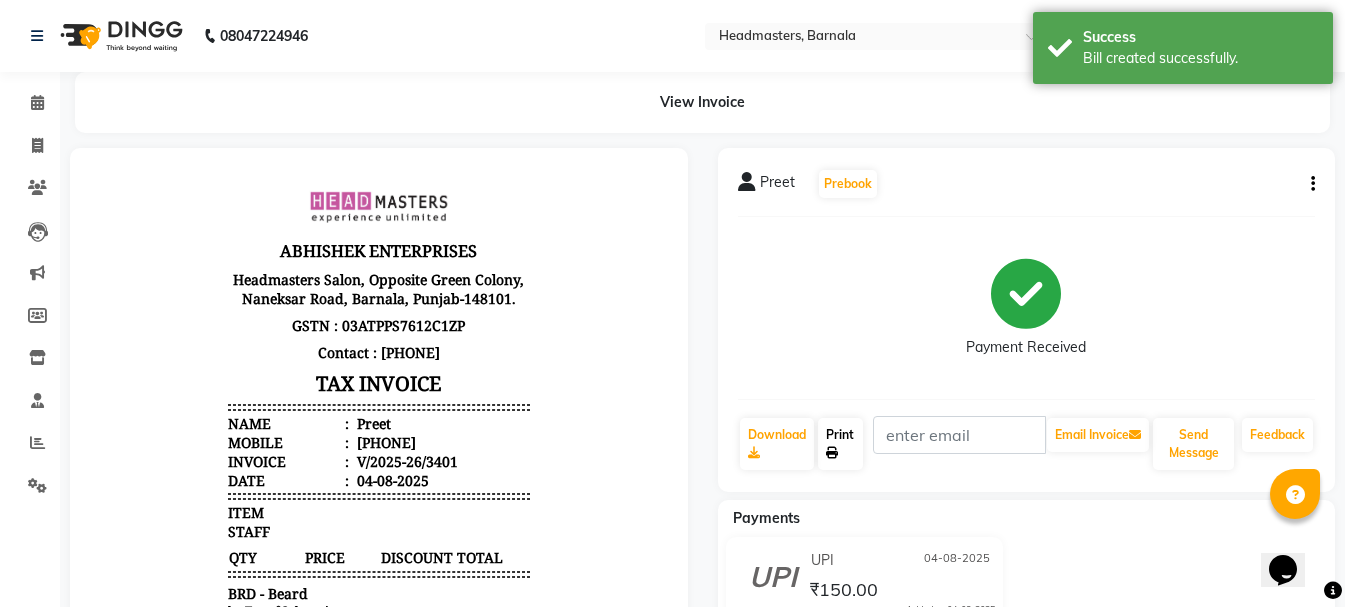 click on "Print" 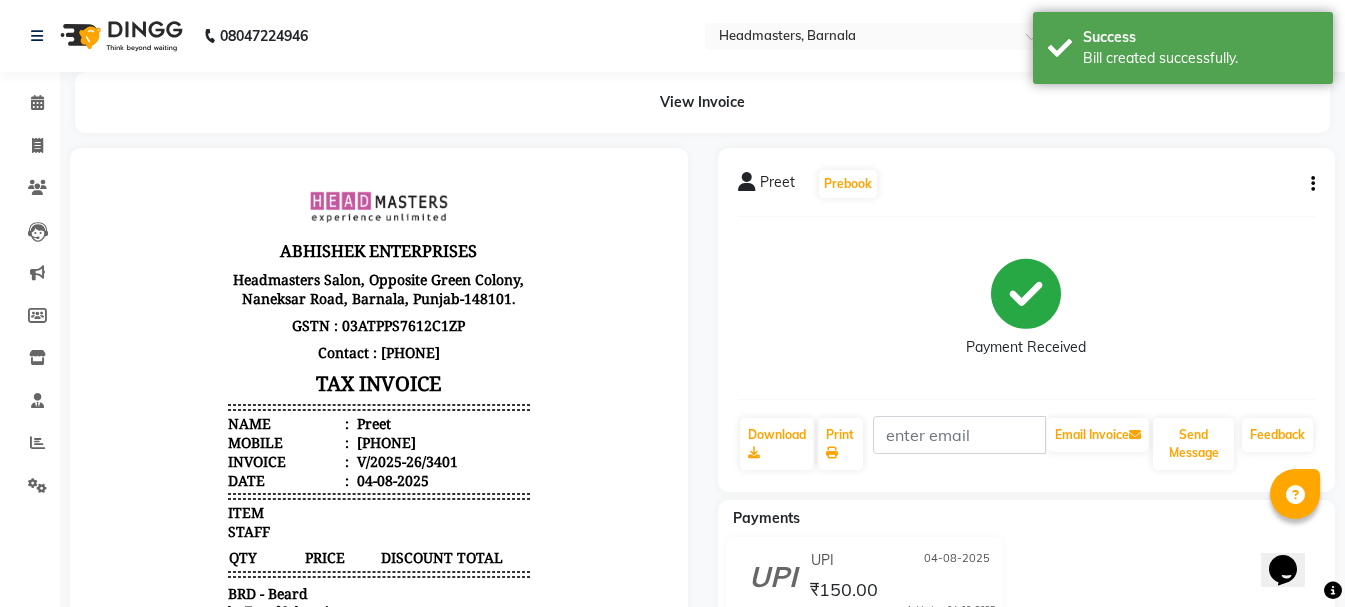 select on "service" 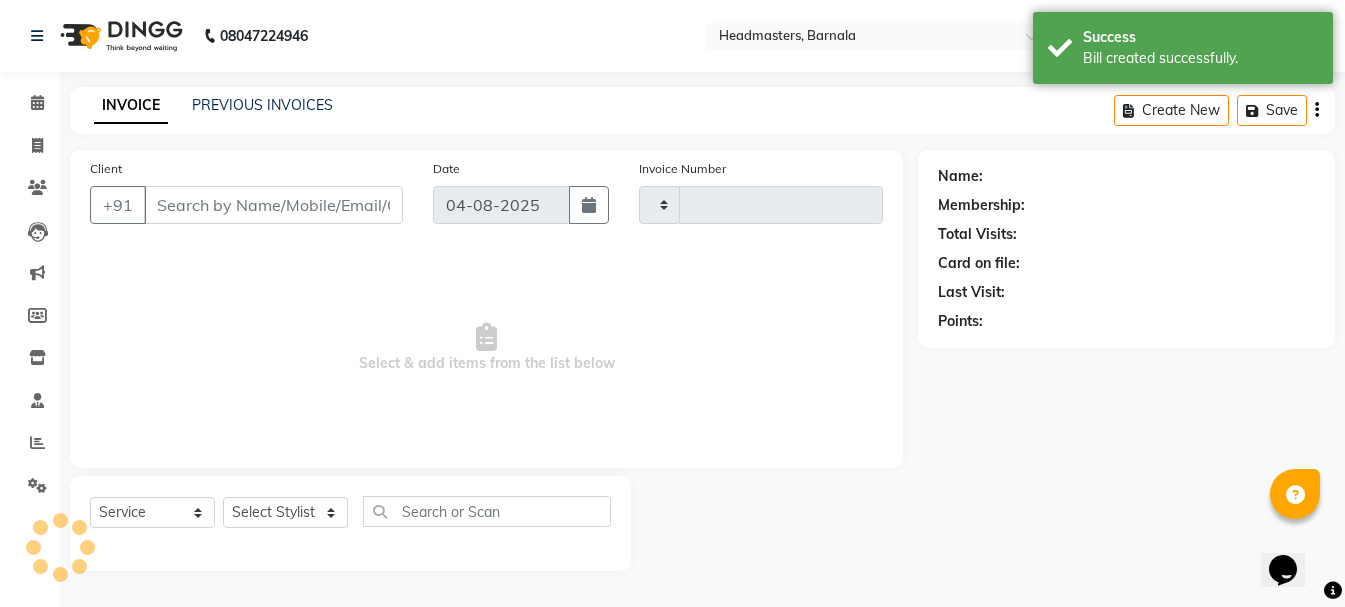 type on "3402" 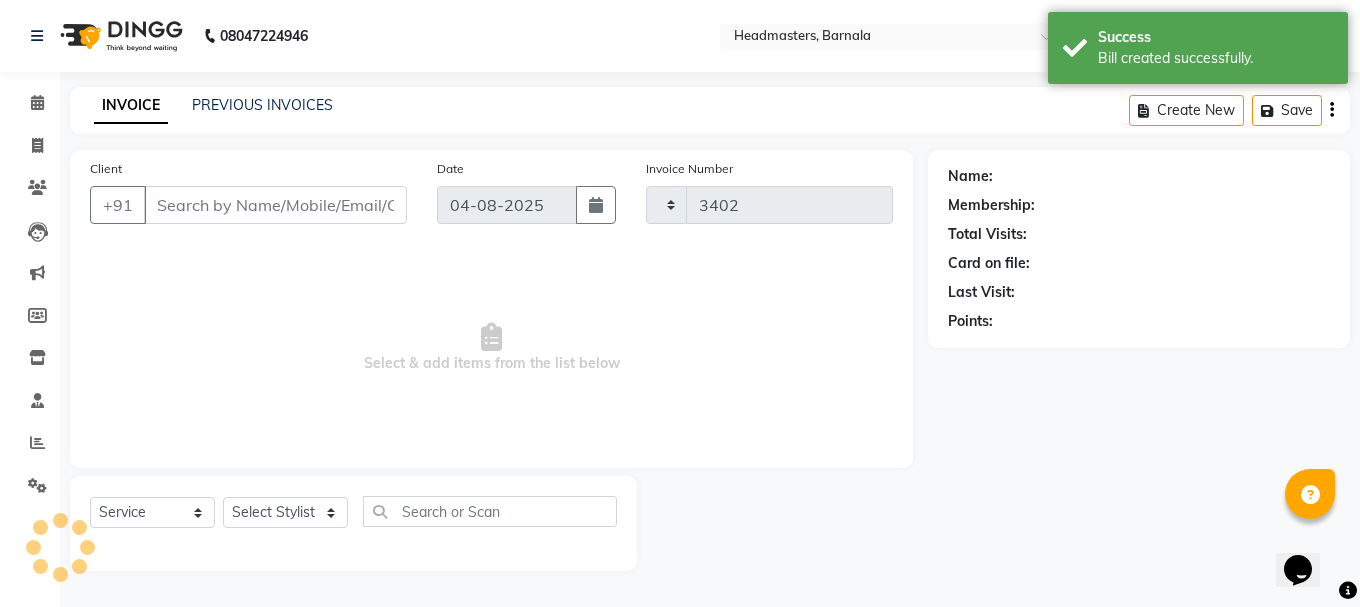 select on "7526" 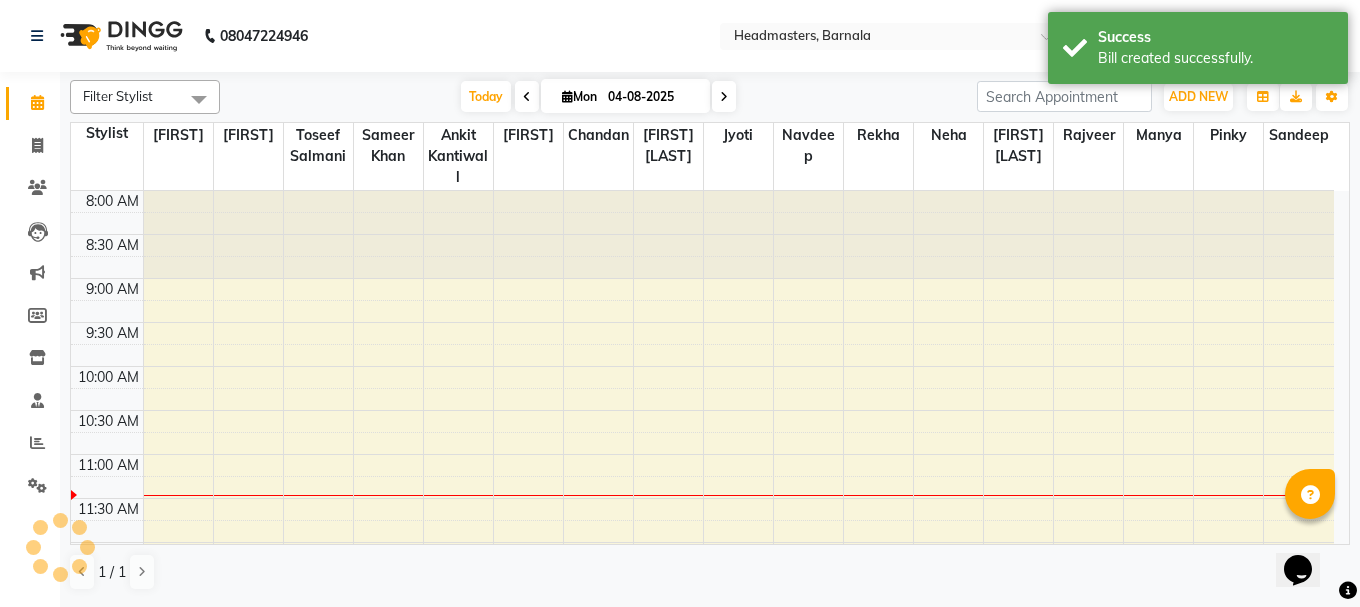 scroll, scrollTop: 0, scrollLeft: 0, axis: both 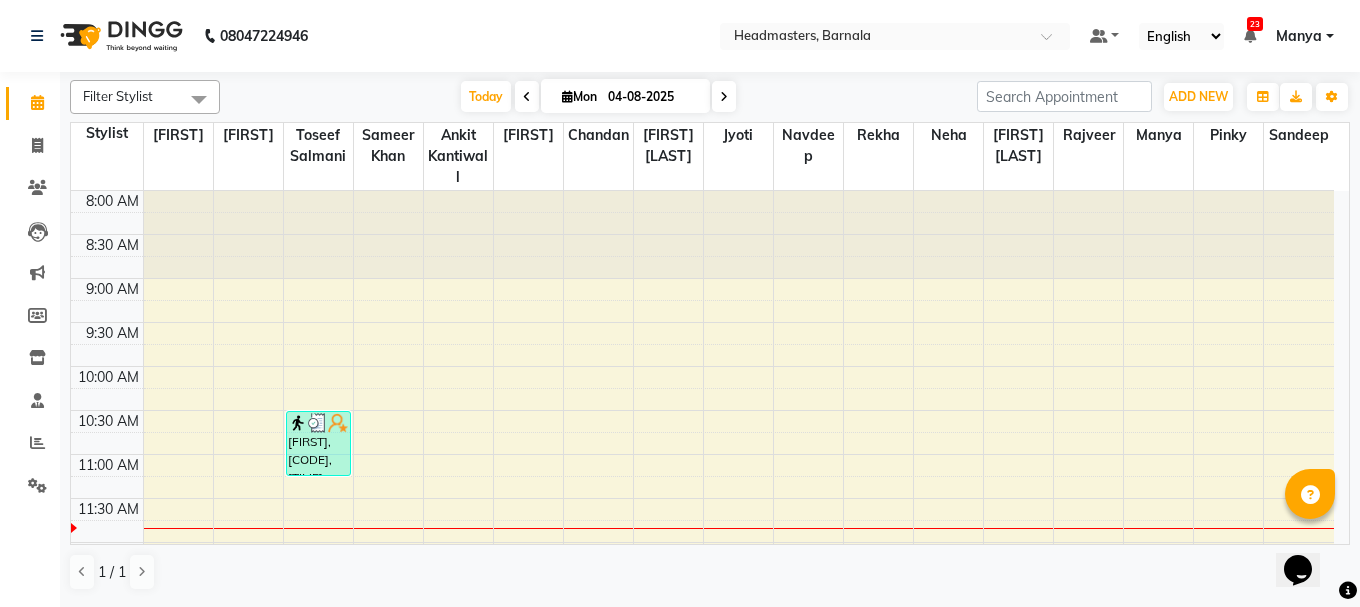 drag, startPoint x: 445, startPoint y: 47, endPoint x: 599, endPoint y: 55, distance: 154.20766 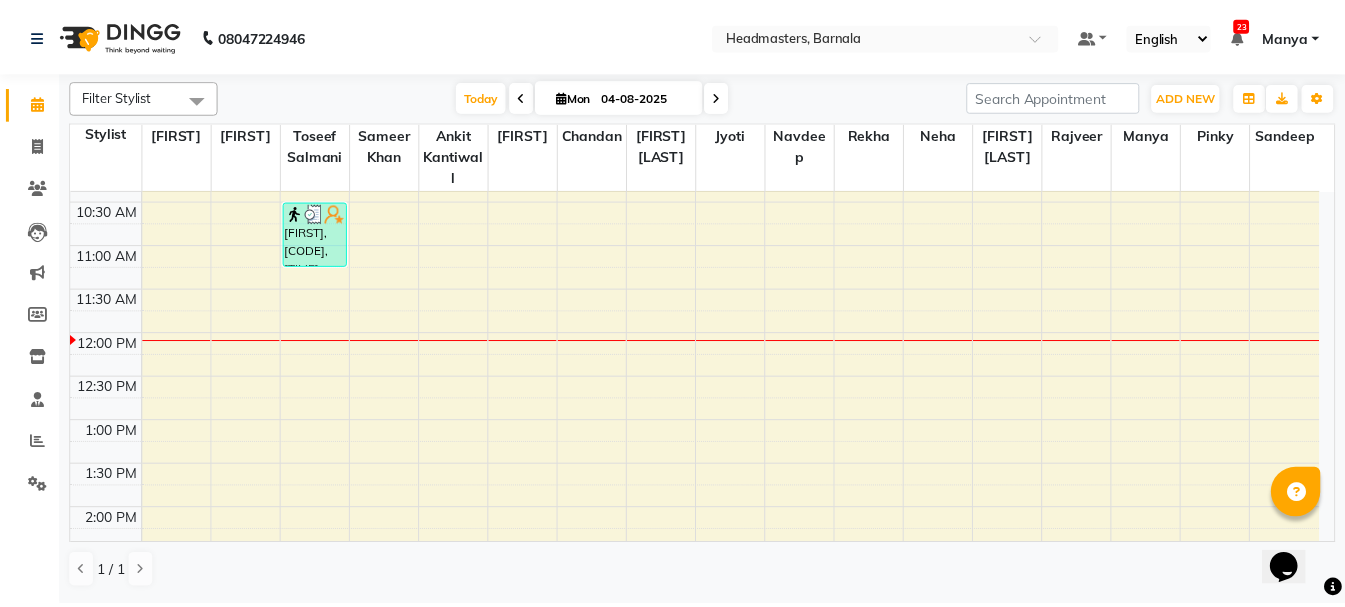 scroll, scrollTop: 263, scrollLeft: 0, axis: vertical 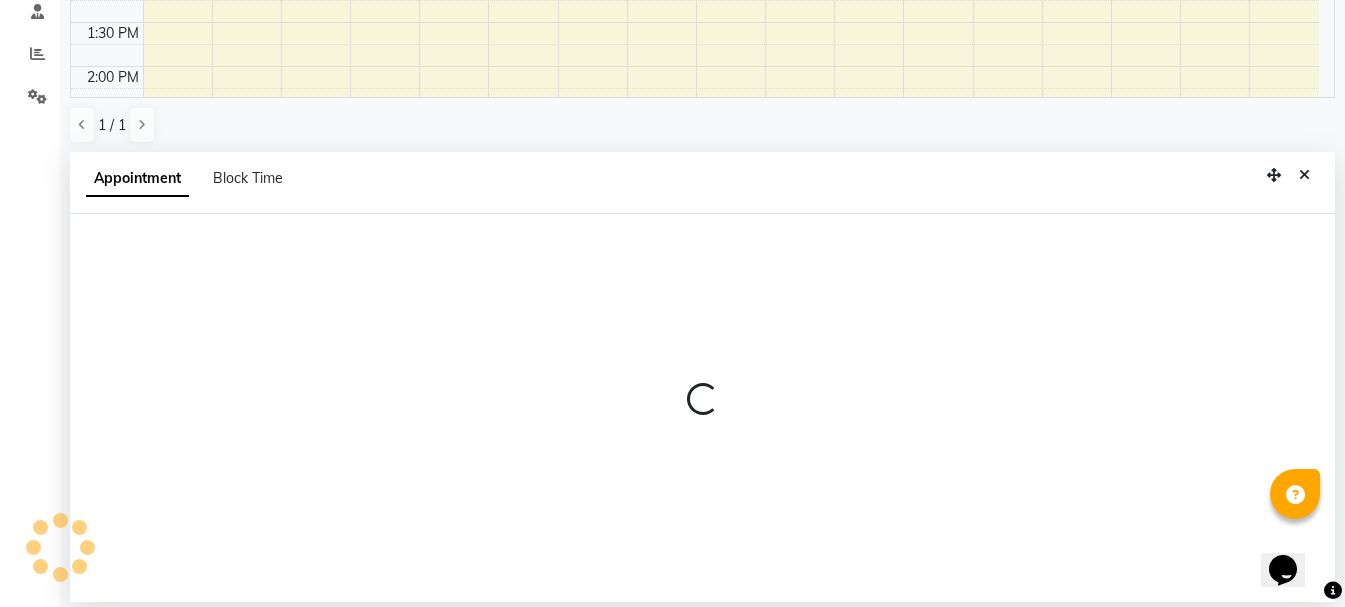 select on "67276" 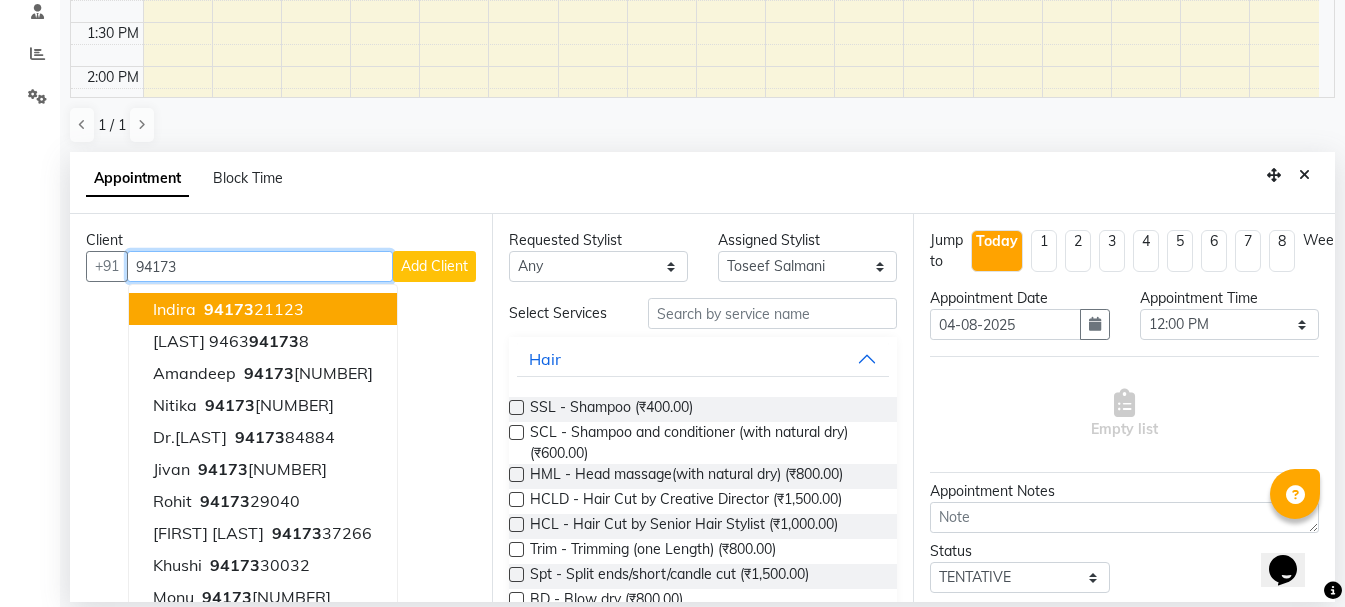 click on "94173 21123" at bounding box center [252, 309] 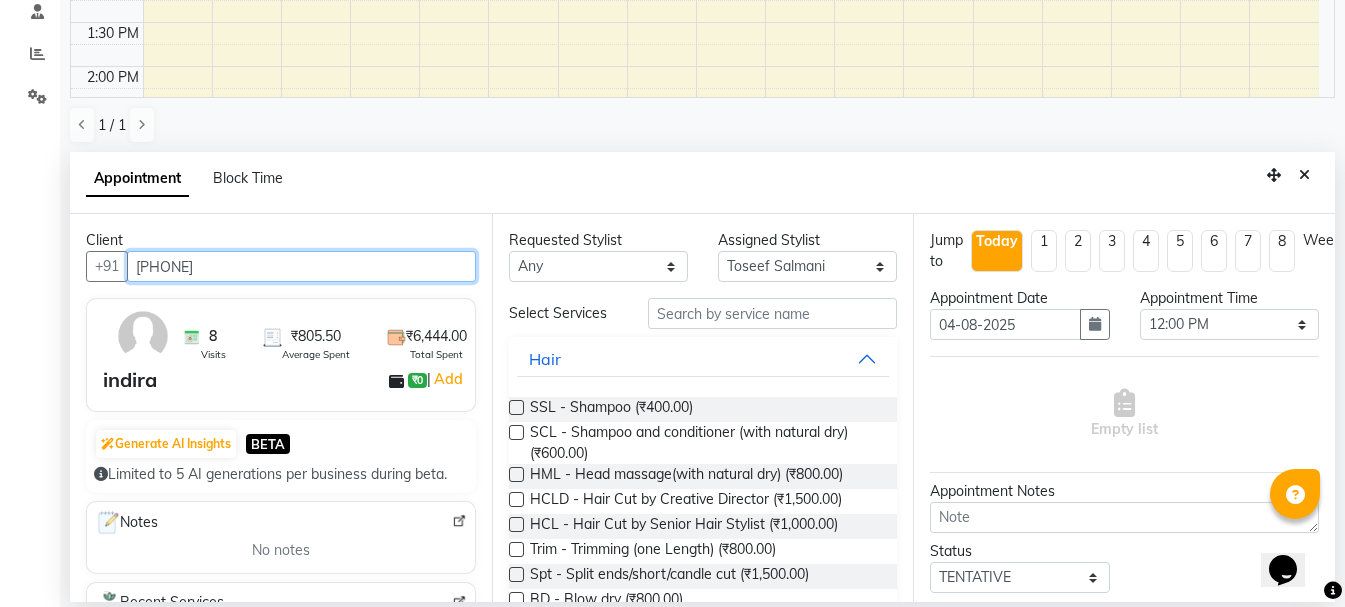 type on "[PHONE]" 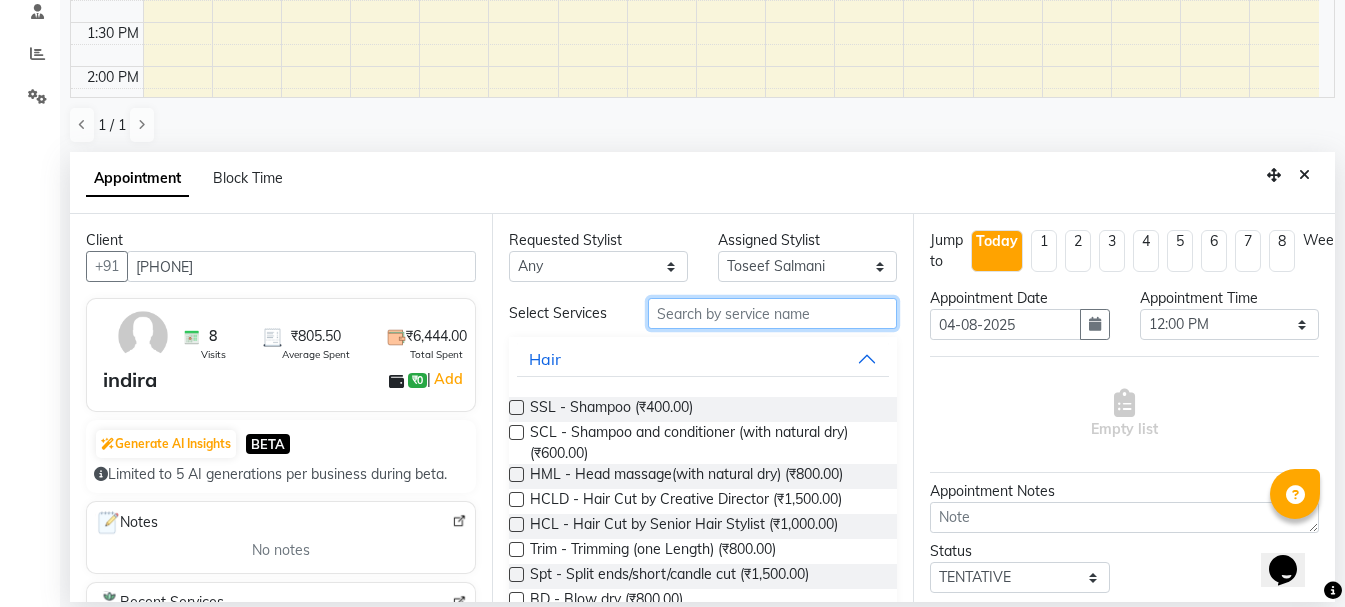 click at bounding box center (772, 313) 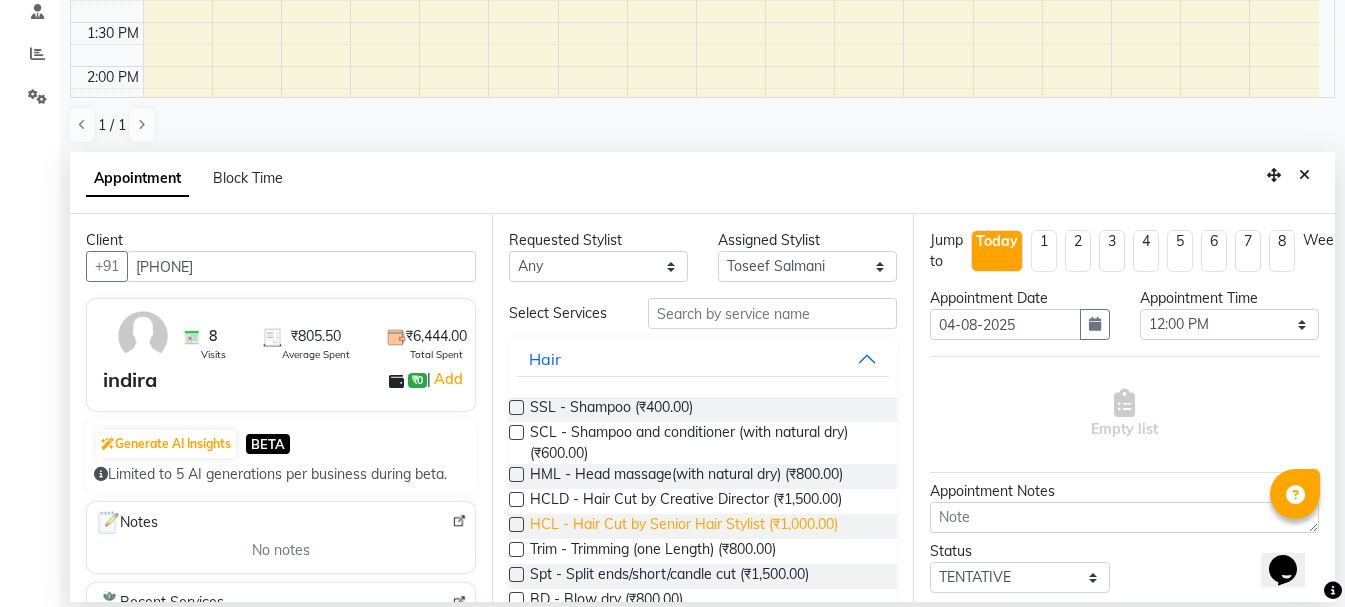 click on "HCL - Hair Cut by Senior Hair Stylist (₹1,000.00)" at bounding box center [684, 526] 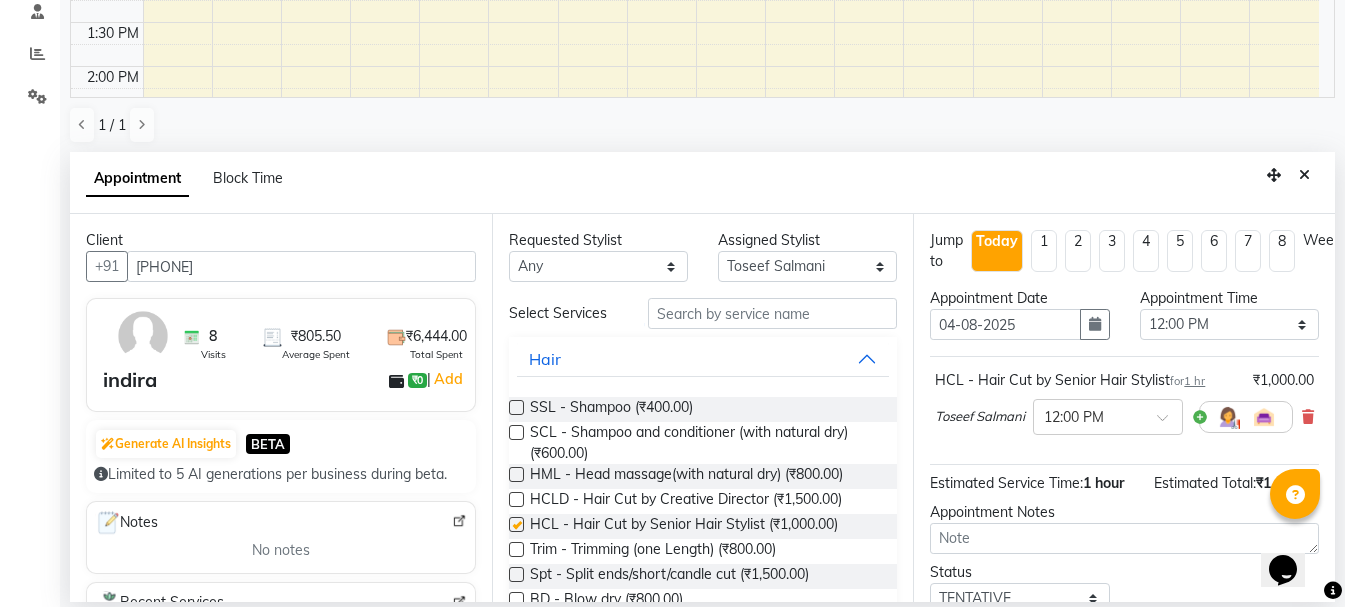 checkbox on "false" 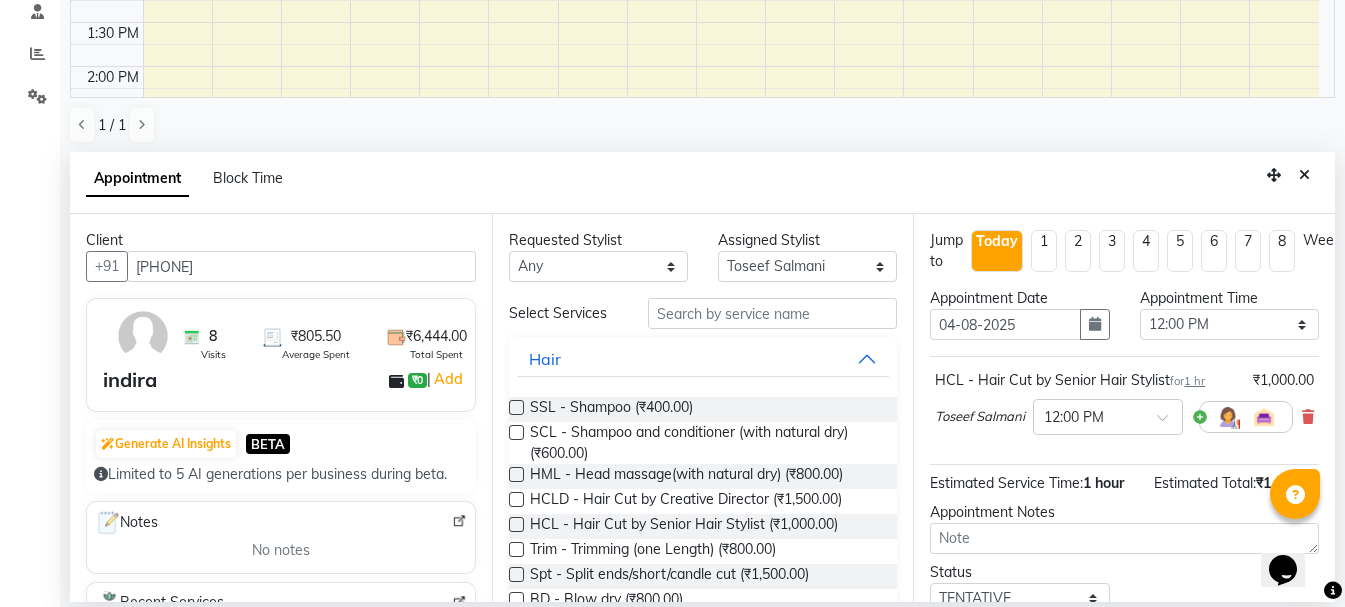 scroll, scrollTop: 177, scrollLeft: 0, axis: vertical 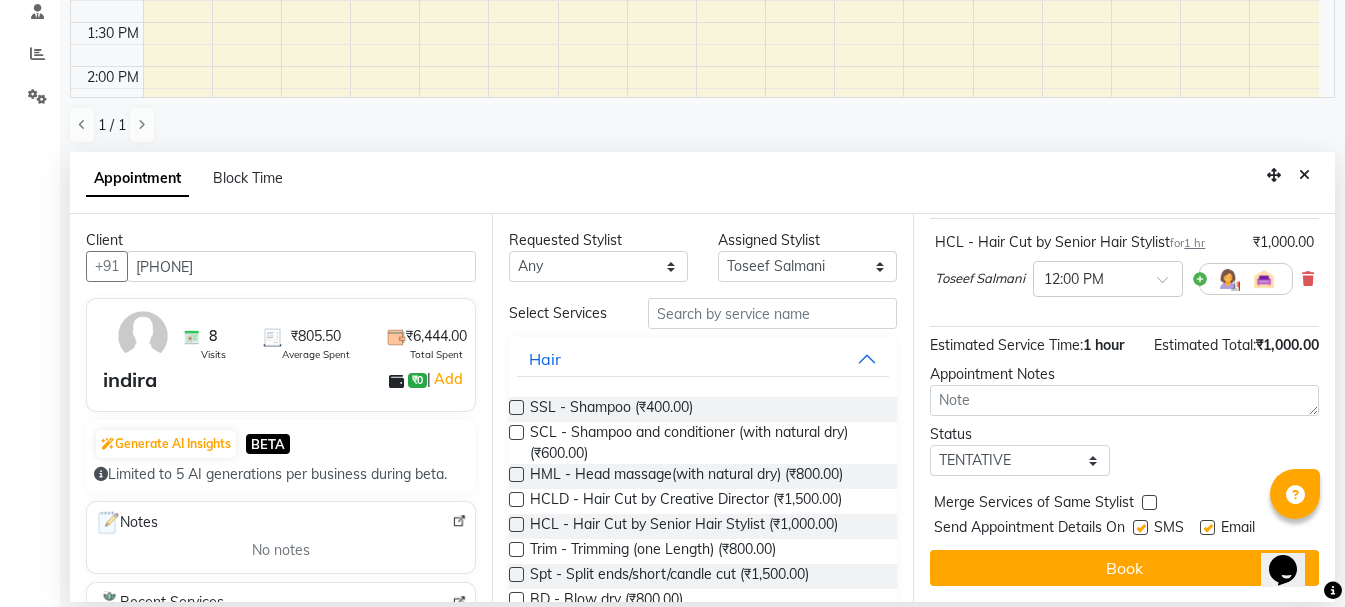 click on "Jump to Today 1 2 3 4 5 6 7 8 Weeks Appointment Date 04-08-2025 Appointment Time Select 09:00 AM 09:15 AM 09:30 AM 09:45 AM 10:00 AM 10:15 AM 10:30 AM 10:45 AM 11:00 AM 11:15 AM 11:30 AM 11:45 AM 12:00 PM 12:15 PM 12:30 PM 12:45 PM 01:00 PM 01:15 PM 01:30 PM 01:45 PM 02:00 PM 02:15 PM 02:30 PM 02:45 PM 03:00 PM 03:15 PM 03:30 PM 03:45 PM 04:00 PM 04:15 PM 04:30 PM 04:45 PM 05:00 PM 05:15 PM 05:30 PM 05:45 PM 06:00 PM 06:15 PM 06:30 PM 06:45 PM 07:00 PM 07:15 PM 07:30 PM 07:45 PM 08:00 PM HCL - Hair Cut by Senior Hair Stylist   for  1 hr ₹1,000.00 Toseef Salmani × 12:00 PM Estimated Service Time:  1 hour Estimated Total:  ₹1,000.00 Appointment Notes Status Select TENTATIVE CONFIRM CHECK-IN UPCOMING Merge Services of Same Stylist Send Appointment Details On SMS Email  Book" at bounding box center [1124, 408] 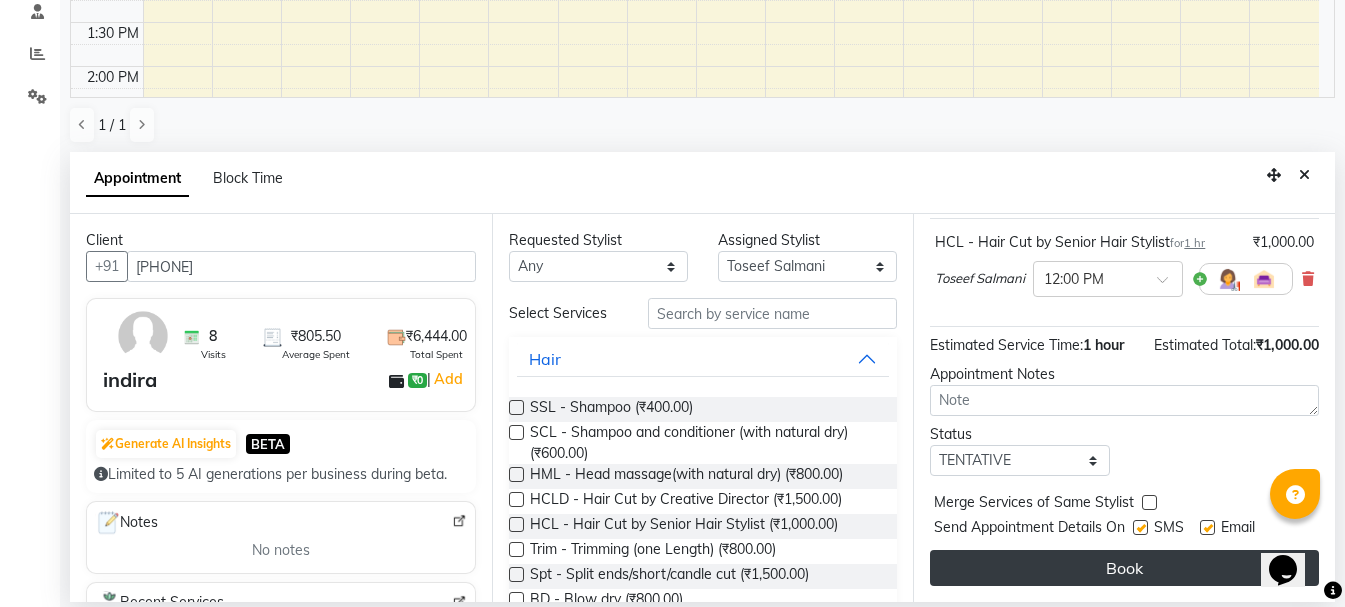 click on "Book" at bounding box center [1124, 568] 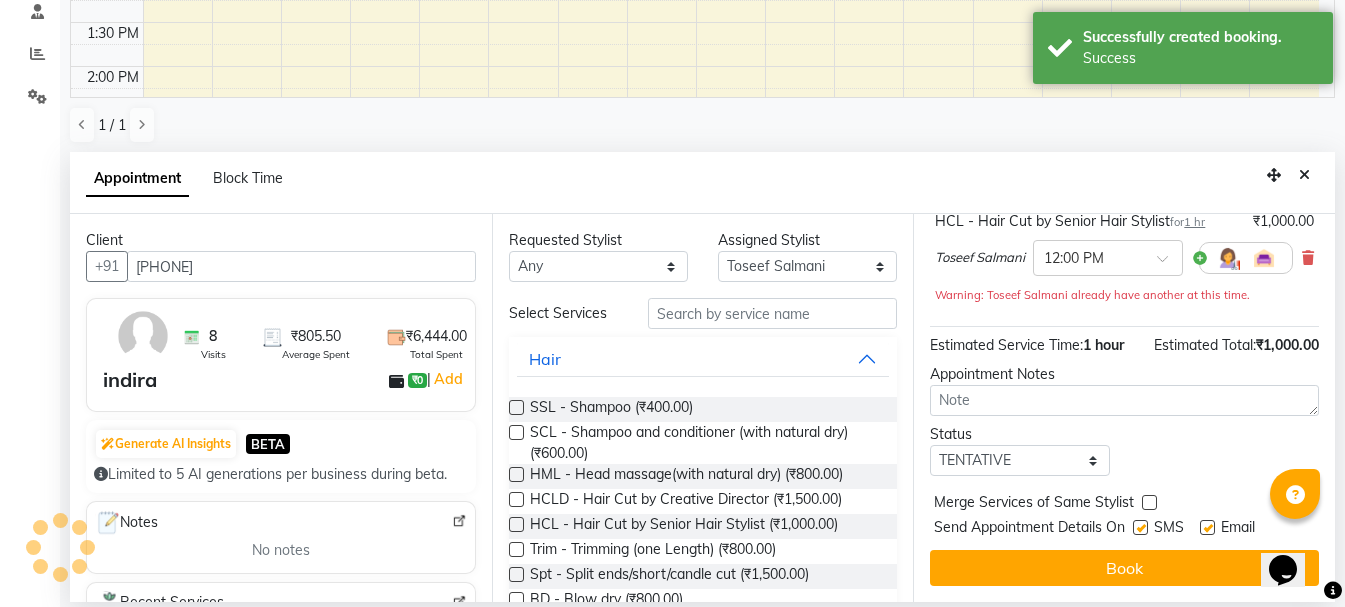 scroll, scrollTop: 0, scrollLeft: 0, axis: both 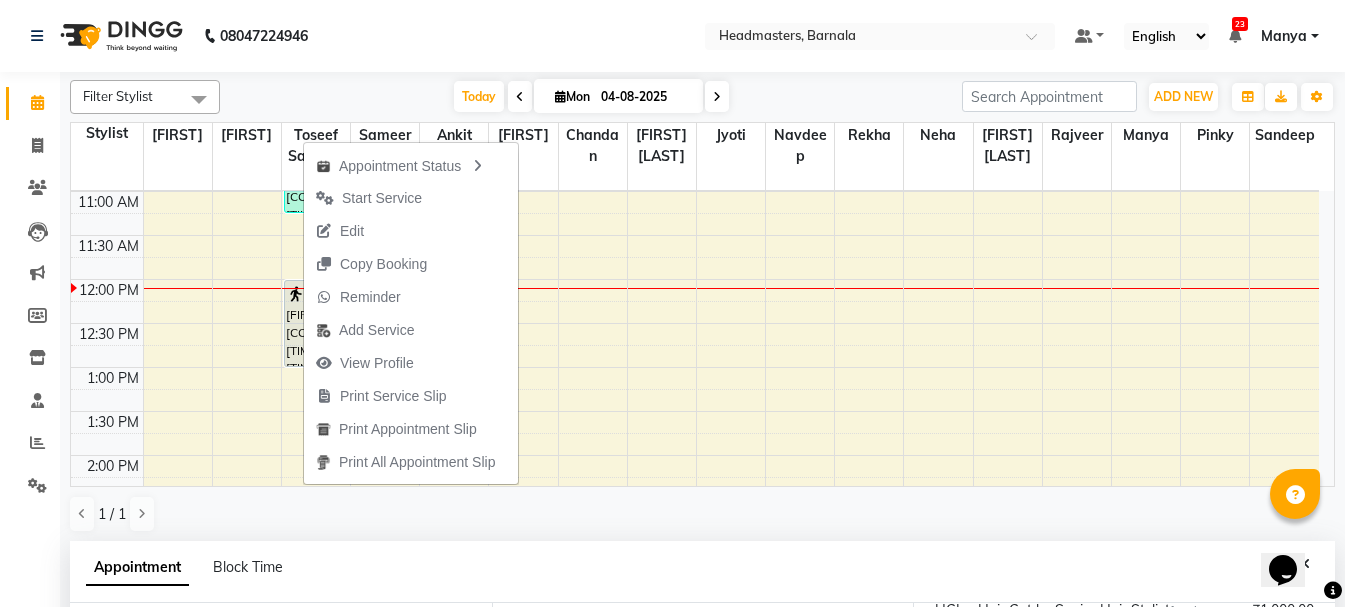 click on "Print Service Slip" at bounding box center [393, 396] 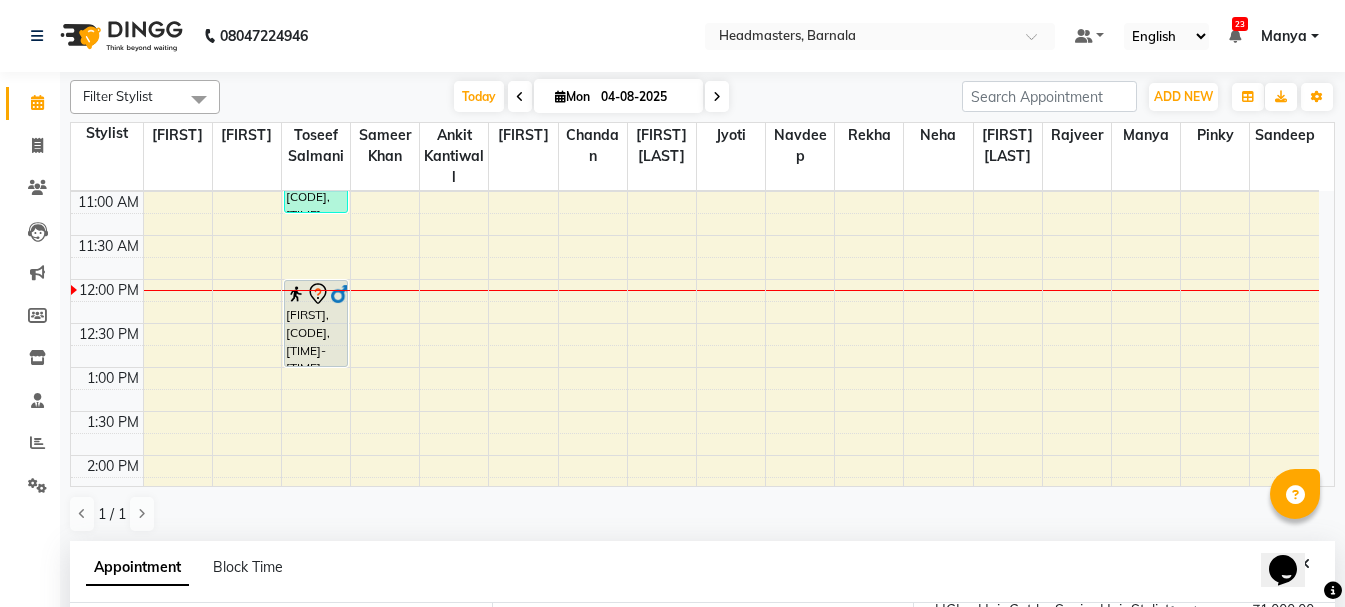scroll, scrollTop: 389, scrollLeft: 0, axis: vertical 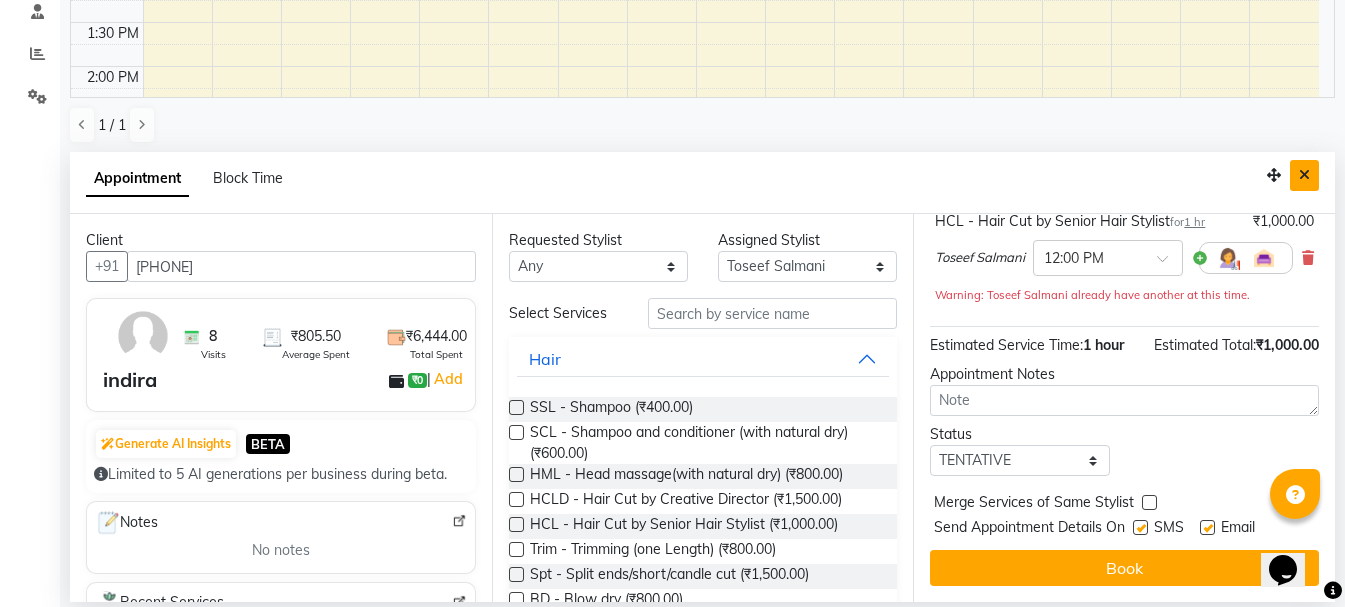 click at bounding box center (1304, 175) 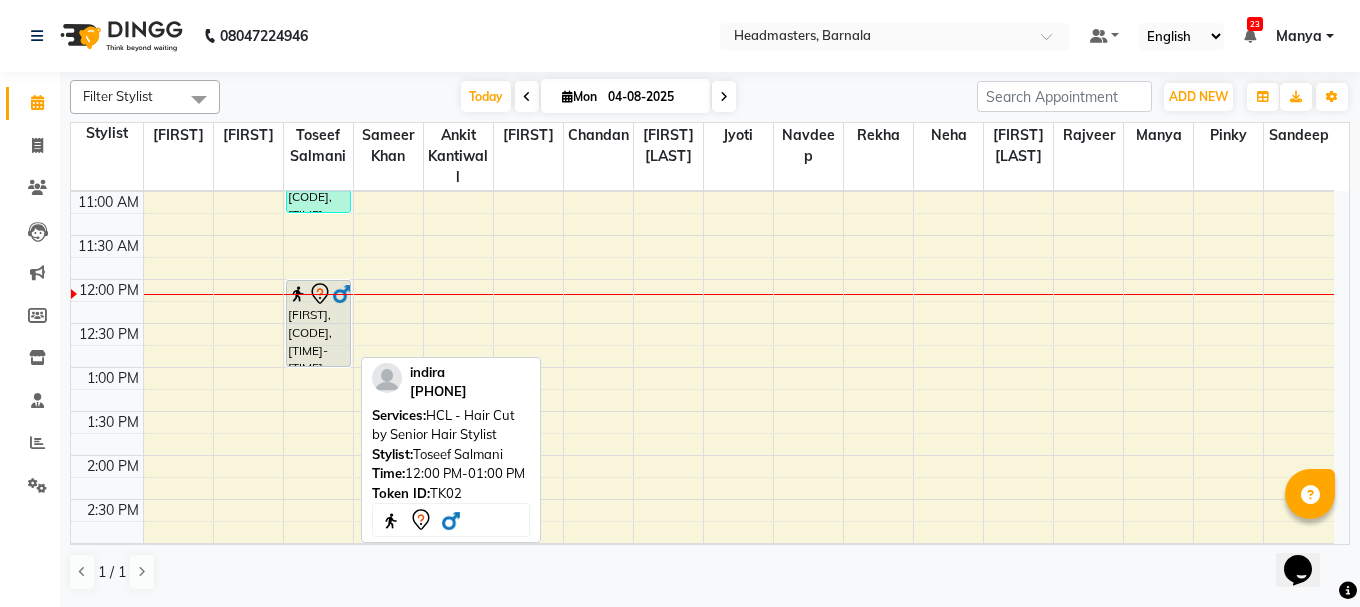 click on "[FIRST], TK02, 12:00 PM-01:00 PM, HCL - Hair Cut by Senior Hair Stylist" at bounding box center [318, 323] 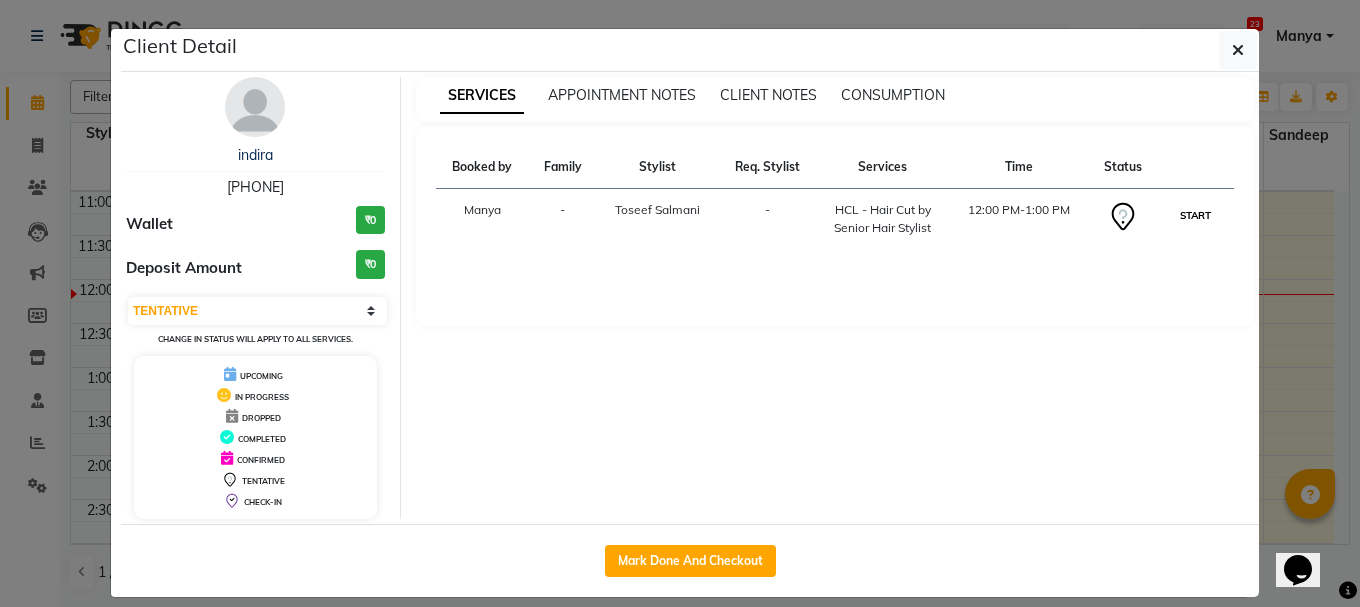 click on "START" at bounding box center [1195, 215] 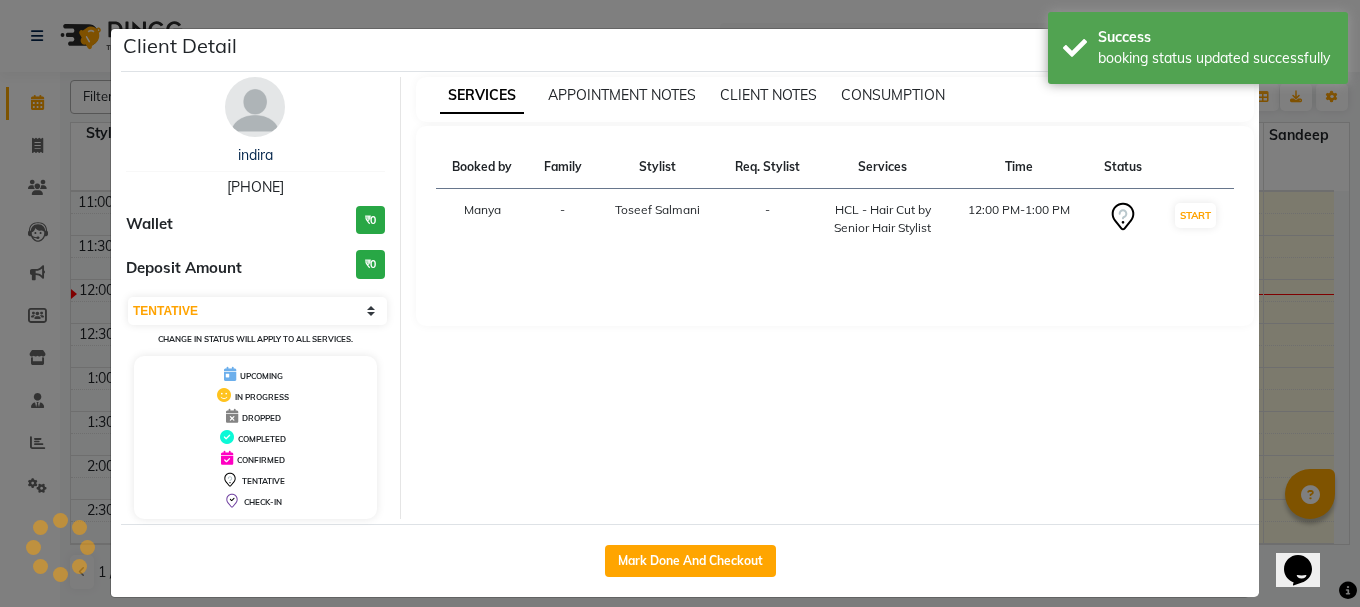 select on "1" 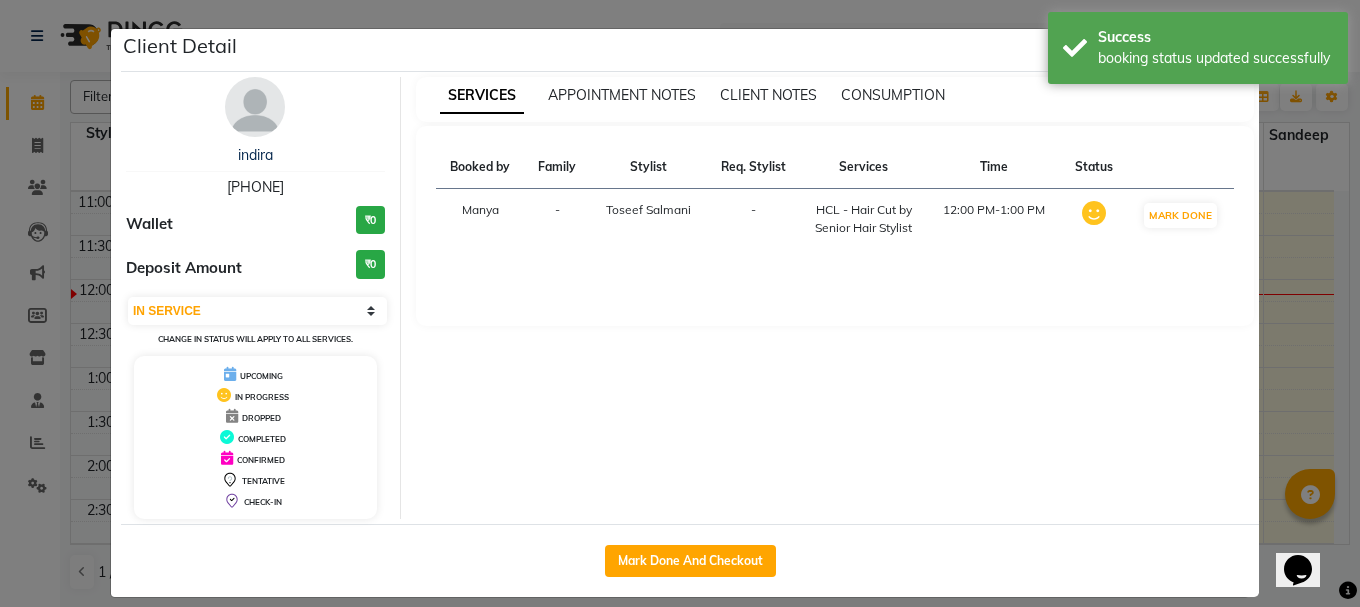 click on "Client Detail  indira    9417321123 Wallet ₹0 Deposit Amount  ₹0  Select IN SERVICE CONFIRMED TENTATIVE CHECK IN MARK DONE UPCOMING Change in status will apply to all services. UPCOMING IN PROGRESS DROPPED COMPLETED CONFIRMED TENTATIVE CHECK-IN SERVICES APPOINTMENT NOTES CLIENT NOTES CONSUMPTION Booked by Family Stylist Req. Stylist Services Time Status  Manya  - Toseef Salmani -  HCL - Hair Cut by Senior Hair Stylist   12:00 PM-1:00 PM   MARK DONE   Mark Done And Checkout" 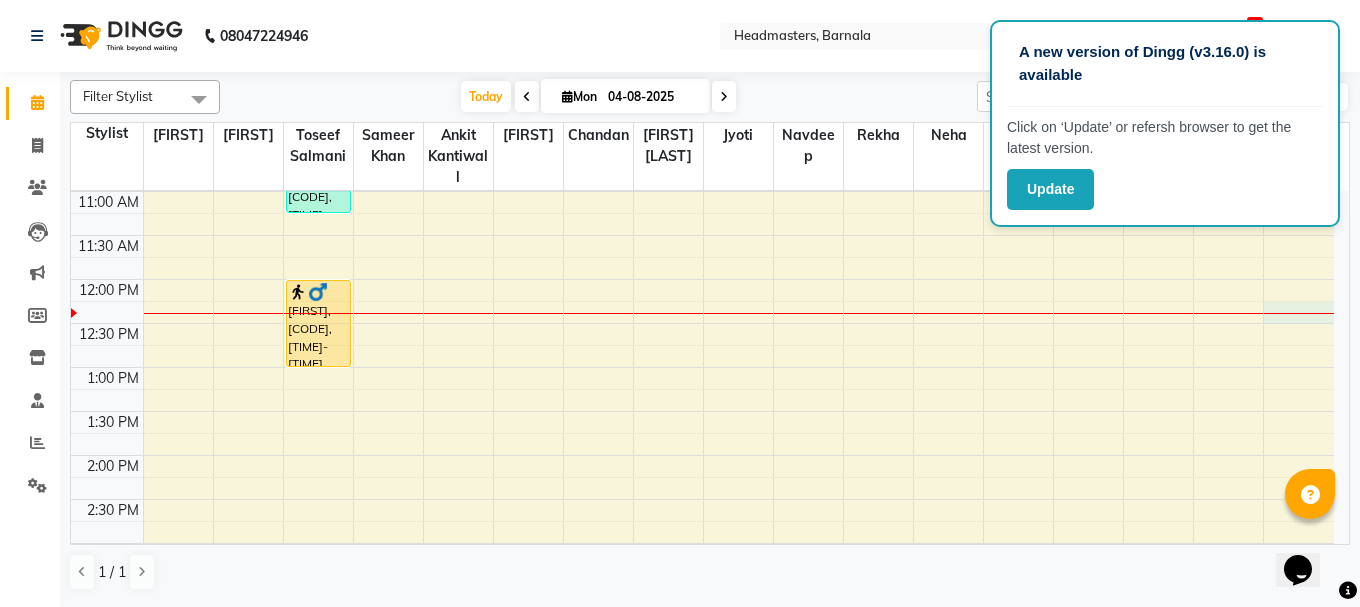 click at bounding box center [1299, 313] 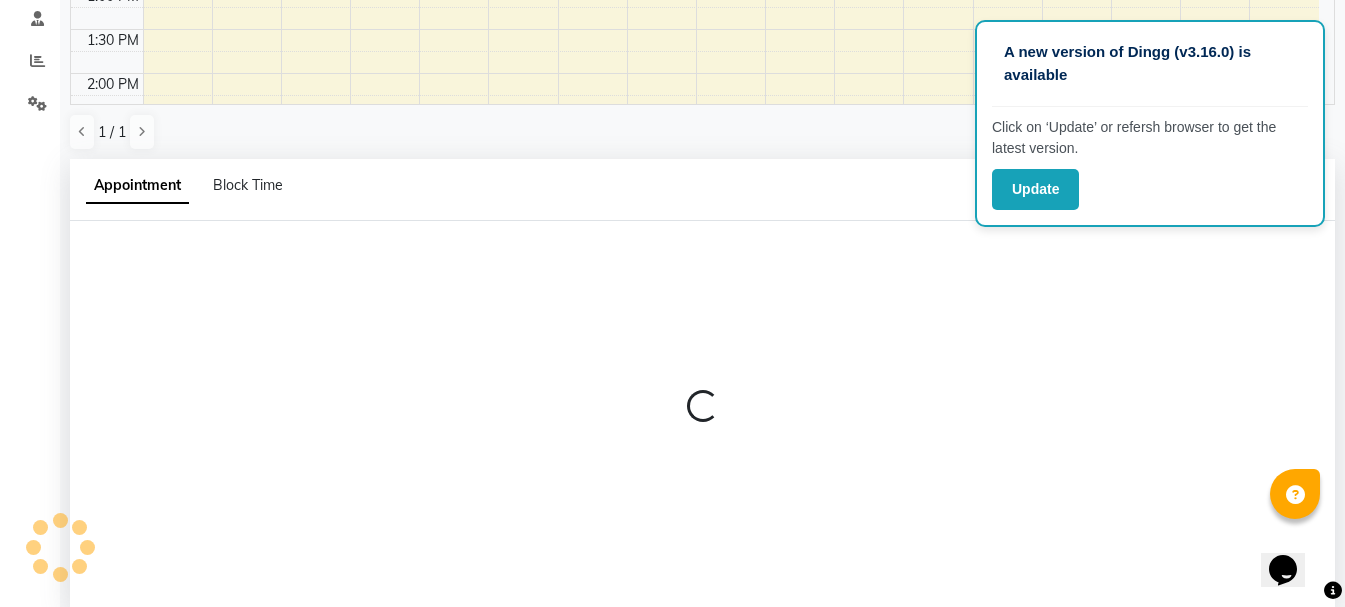 scroll, scrollTop: 389, scrollLeft: 0, axis: vertical 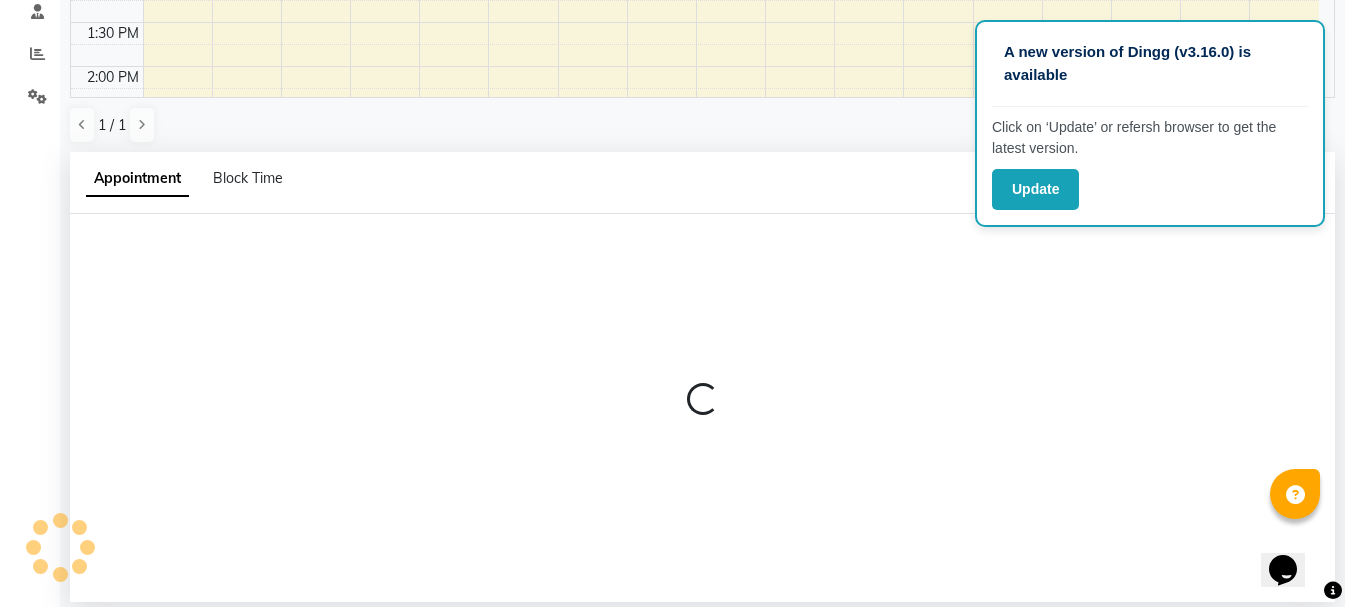 select on "71857" 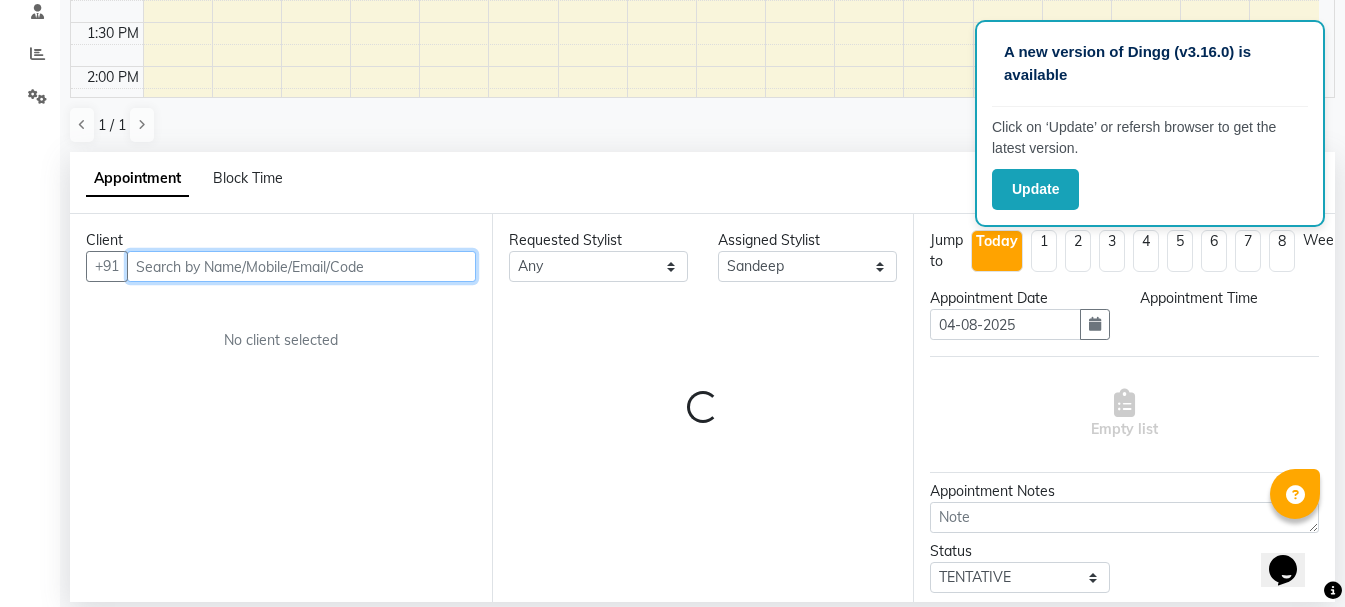 select on "735" 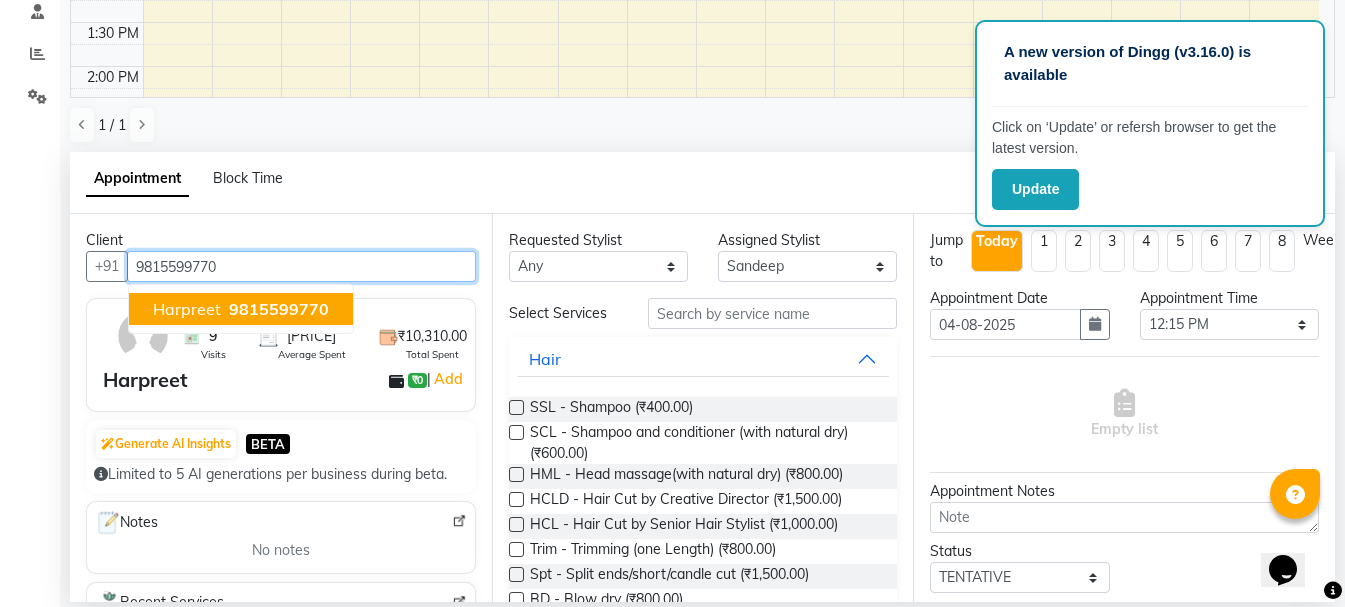 click on "9815599770" at bounding box center (279, 309) 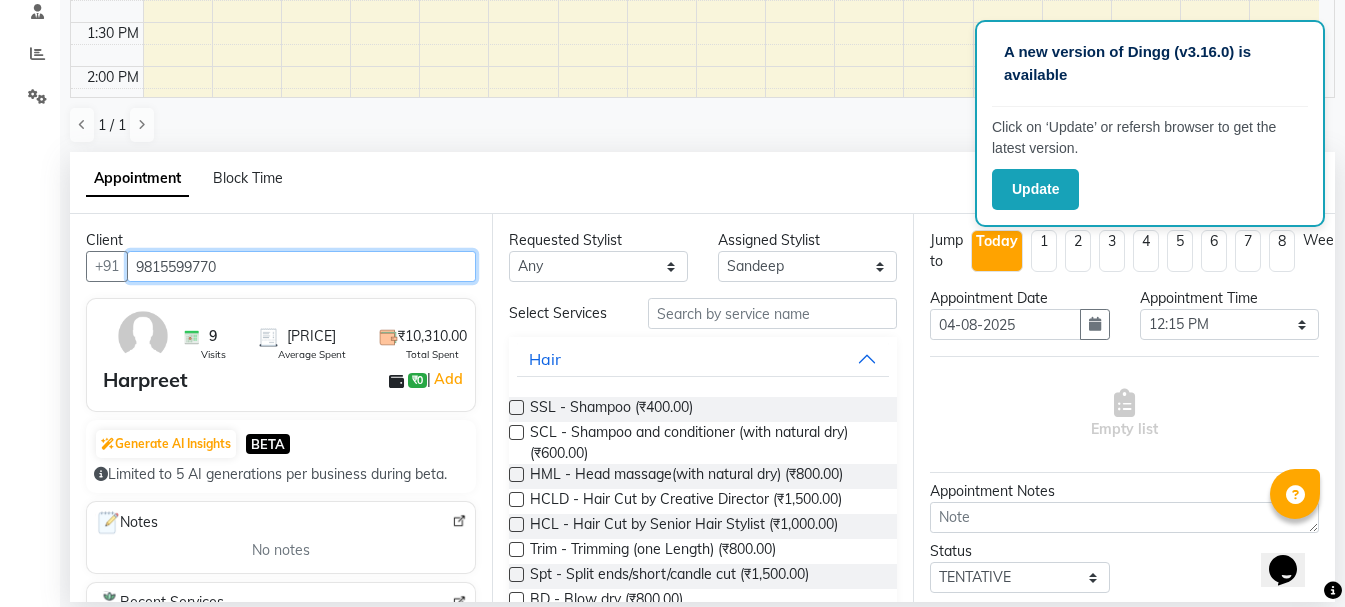 type on "9815599770" 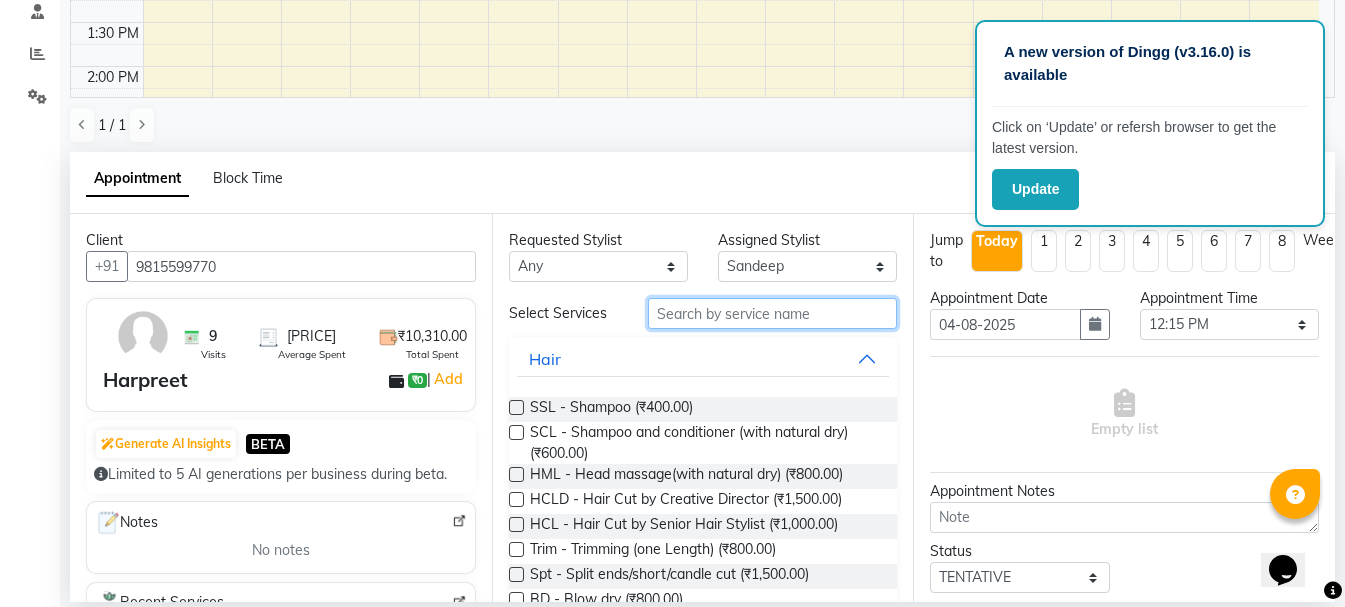 click at bounding box center (772, 313) 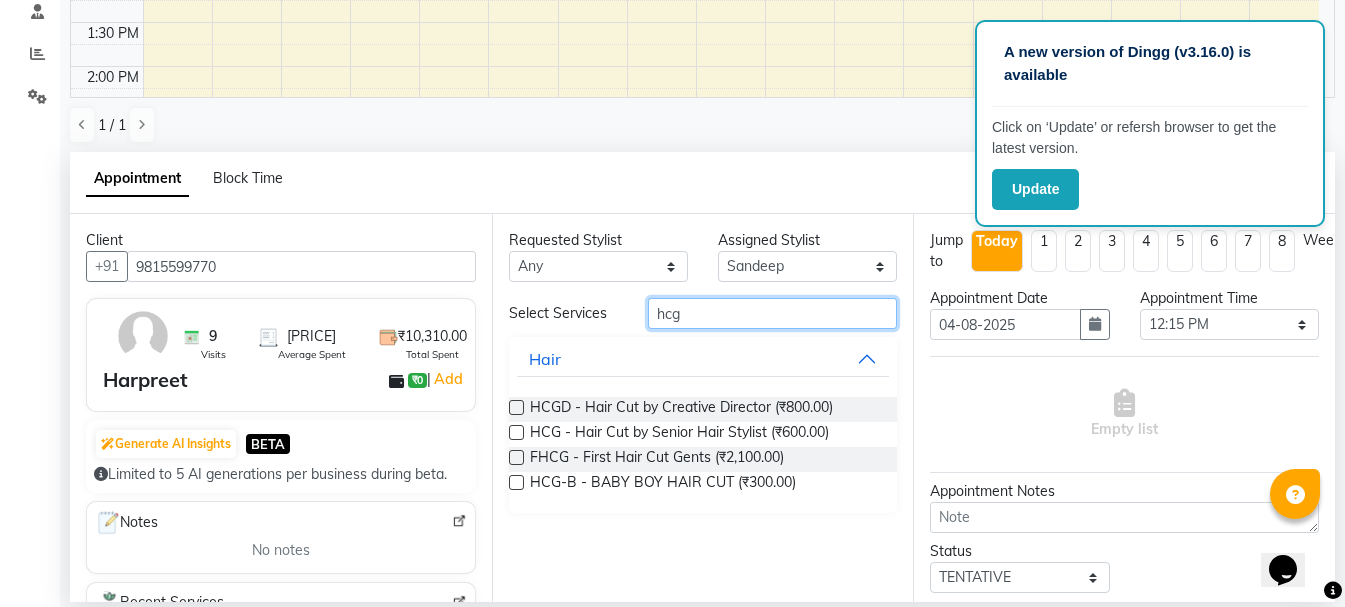 type on "hcg" 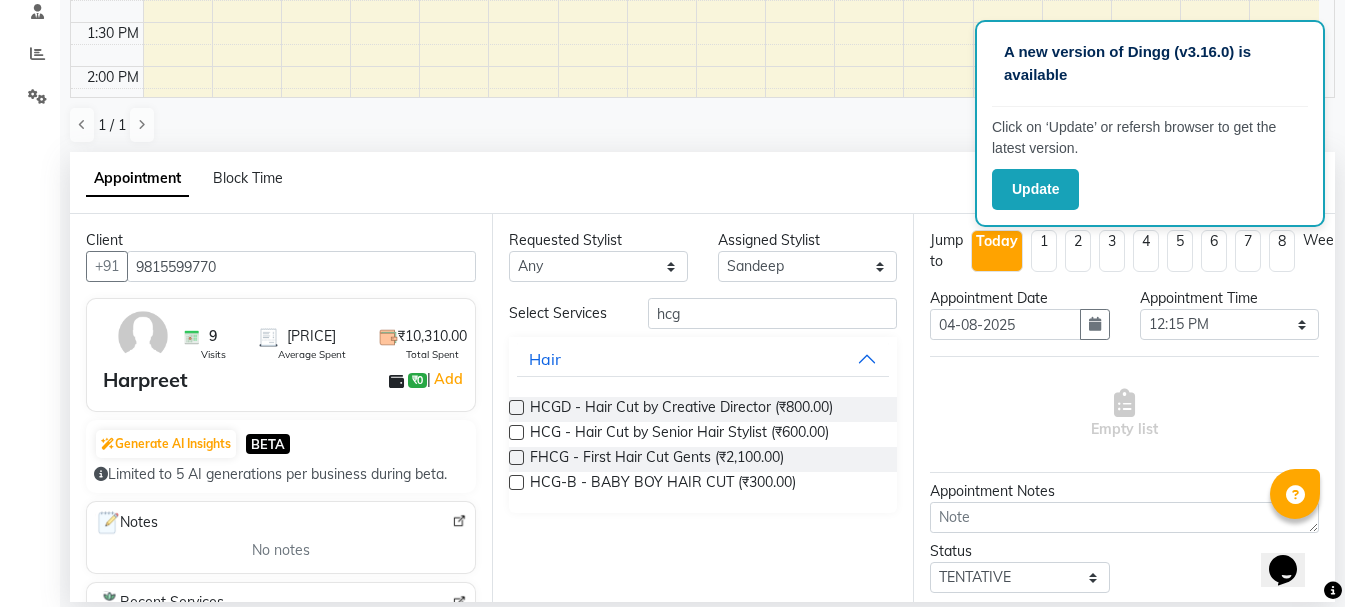 click at bounding box center [516, 432] 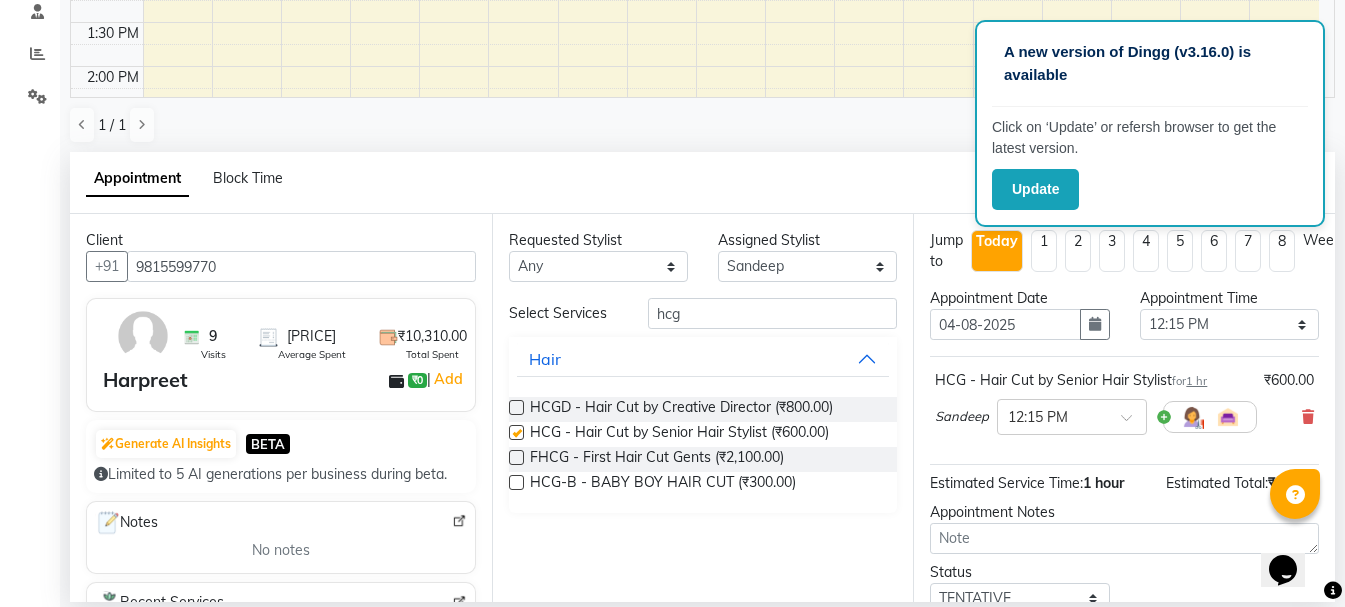 checkbox on "false" 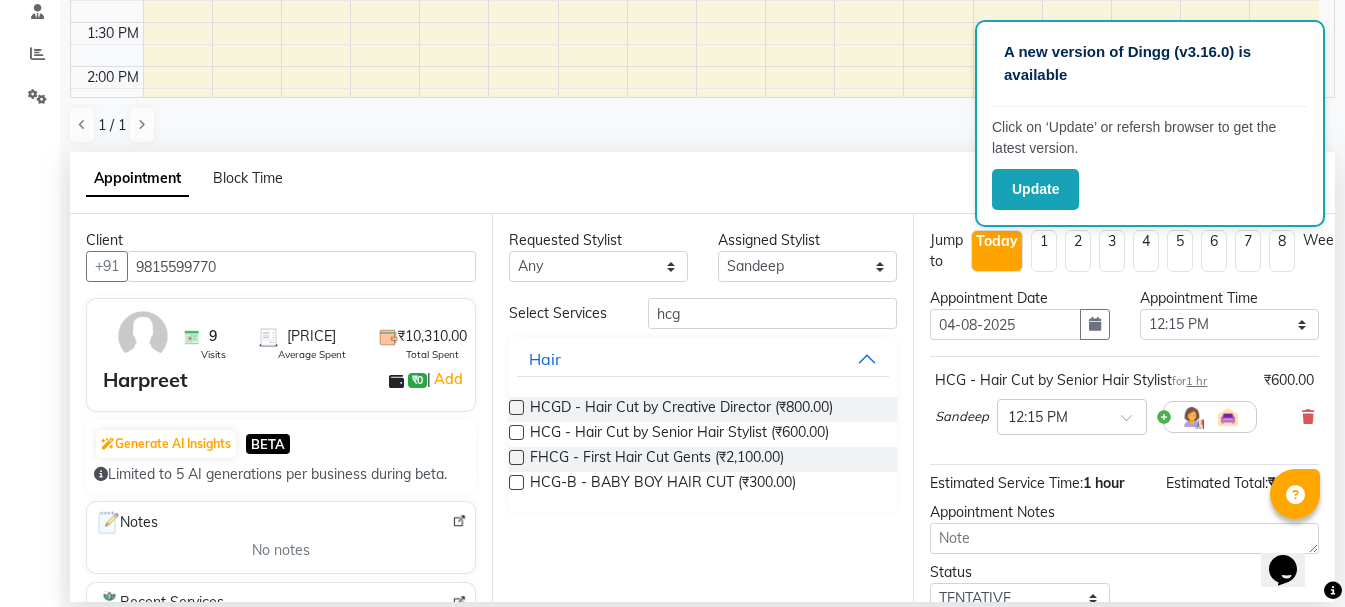 scroll, scrollTop: 153, scrollLeft: 0, axis: vertical 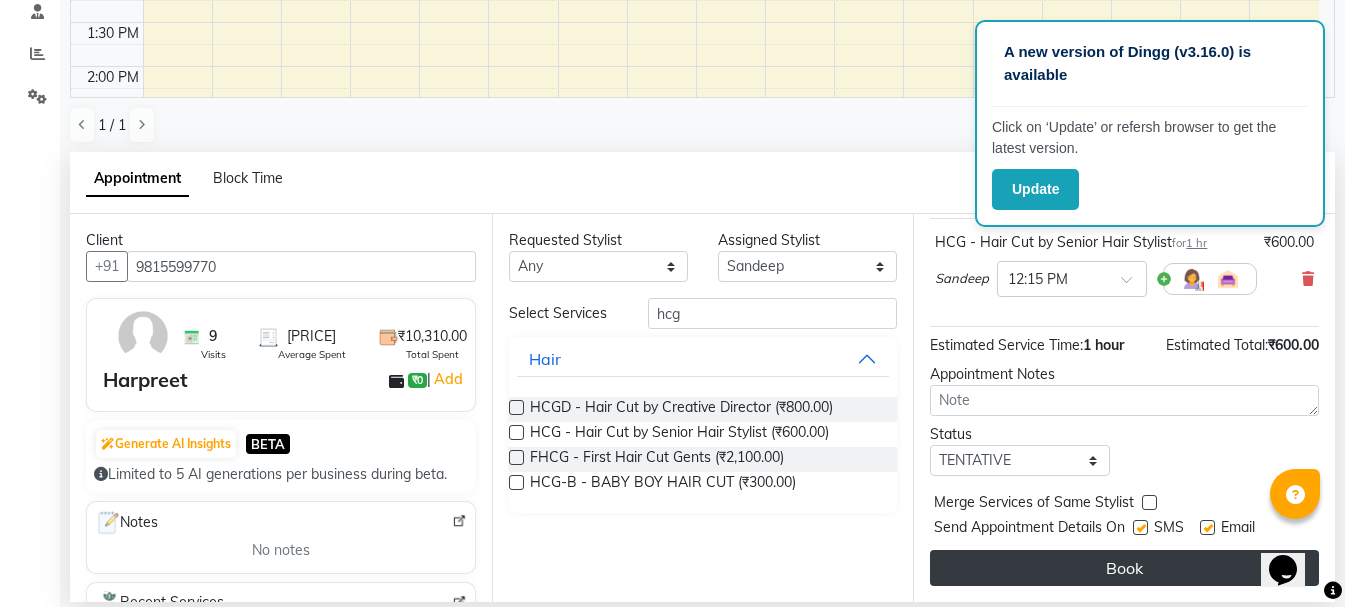 click on "Book" at bounding box center [1124, 568] 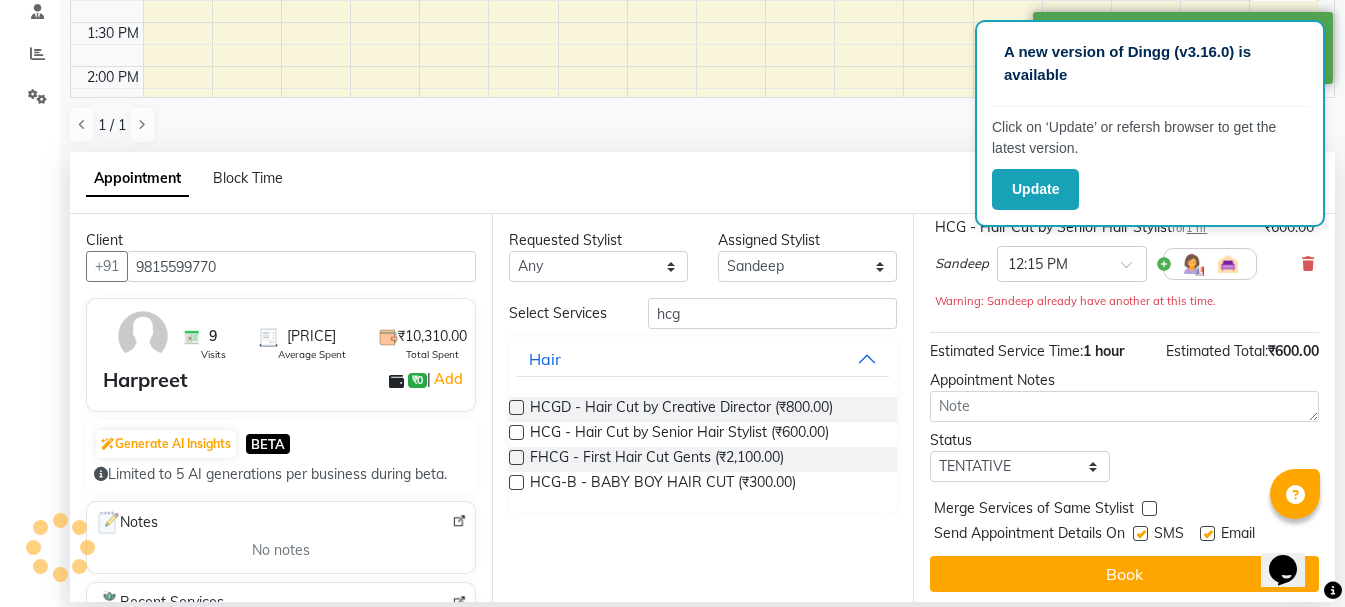 scroll, scrollTop: 0, scrollLeft: 0, axis: both 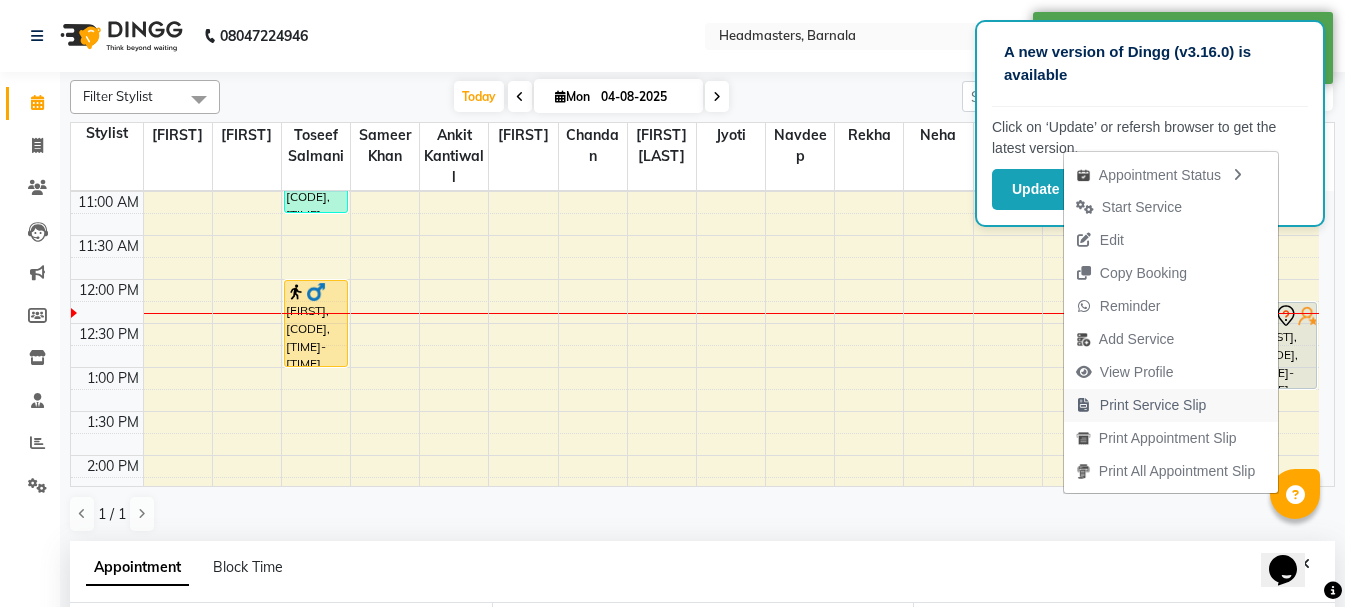 click on "Print Service Slip" at bounding box center [1171, 405] 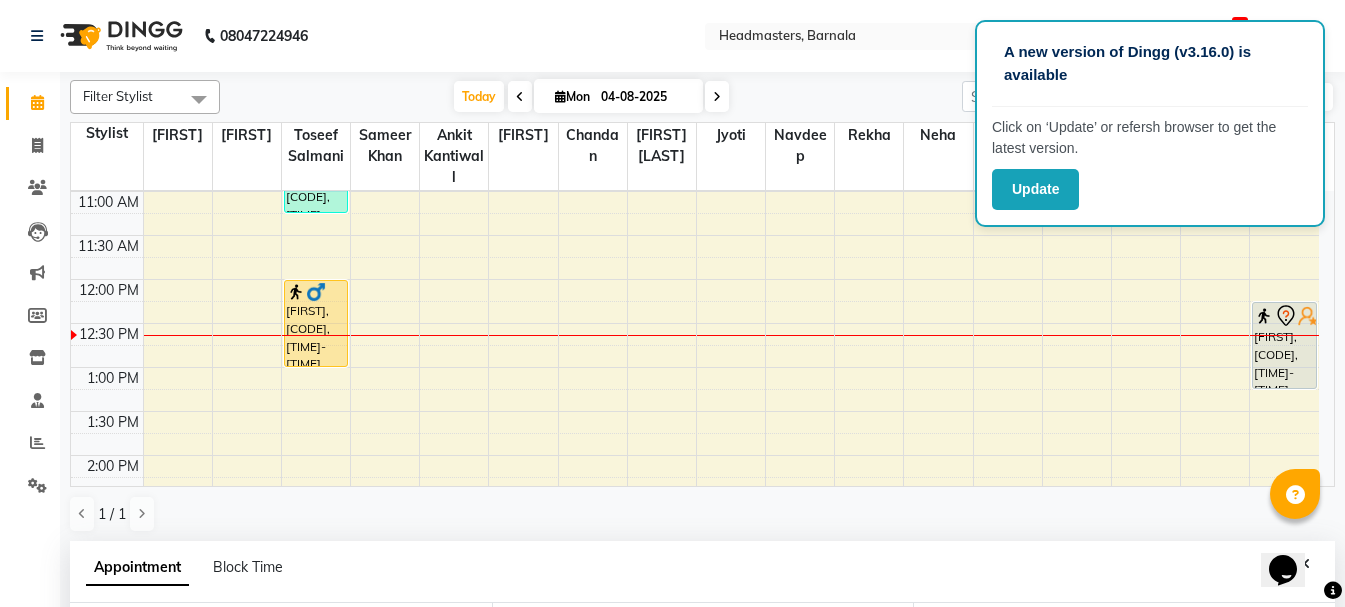click on "8:00 AM 8:30 AM 9:00 AM 9:30 AM 10:00 AM 10:30 AM 11:00 AM 11:30 AM 12:00 PM 12:30 PM 1:00 PM 1:30 PM 2:00 PM 2:30 PM 3:00 PM 3:30 PM 4:00 PM 4:30 PM 5:00 PM 5:30 PM 6:00 PM 6:30 PM 7:00 PM 7:30 PM 8:00 PM 8:30 PM     Preet, TK01, 10:30 AM-11:15 AM, BRD - Beard     indira, TK02, 12:00 PM-01:00 PM, HCL - Hair Cut by Senior Hair Stylist             Harpreet, TK03, 12:15 PM-01:15 PM, HCG - Hair Cut by Senior Hair Stylist" at bounding box center (695, 499) 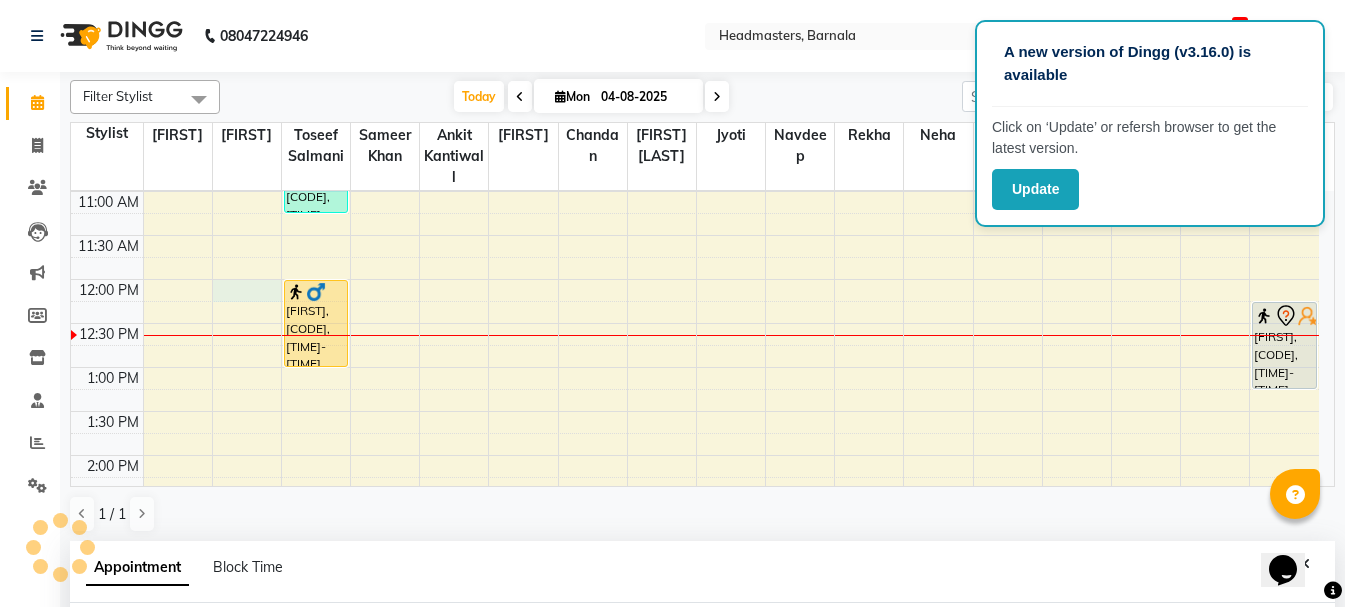 select on "67275" 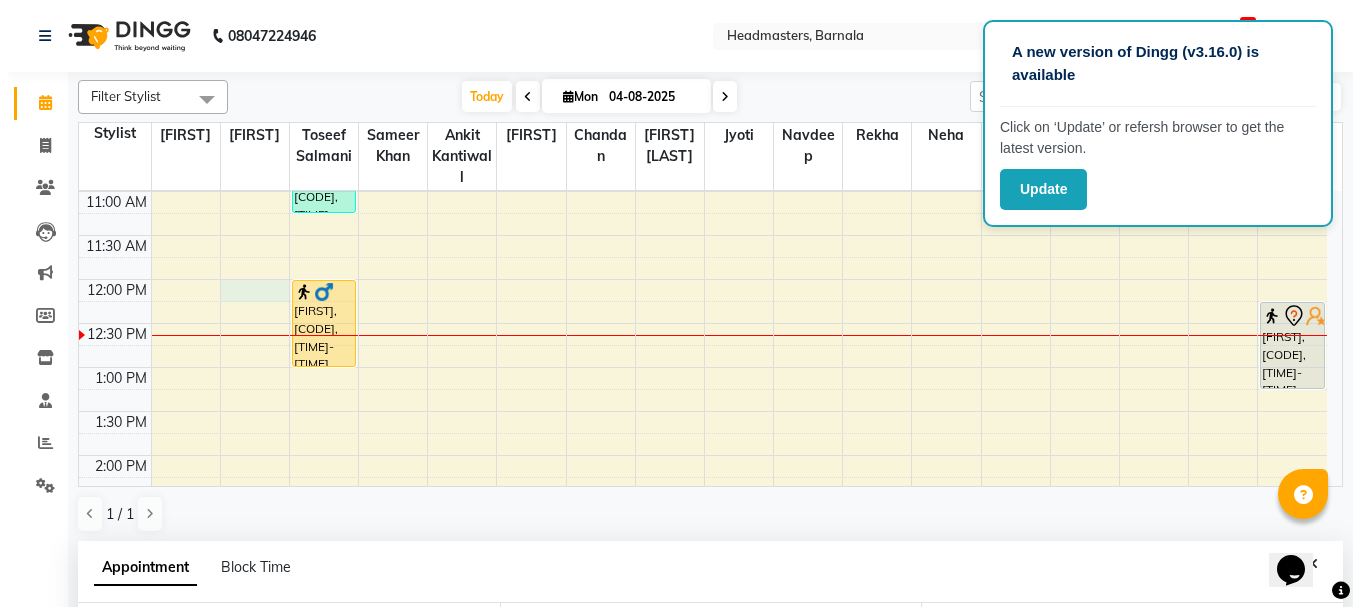 scroll, scrollTop: 389, scrollLeft: 0, axis: vertical 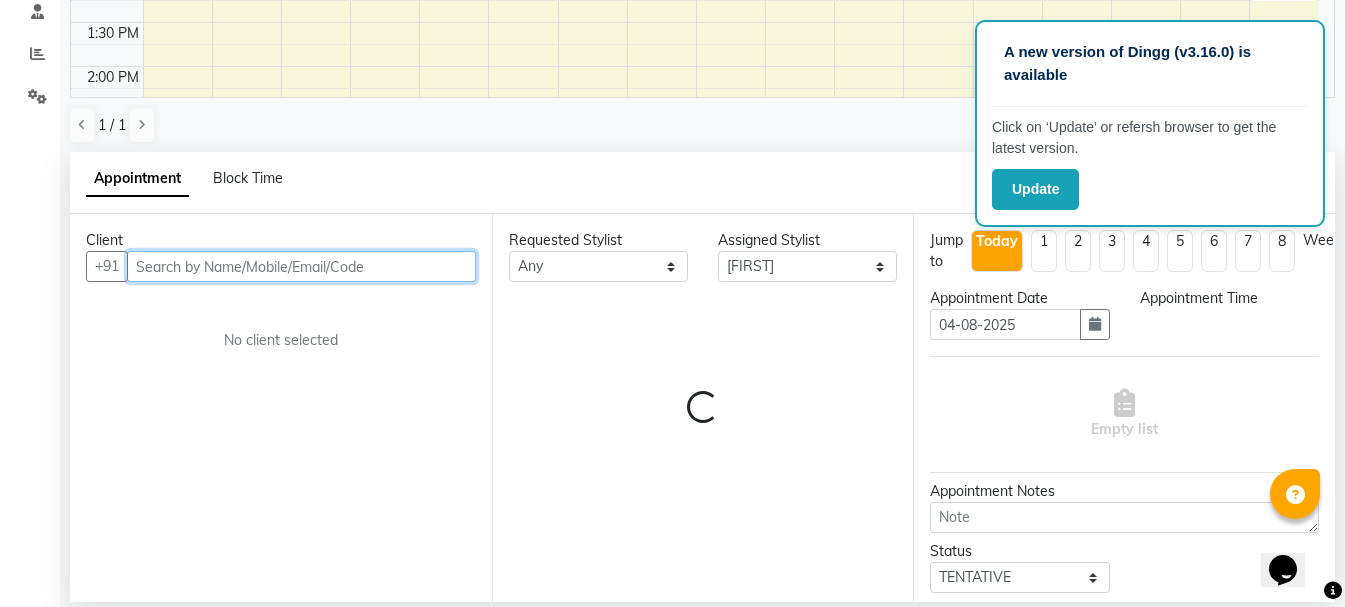 select on "720" 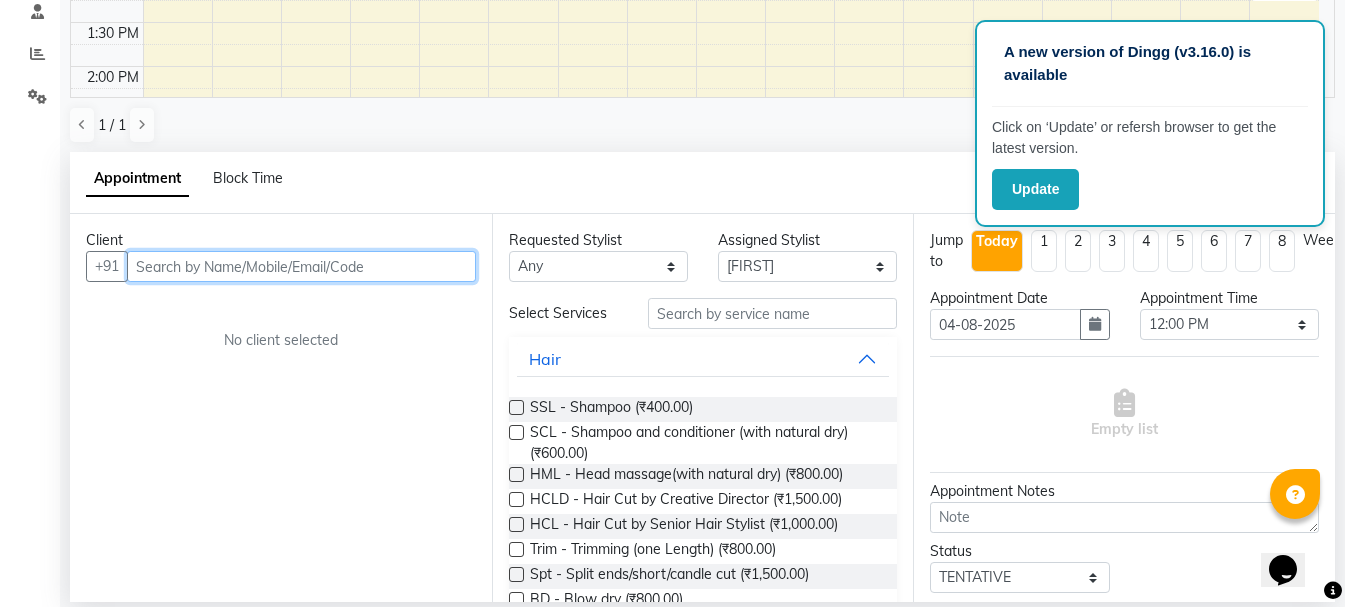 click at bounding box center (301, 266) 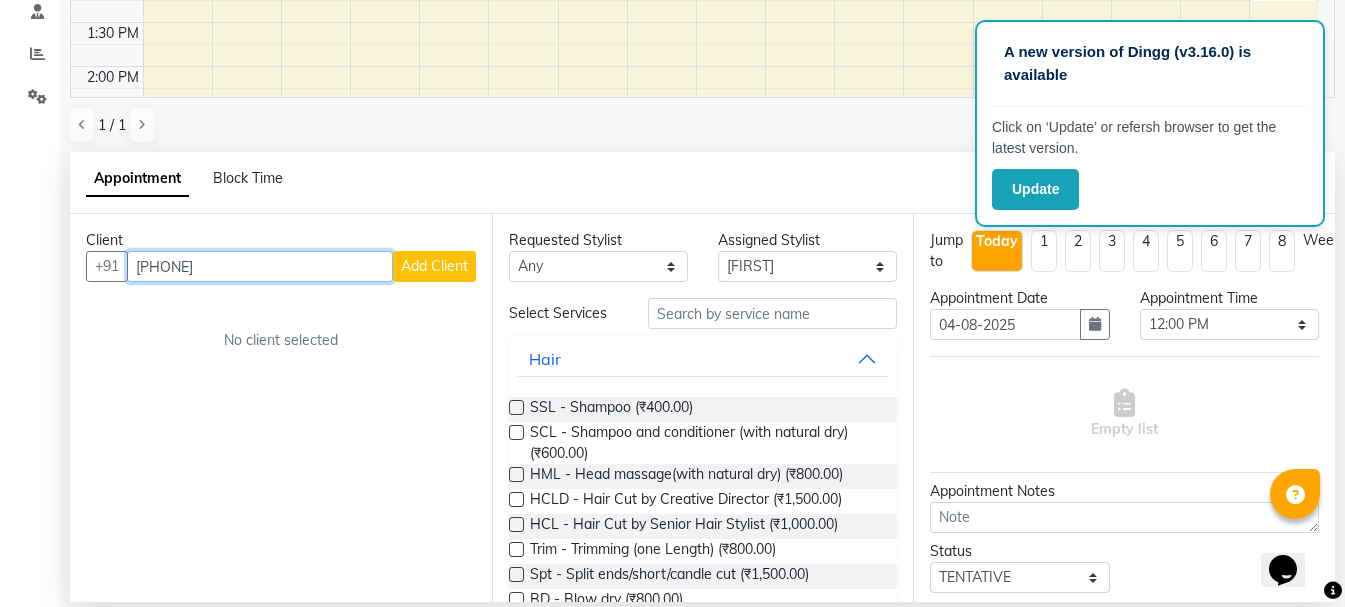 type on "[PHONE]" 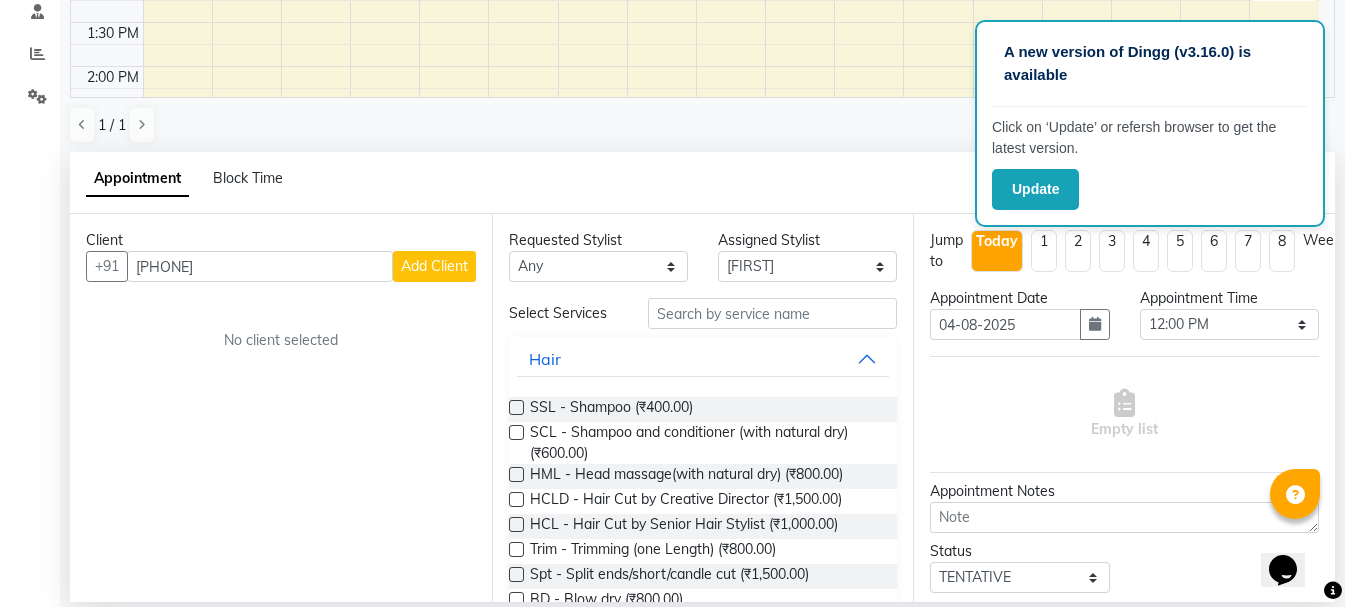 click on "Add Client" at bounding box center (434, 266) 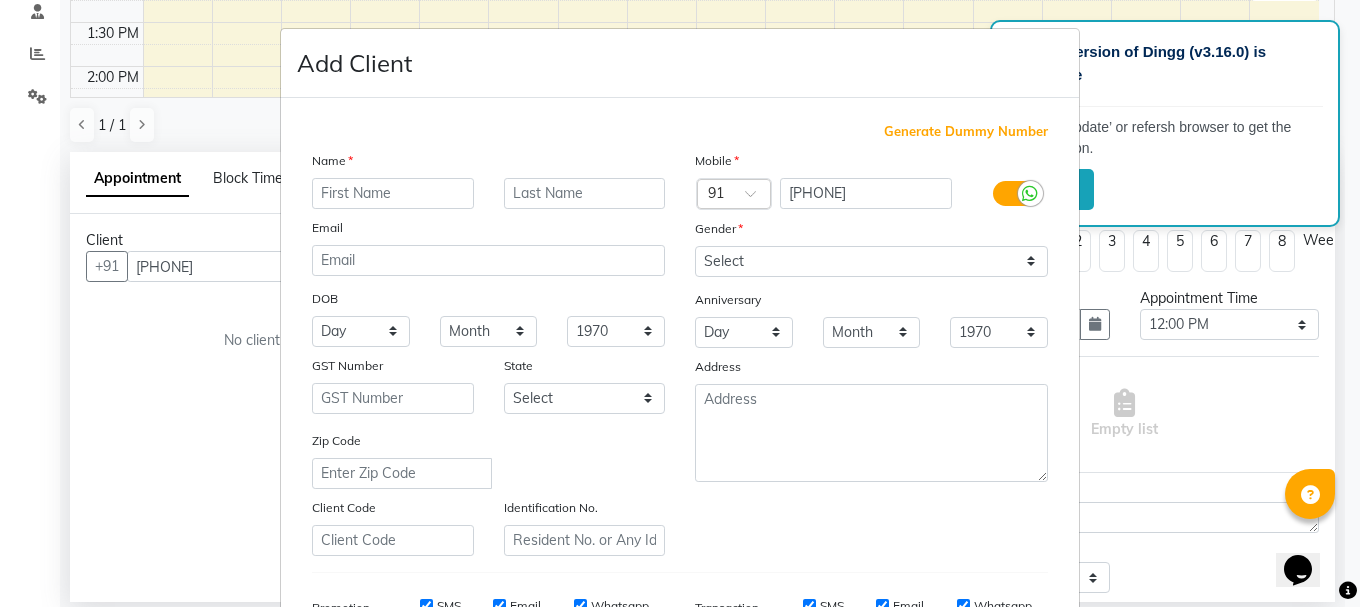click at bounding box center (393, 193) 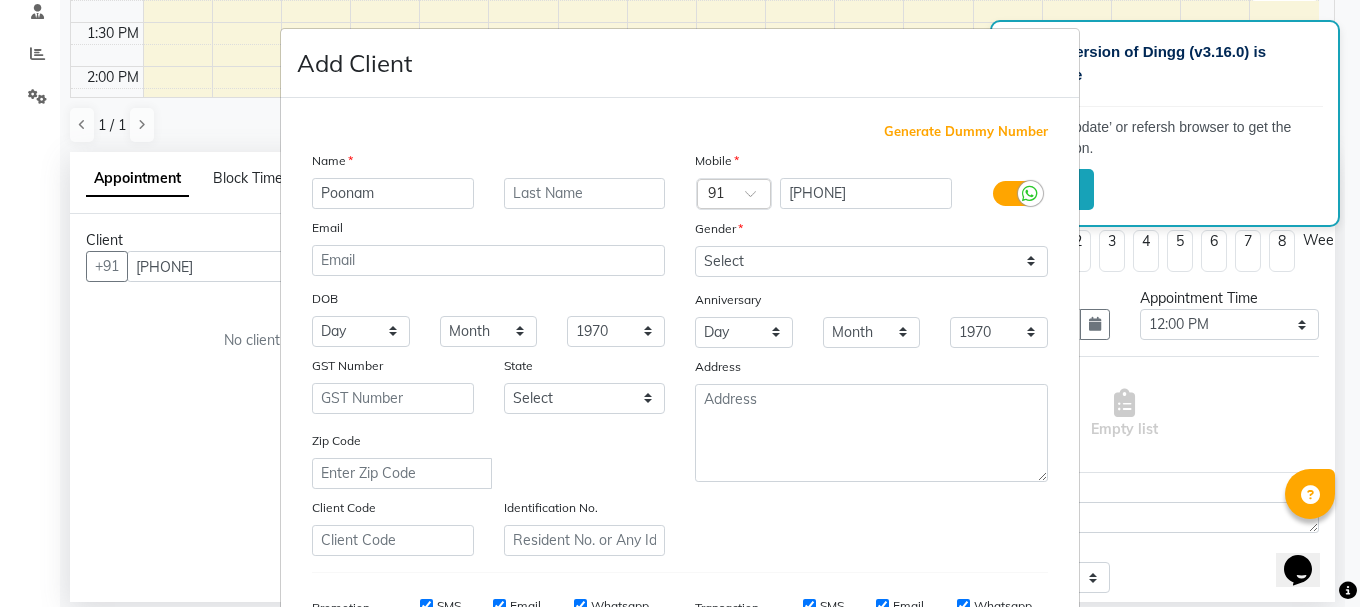 type on "Poonam" 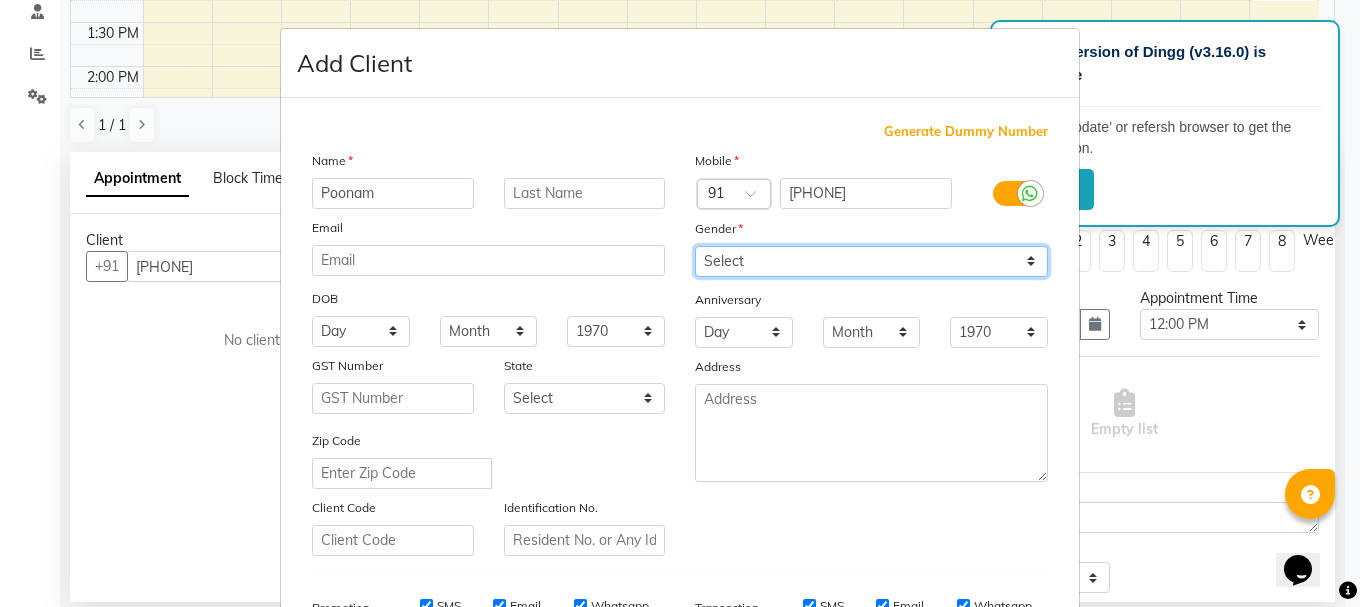 click on "Select Male Female Other Prefer Not To Say" at bounding box center [871, 261] 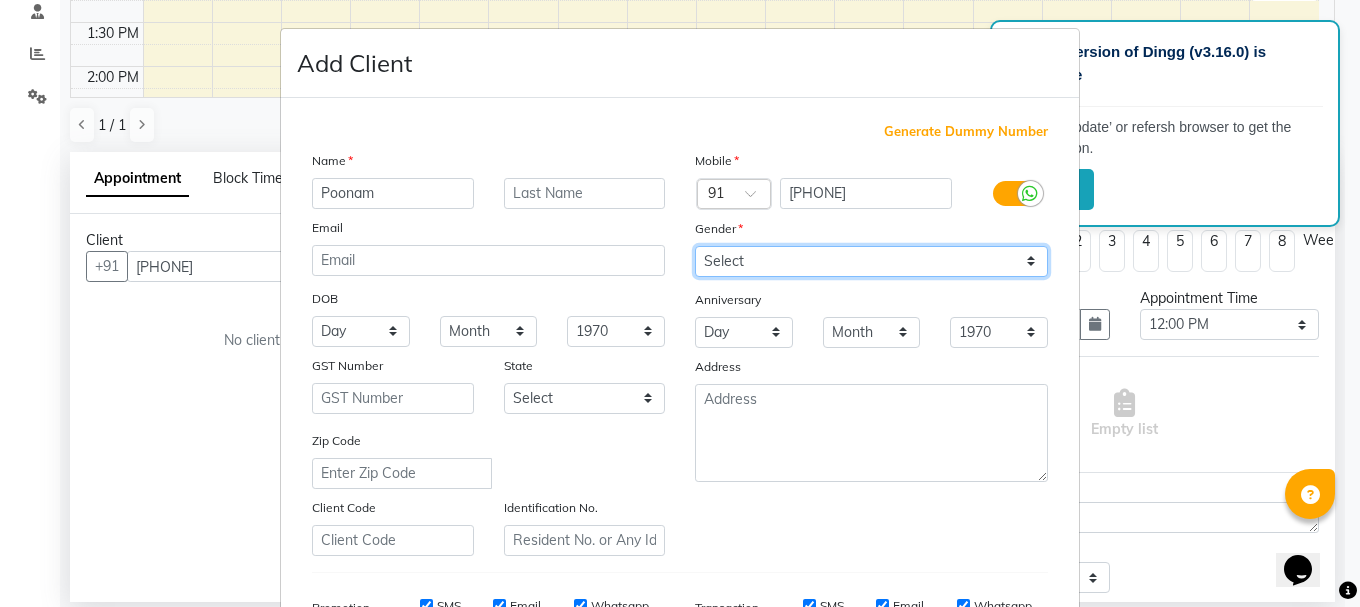 select on "female" 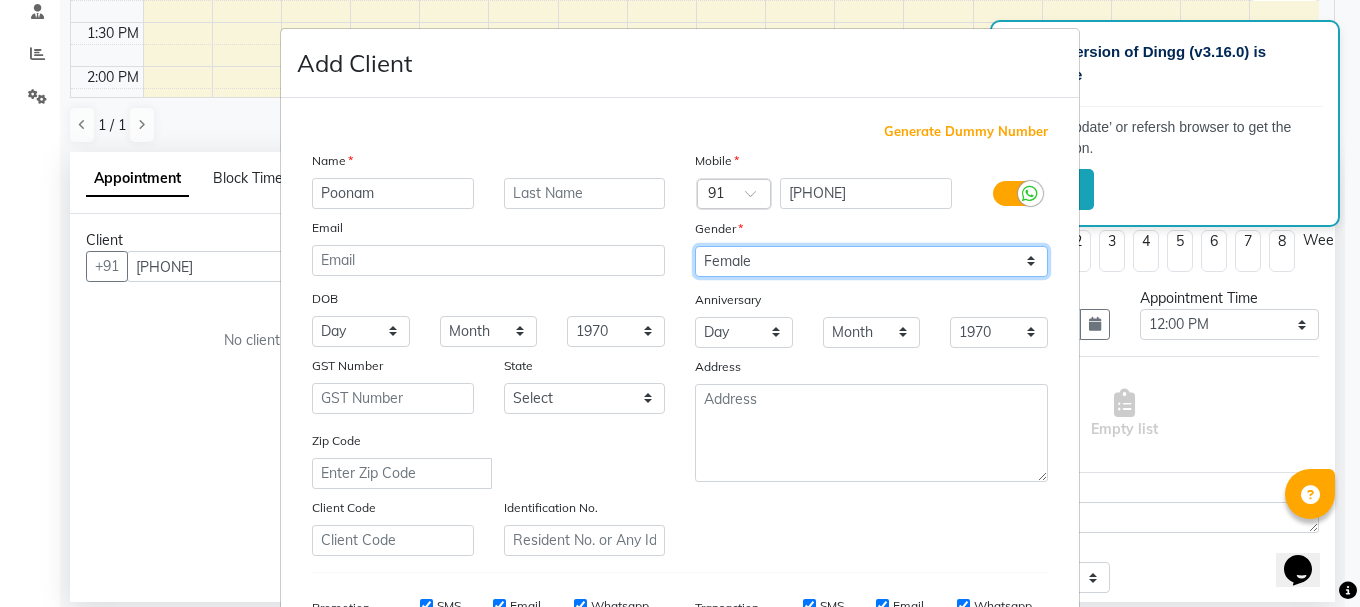 click on "Select Male Female Other Prefer Not To Say" at bounding box center [871, 261] 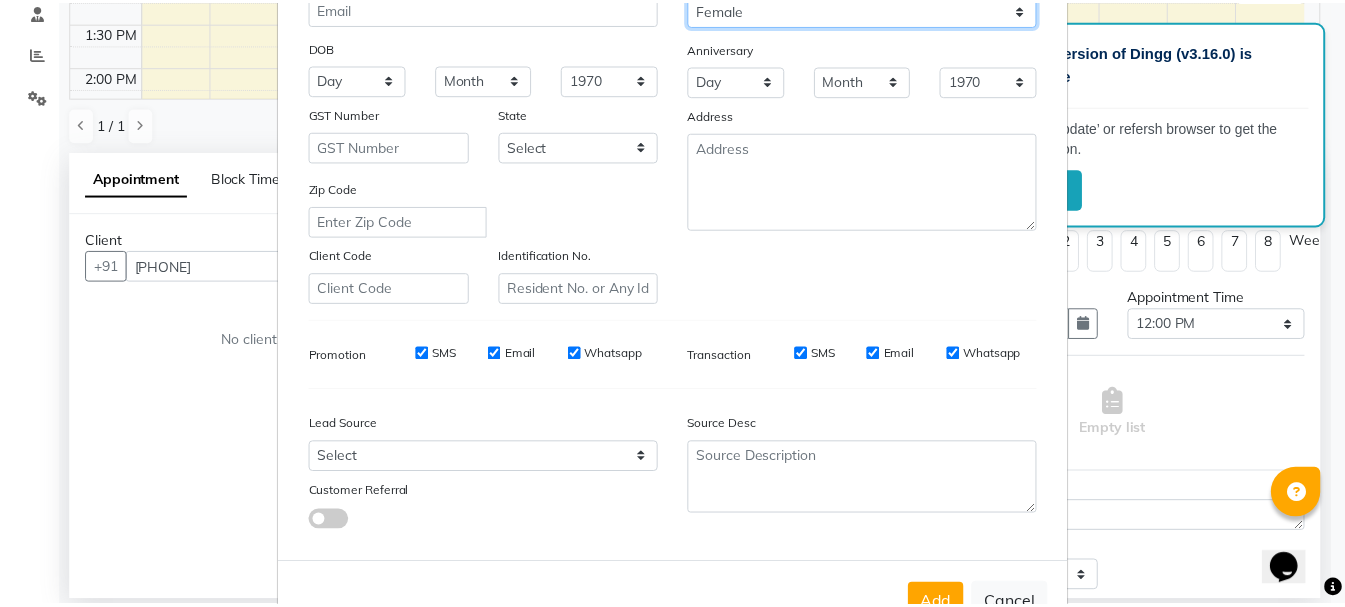 scroll, scrollTop: 316, scrollLeft: 0, axis: vertical 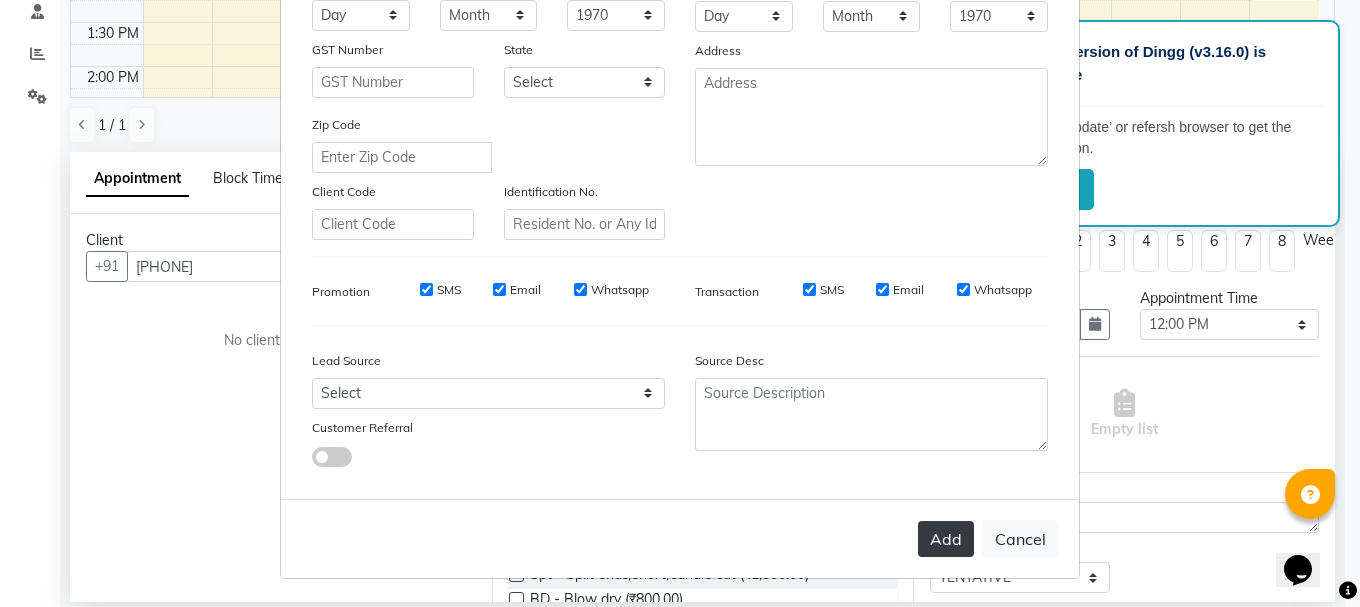 click on "Add" at bounding box center (946, 539) 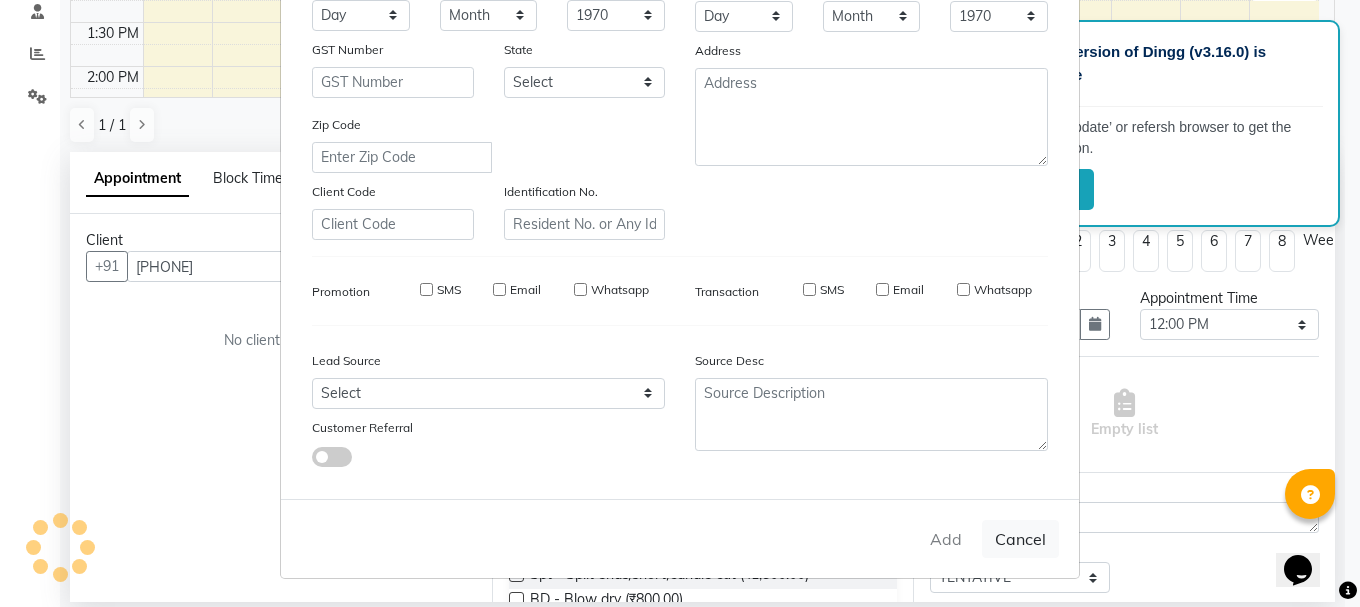 type 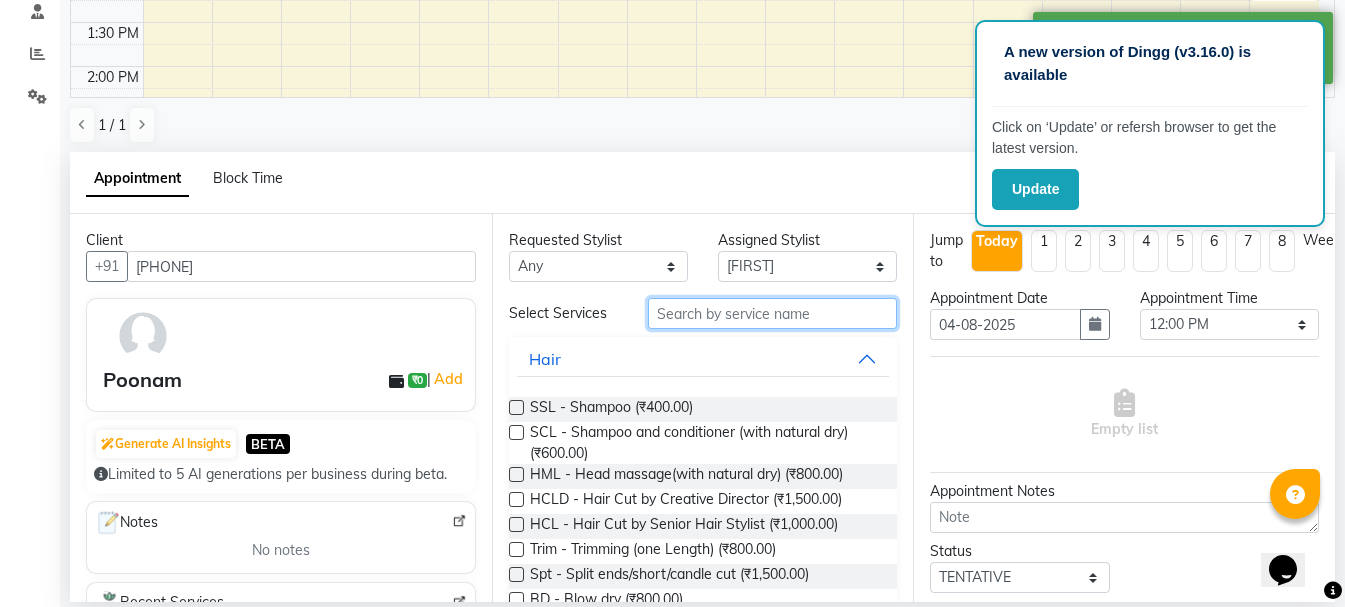 click at bounding box center [772, 313] 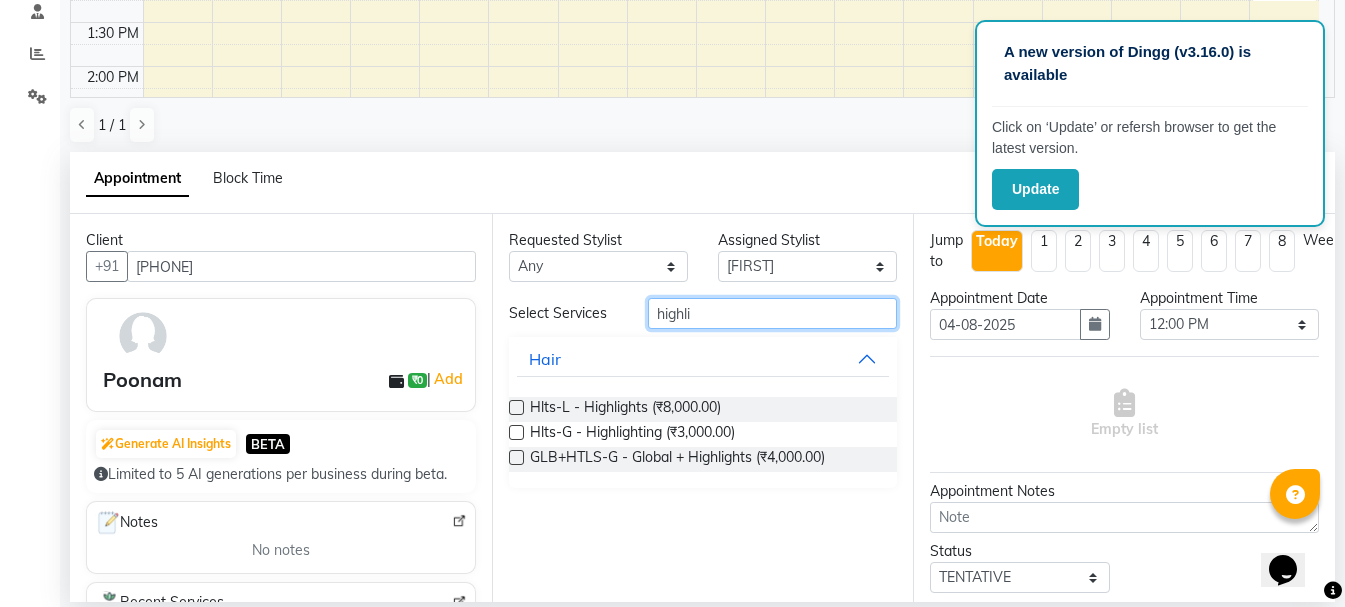 type on "highli" 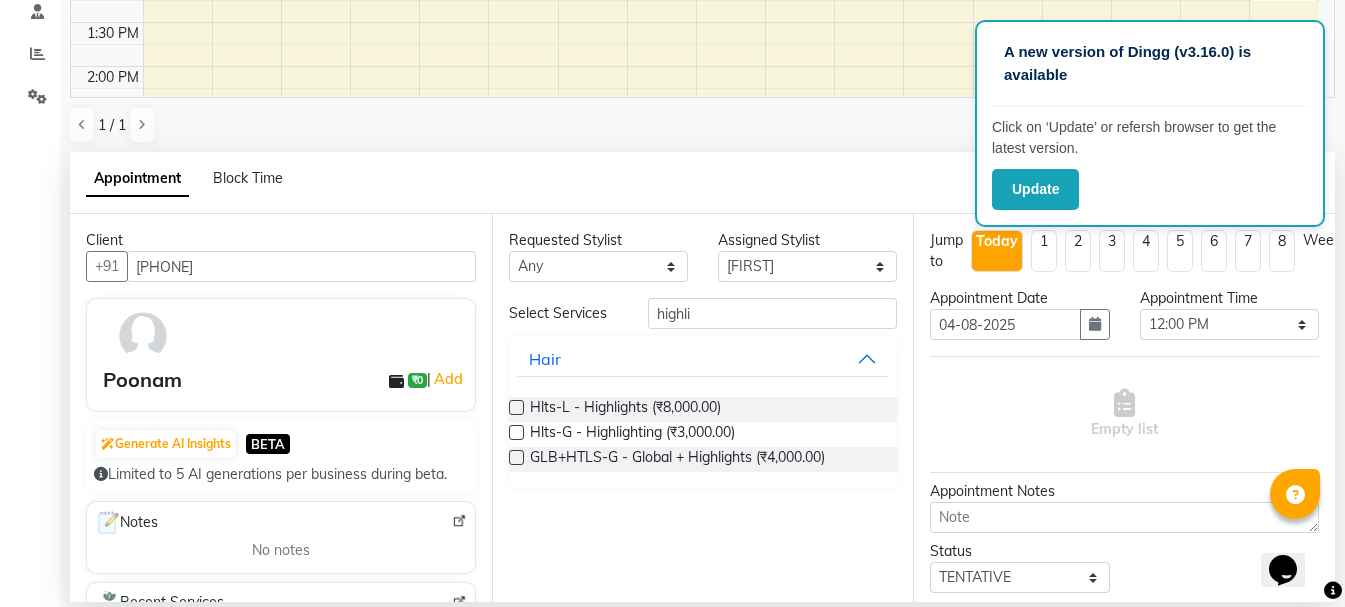 click at bounding box center (516, 407) 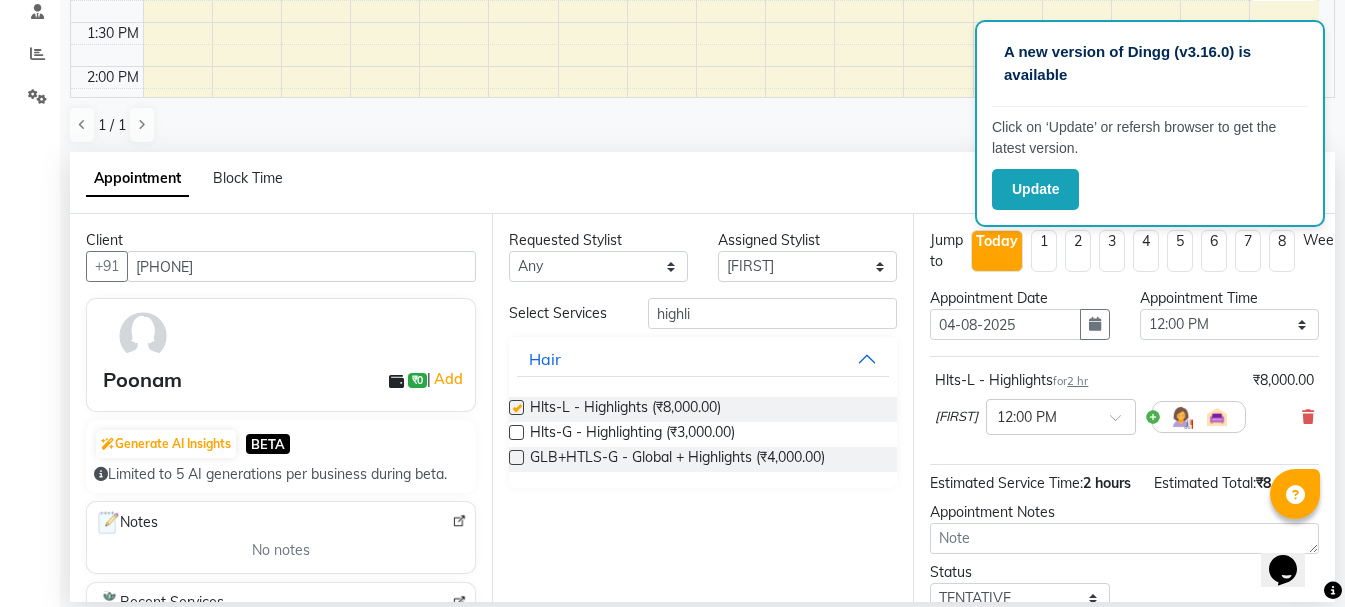 checkbox on "false" 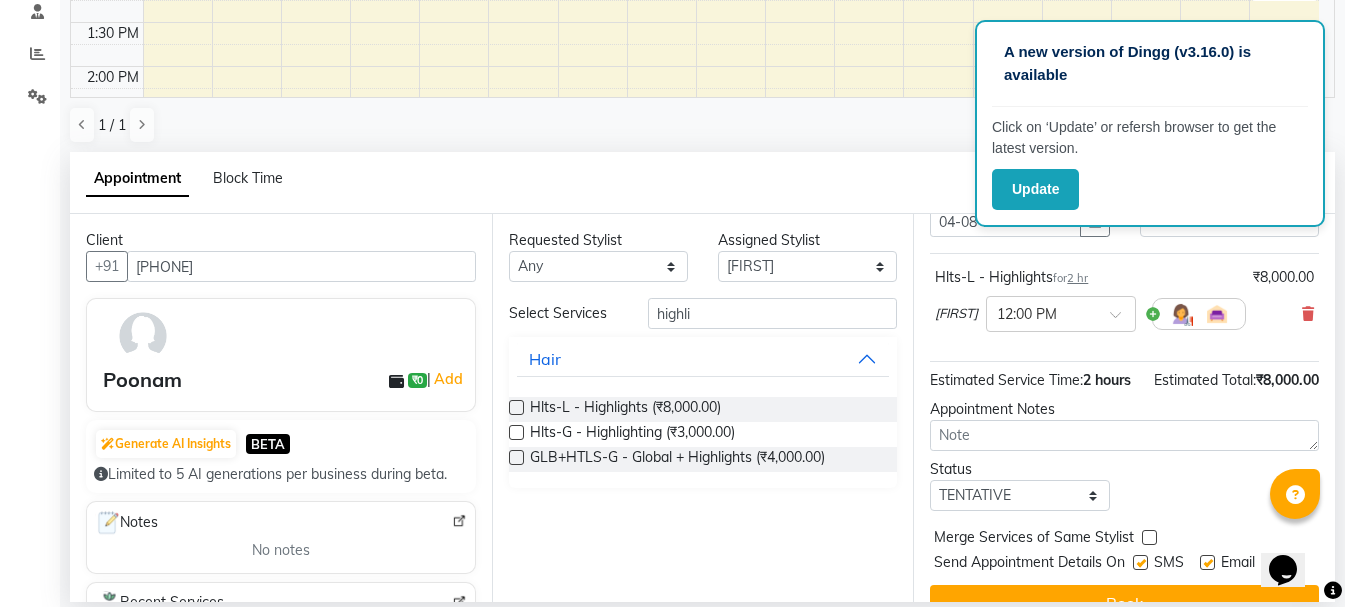 scroll, scrollTop: 174, scrollLeft: 0, axis: vertical 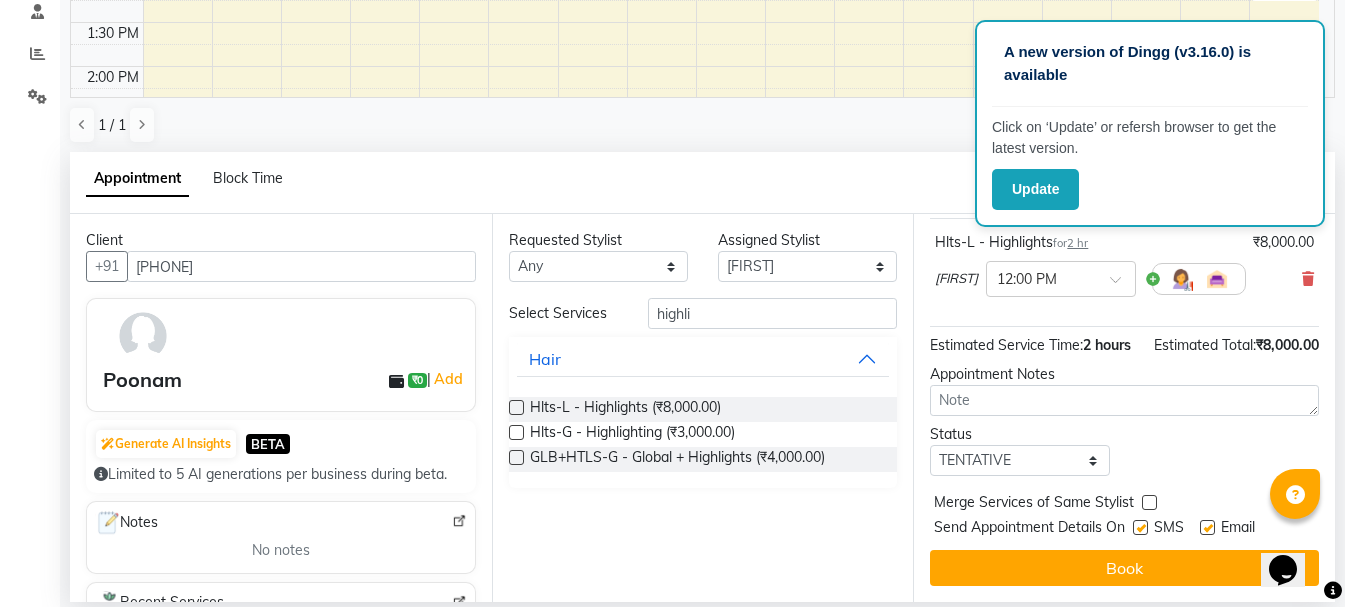 drag, startPoint x: 1330, startPoint y: 511, endPoint x: 28, endPoint y: 2, distance: 1397.9574 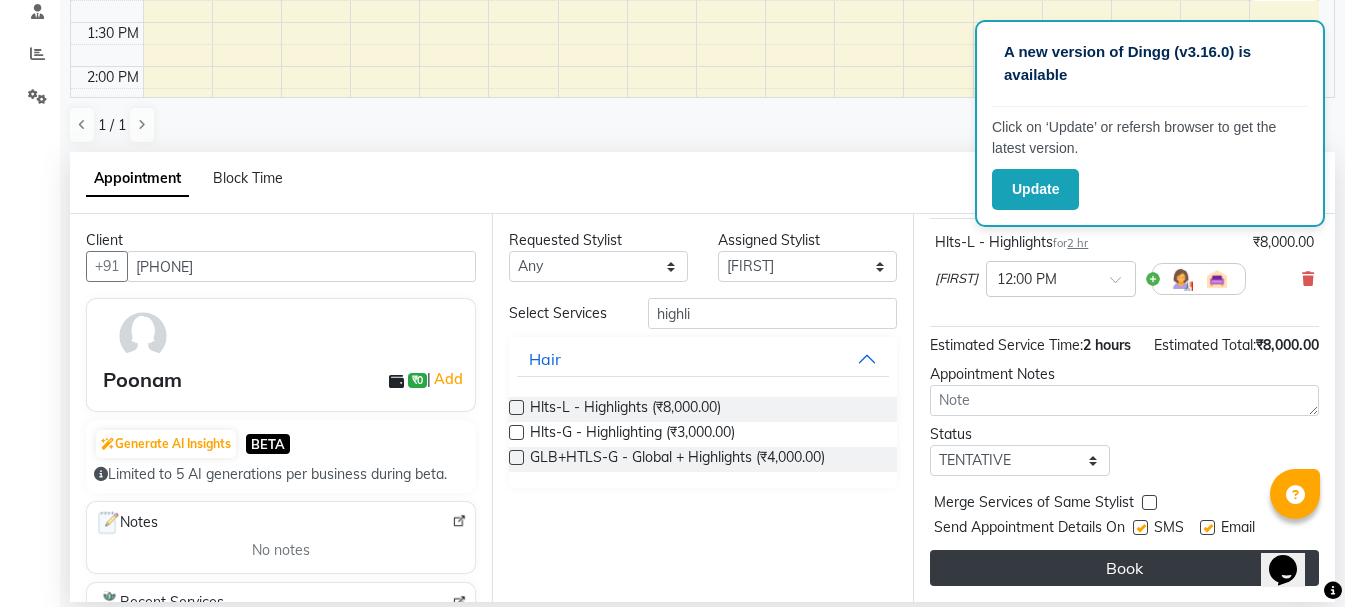 click on "Book" at bounding box center [1124, 568] 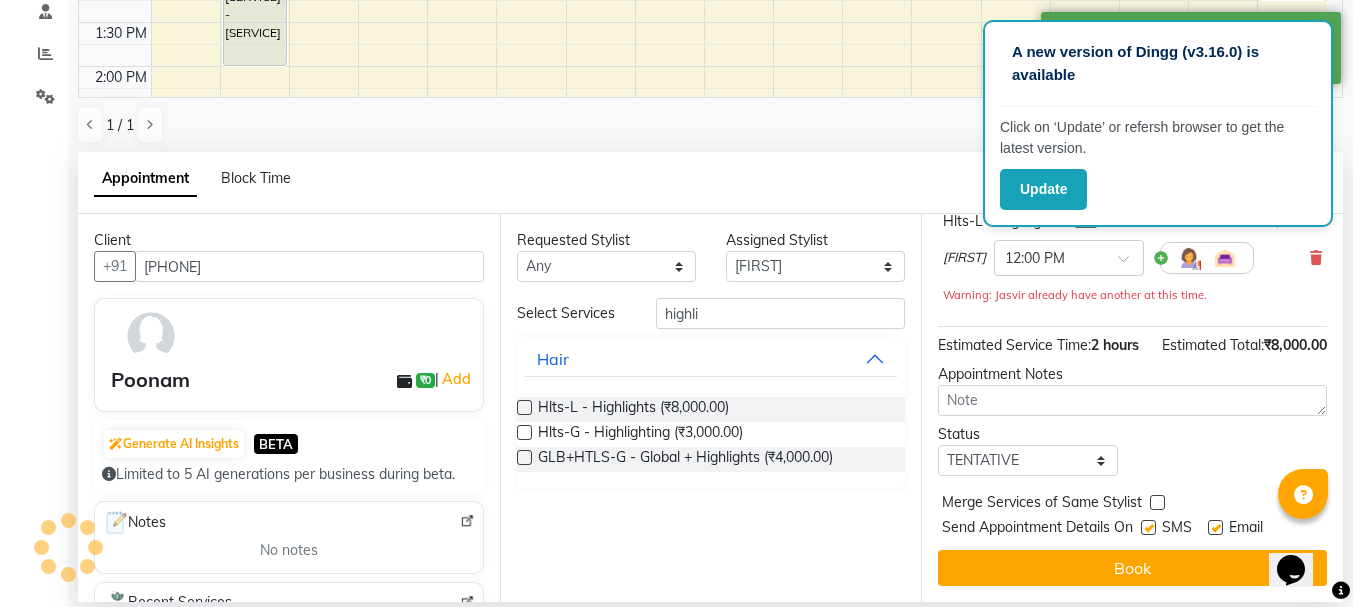 scroll, scrollTop: 0, scrollLeft: 0, axis: both 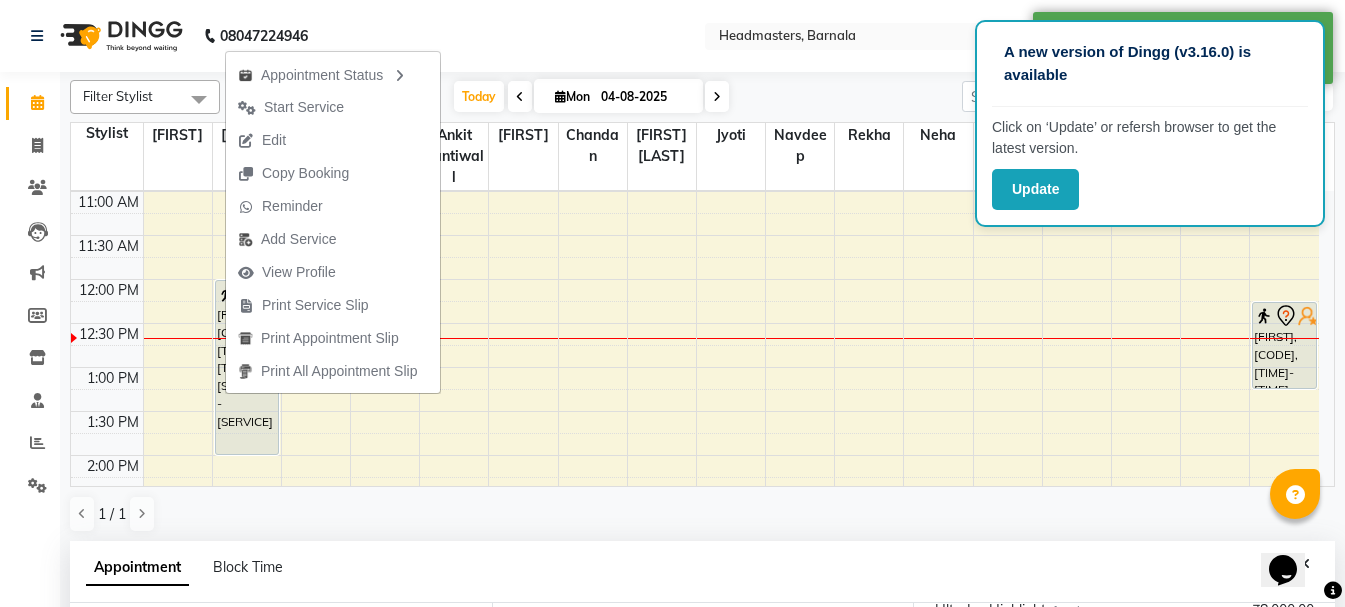 click on "Print Service Slip" at bounding box center [303, 305] 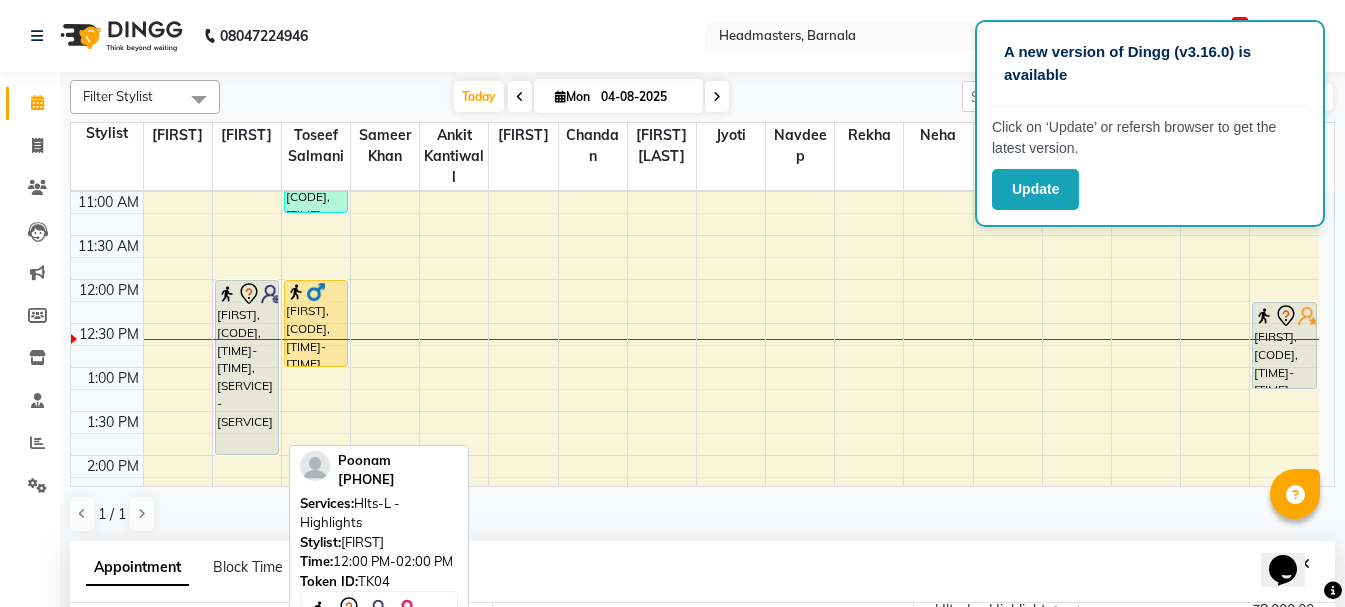 click on "[FIRST], TK04, 12:00 PM-02:00 PM, Hlts-L - Highlights" at bounding box center [247, 367] 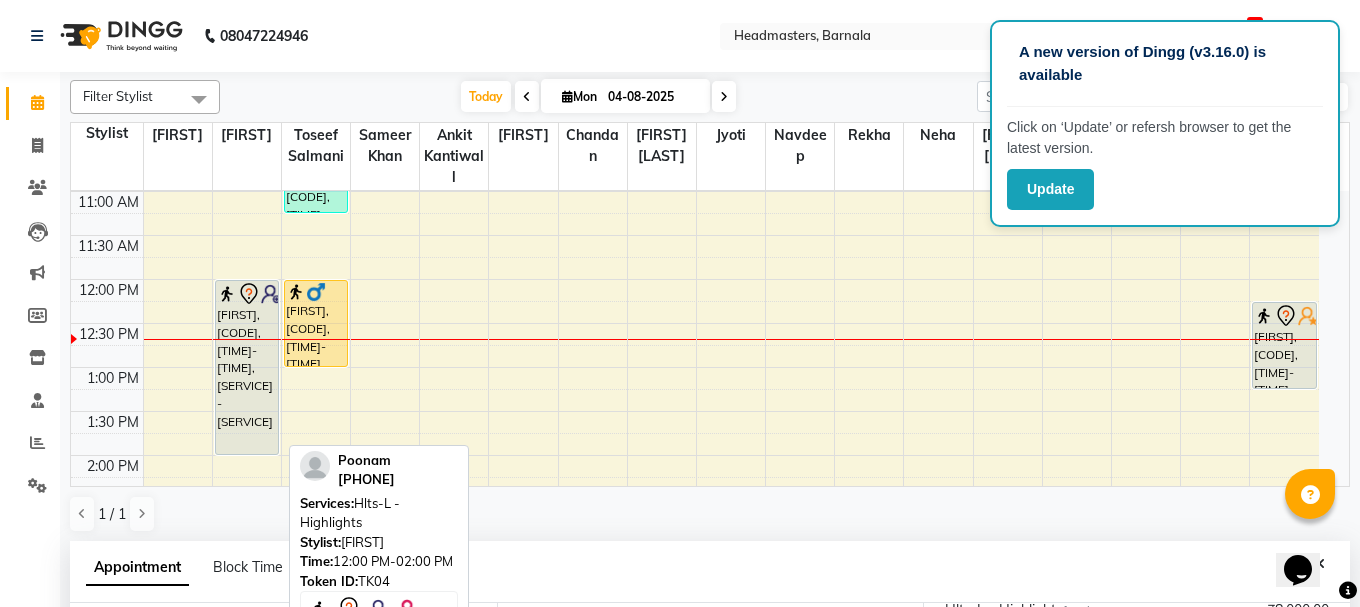 select on "7" 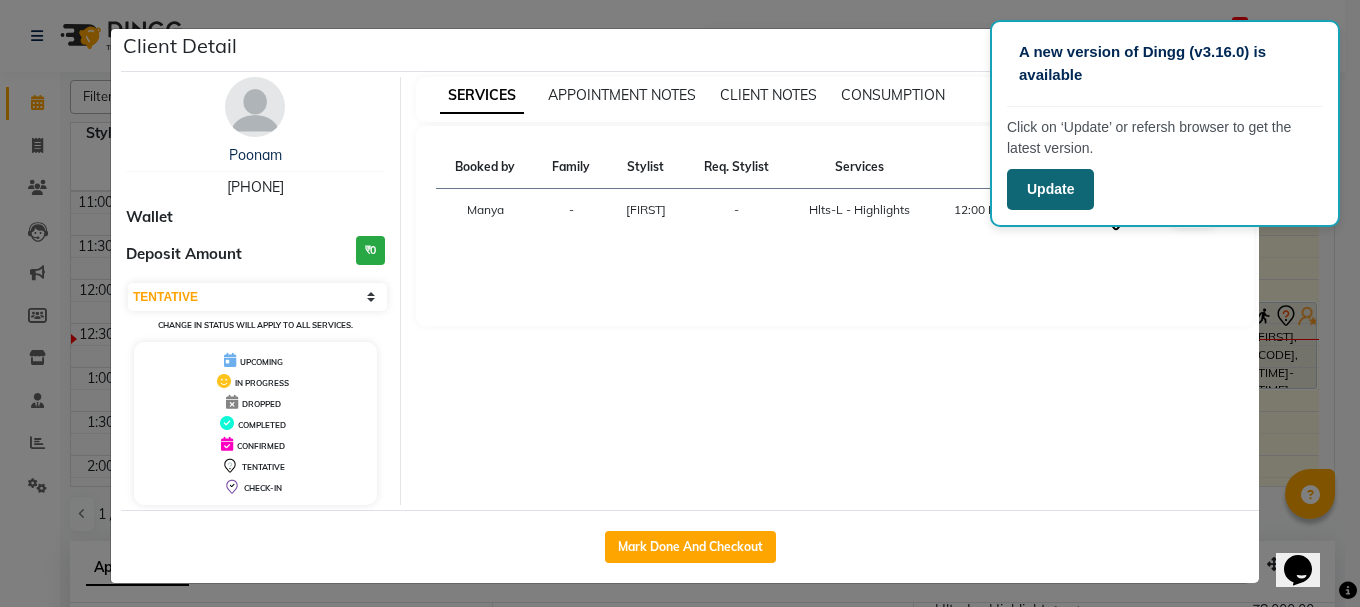 click on "Update" 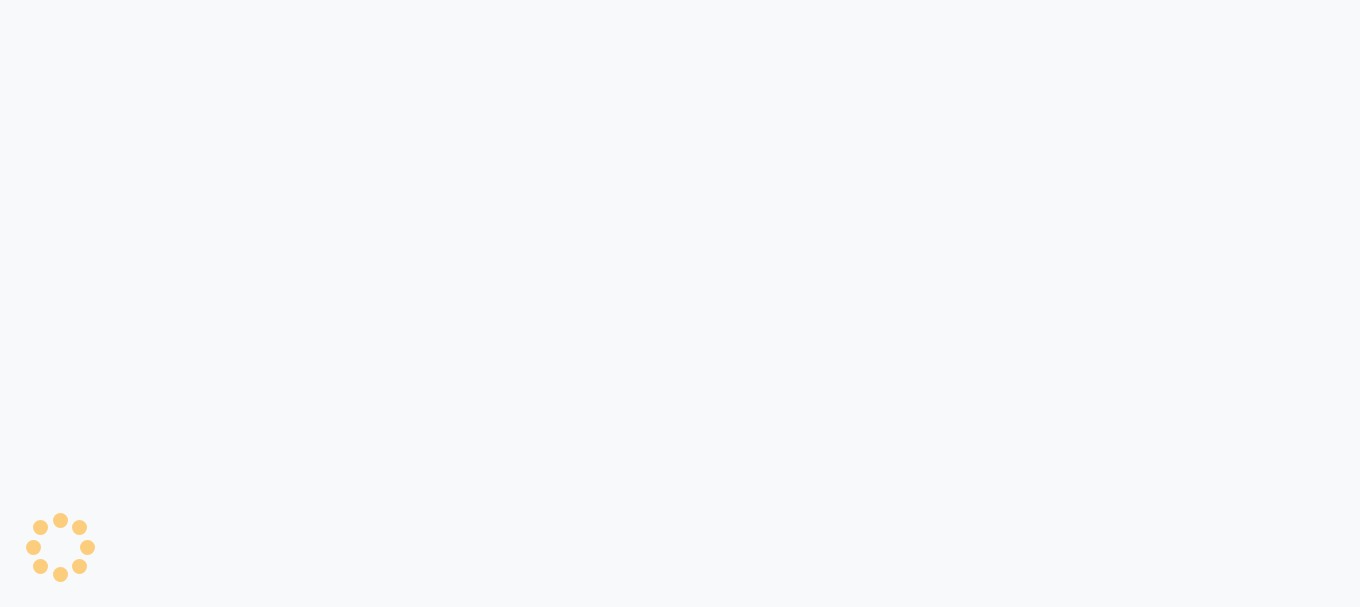 scroll, scrollTop: 0, scrollLeft: 0, axis: both 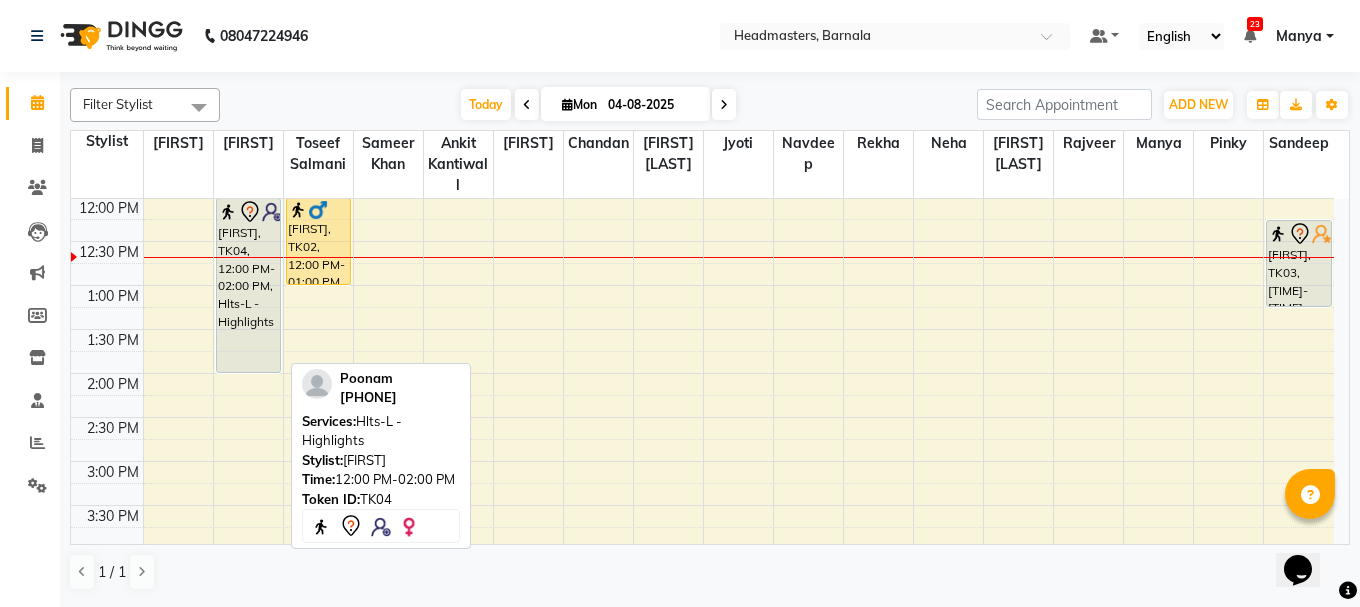 click on "[FIRST], TK04, 12:00 PM-02:00 PM, Hlts-L - Highlights" at bounding box center [248, 285] 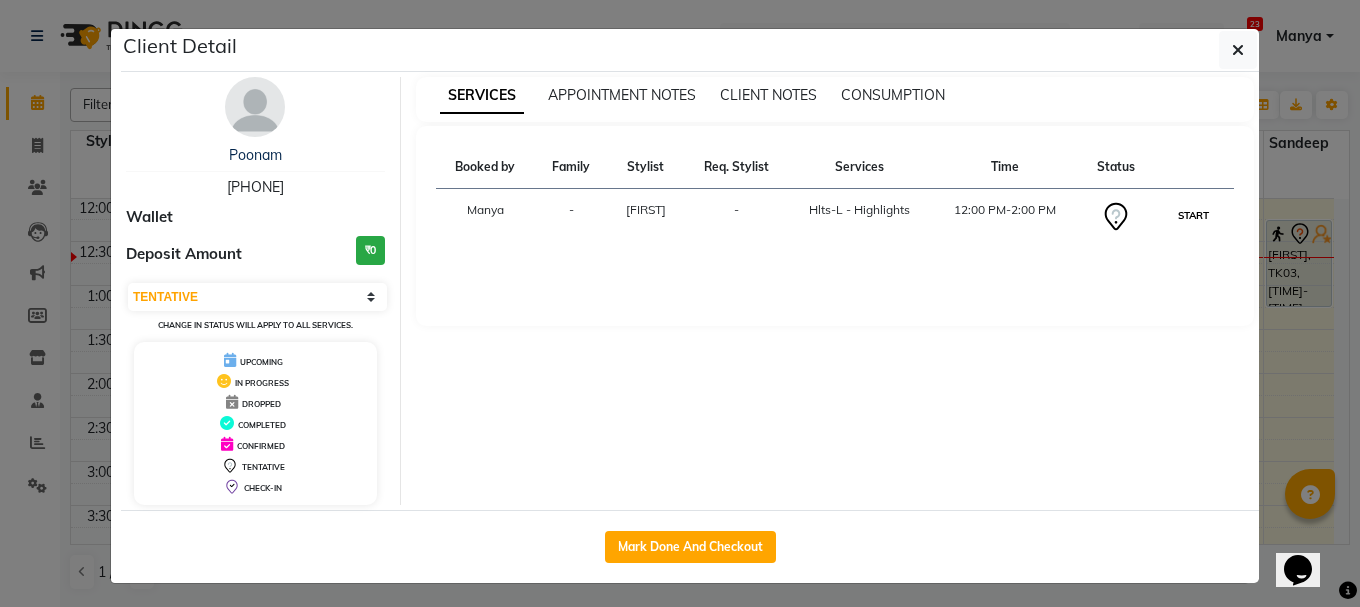click on "START" at bounding box center (1193, 215) 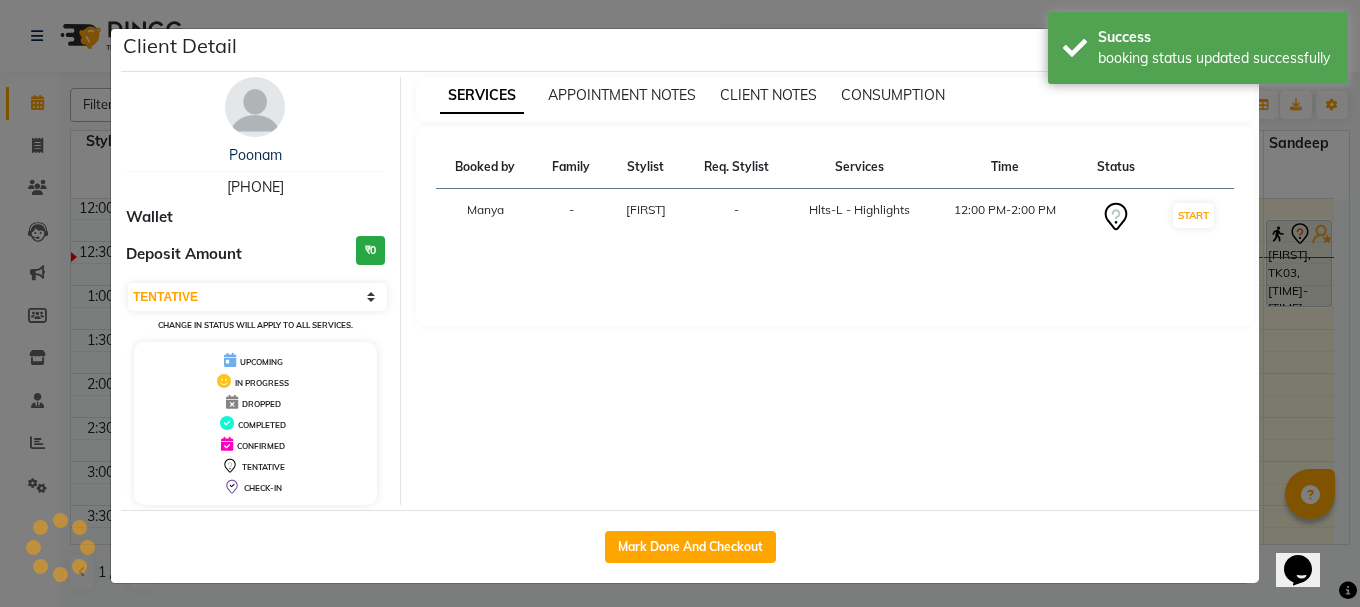 select on "1" 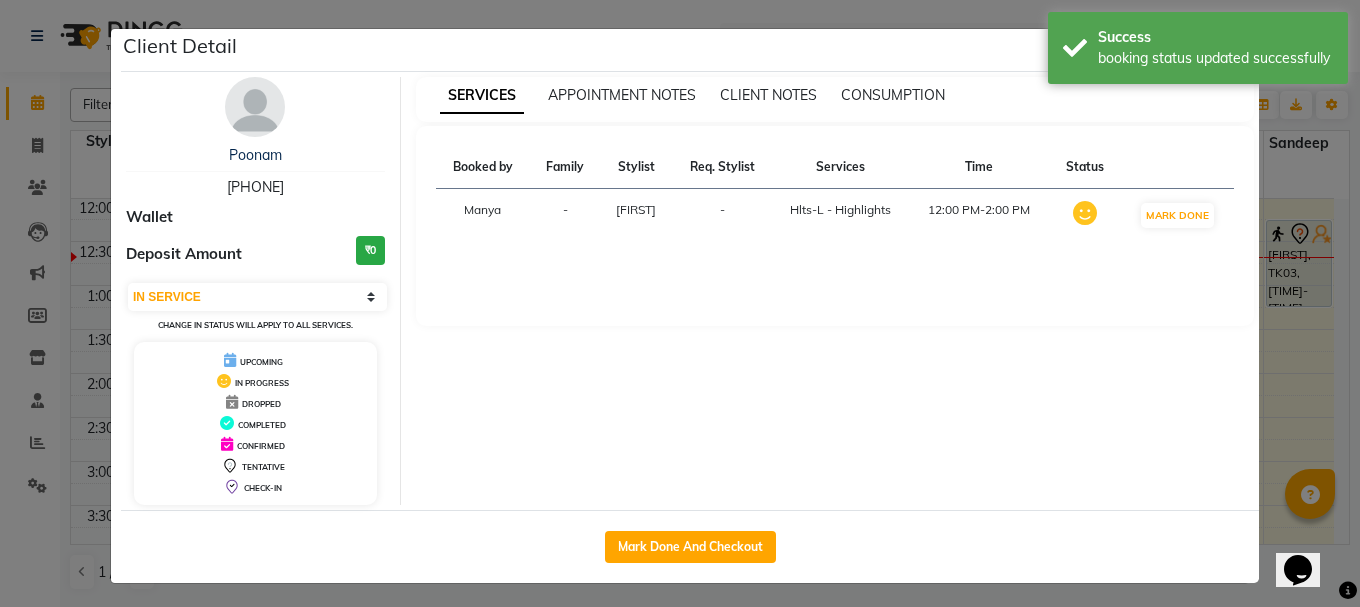click on "Client Detail Poonam [PHONE] Wallet Deposit Amount ₹0 Select IN SERVICE CONFIRMED TENTATIVE CHECK IN MARK DONE UPCOMING Change in status will apply to all services. UPCOMING IN PROGRESS DROPPED COMPLETED CONFIRMED TENTATIVE CHECK-IN SERVICES APPOINTMENT NOTES CLIENT NOTES CONSUMPTION Booked by Family Stylist Req. Stylist Services Time Status Manya - [FIRST] - Hlts-L - Highlights 12:00 PM-2:00 PM MARK DONE Mark Done And Checkout" 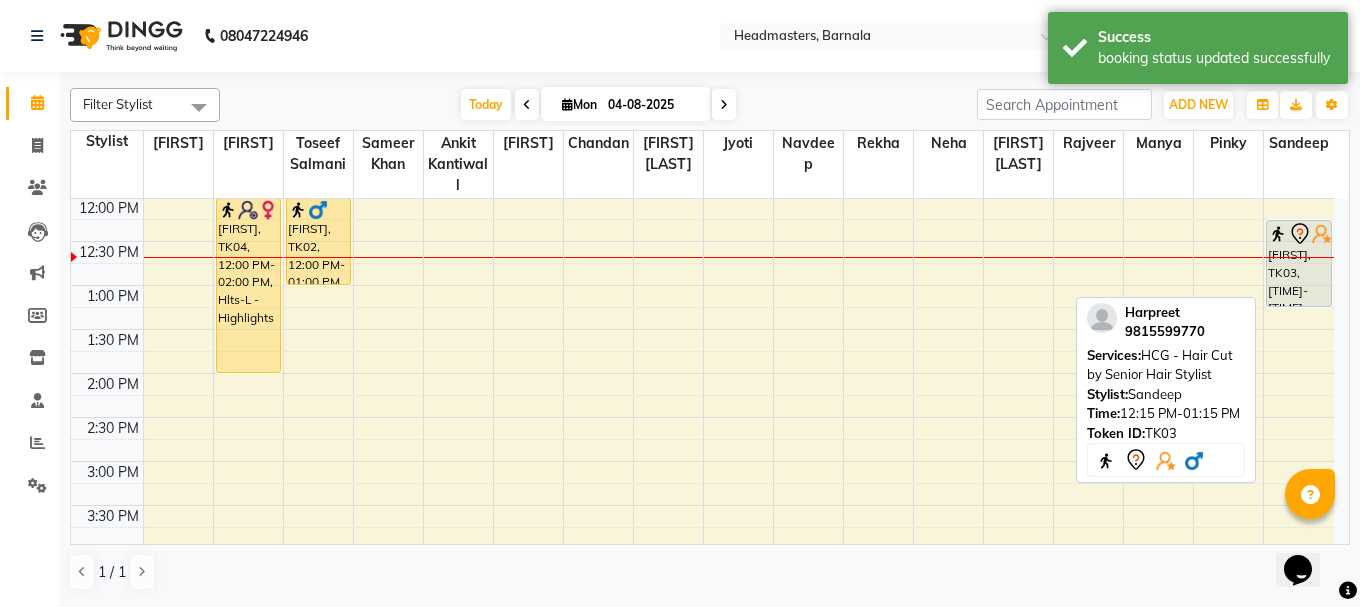 click on "[FIRST], TK03, [TIME]-[TIME], HCG - Hair Cut by Senior Hair Stylist" at bounding box center [1299, 263] 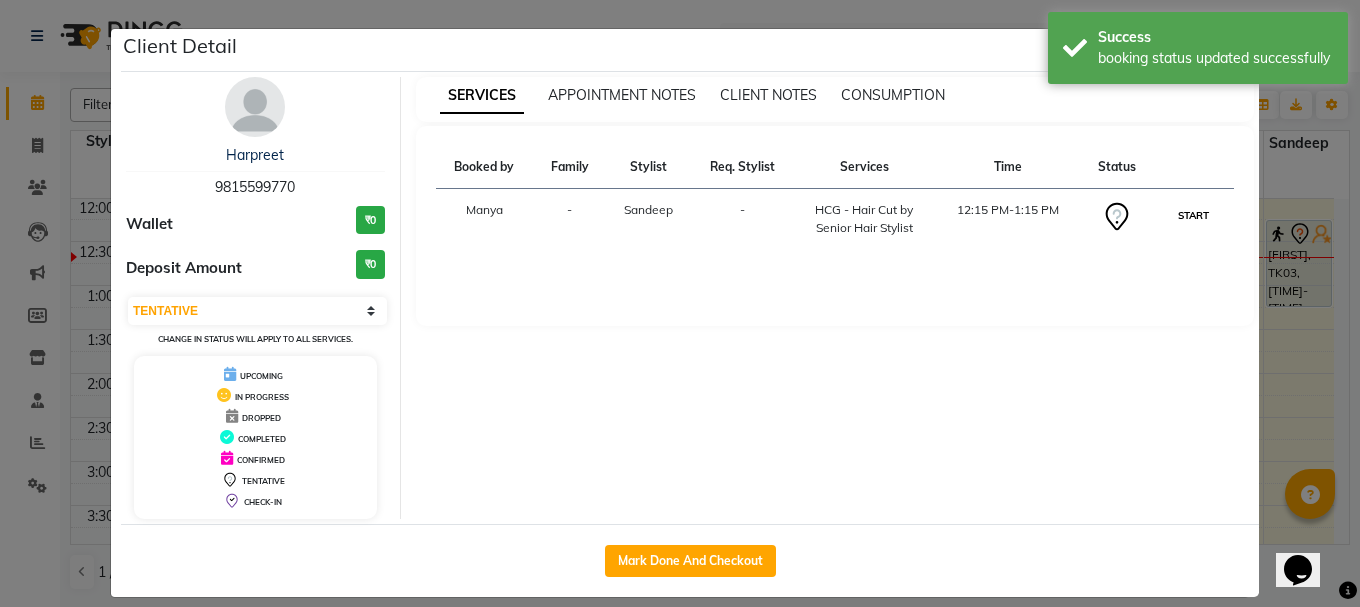 click on "START" at bounding box center [1193, 215] 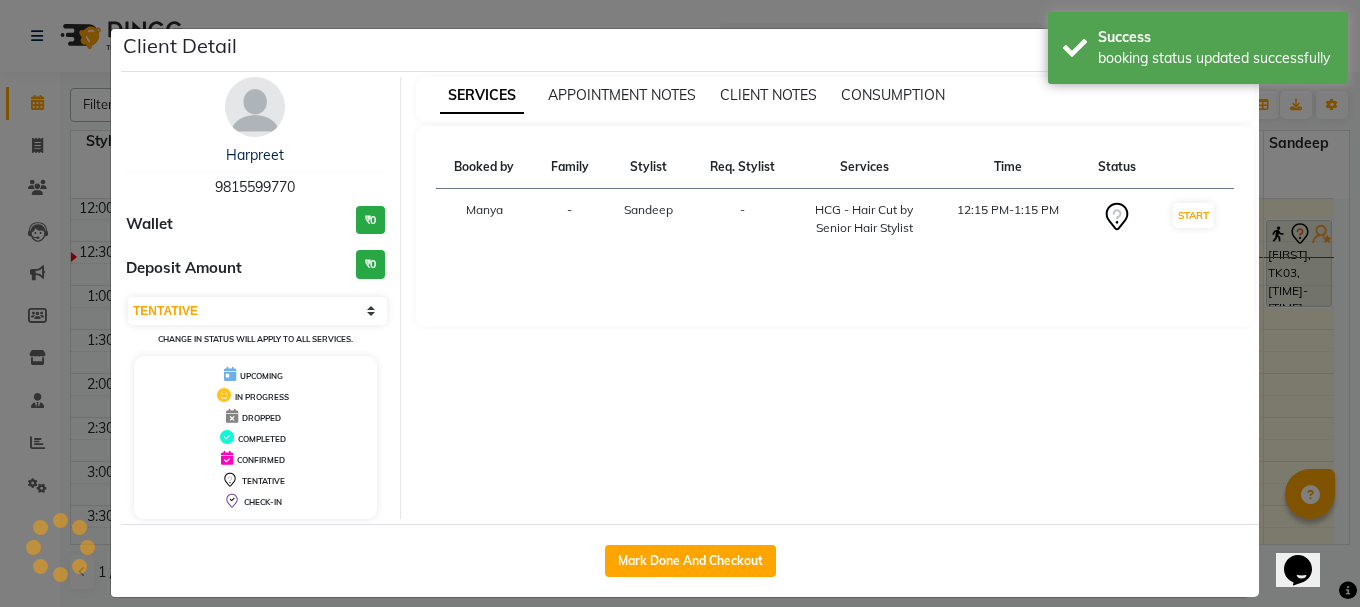 select on "1" 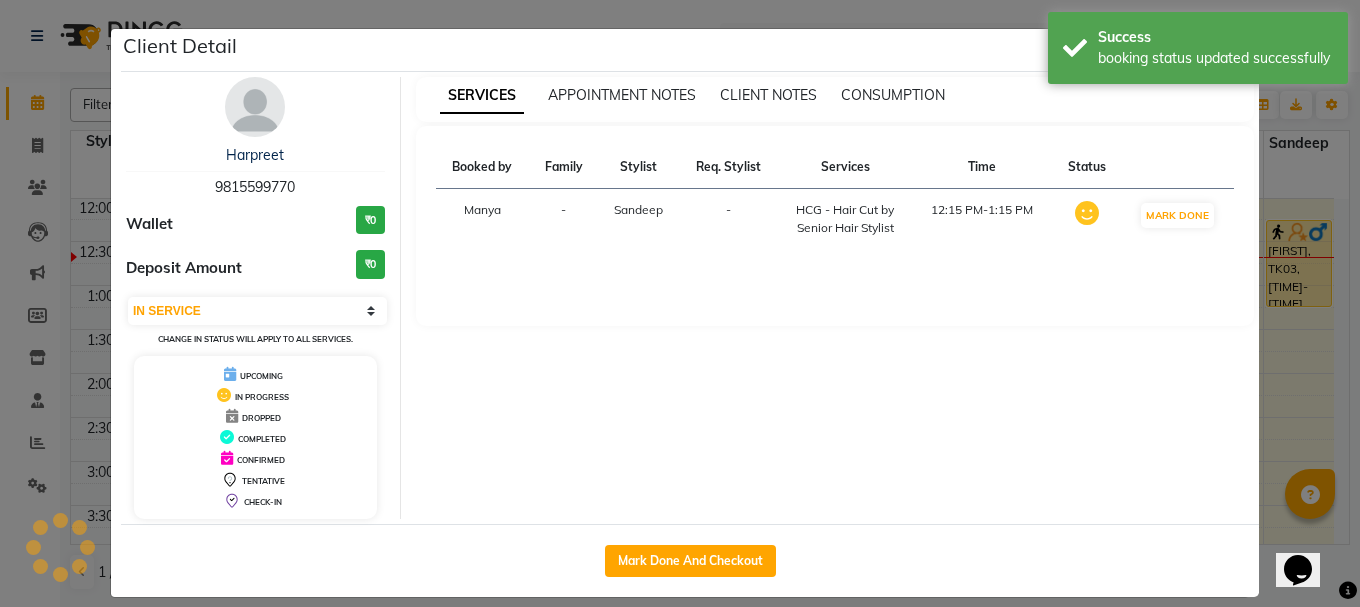click on "Client Detail  [FIRST]    [PHONE] Wallet ₠0 Deposit Amount  ₠0  Select IN SERVICE CONFIRMED TENTATIVE CHECK IN MARK DONE UPCOMING Change in status will apply to all services. UPCOMING IN PROGRESS DROPPED COMPLETED CONFIRMED TENTATIVE CHECK-IN SERVICES APPOINTMENT NOTES CLIENT NOTES CONSUMPTION Booked by Family Stylist Req. Stylist Services Time Status  Manya  - Sandeep -  HCG - Hair Cut by Senior Hair Stylist   12:15 PM-1:15 PM   MARK DONE   Mark Done And Checkout" 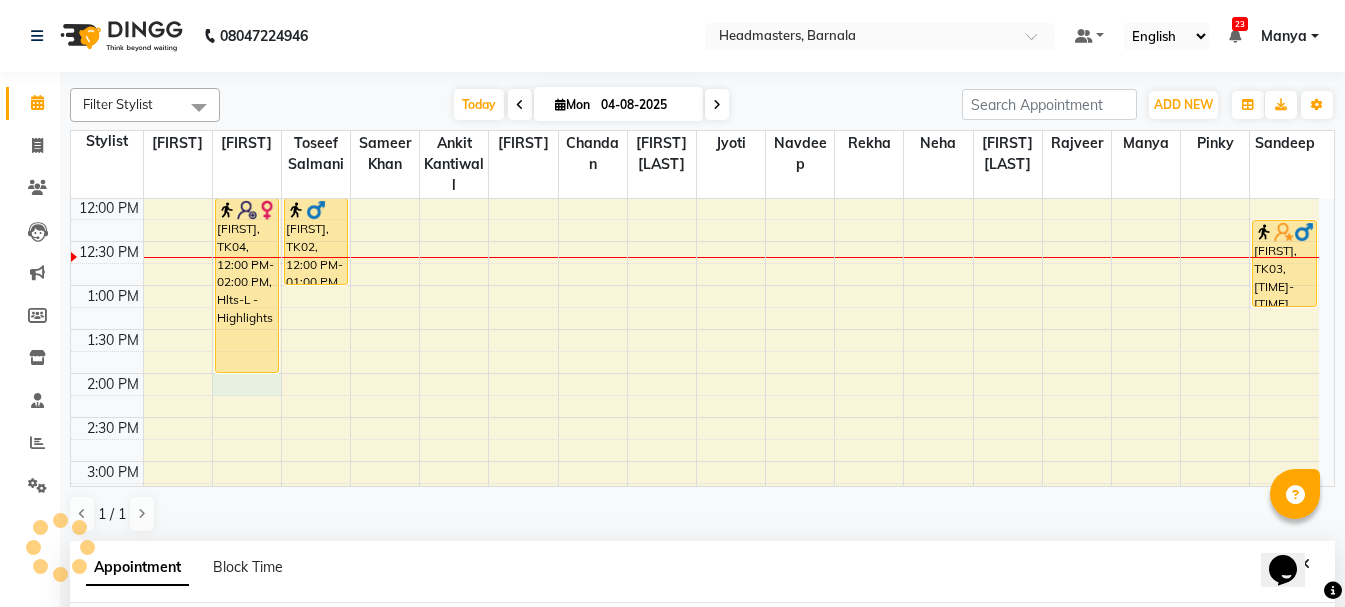 select on "67275" 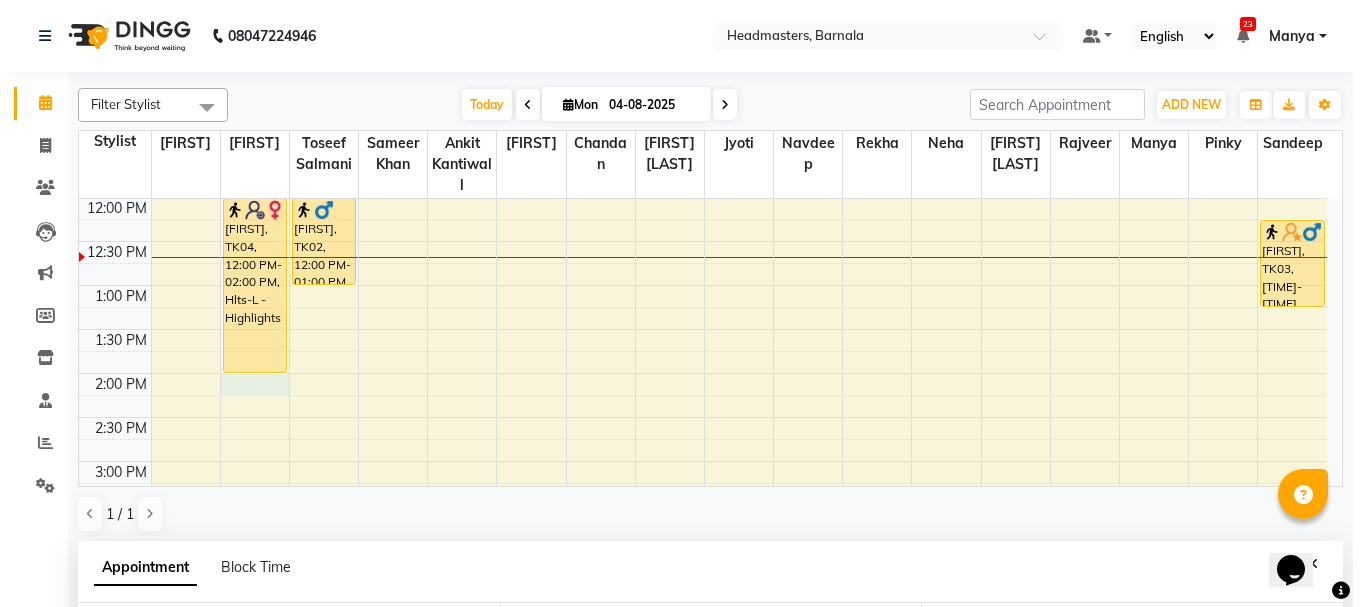 scroll, scrollTop: 389, scrollLeft: 0, axis: vertical 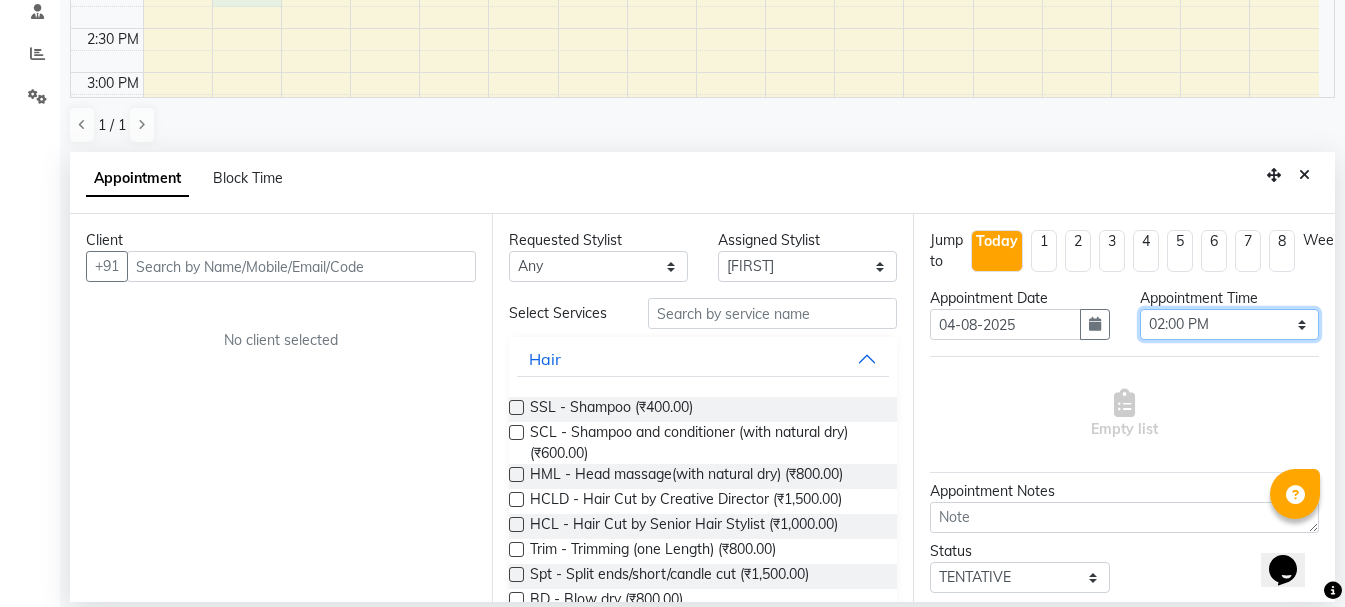 click on "Select 09:00 AM 09:15 AM 09:30 AM 09:45 AM 10:00 AM 10:15 AM 10:30 AM 10:45 AM 11:00 AM 11:15 AM 11:30 AM 11:45 AM 12:00 PM 12:15 PM 12:30 PM 12:45 PM 01:00 PM 01:15 PM 01:30 PM 01:45 PM 02:00 PM 02:15 PM 02:30 PM 02:45 PM 03:00 PM 03:15 PM 03:30 PM 03:45 PM 04:00 PM 04:15 PM 04:30 PM 04:45 PM 05:00 PM 05:15 PM 05:30 PM 05:45 PM 06:00 PM 06:15 PM 06:30 PM 06:45 PM 07:00 PM 07:15 PM 07:30 PM 07:45 PM 08:00 PM" at bounding box center [1229, 324] 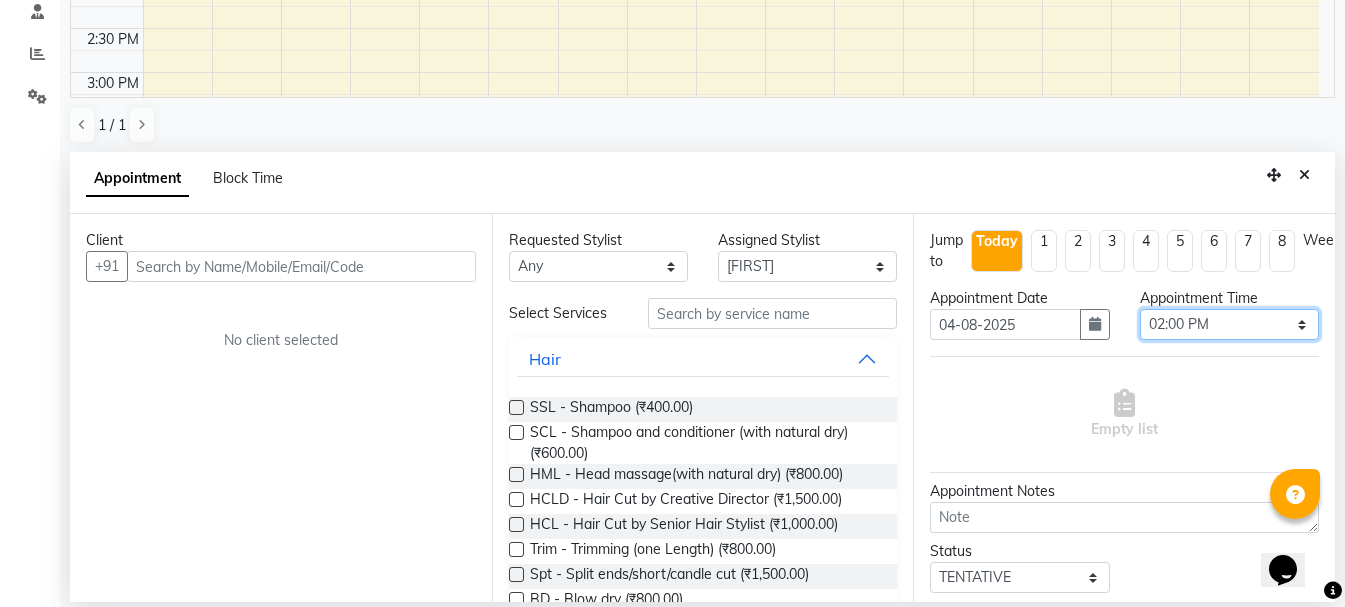 select on "765" 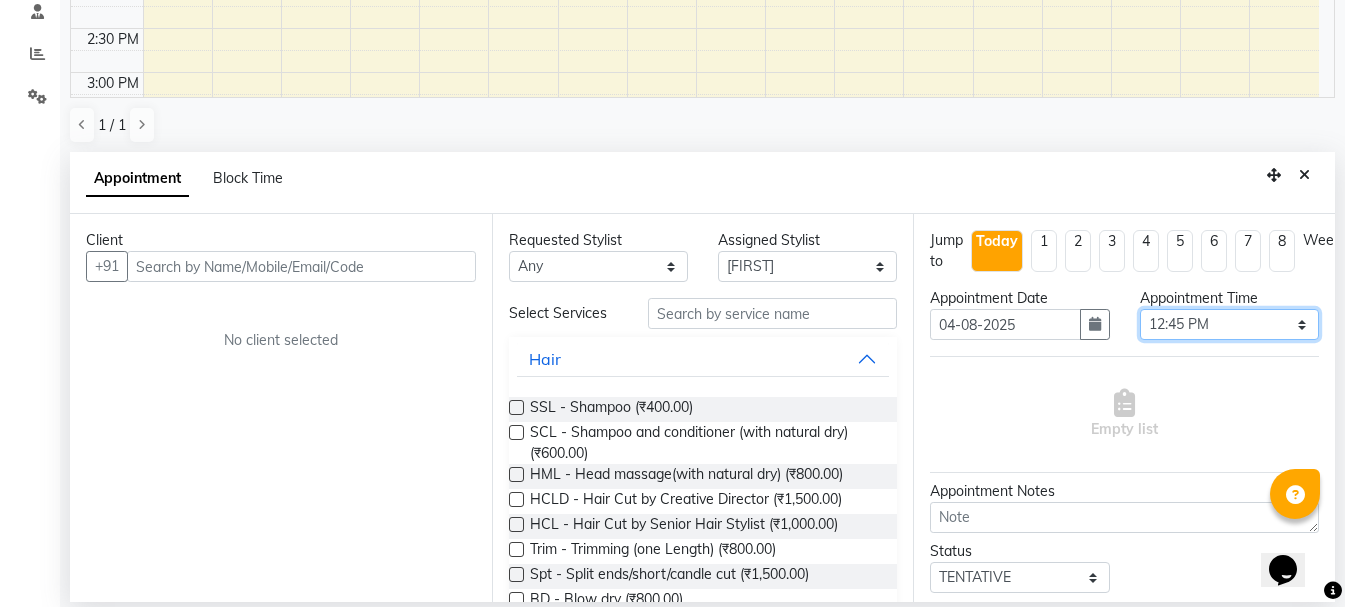 click on "Select 09:00 AM 09:15 AM 09:30 AM 09:45 AM 10:00 AM 10:15 AM 10:30 AM 10:45 AM 11:00 AM 11:15 AM 11:30 AM 11:45 AM 12:00 PM 12:15 PM 12:30 PM 12:45 PM 01:00 PM 01:15 PM 01:30 PM 01:45 PM 02:00 PM 02:15 PM 02:30 PM 02:45 PM 03:00 PM 03:15 PM 03:30 PM 03:45 PM 04:00 PM 04:15 PM 04:30 PM 04:45 PM 05:00 PM 05:15 PM 05:30 PM 05:45 PM 06:00 PM 06:15 PM 06:30 PM 06:45 PM 07:00 PM 07:15 PM 07:30 PM 07:45 PM 08:00 PM" at bounding box center (1229, 324) 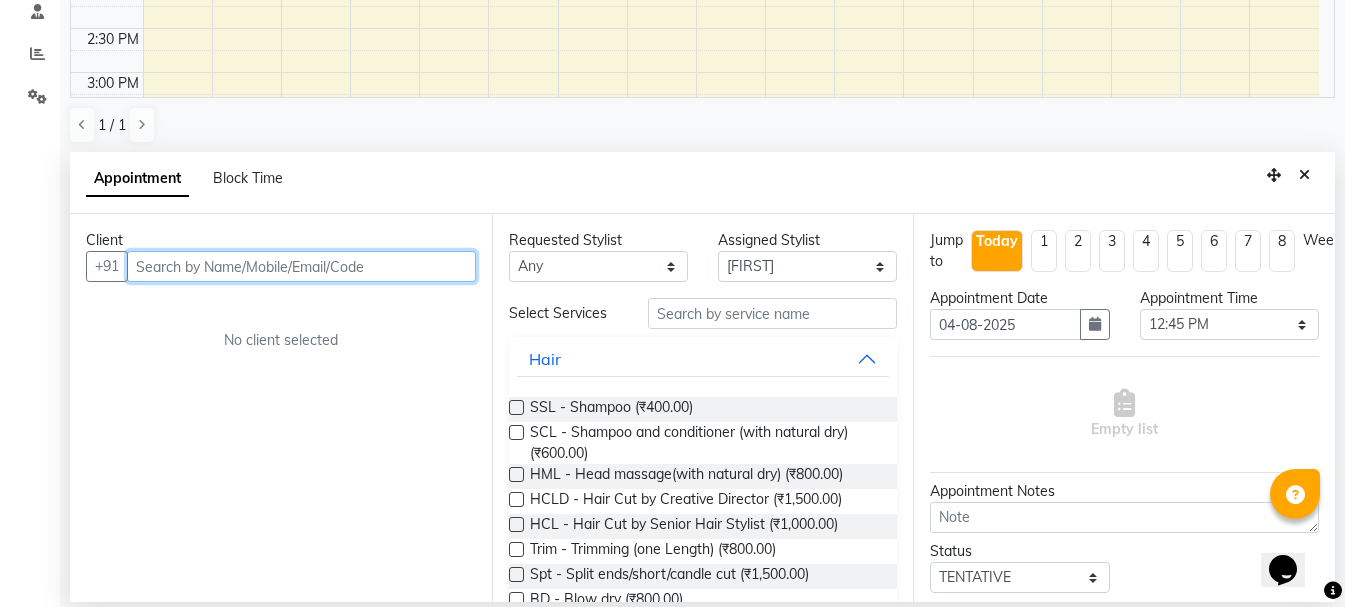 click at bounding box center [301, 266] 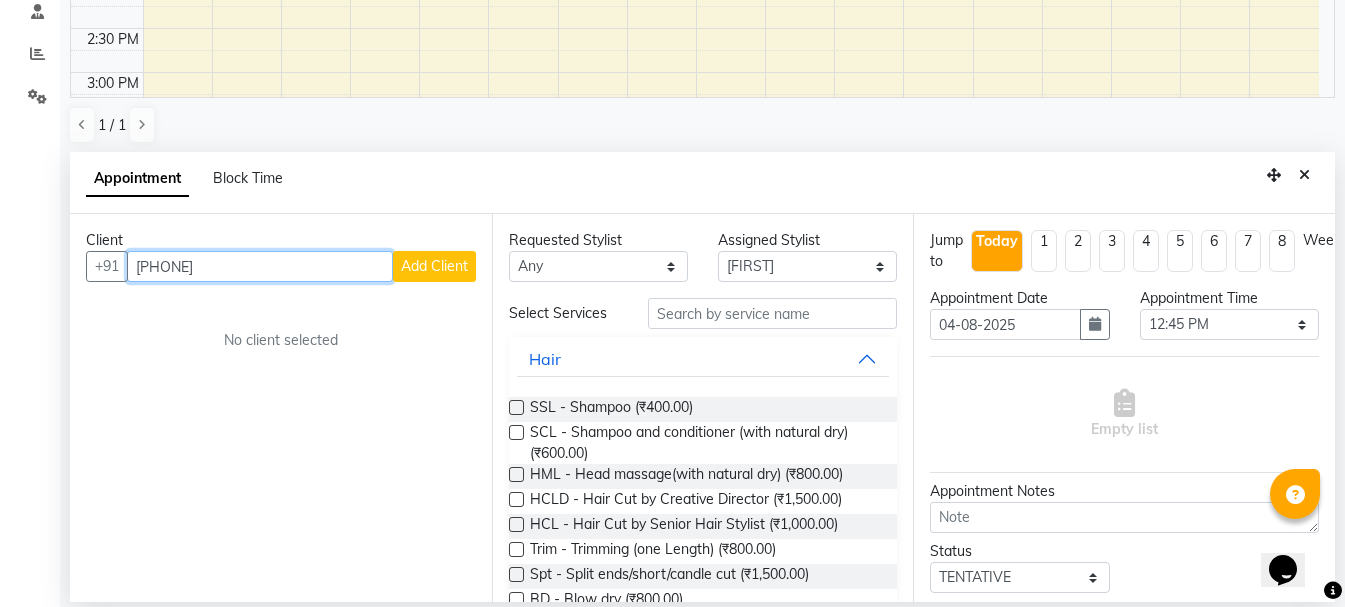 type on "[PHONE]" 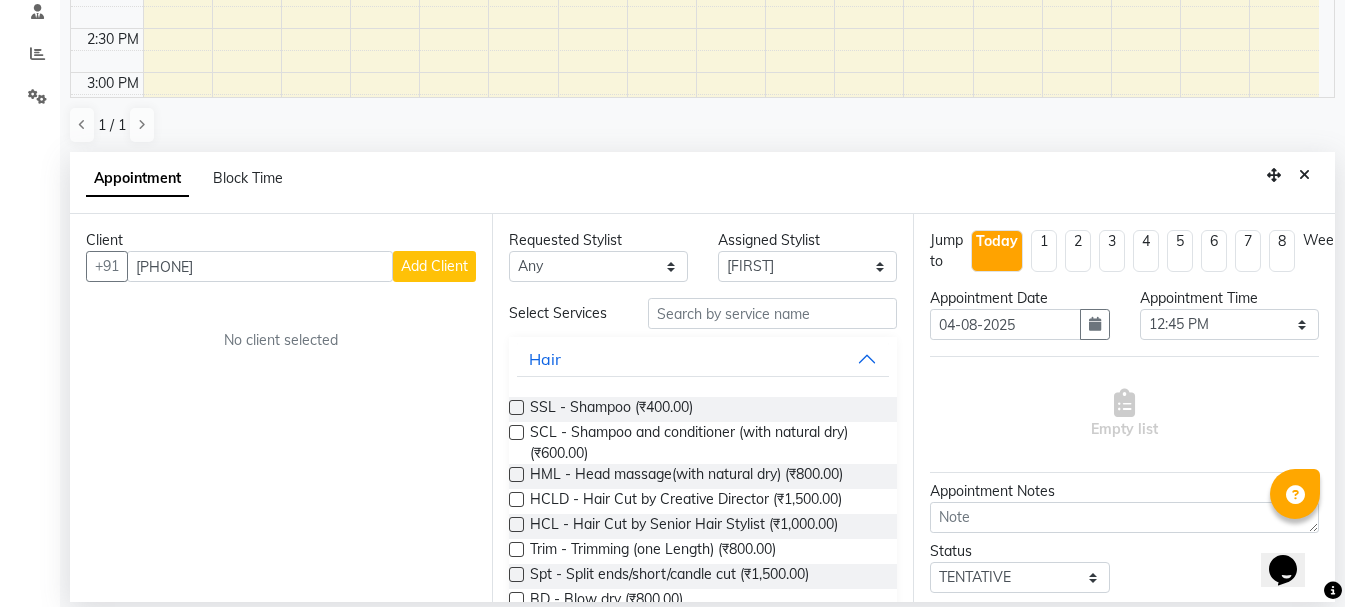 click on "Add Client" at bounding box center [434, 266] 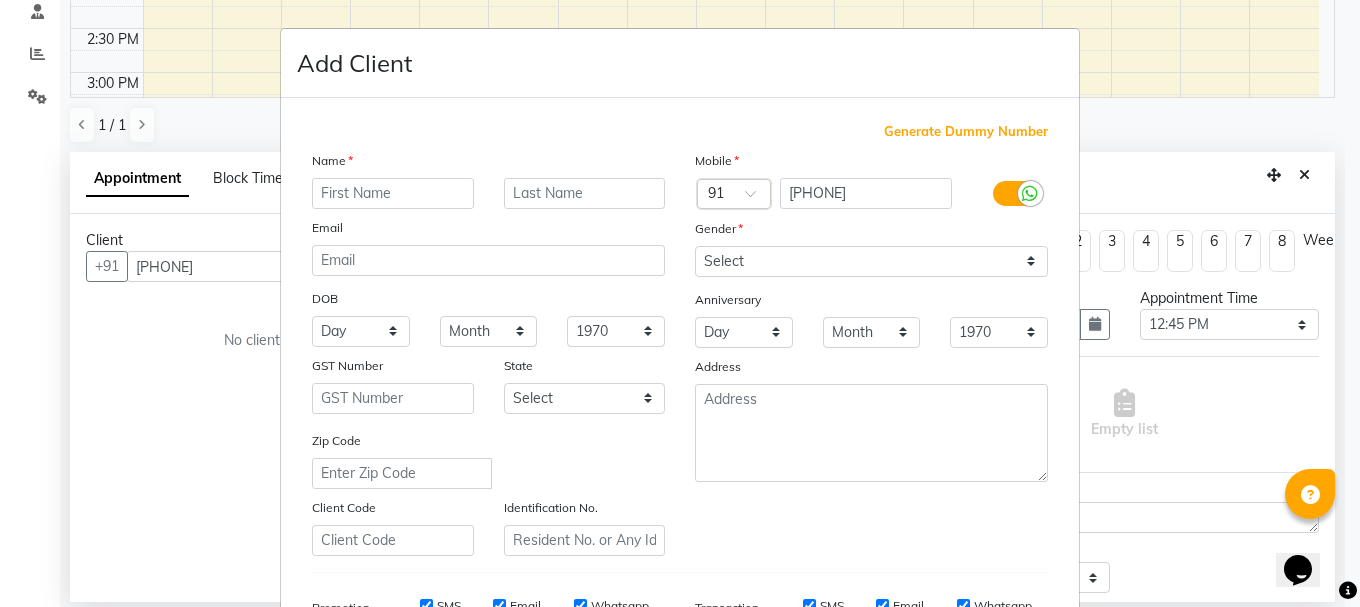 click at bounding box center (393, 193) 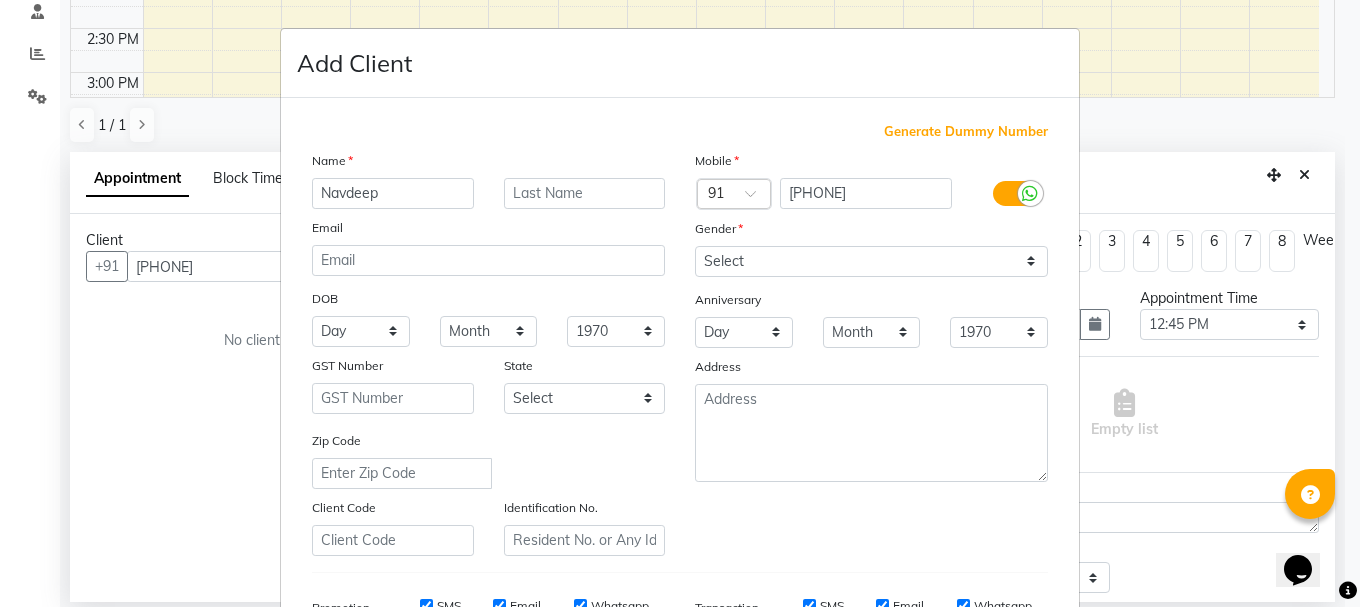type on "Navdeep" 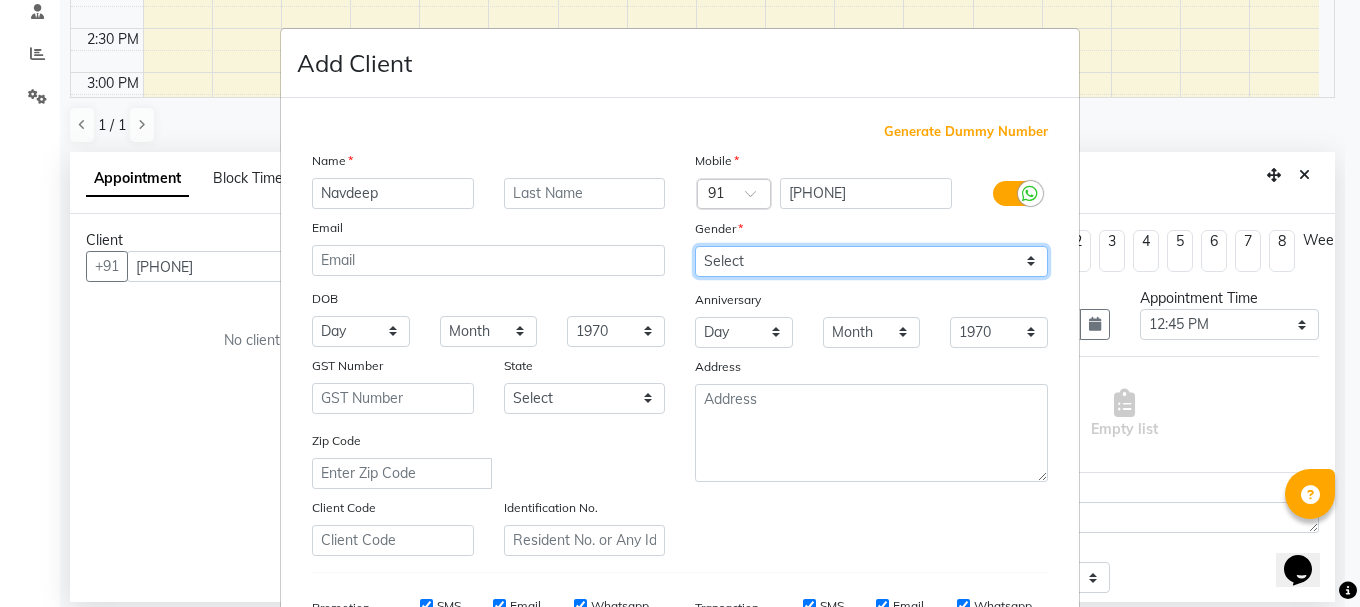 click on "Select Male Female Other Prefer Not To Say" at bounding box center (871, 261) 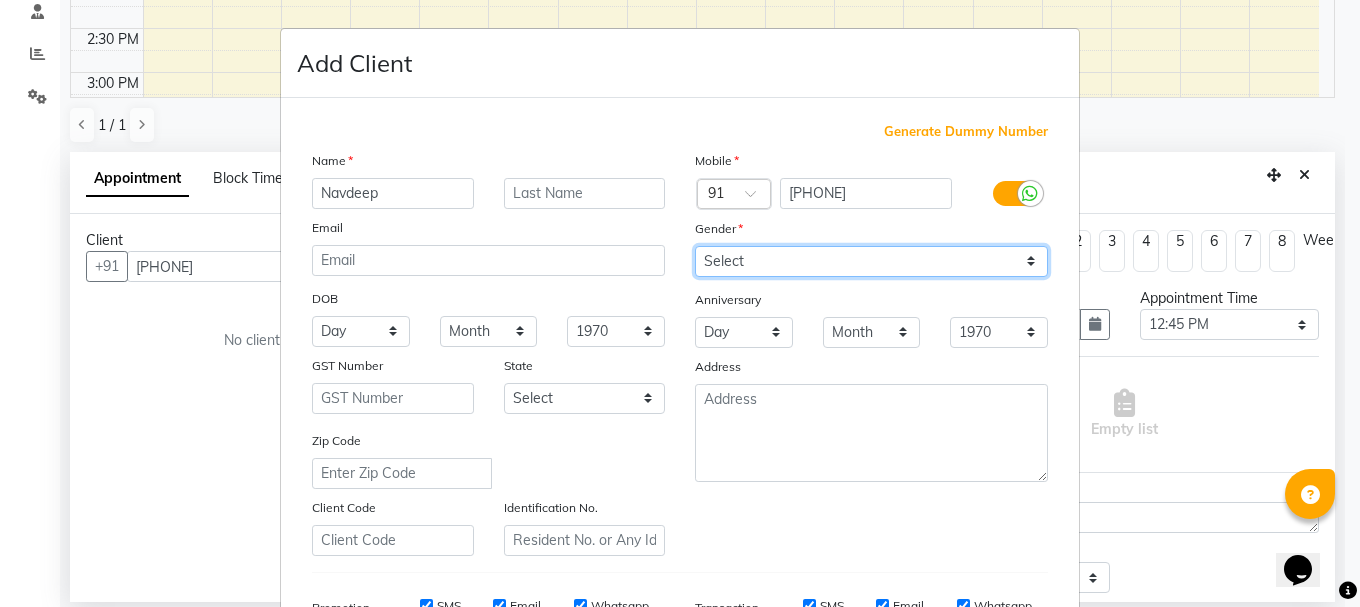 select on "female" 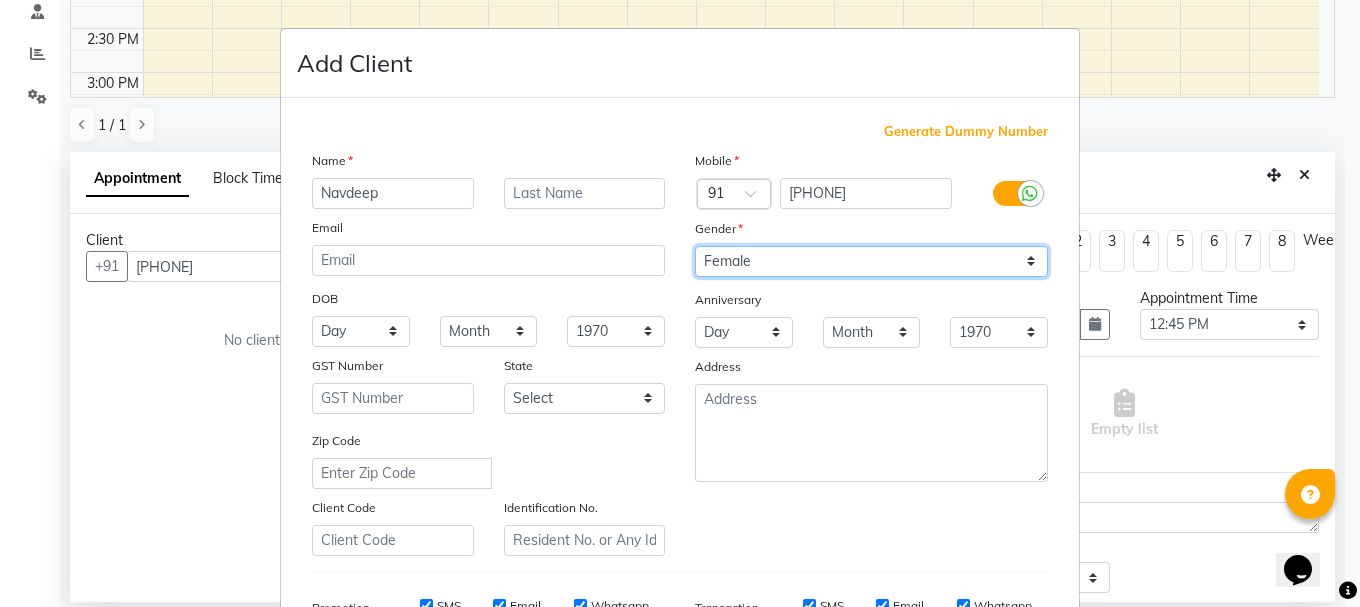 click on "Select Male Female Other Prefer Not To Say" at bounding box center [871, 261] 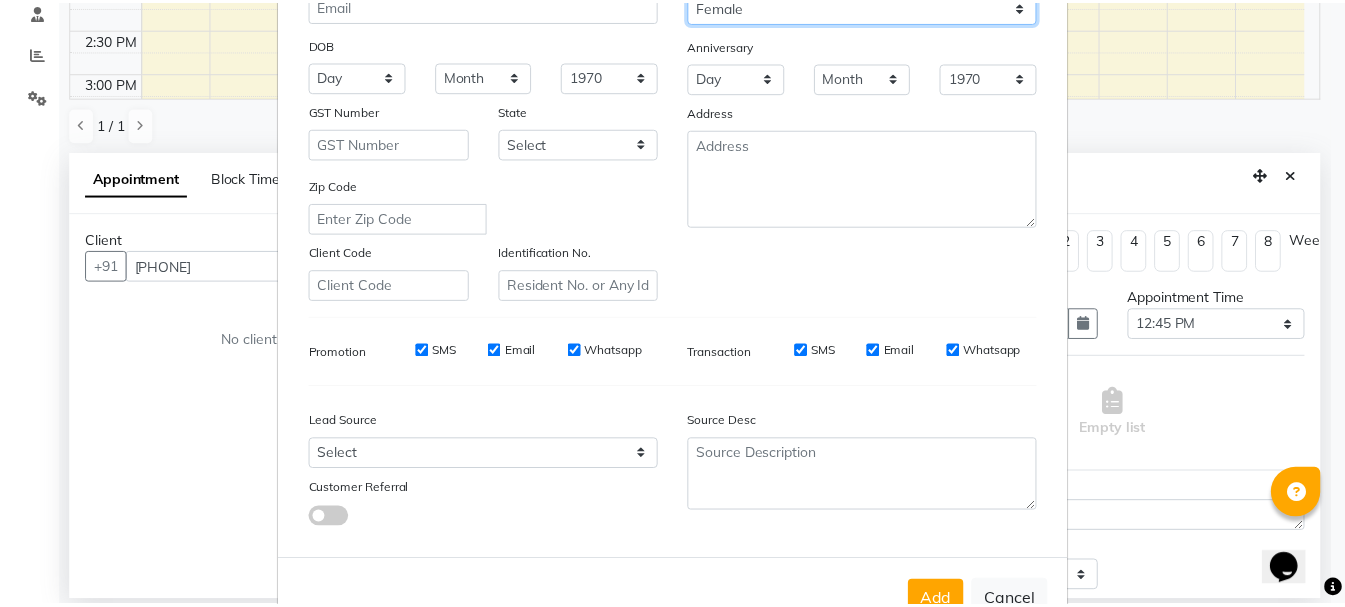 scroll, scrollTop: 316, scrollLeft: 0, axis: vertical 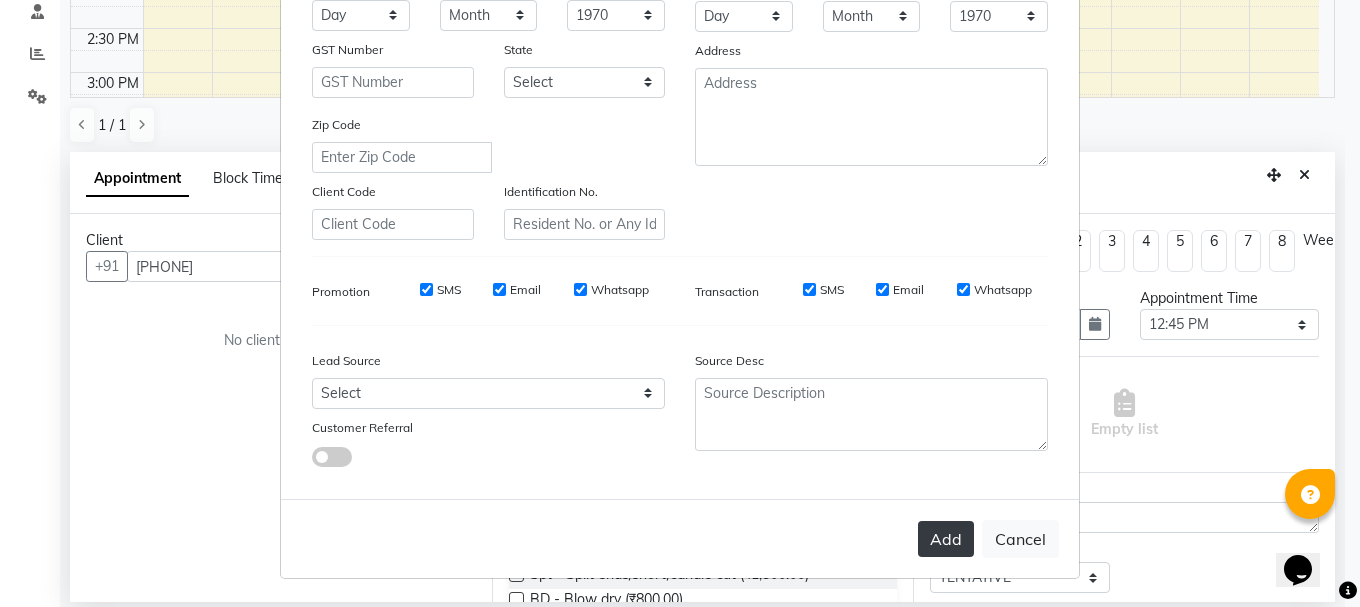 click on "Add" at bounding box center [946, 539] 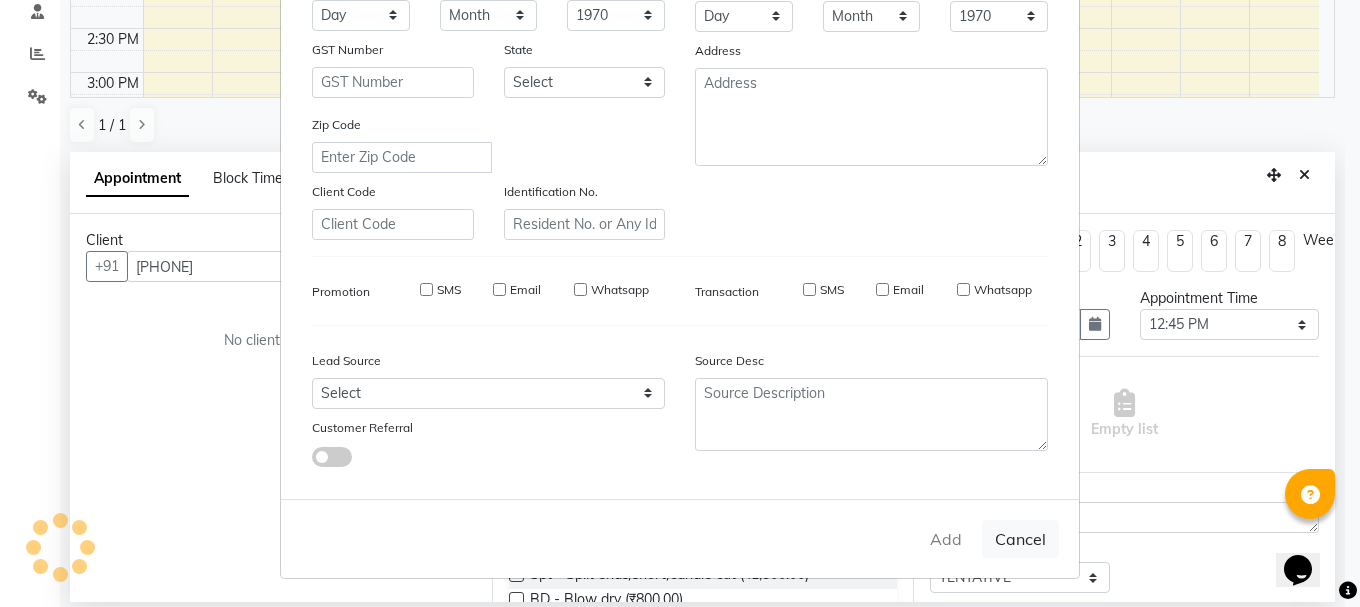 type 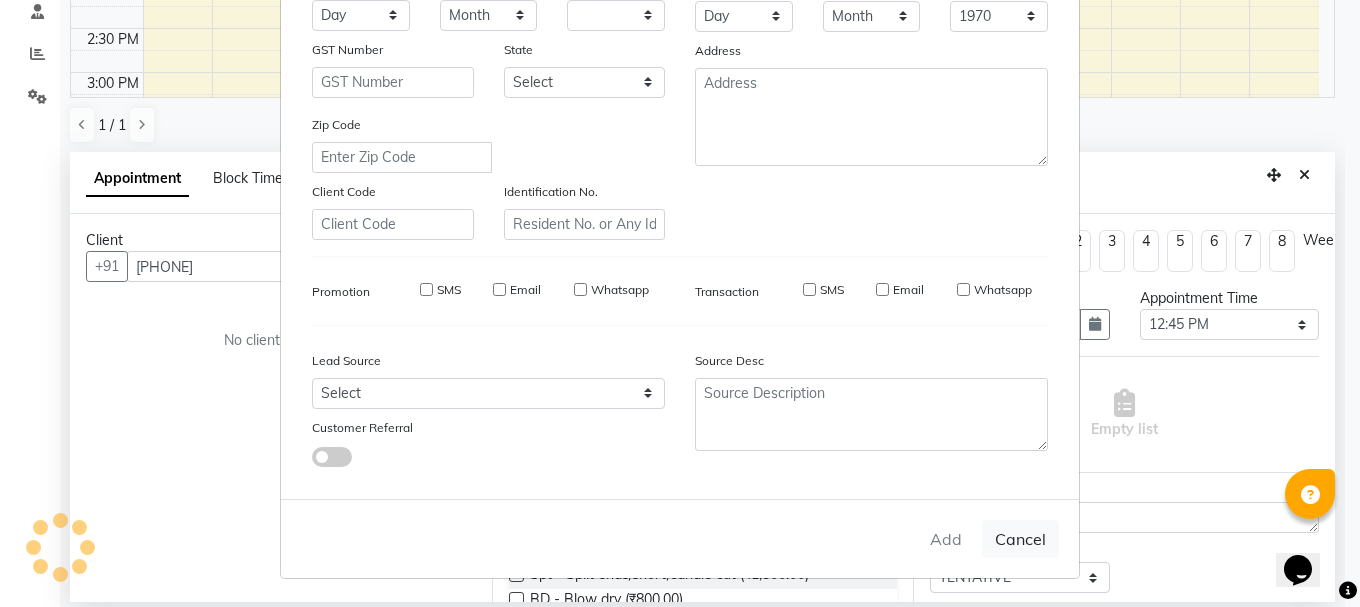 select 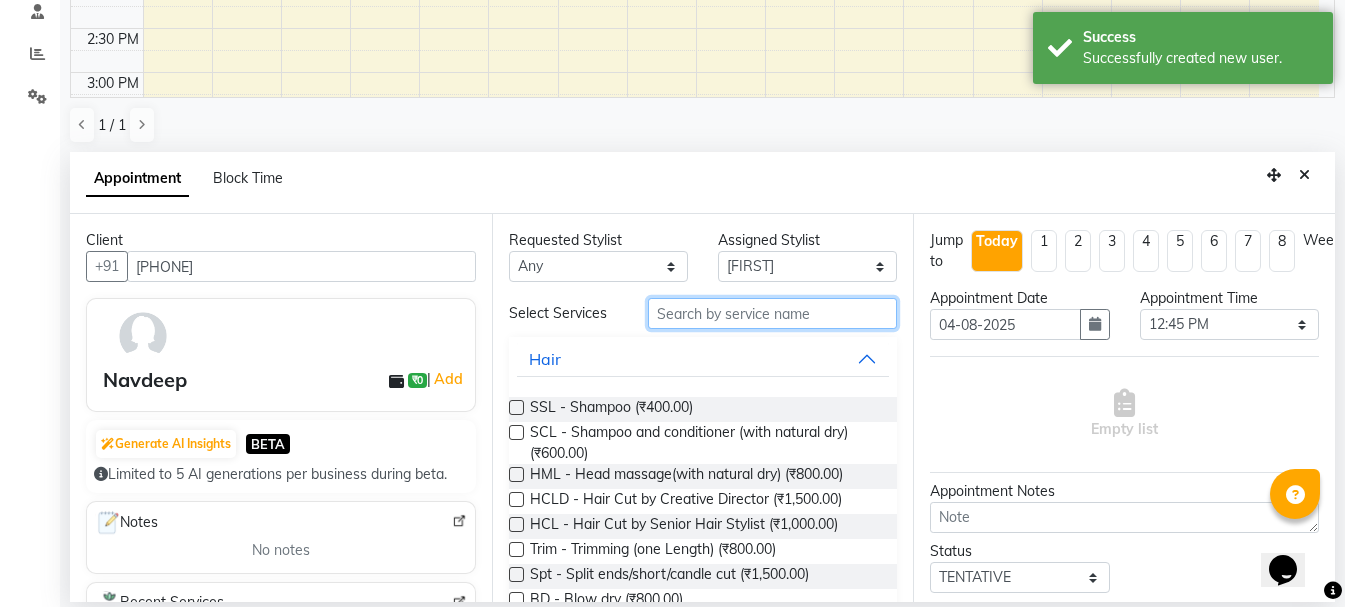 click at bounding box center (772, 313) 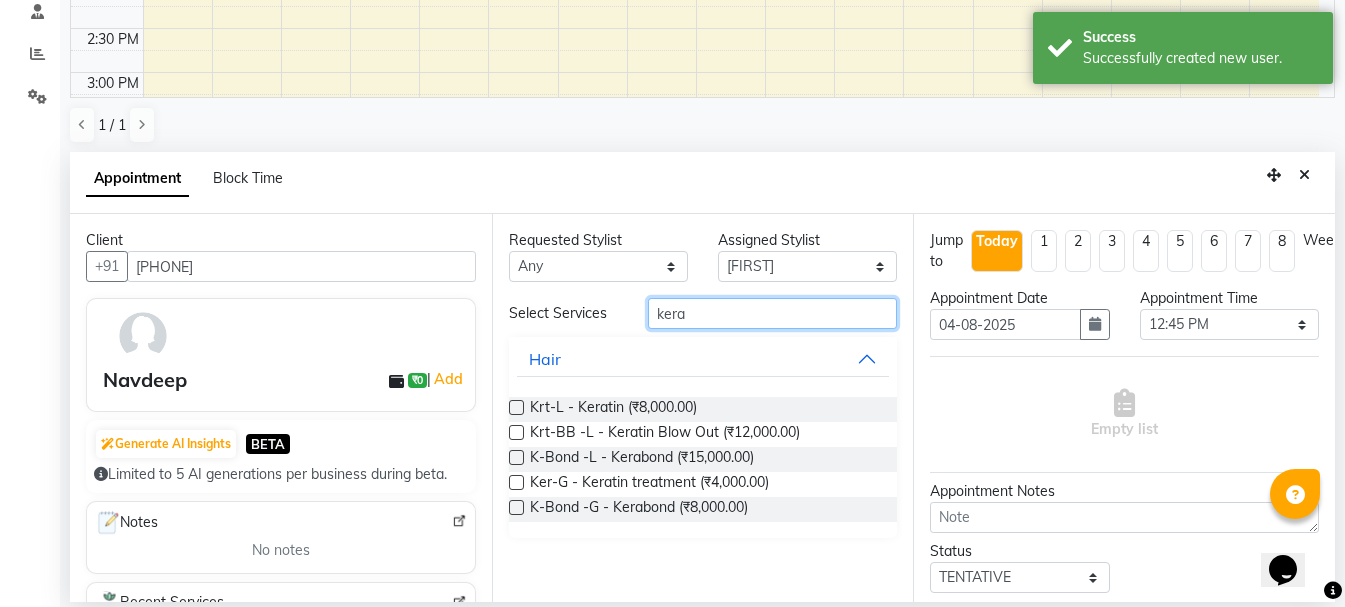 type on "kera" 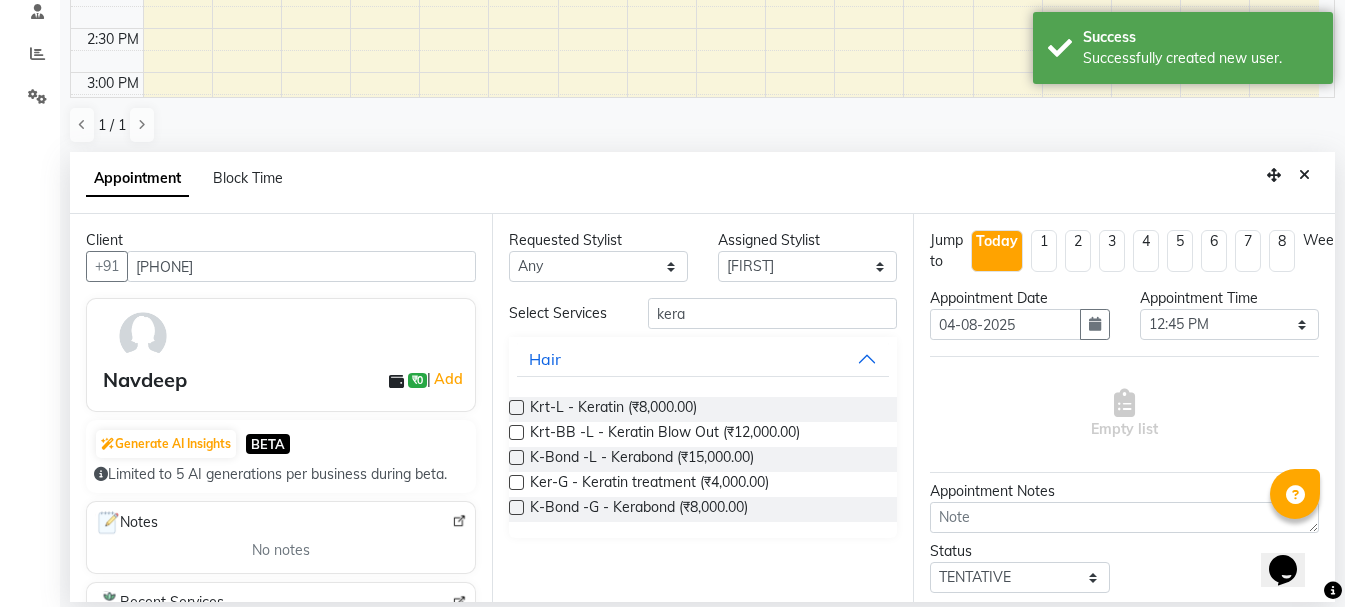 click at bounding box center [516, 407] 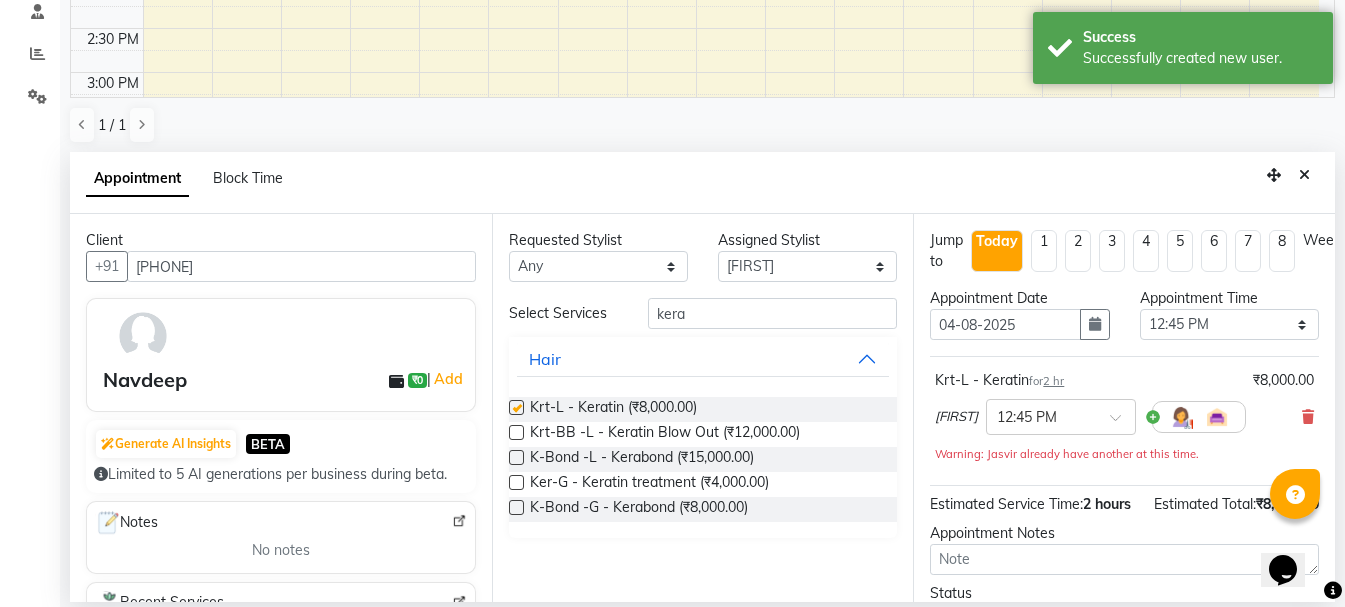 checkbox on "false" 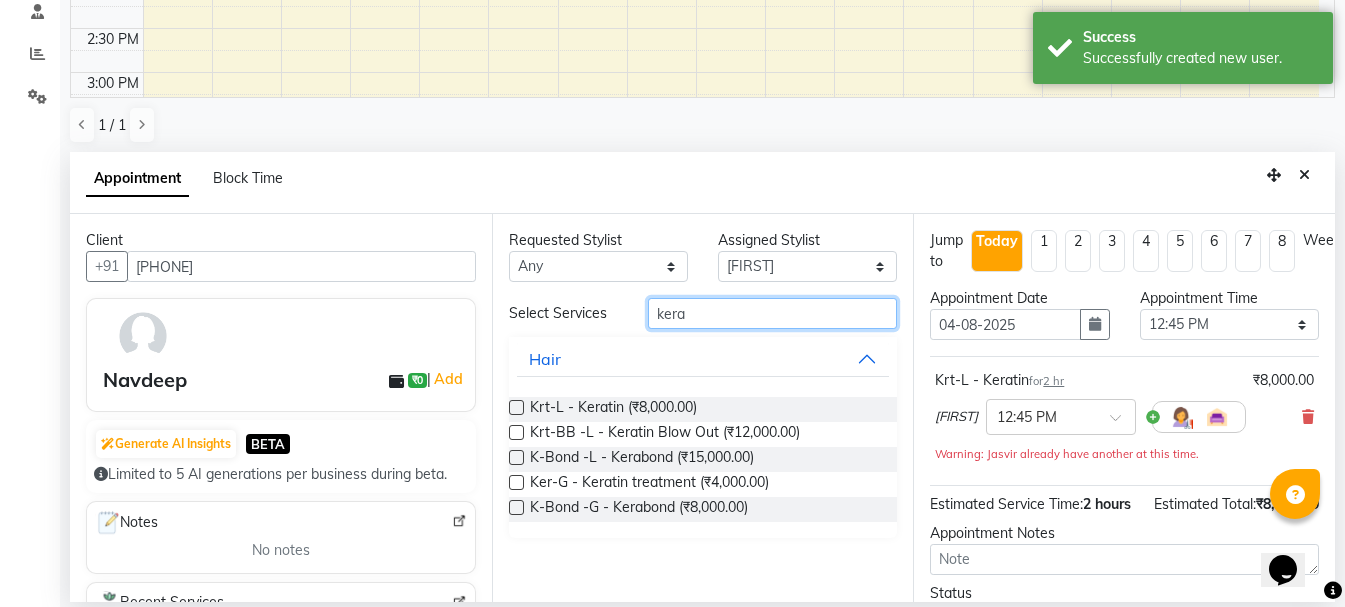 drag, startPoint x: 718, startPoint y: 310, endPoint x: 612, endPoint y: 380, distance: 127.02756 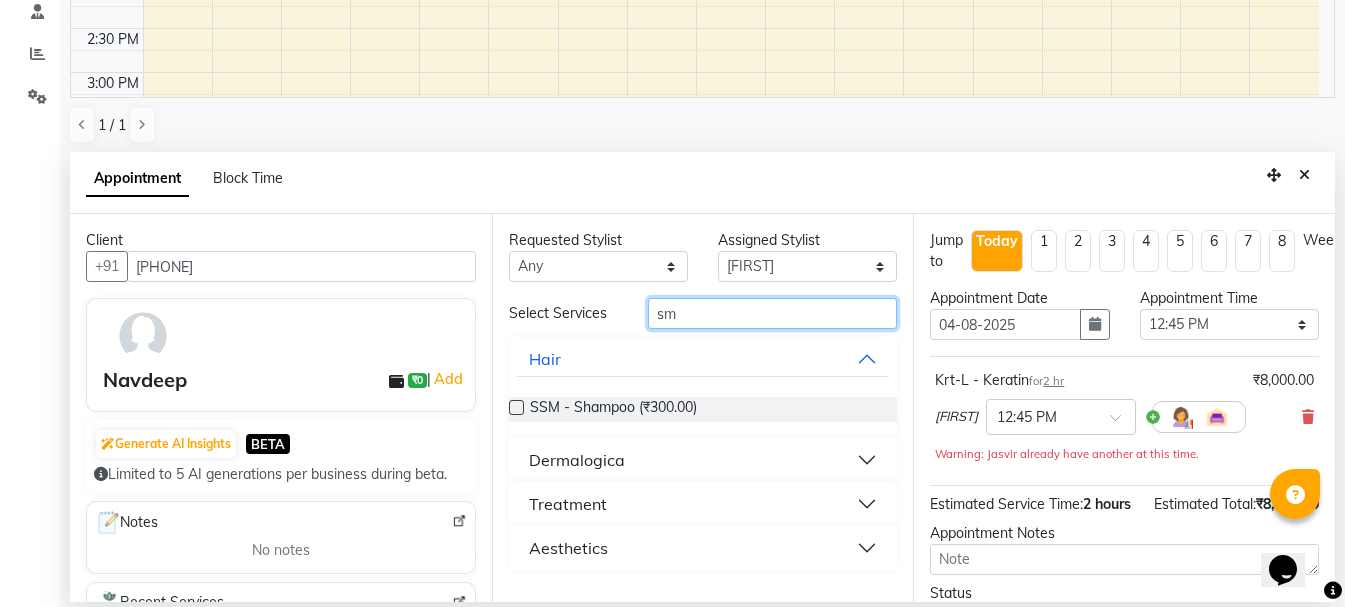 type on "s" 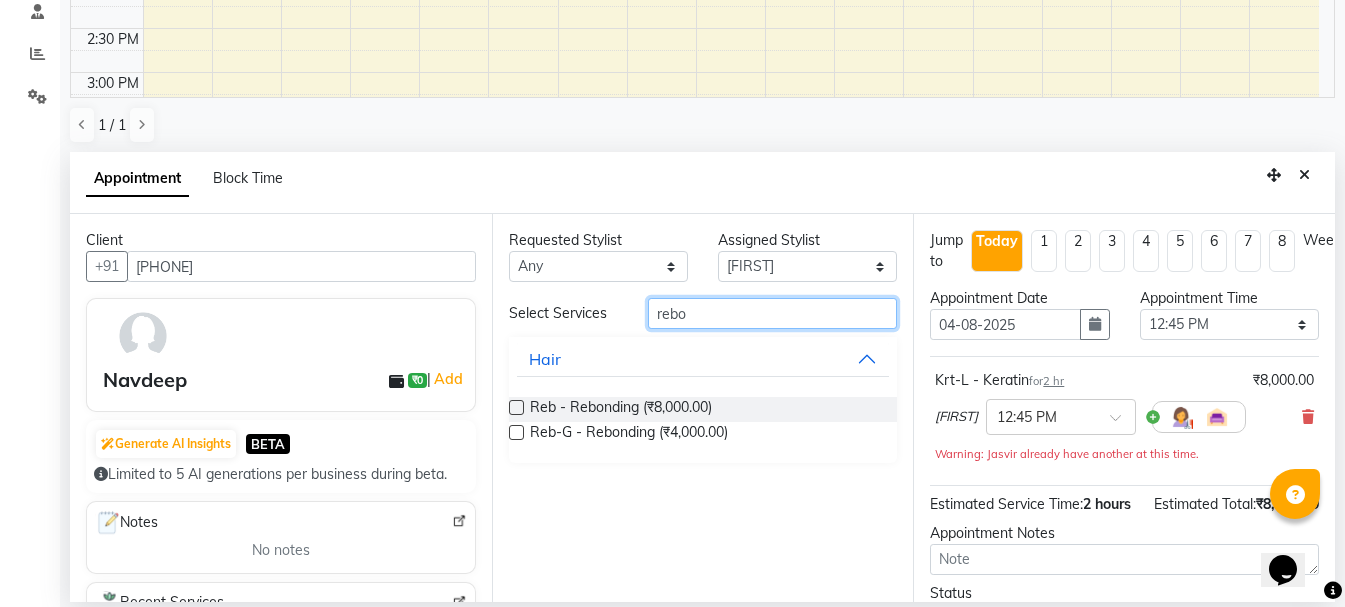 type on "rebo" 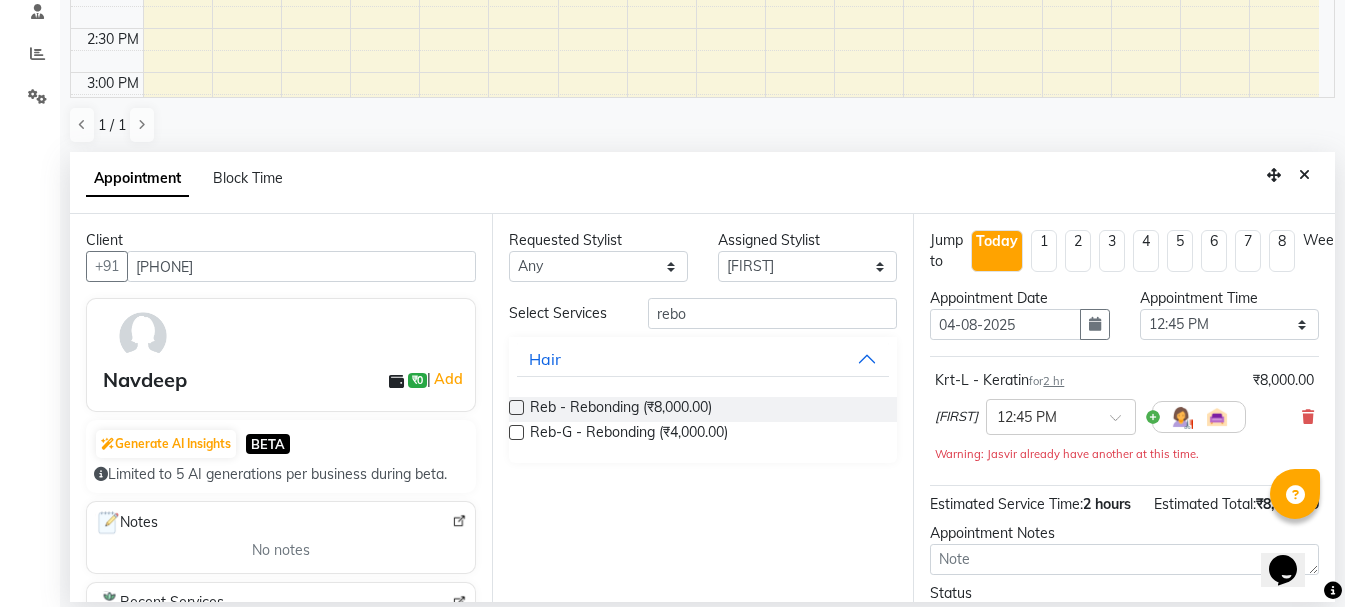 click on "Requested Stylist Any  Ankit kantiwall Chandan Garry Jasvir Jyoti Lovedeep Singh Manya  Navdeep Neha Nikhil  Pardeep kaur Pinky Rajveer Rekha  Sameer khan Sandeep Toseef Salmani Assigned Stylist Select  Ankit kantiwall Chandan Garry Jasvir Jyoti Lovedeep Singh Manya  Navdeep Neha Nikhil  Pardeep kaur Pinky Rajveer Rekha  Sameer khan Sandeep Toseef Salmani Select Services rebo    Hair Reb - Rebonding (₰8,000.00) Reb-G - Rebonding (₰4,000.00)" at bounding box center [703, 408] 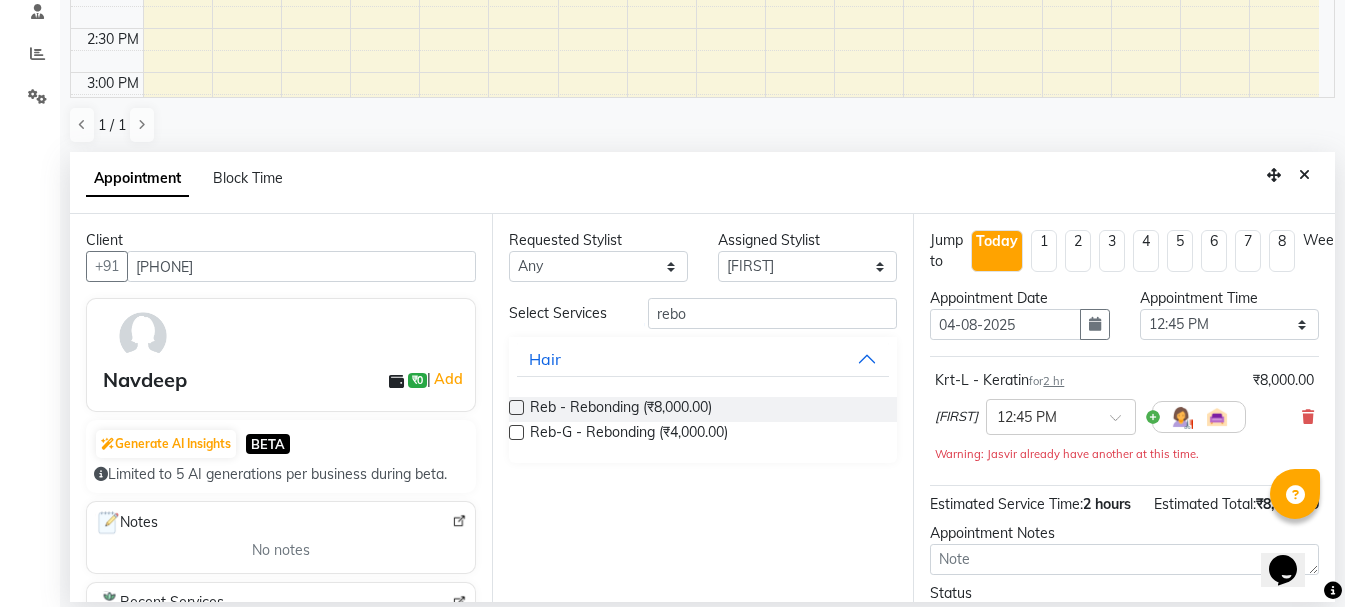 click at bounding box center [516, 407] 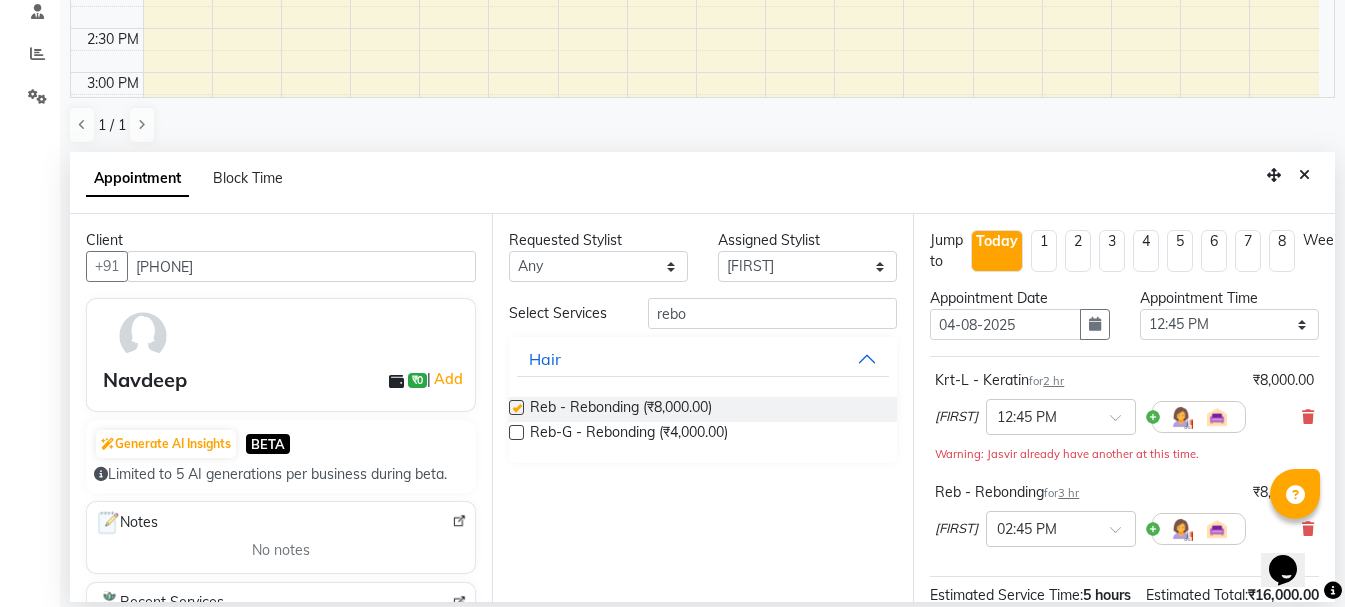 checkbox on "false" 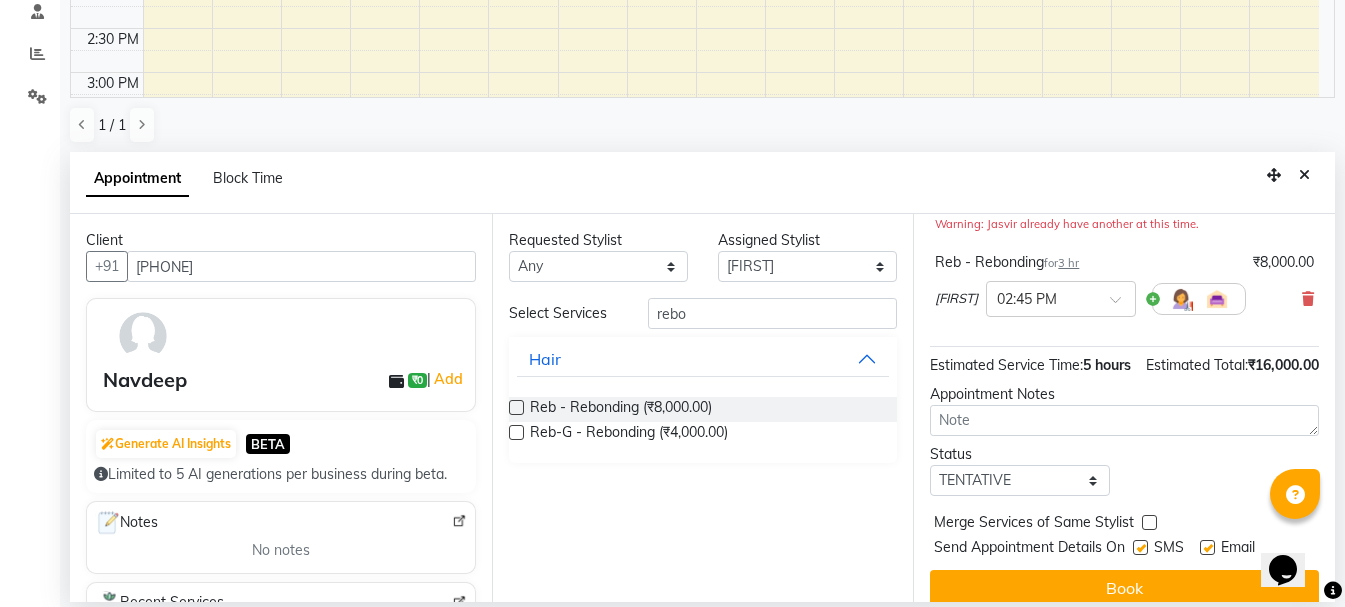 scroll, scrollTop: 286, scrollLeft: 0, axis: vertical 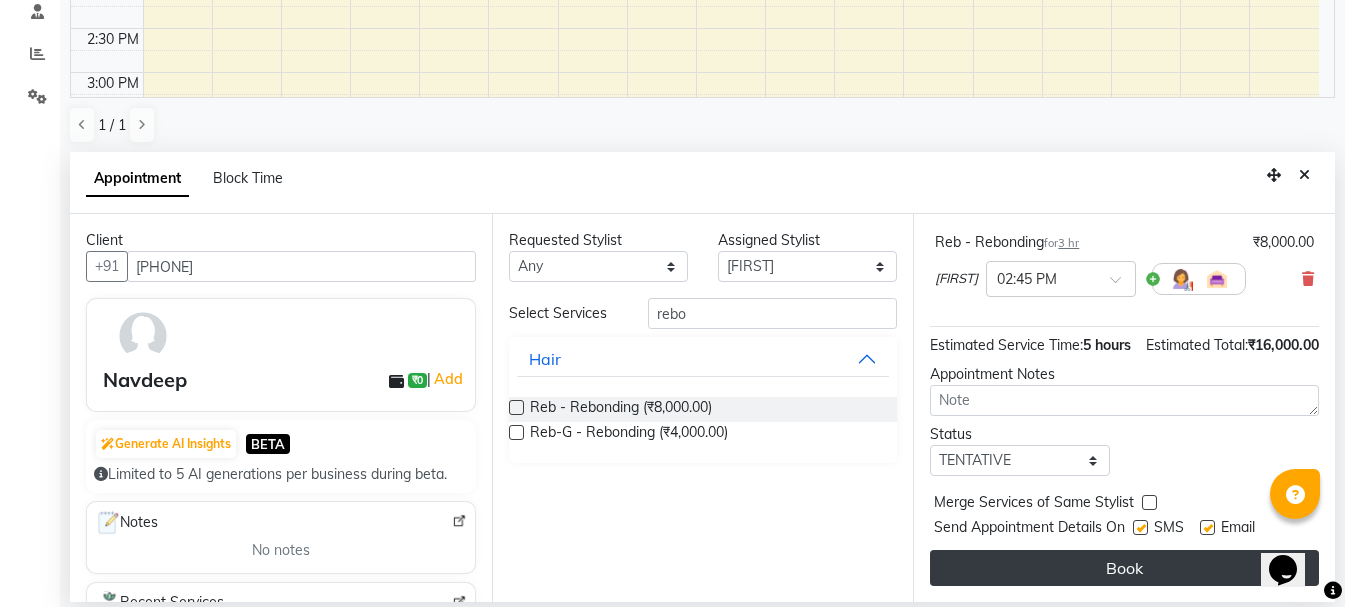click on "Book" at bounding box center (1124, 568) 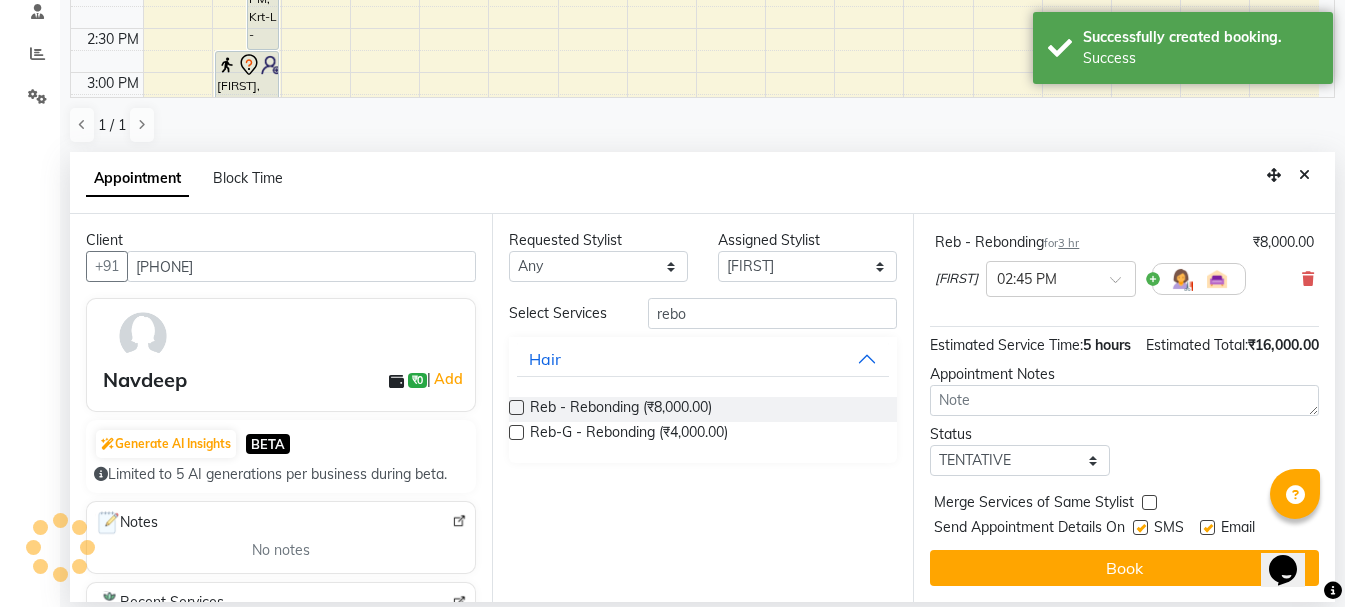 scroll, scrollTop: 0, scrollLeft: 0, axis: both 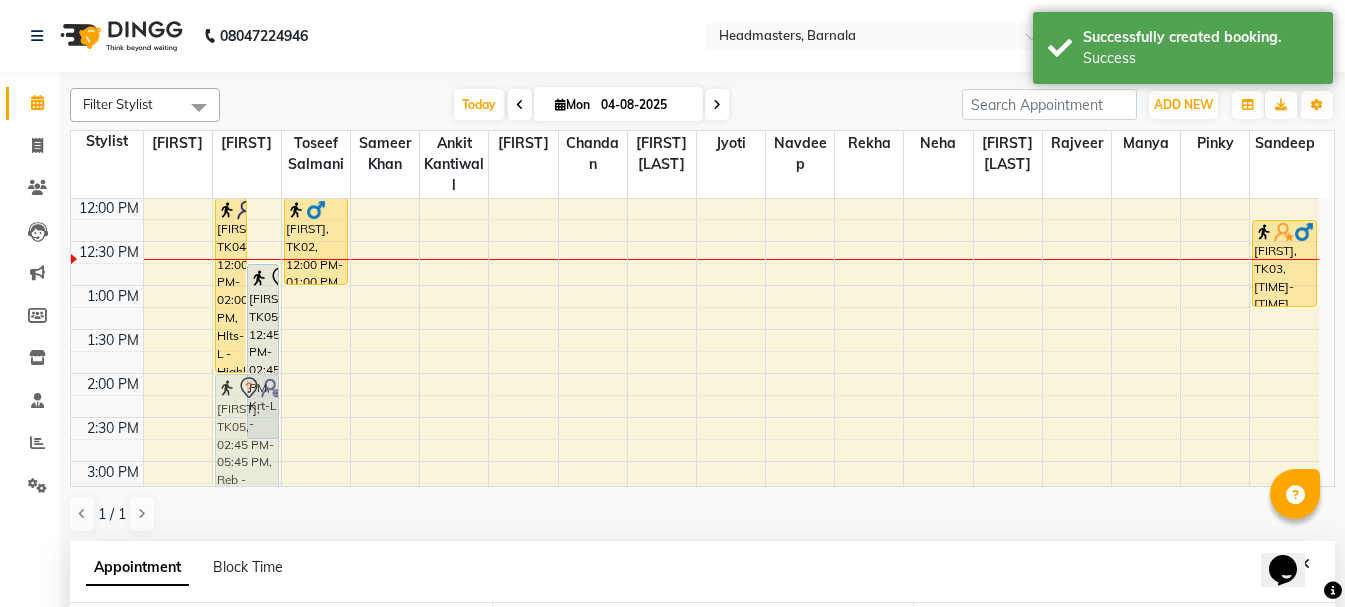 drag, startPoint x: 238, startPoint y: 478, endPoint x: 246, endPoint y: 418, distance: 60.530983 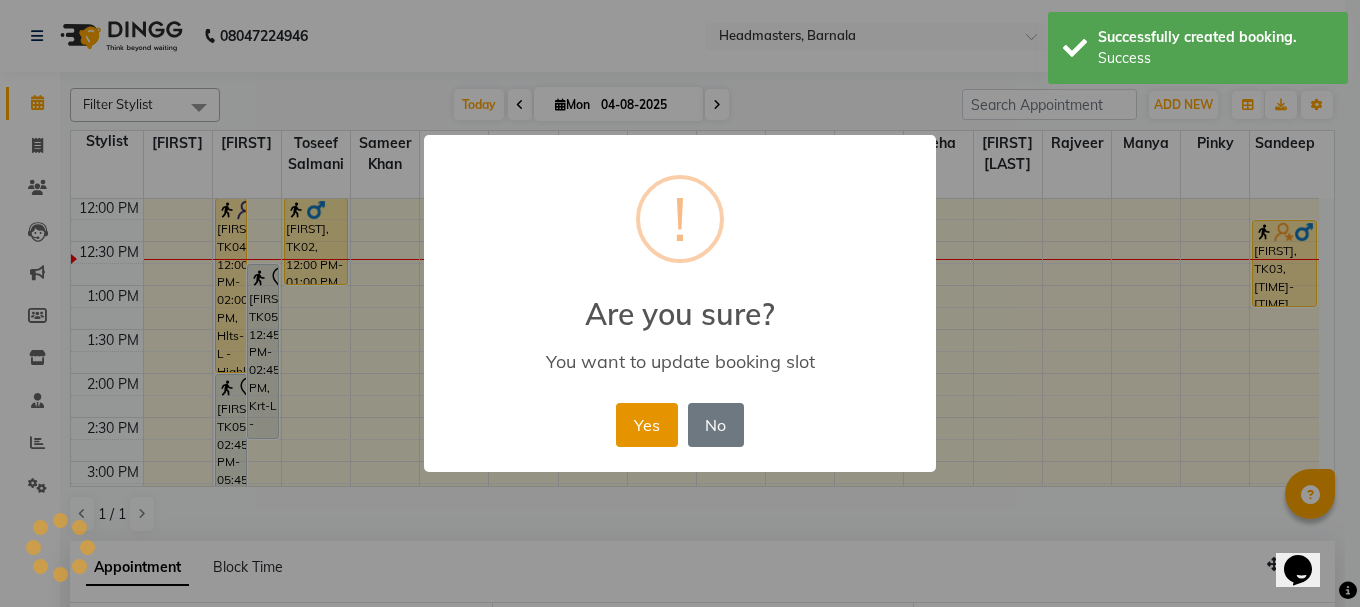 click on "Yes" at bounding box center (646, 425) 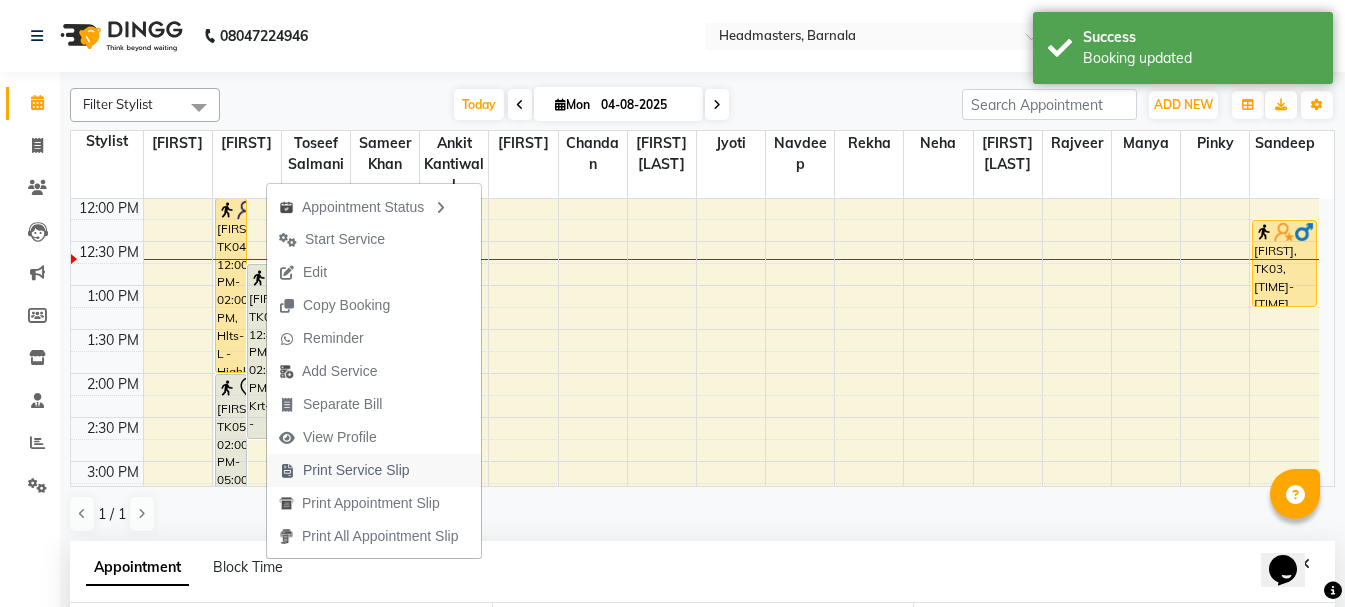 click on "Print Service Slip" at bounding box center (356, 470) 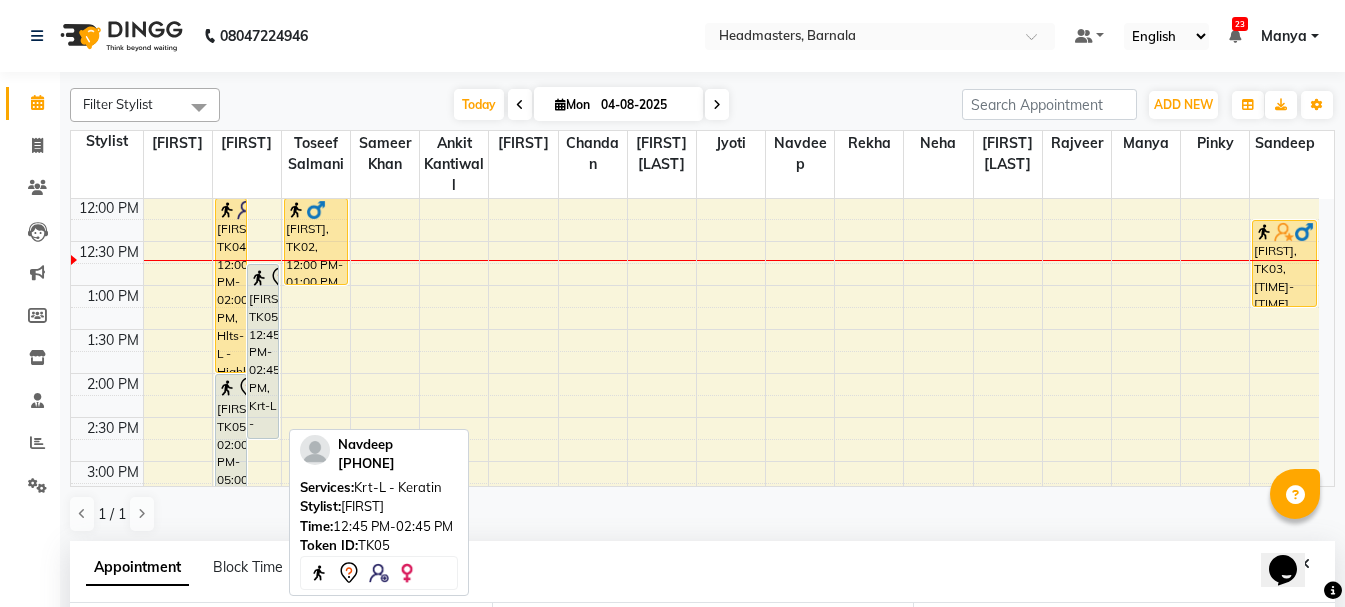 drag, startPoint x: 268, startPoint y: 326, endPoint x: 267, endPoint y: 350, distance: 24.020824 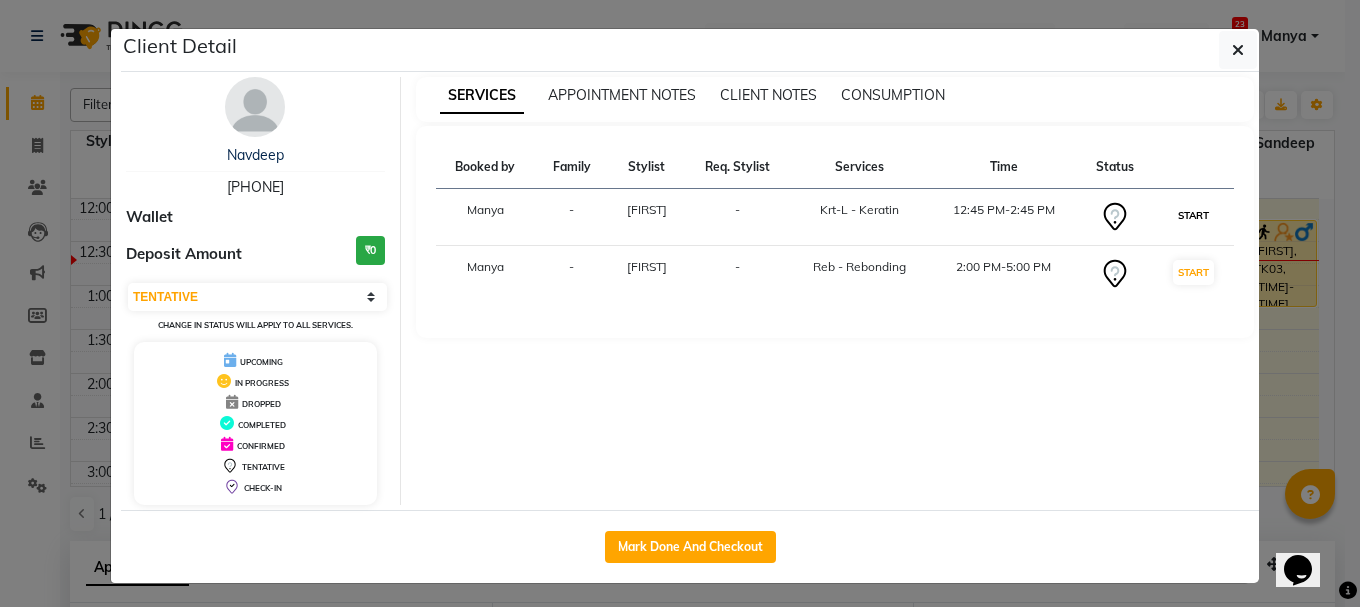 click on "START" at bounding box center [1193, 215] 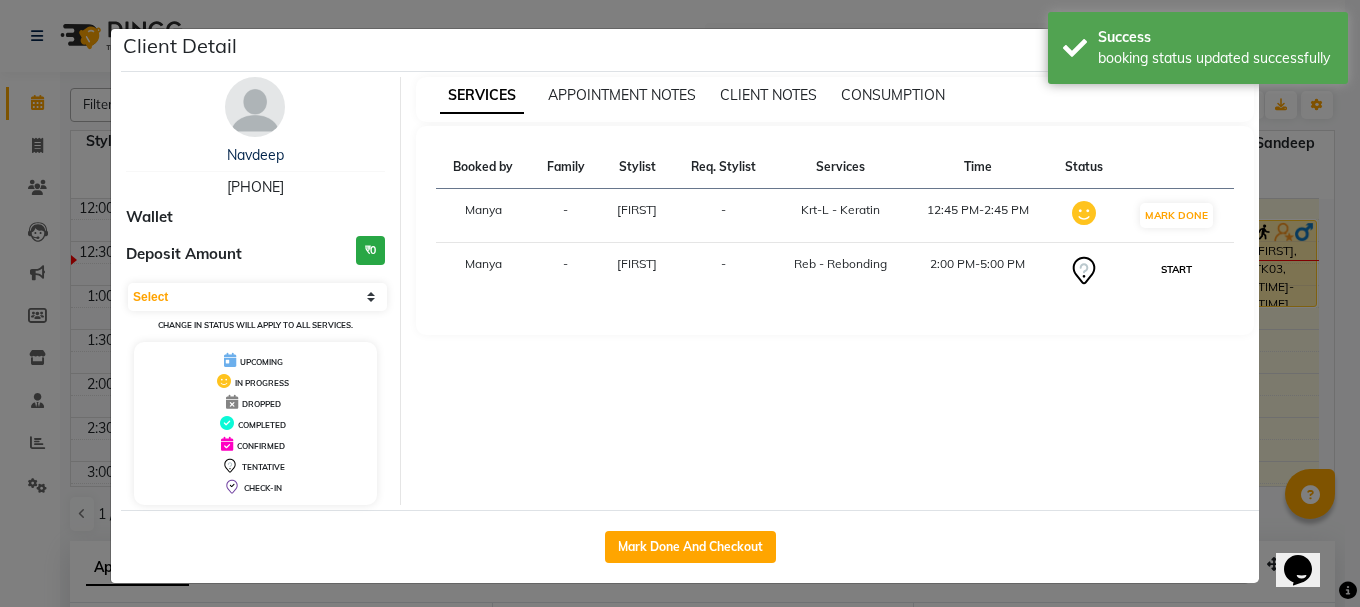 drag, startPoint x: 1161, startPoint y: 267, endPoint x: 1162, endPoint y: 279, distance: 12.0415945 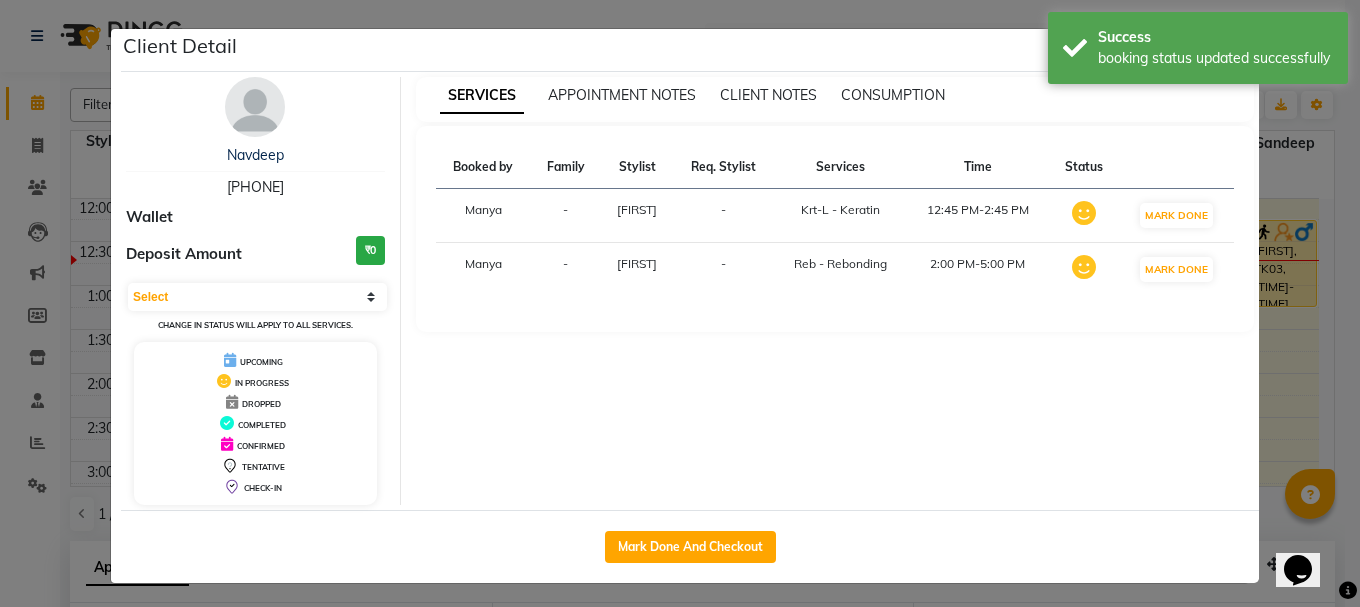 select on "1" 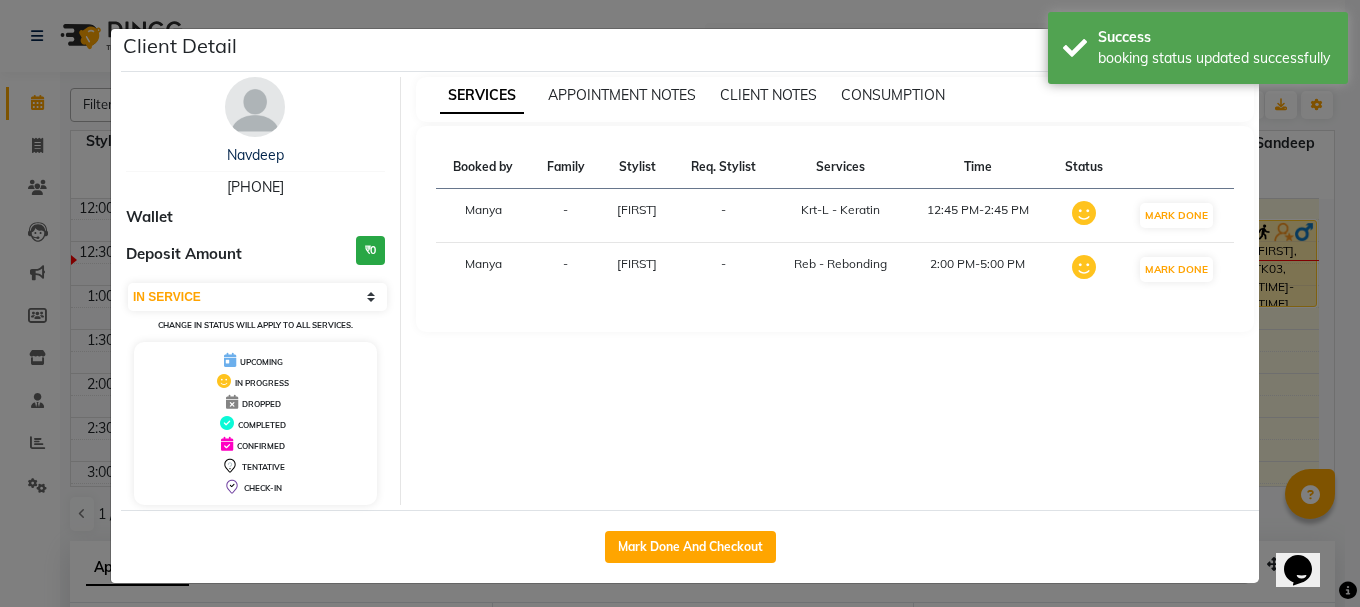 click on "Client Detail  [FIRST]    [PHONE] Wallet Deposit Amount  ₠0  Select IN SERVICE CONFIRMED TENTATIVE CHECK IN MARK DONE UPCOMING Change in status will apply to all services. UPCOMING IN PROGRESS DROPPED COMPLETED CONFIRMED TENTATIVE CHECK-IN SERVICES APPOINTMENT NOTES CLIENT NOTES CONSUMPTION Booked by Family Stylist Req. Stylist Services Time Status  Manya  - Jasvir -  Krt-L - Keratin   12:45 PM-2:45 PM   MARK DONE   Manya  - Jasvir -  Reb - Rebonding   2:00 PM-5:00 PM   MARK DONE   Mark Done And Checkout" 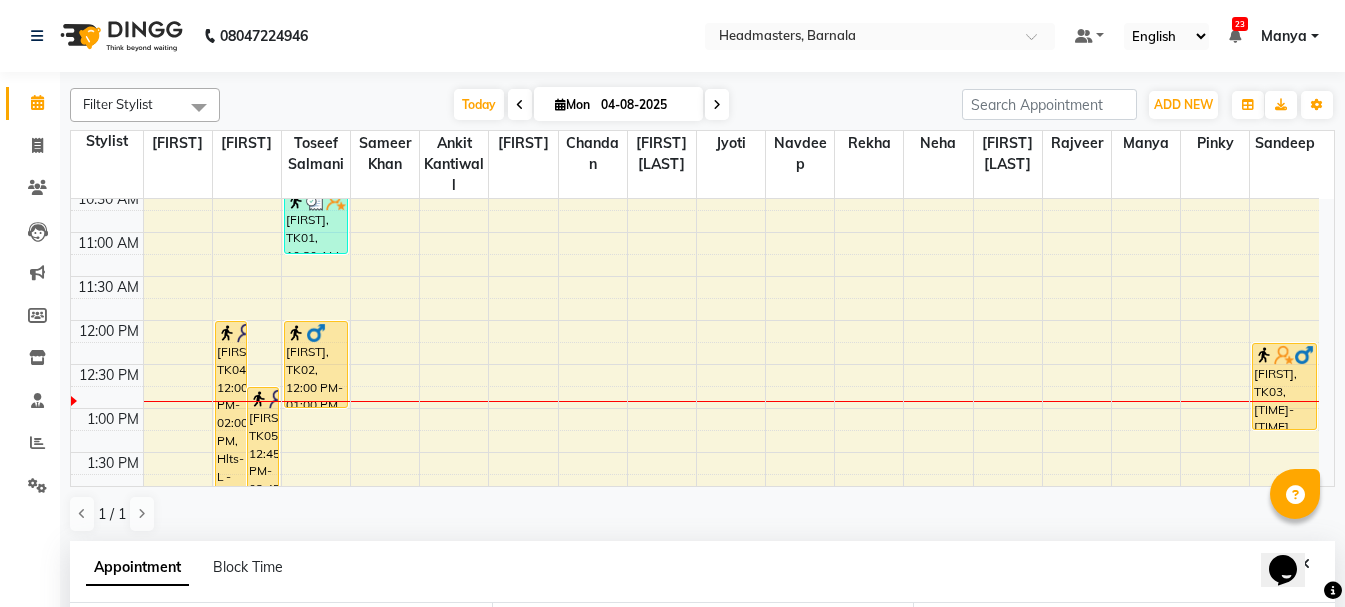 scroll, scrollTop: 207, scrollLeft: 0, axis: vertical 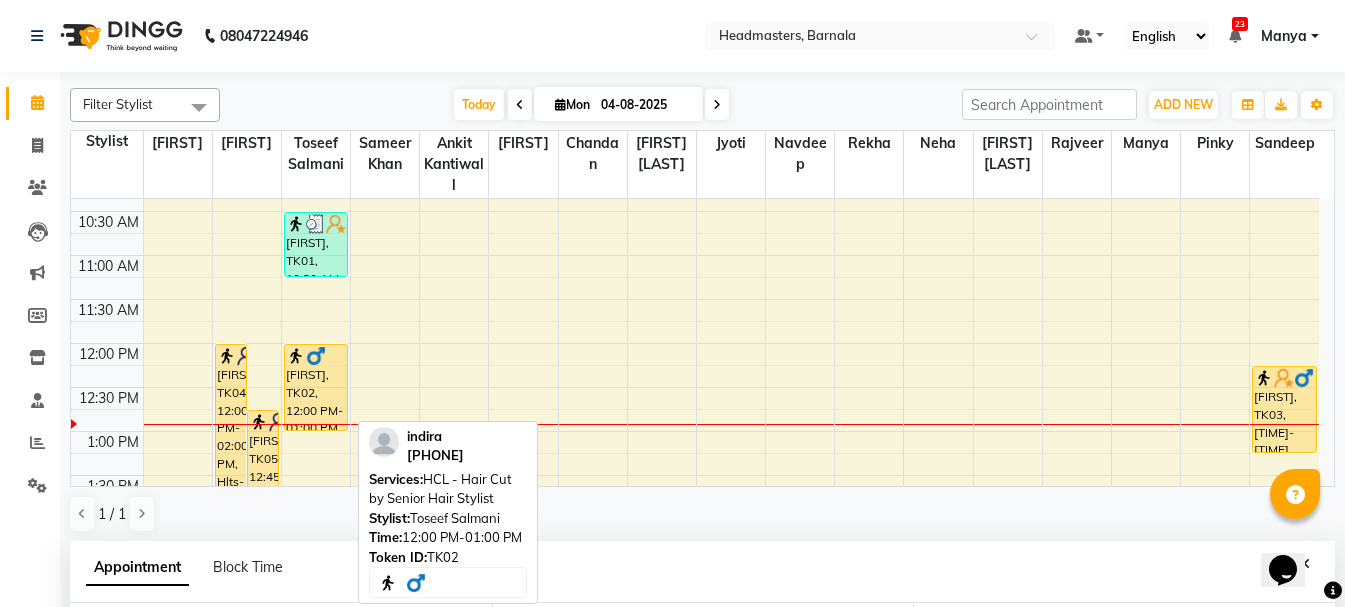 click on "[FIRST], TK02, 12:00 PM-01:00 PM, HCL - Hair Cut by Senior Hair Stylist" at bounding box center (316, 387) 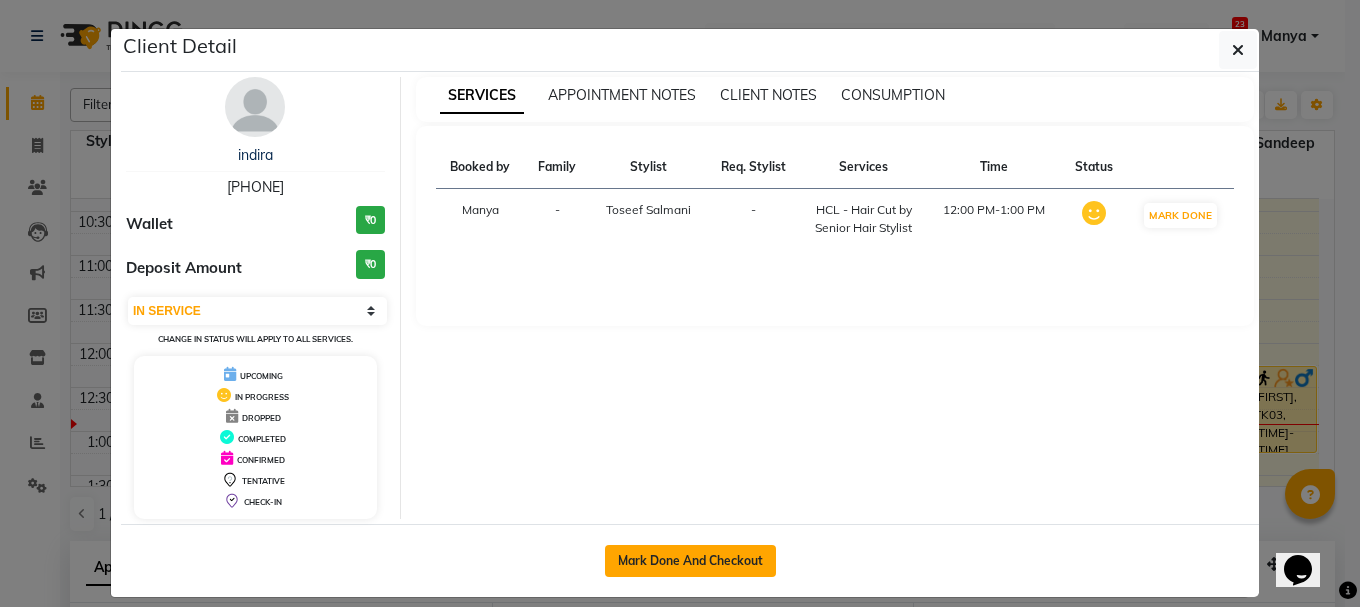 click on "Mark Done And Checkout" 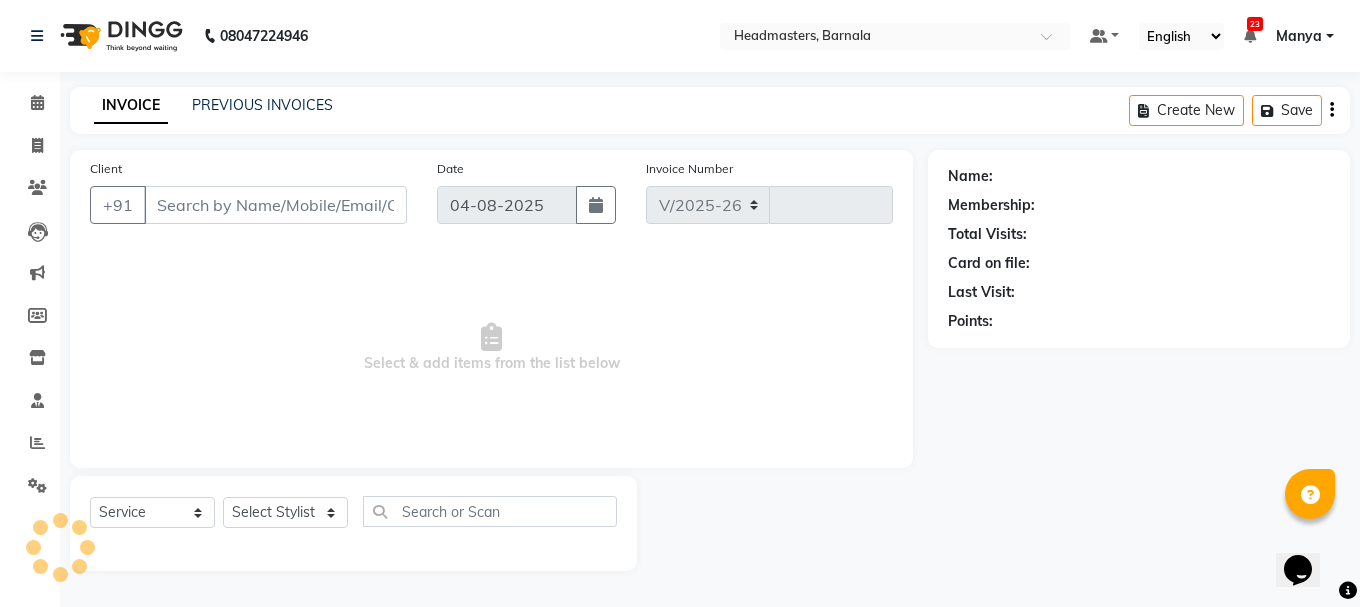 select on "7526" 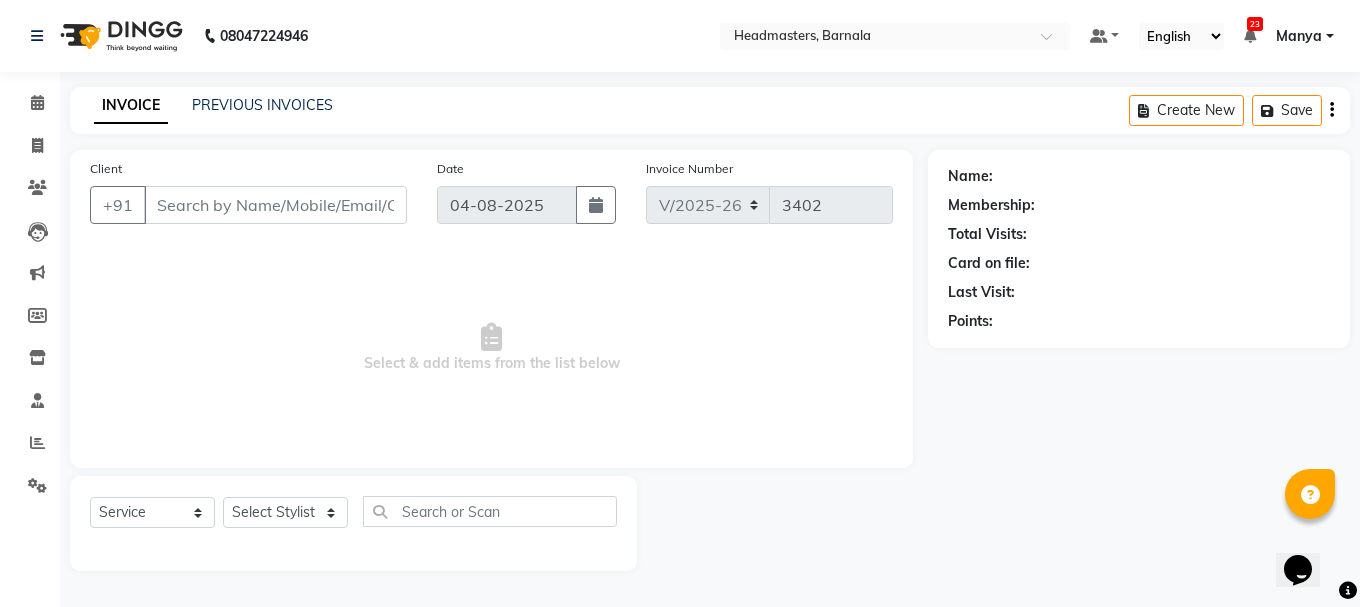 type on "[PHONE]" 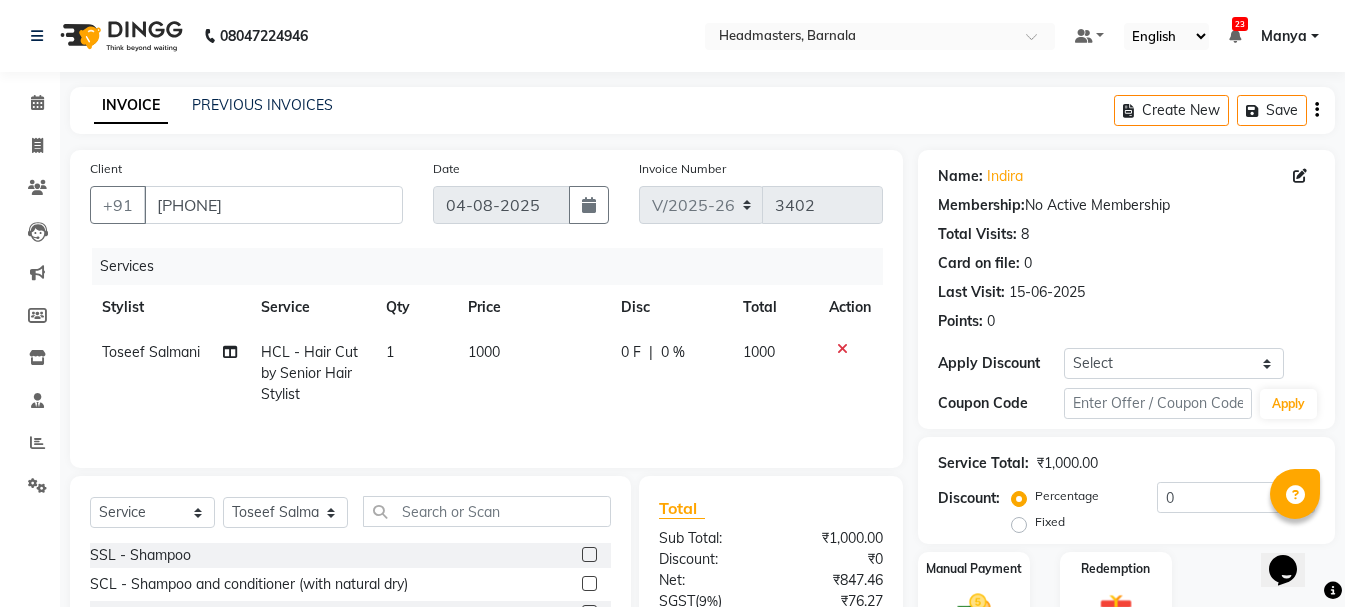 click on "0 F" 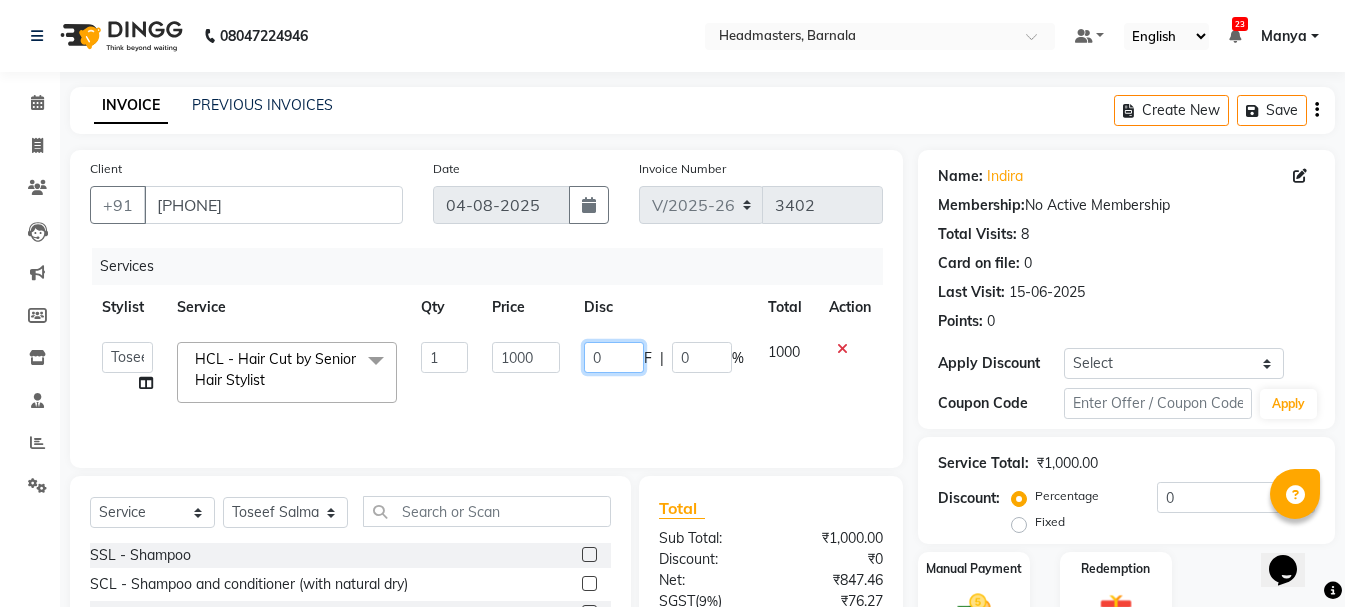 drag, startPoint x: 622, startPoint y: 351, endPoint x: 544, endPoint y: 377, distance: 82.219215 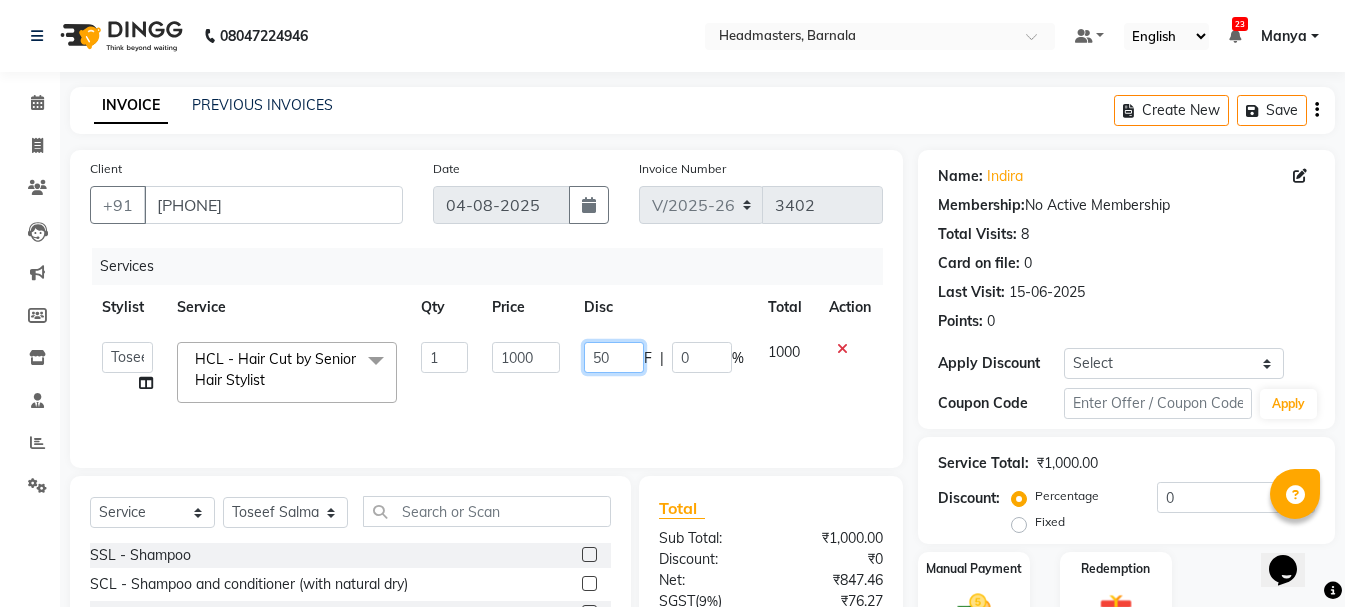 type on "500" 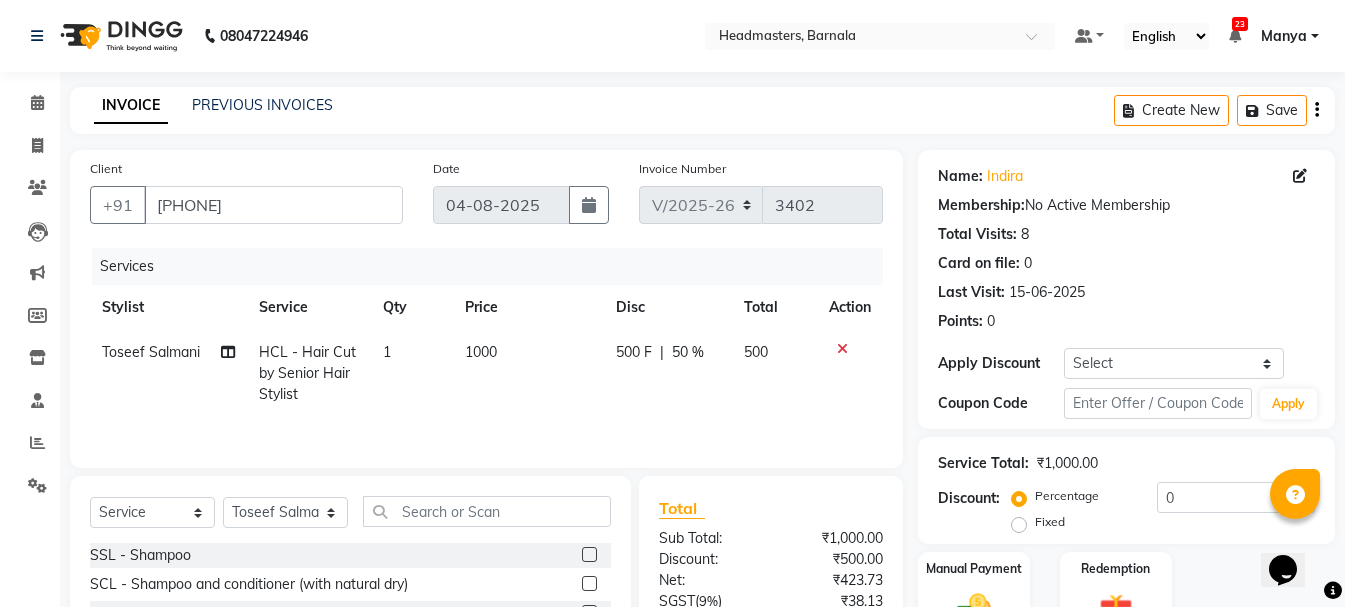 click 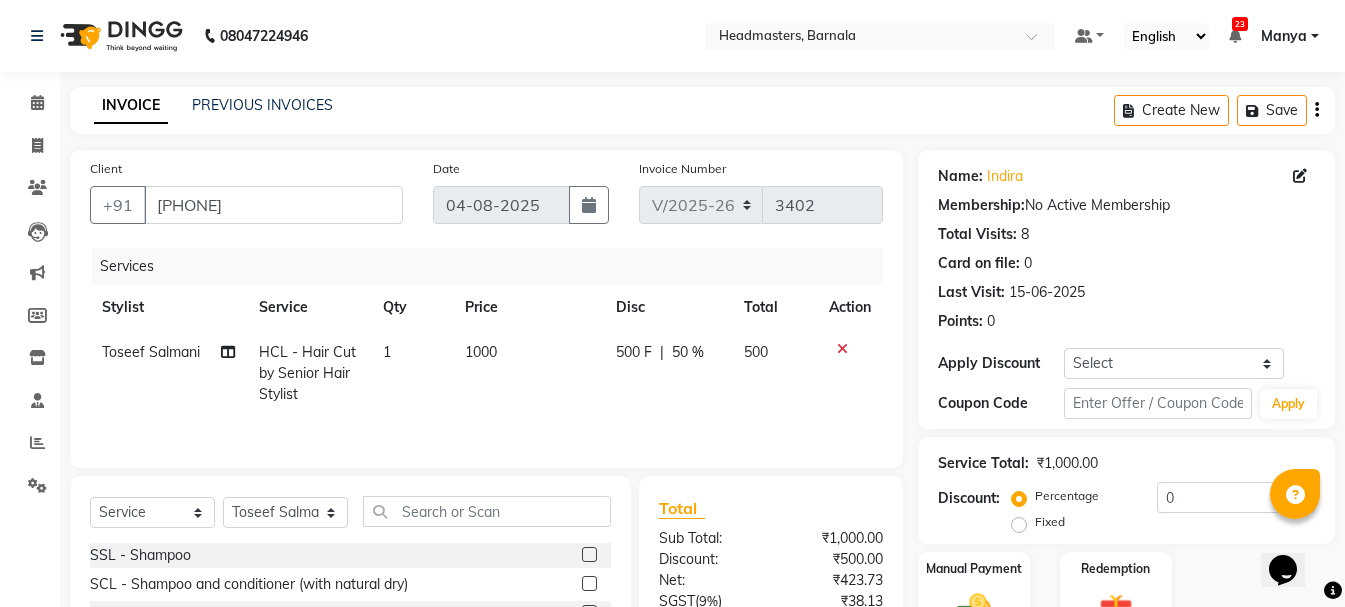 scroll, scrollTop: 194, scrollLeft: 0, axis: vertical 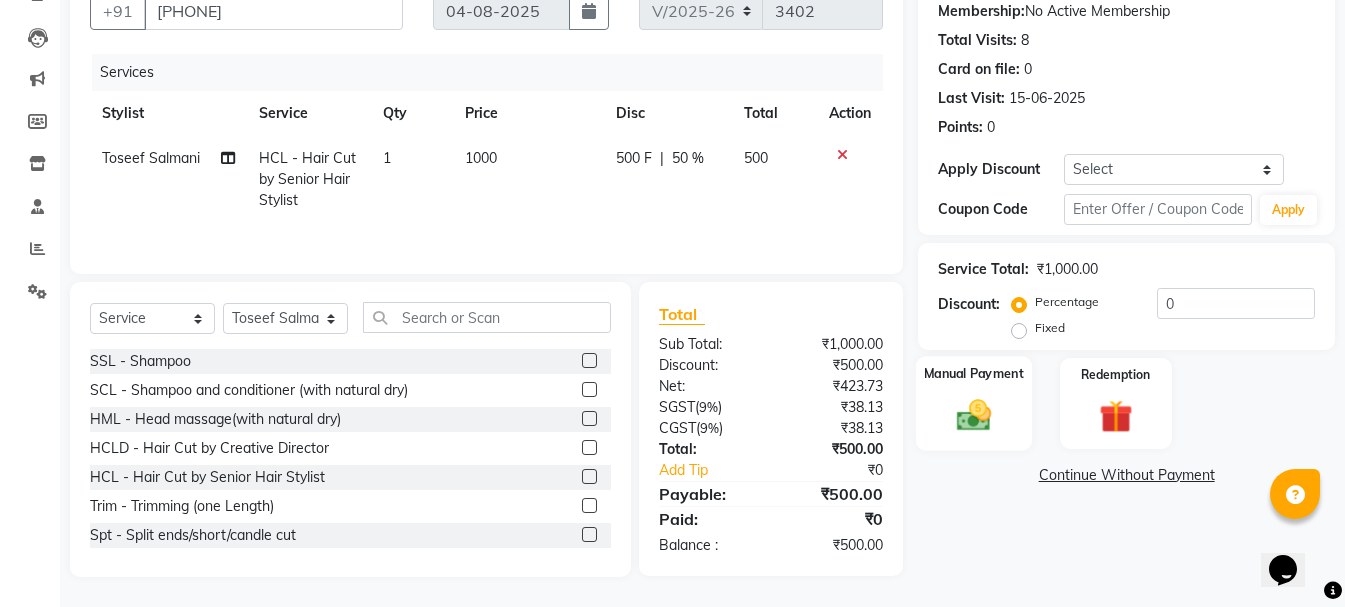 click on "Manual Payment" 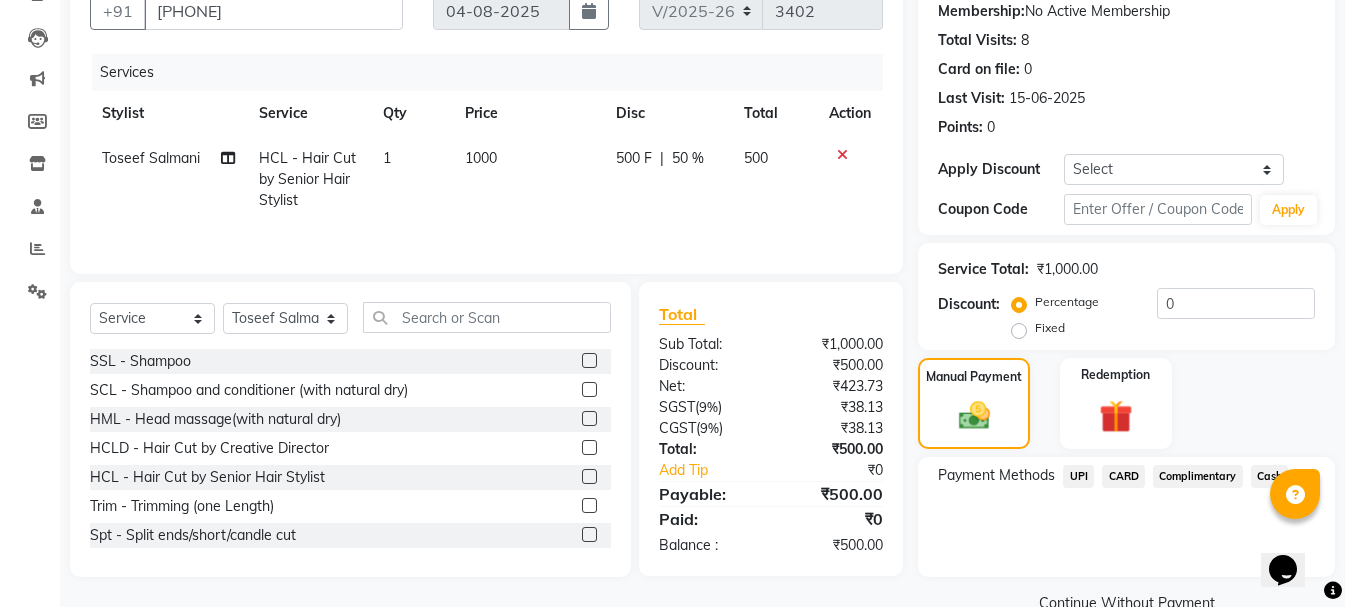 click on "UPI" 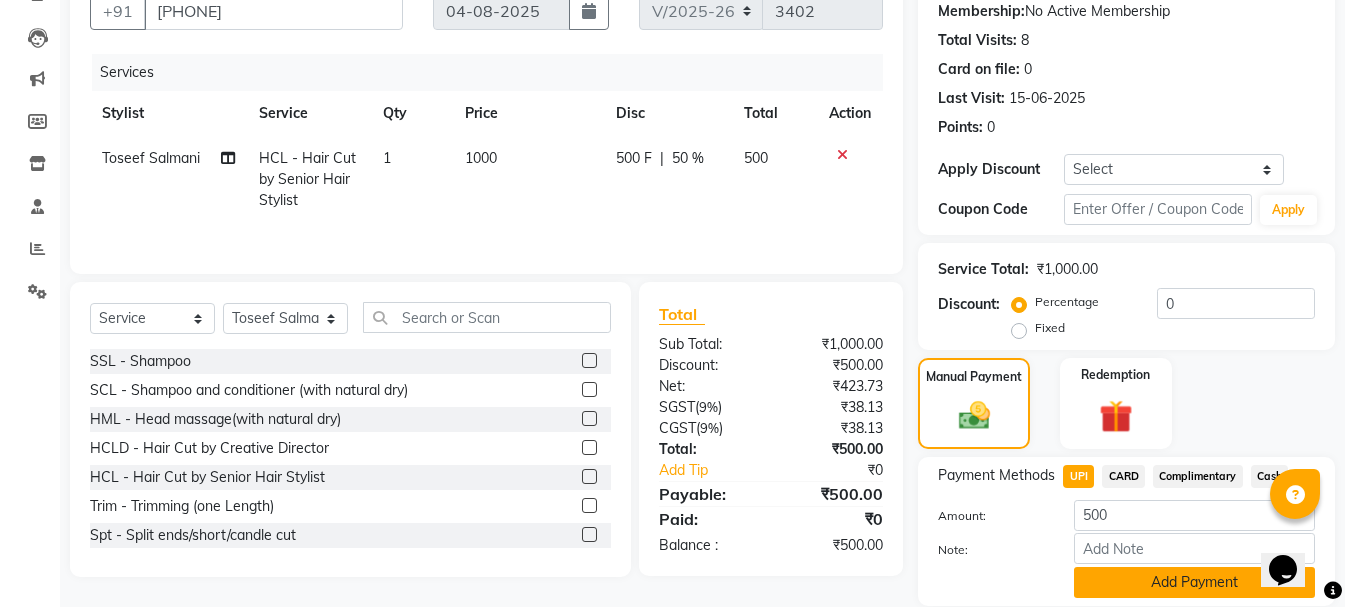 click on "Add Payment" 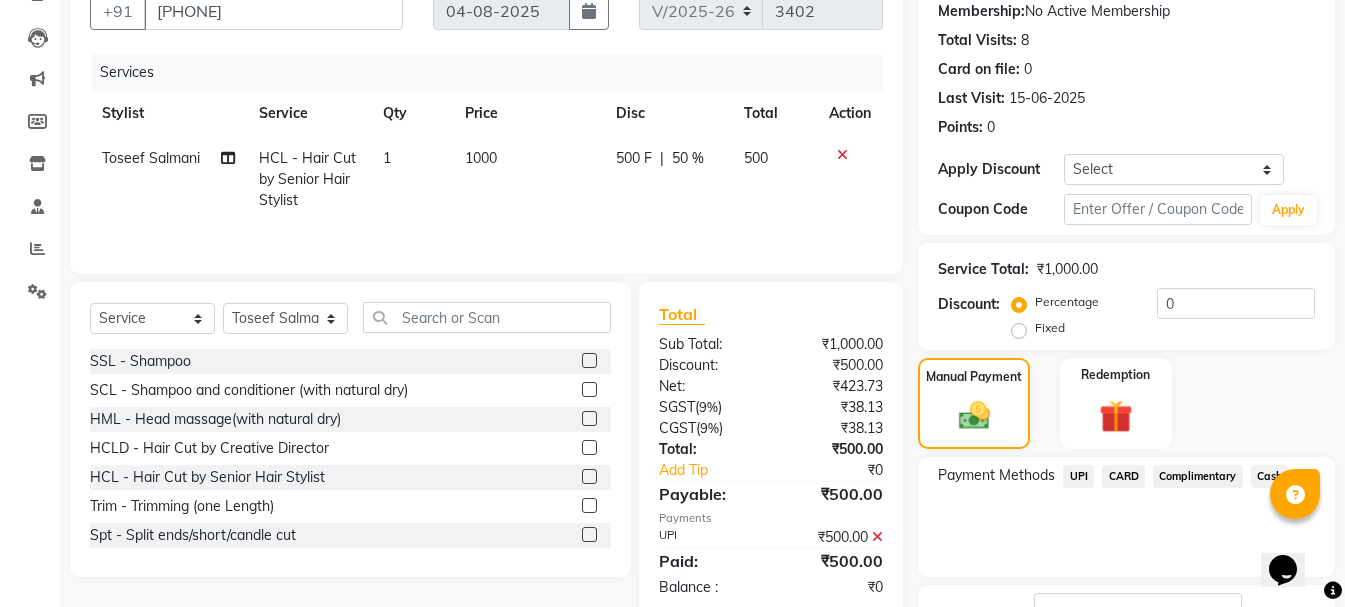 scroll, scrollTop: 348, scrollLeft: 0, axis: vertical 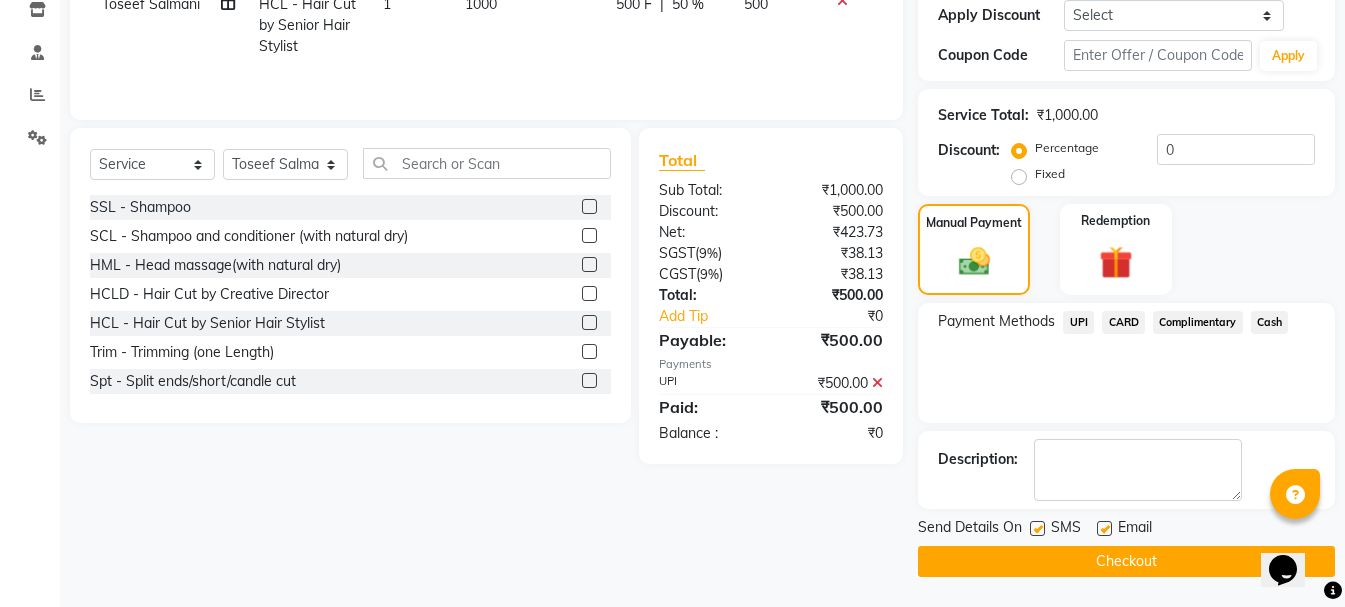 click on "Checkout" 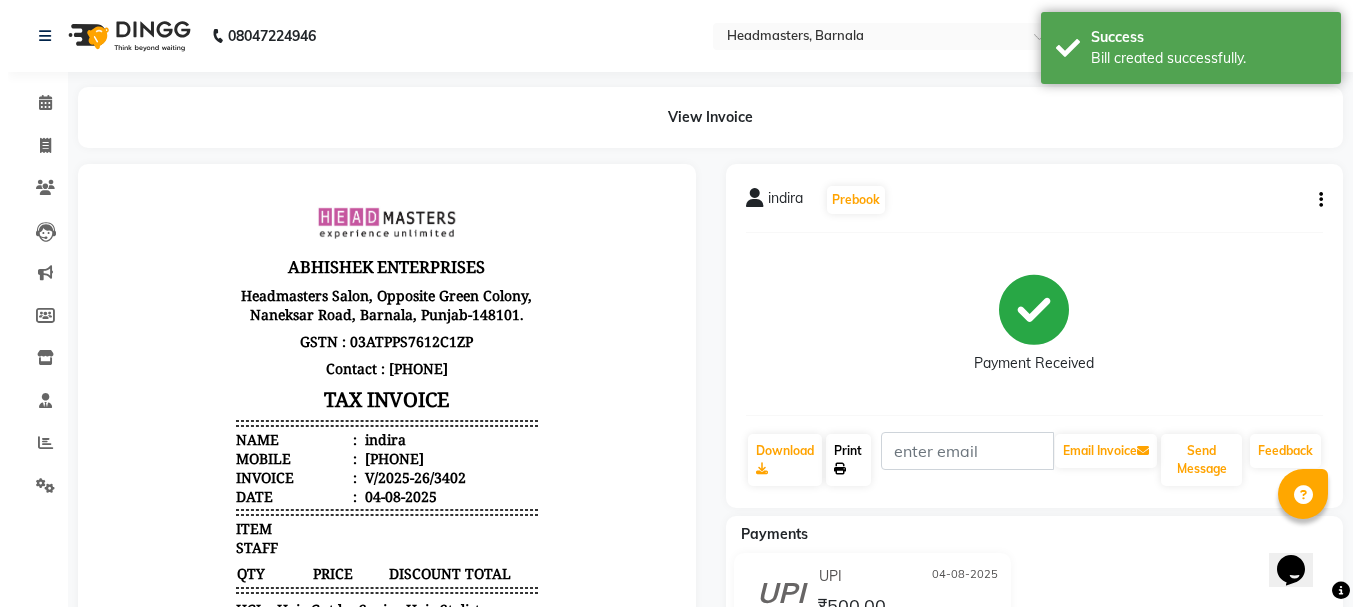 scroll, scrollTop: 0, scrollLeft: 0, axis: both 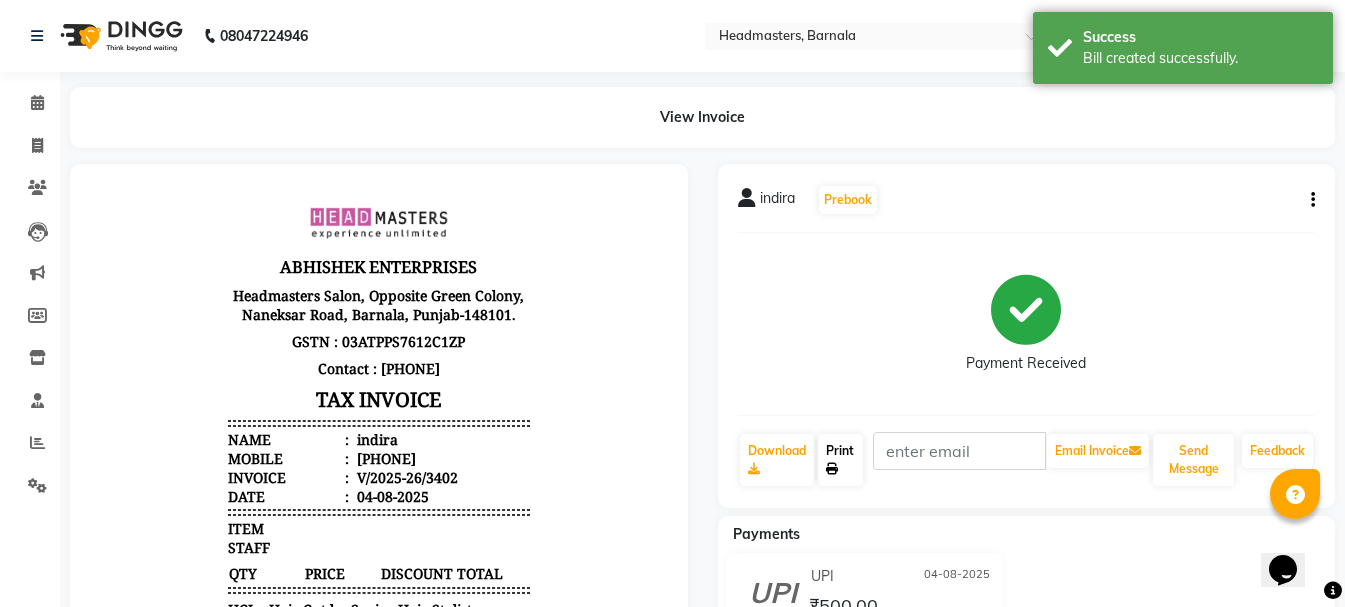 click on "Print" 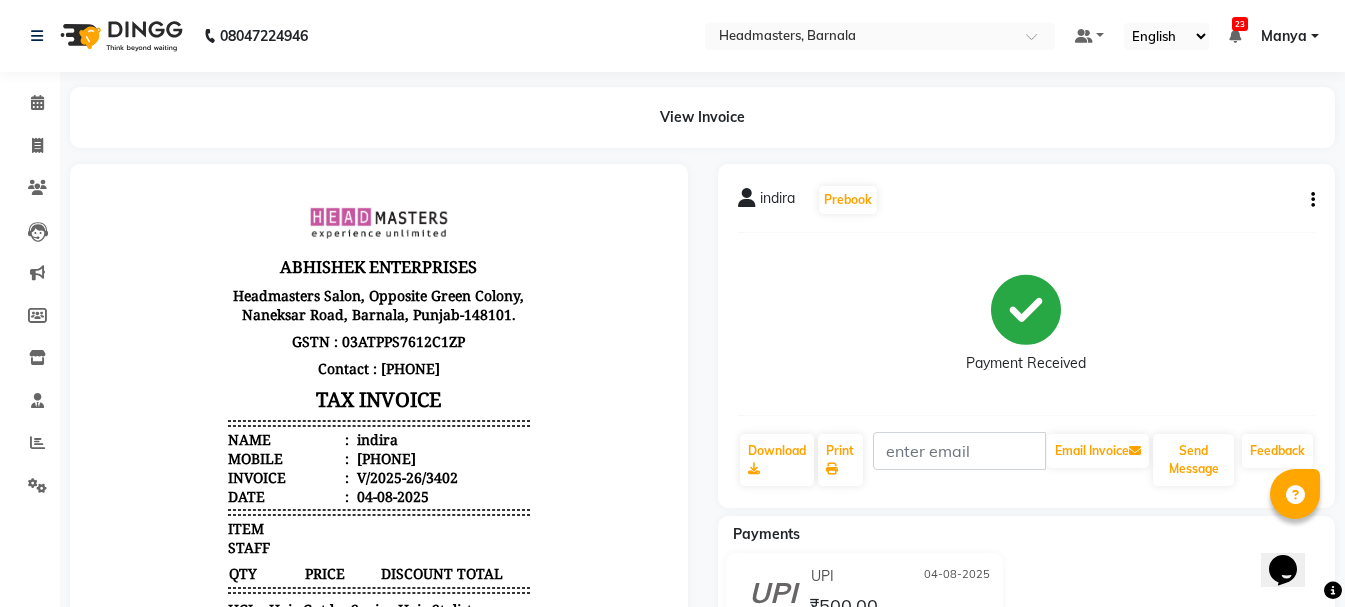 select on "service" 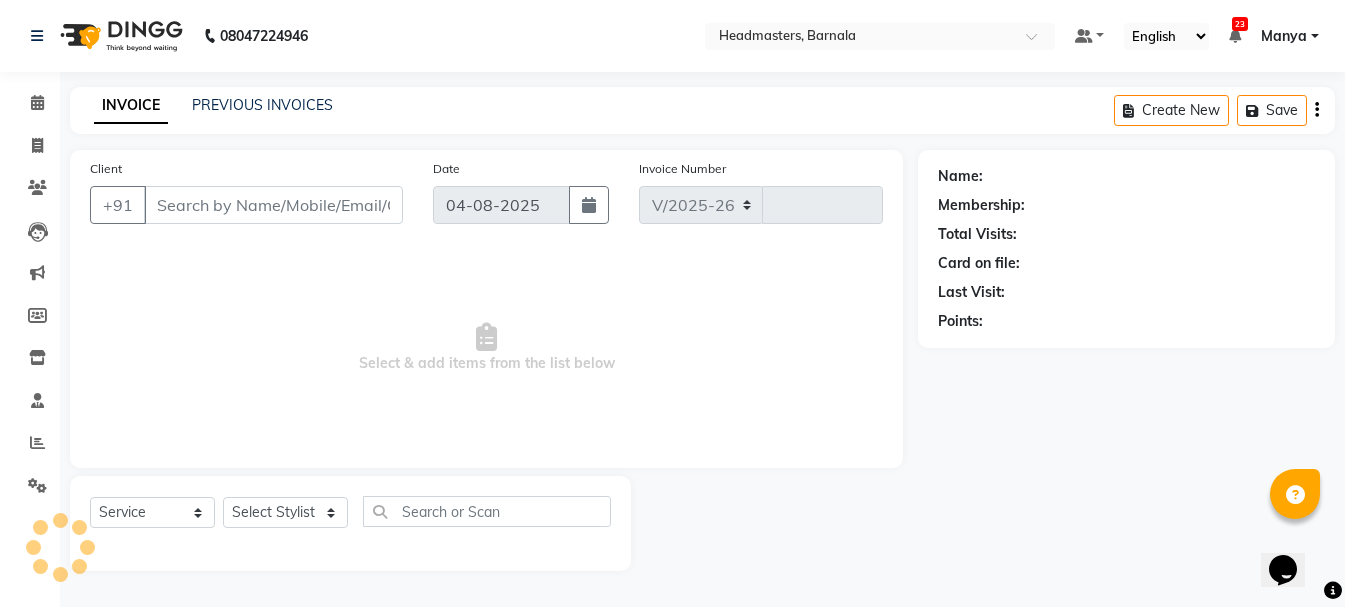 select on "7526" 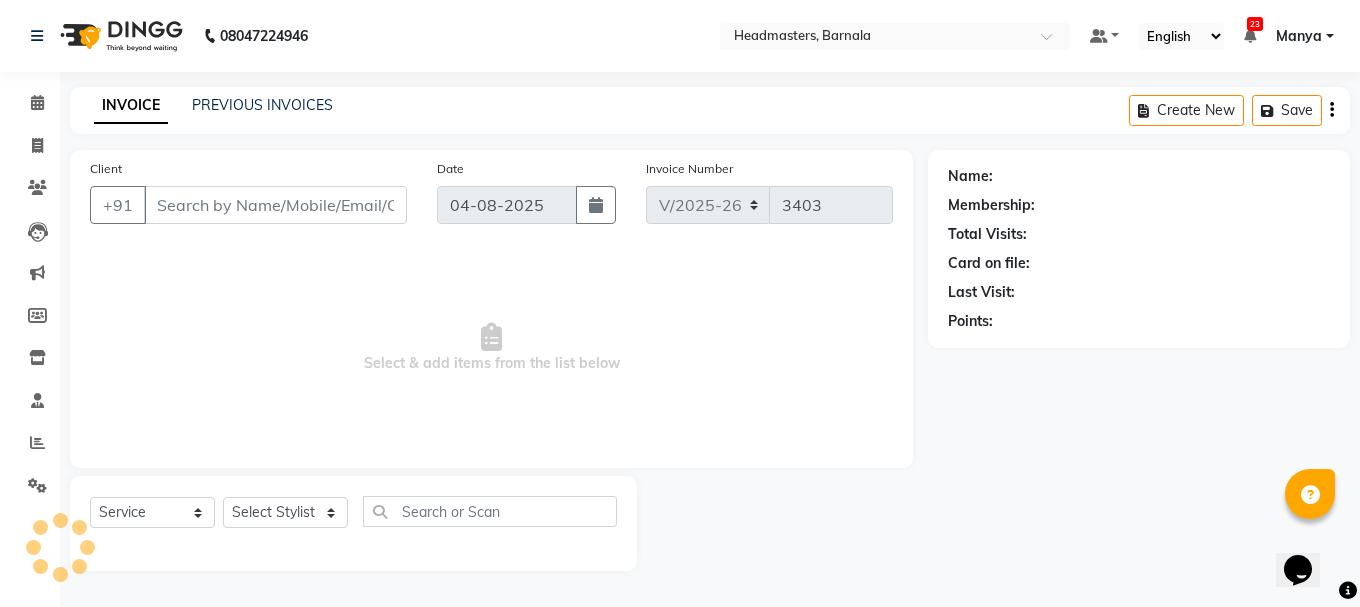 type on "[PHONE]" 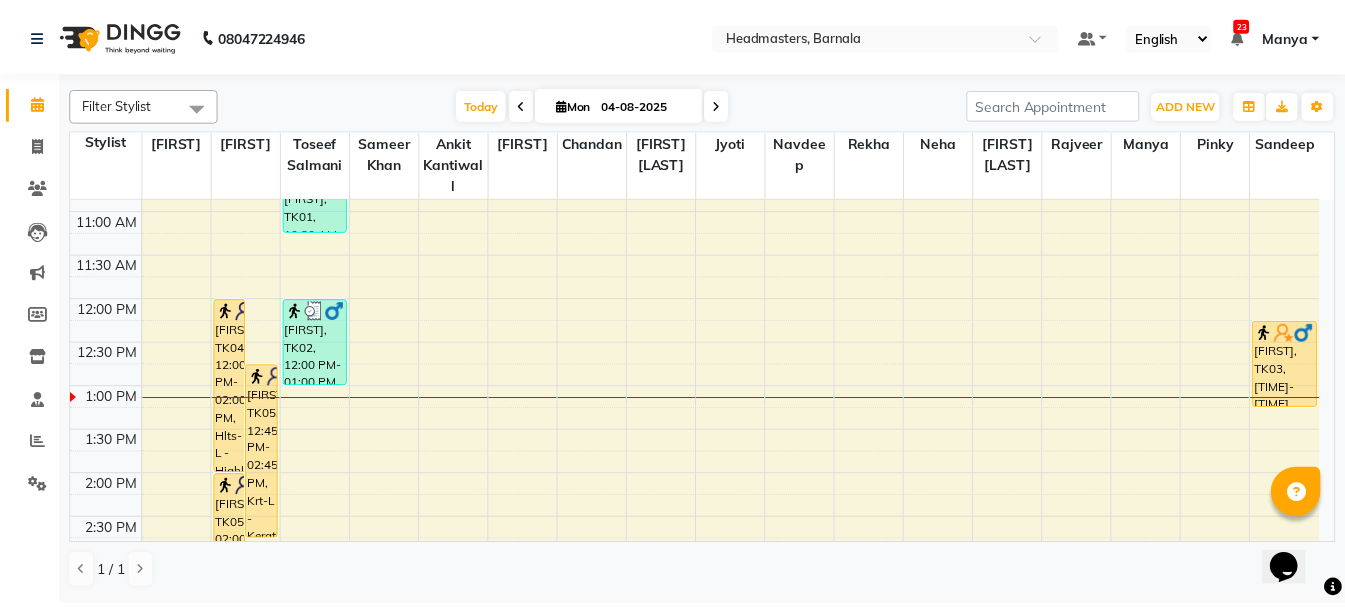 scroll, scrollTop: 302, scrollLeft: 0, axis: vertical 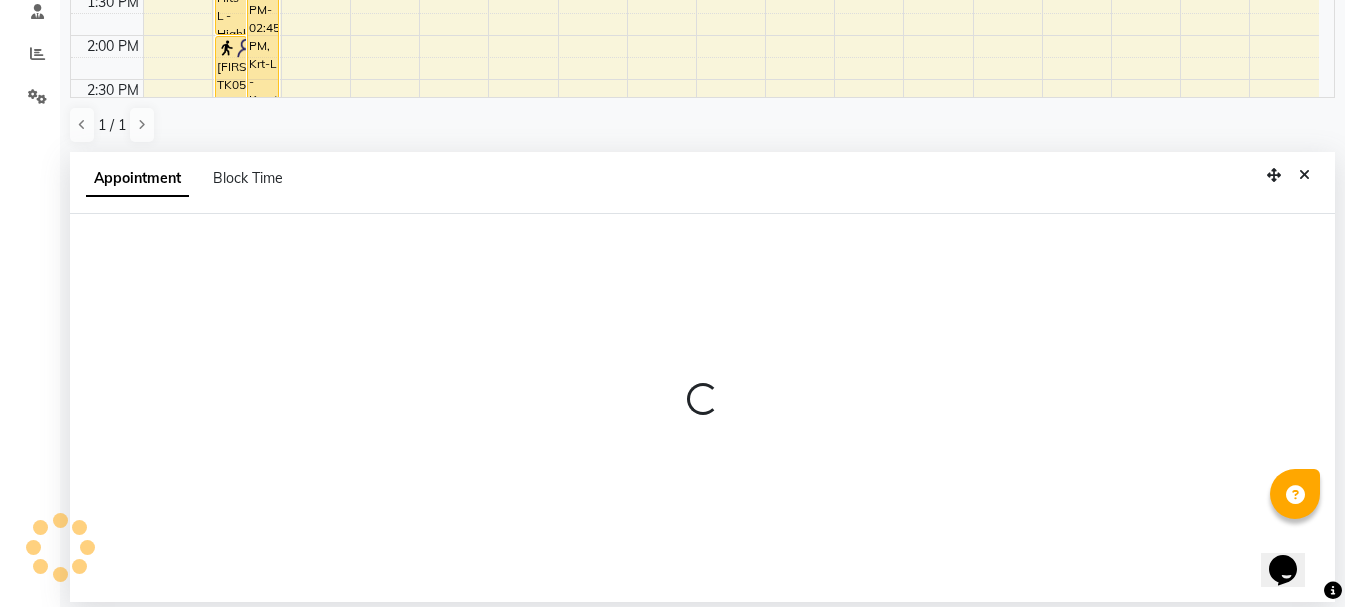 select on "67287" 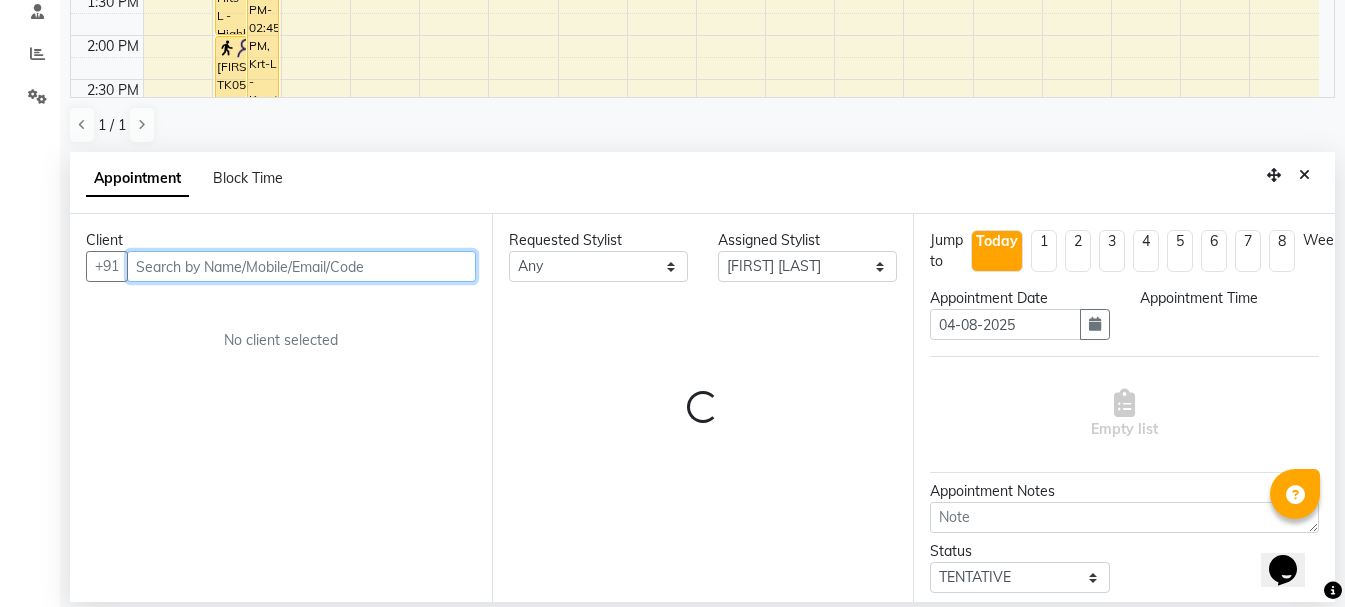 select on "765" 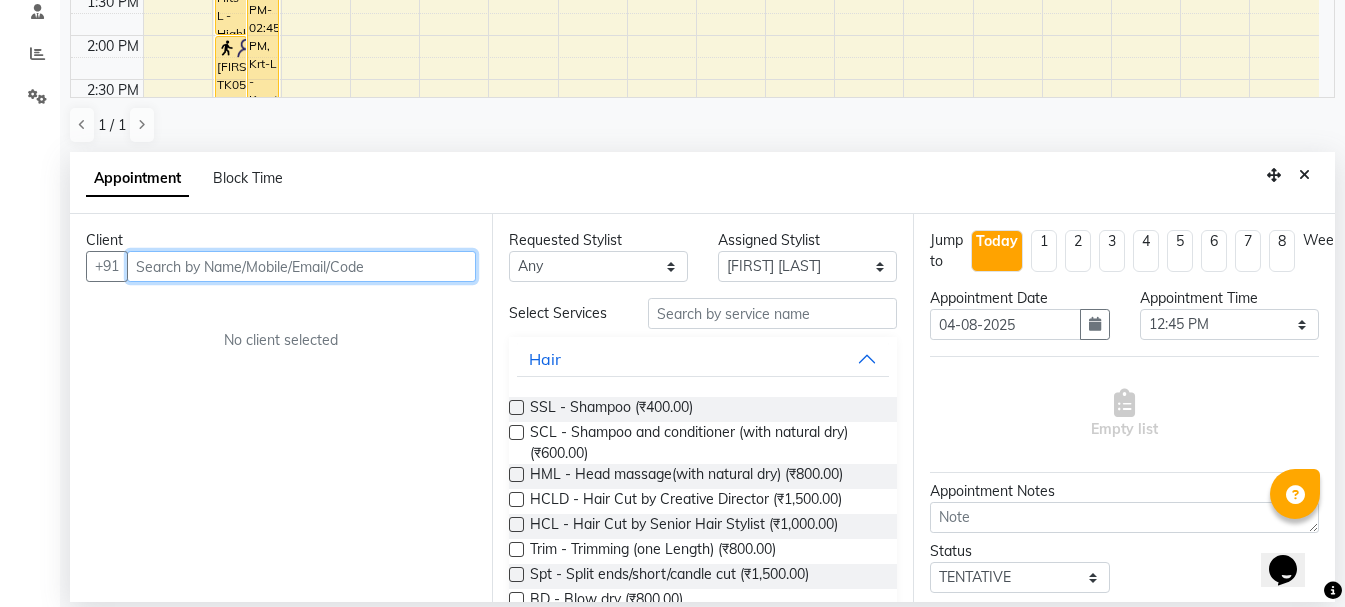 click at bounding box center (301, 266) 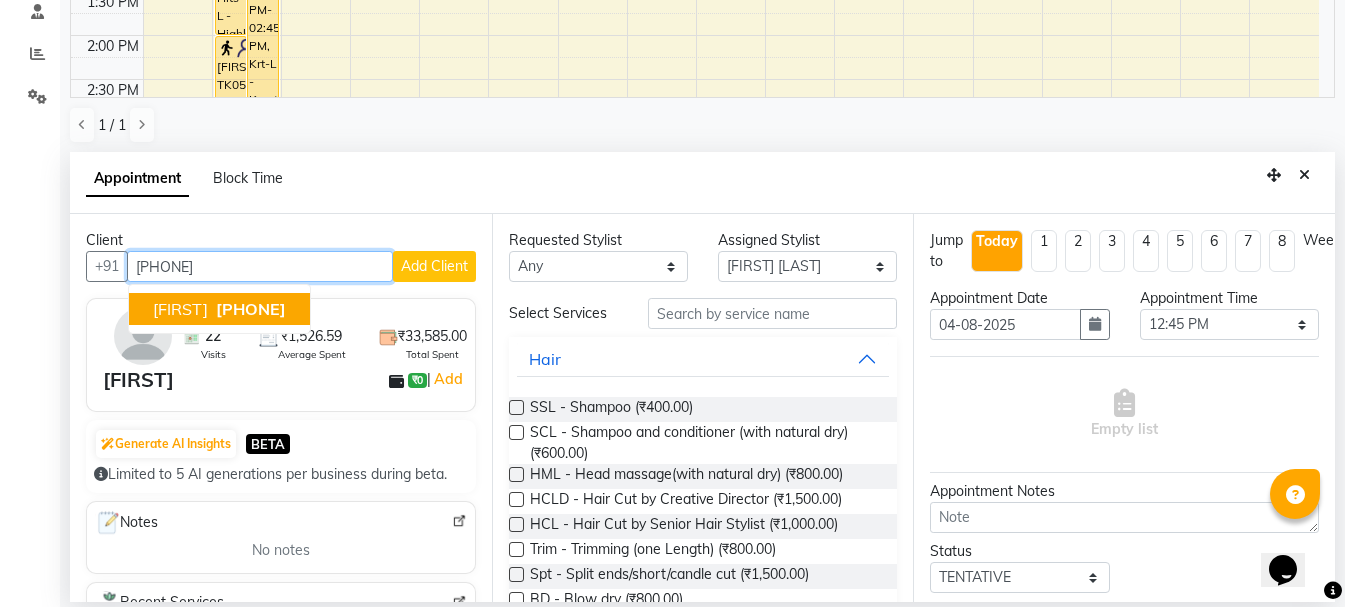 click on "[PHONE]" at bounding box center (251, 309) 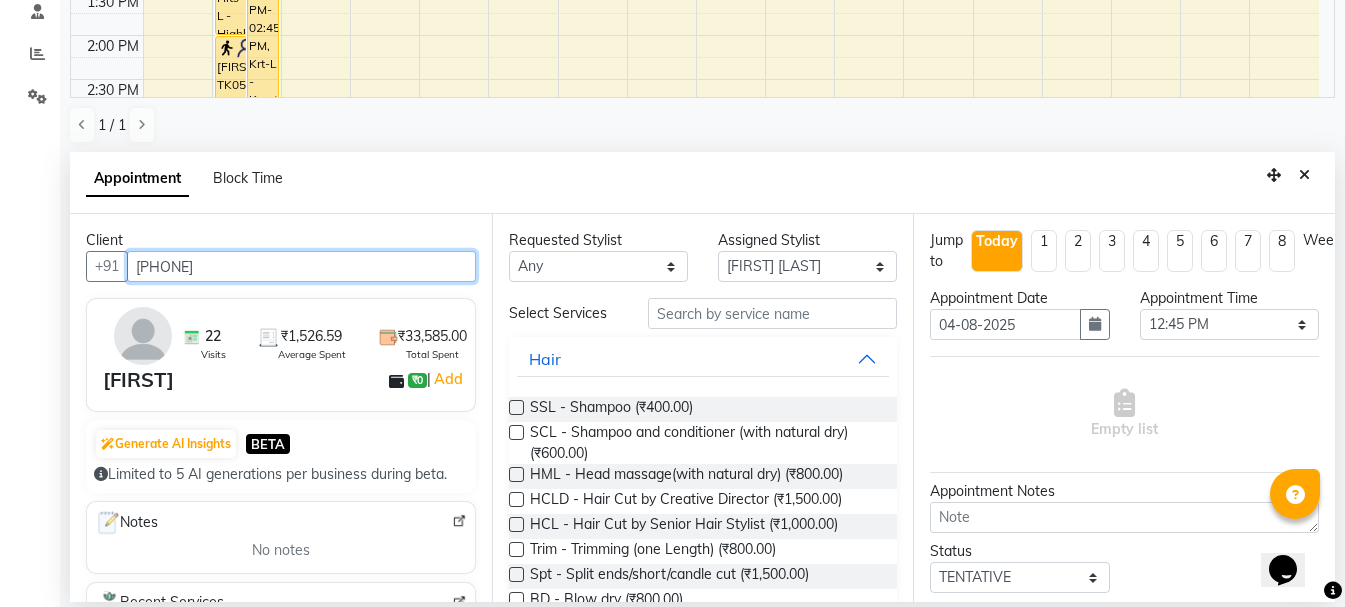 type on "[PHONE]" 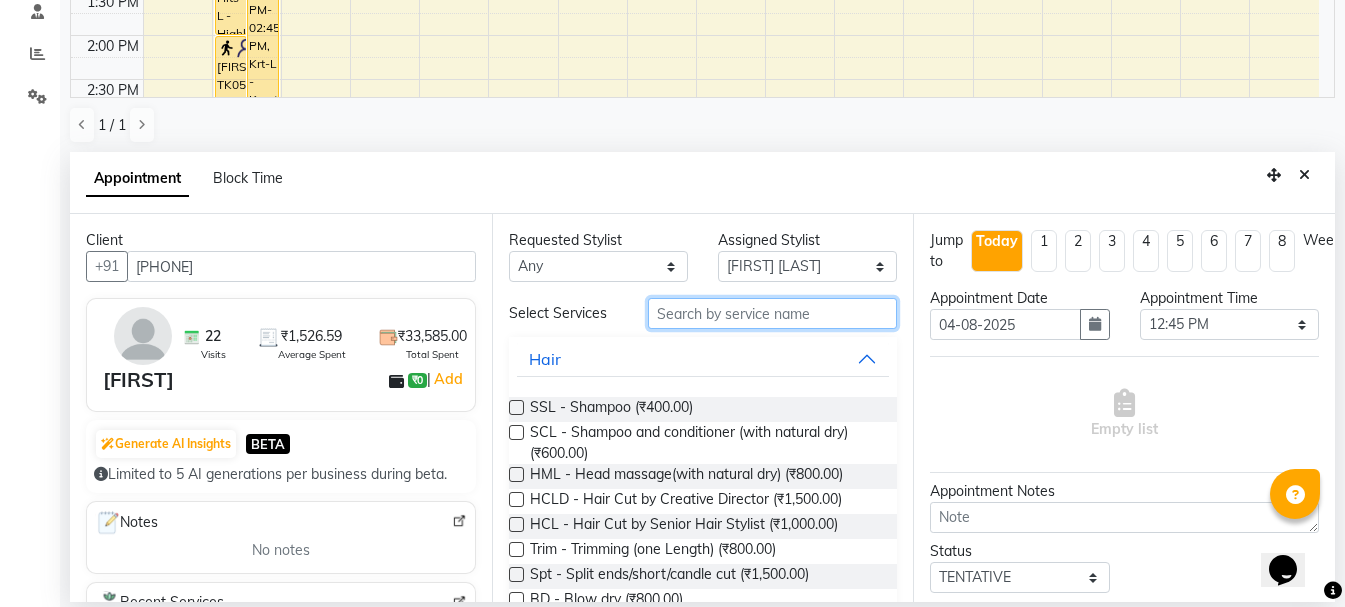 click at bounding box center (772, 313) 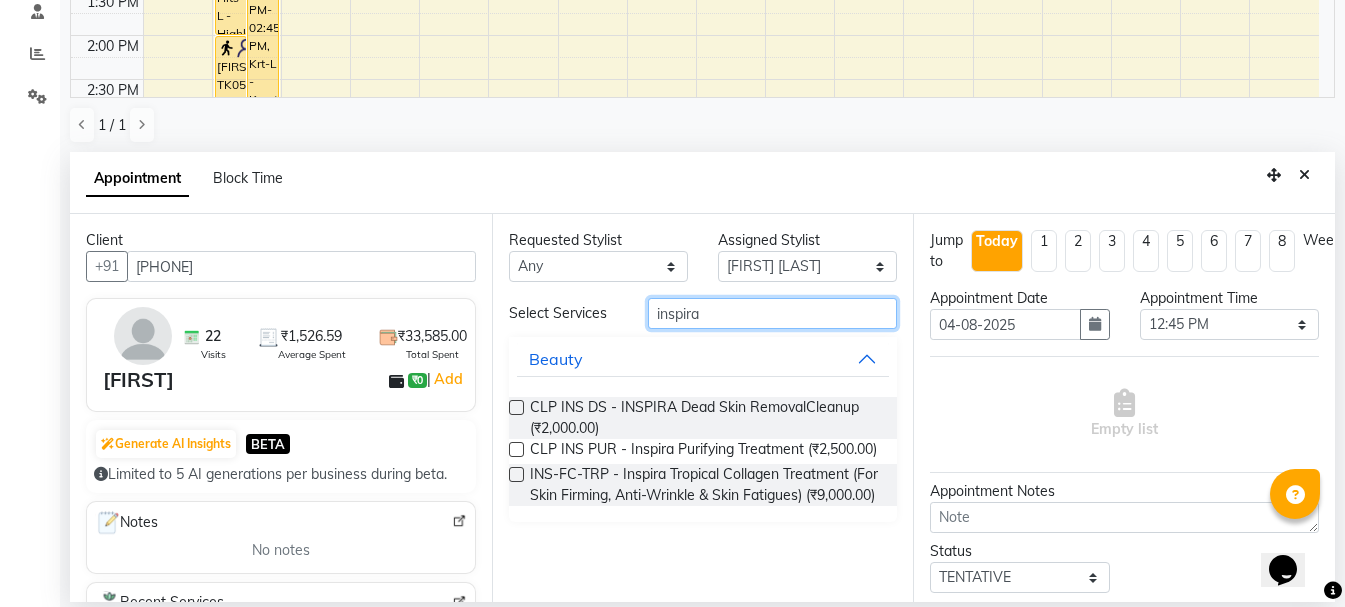 type on "inspira" 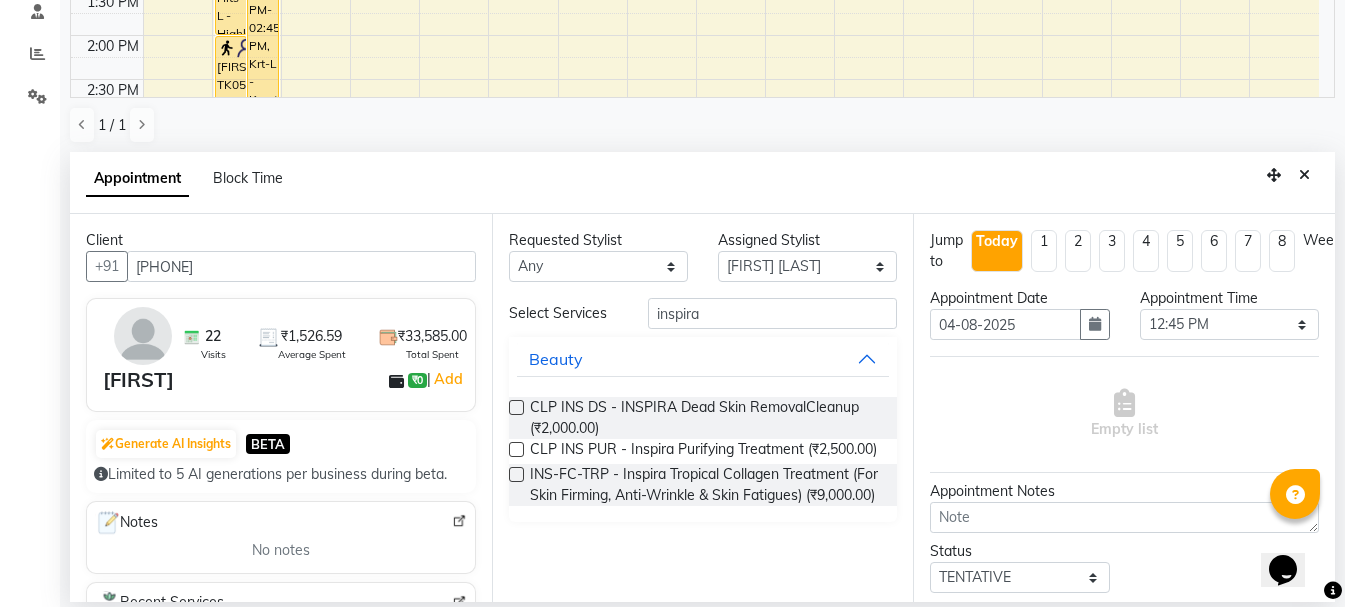 click at bounding box center [516, 407] 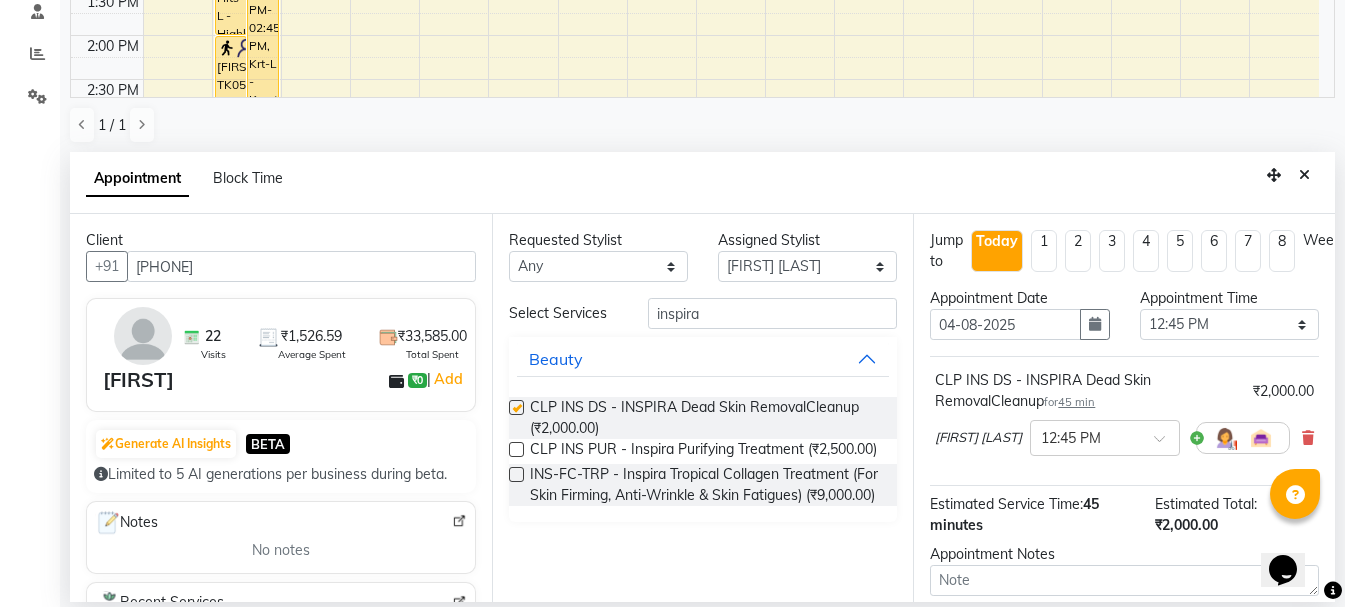 checkbox on "false" 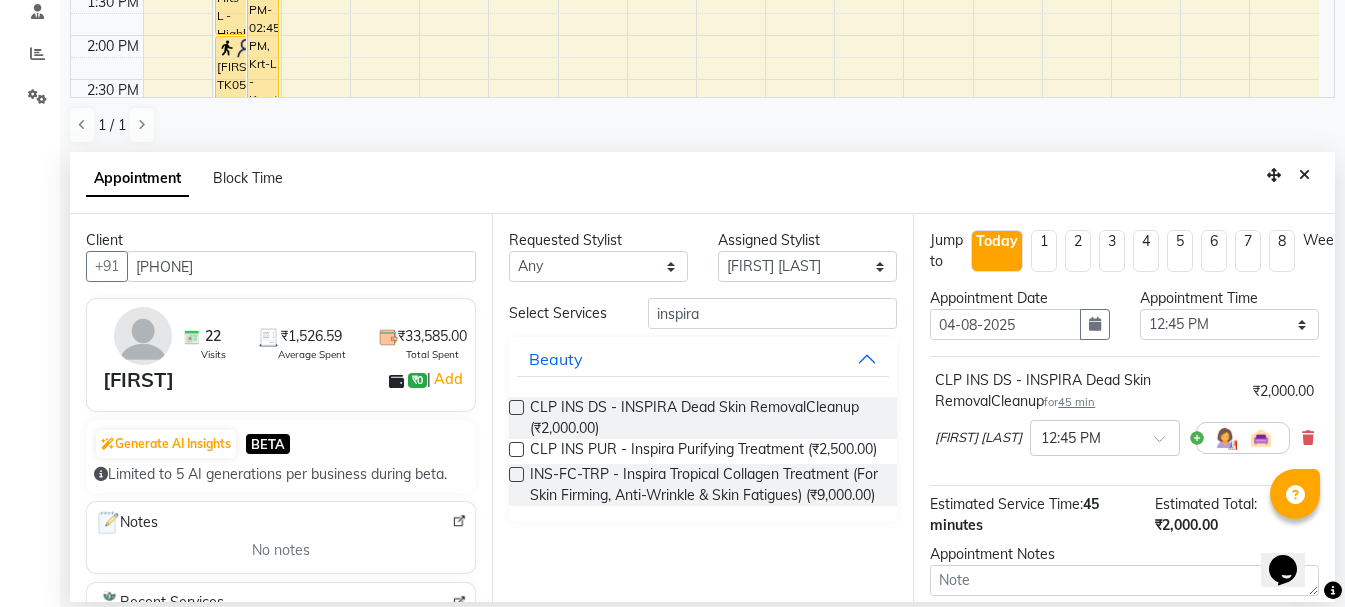 scroll, scrollTop: 198, scrollLeft: 0, axis: vertical 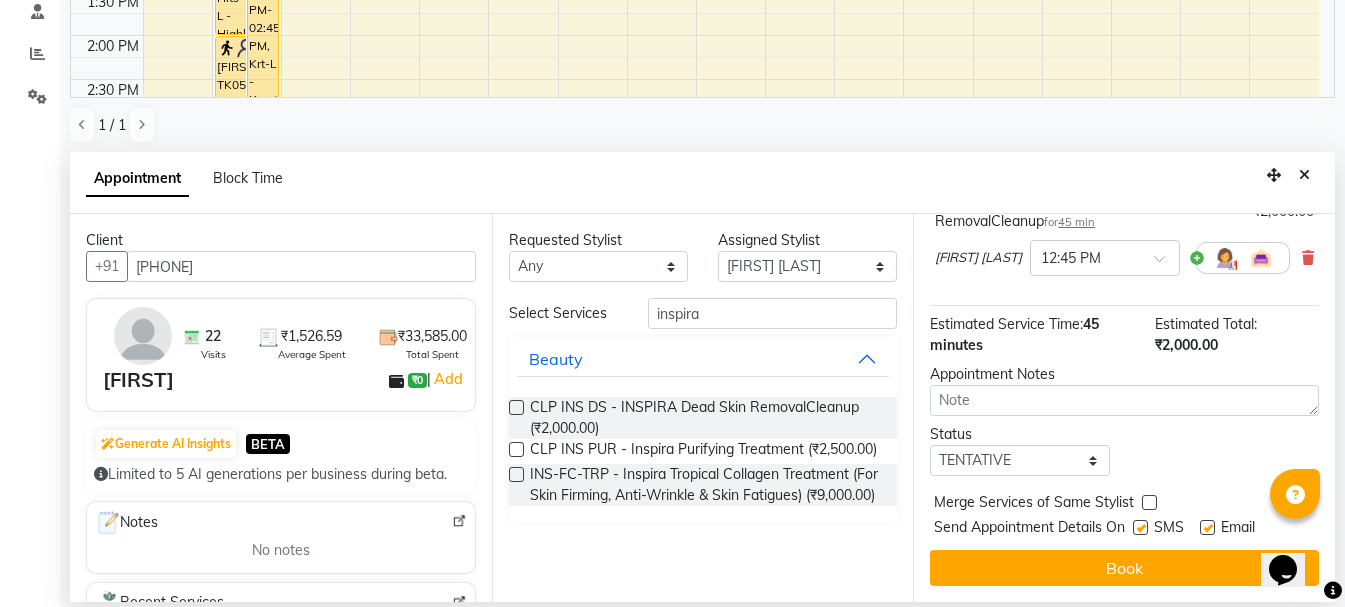drag, startPoint x: 1333, startPoint y: 522, endPoint x: 55, endPoint y: 3, distance: 1379.364 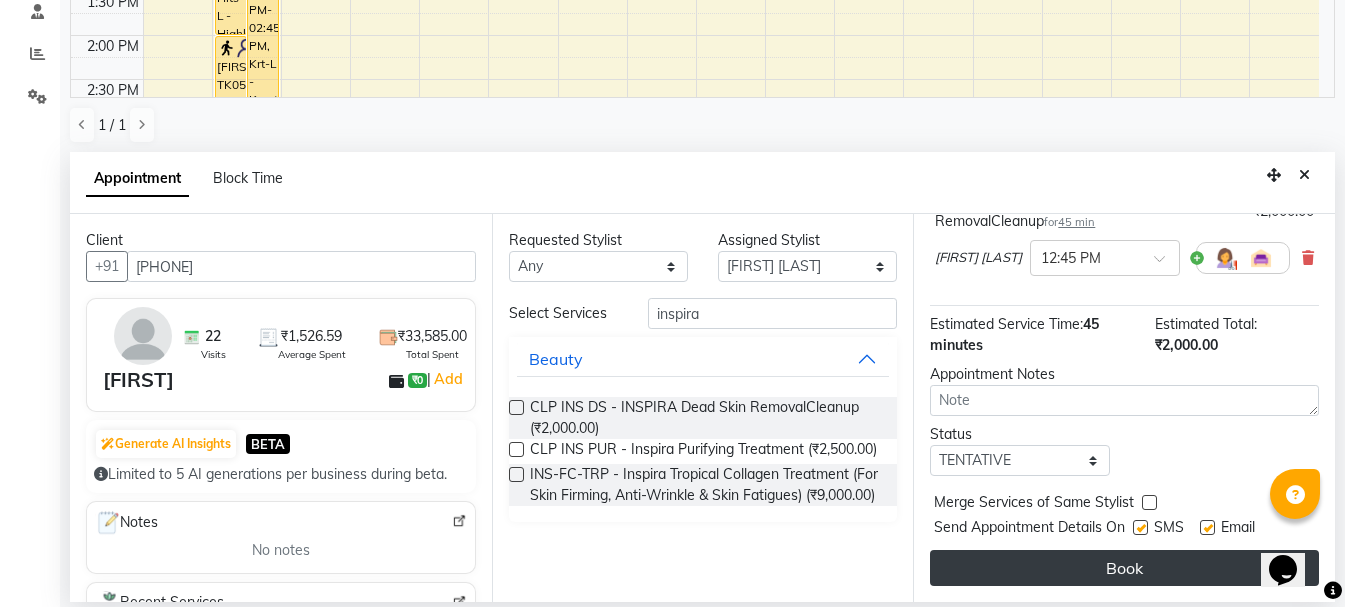 click on "Book" at bounding box center (1124, 568) 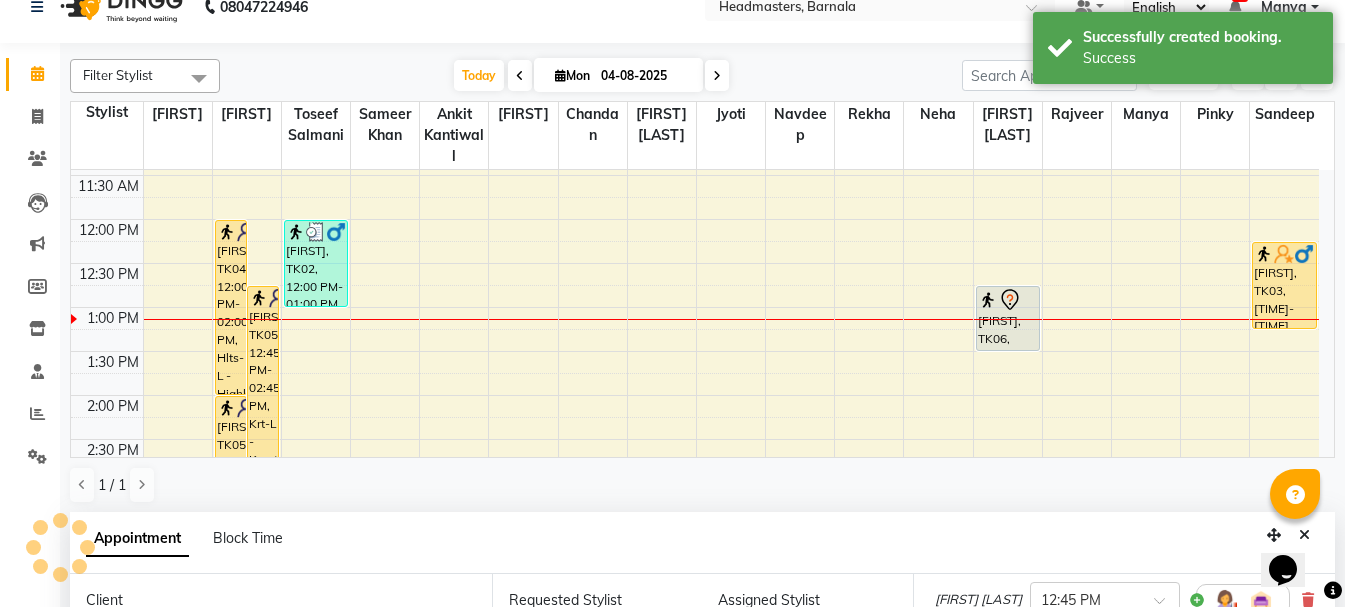 scroll, scrollTop: 0, scrollLeft: 0, axis: both 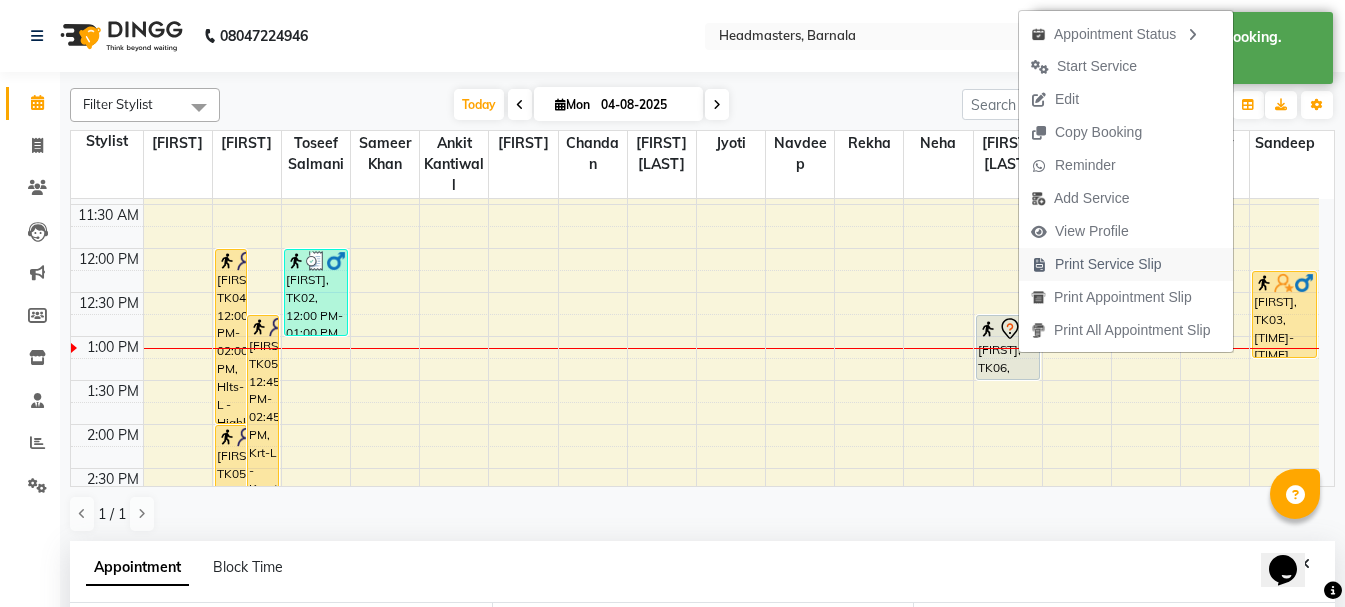 click on "Print Service Slip" at bounding box center (1108, 264) 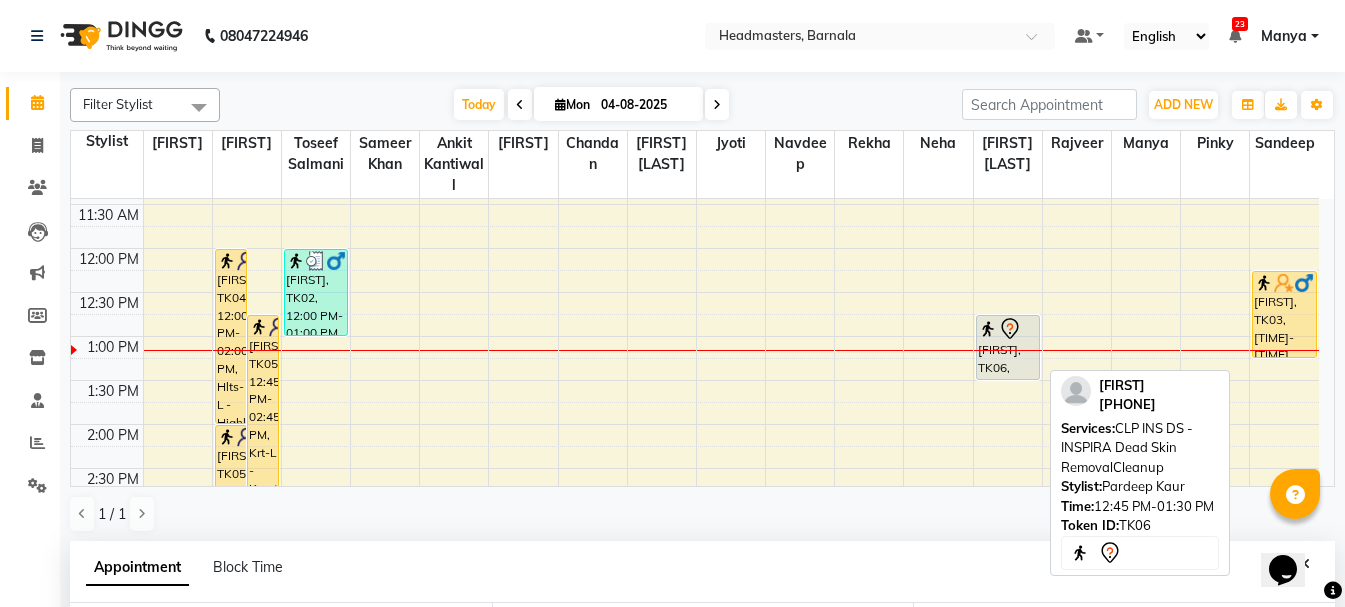 click on "[FIRST], TK06, 12:45 PM-01:30 PM, CLP INS DS  - INSPIRA Dead Skin RemovalCleanup" at bounding box center (1008, 347) 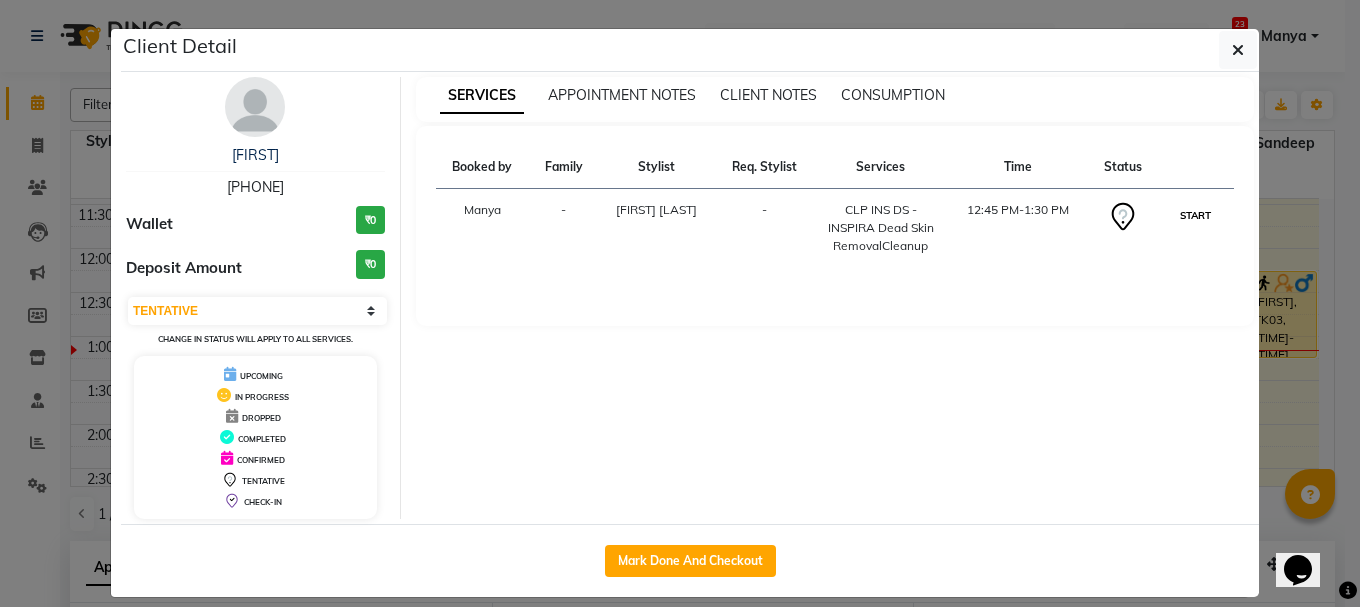 click on "START" at bounding box center (1195, 215) 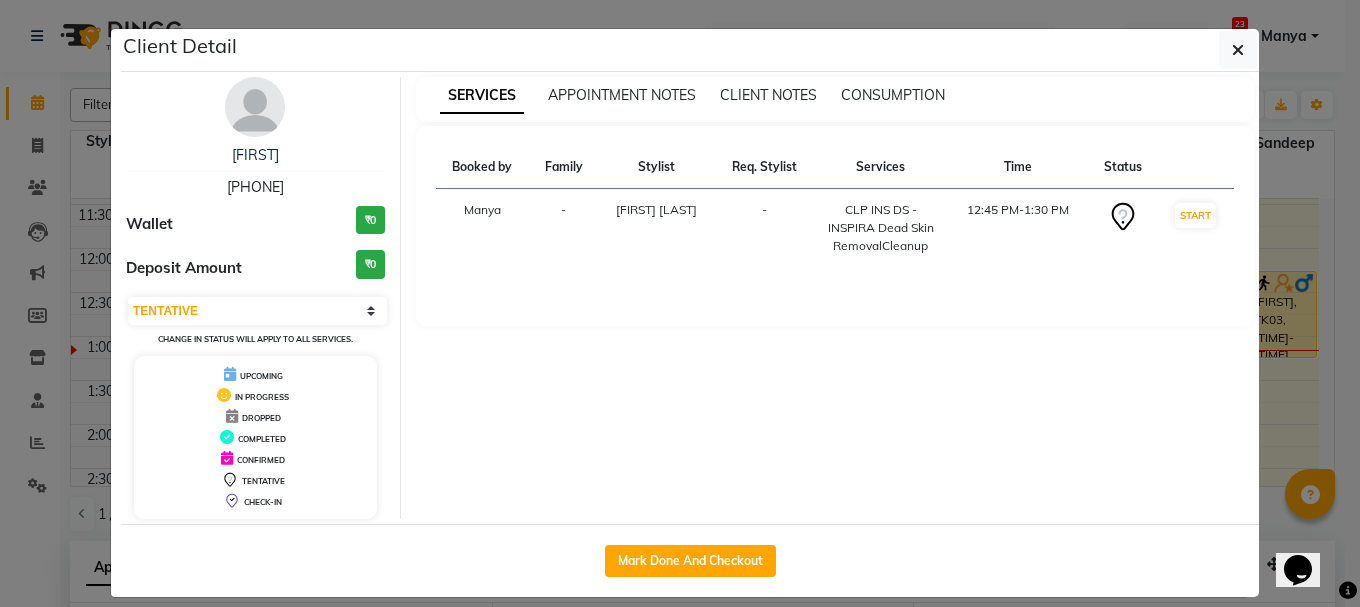 select on "1" 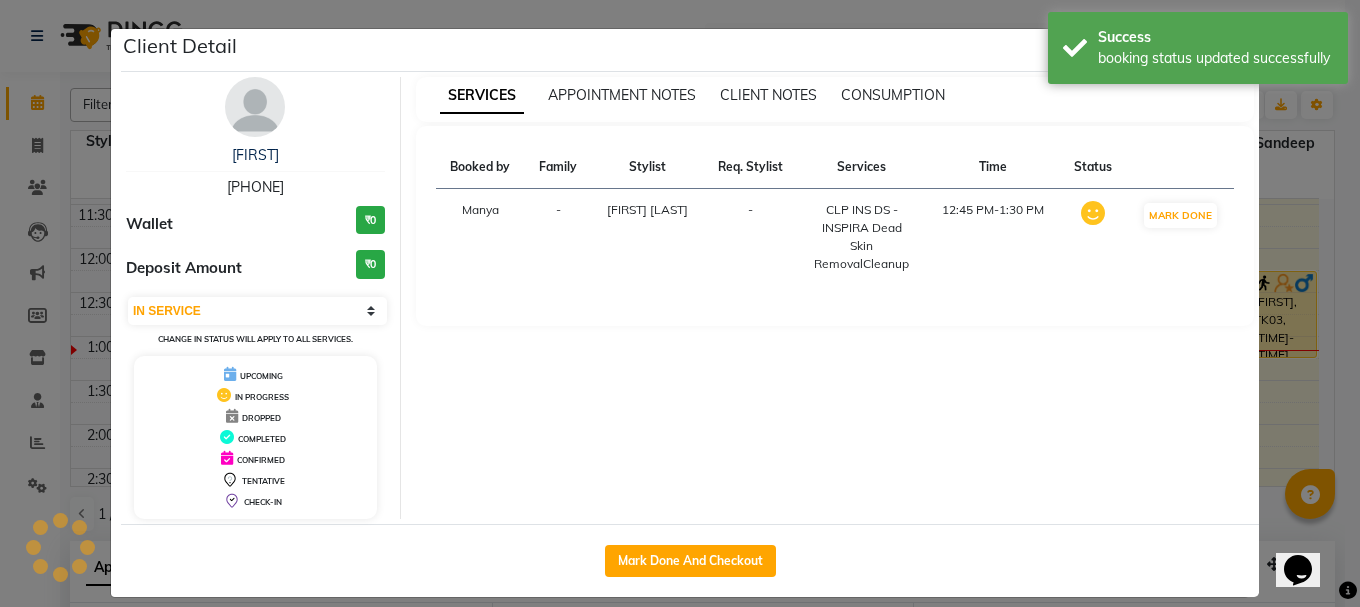 click on "Client Detail  [FIRST]    [PHONE] Wallet ₠0 Deposit Amount  ₠0  Select IN SERVICE CONFIRMED TENTATIVE CHECK IN MARK DONE UPCOMING Change in status will apply to all services. UPCOMING IN PROGRESS DROPPED COMPLETED CONFIRMED TENTATIVE CHECK-IN SERVICES APPOINTMENT NOTES CLIENT NOTES CONSUMPTION Booked by Family Stylist Req. Stylist Services Time Status  Manya  -  [FIRST] [LAST] -  CLP INS DS  - INSPIRA Dead Skin RemovalCleanup   12:45 PM-1:30 PM   MARK DONE   Mark Done And Checkout" 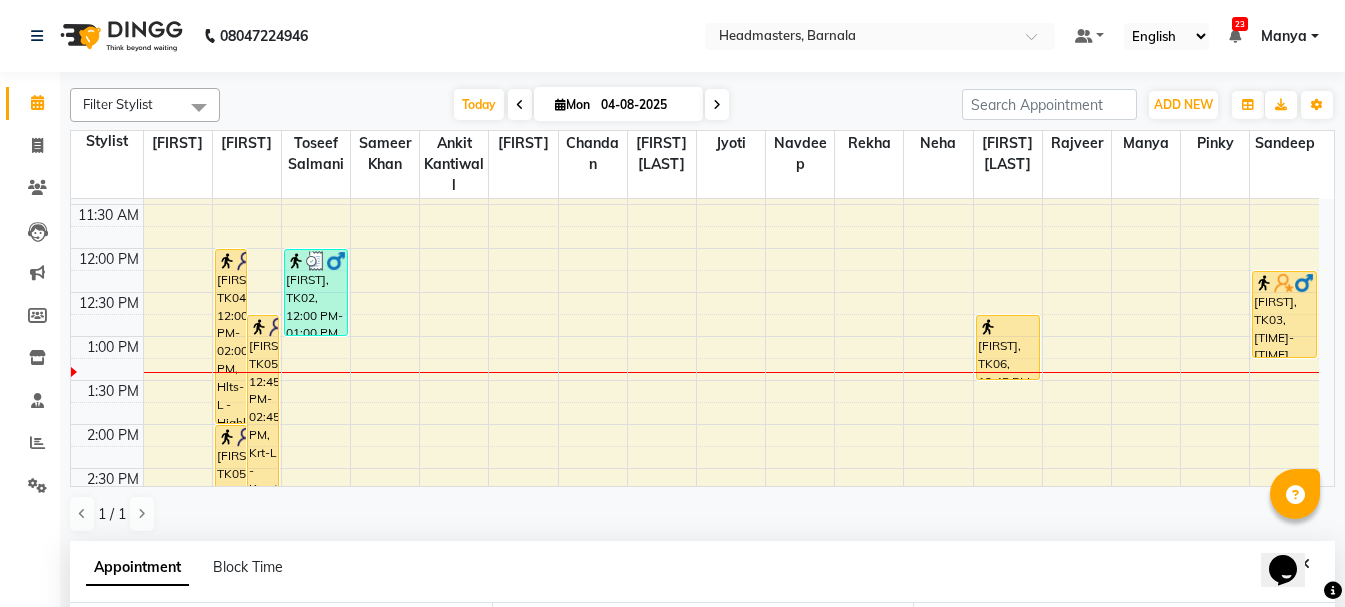 click on "8:00 AM 8:30 AM 9:00 AM 9:30 AM 10:00 AM 10:30 AM 11:00 AM 11:30 AM 12:00 PM 12:30 PM 1:00 PM 1:30 PM 2:00 PM 2:30 PM 3:00 PM 3:30 PM 4:00 PM 4:30 PM 5:00 PM 5:30 PM 6:00 PM 6:30 PM 7:00 PM 7:30 PM 8:00 PM 8:30 PM Poonam, TK04, 12:00 PM-02:00 PM, Hlts-L - Highlights Navdeep, TK05, 12:45 PM-02:45 PM, Krt-L - Keratin Navdeep, TK05, 02:00 PM-05:00 PM, Reb - Rebonding Preet, TK01, 10:30 AM-11:15 AM, BRD - Beard indira, TK02, 12:00 PM-01:00 PM, HCL - Hair Cut by Senior Hair Stylist Rahul, TK06, 12:45 PM-01:30 PM, CLP INS DS - INSPIRA Dead Skin RemovalCleanup Harpreet, TK03, 12:15 PM-01:15 PM, HCG - Hair Cut by Senior Hair Stylist" at bounding box center [695, 468] 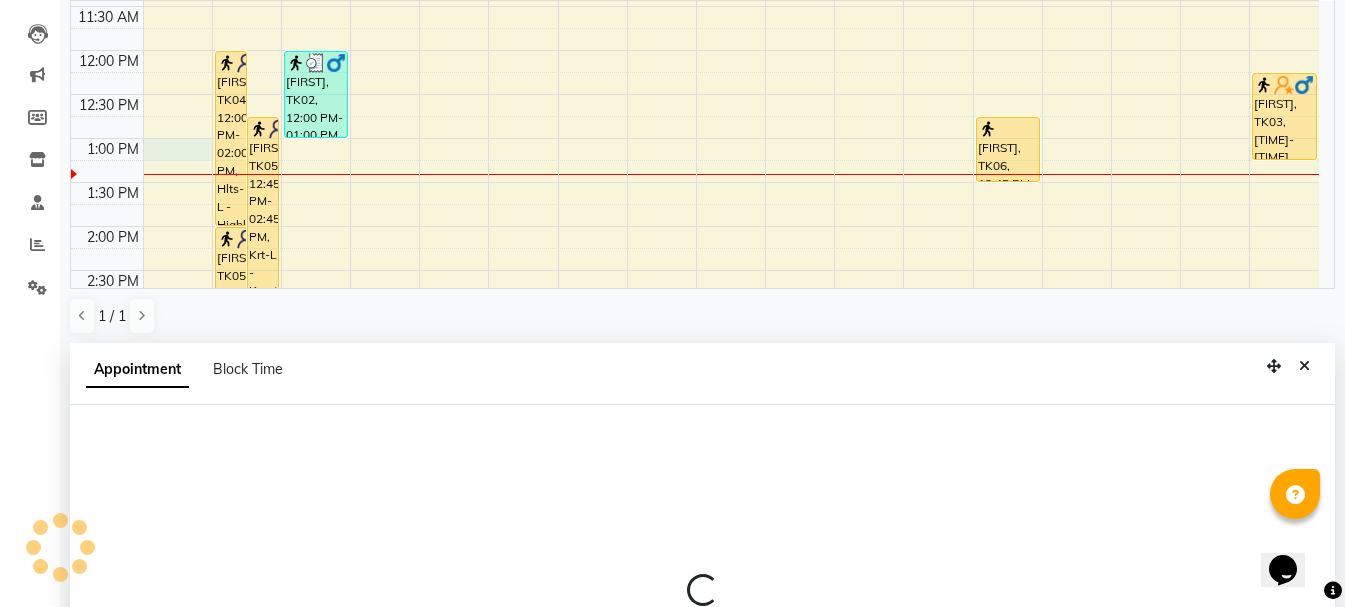 scroll, scrollTop: 389, scrollLeft: 0, axis: vertical 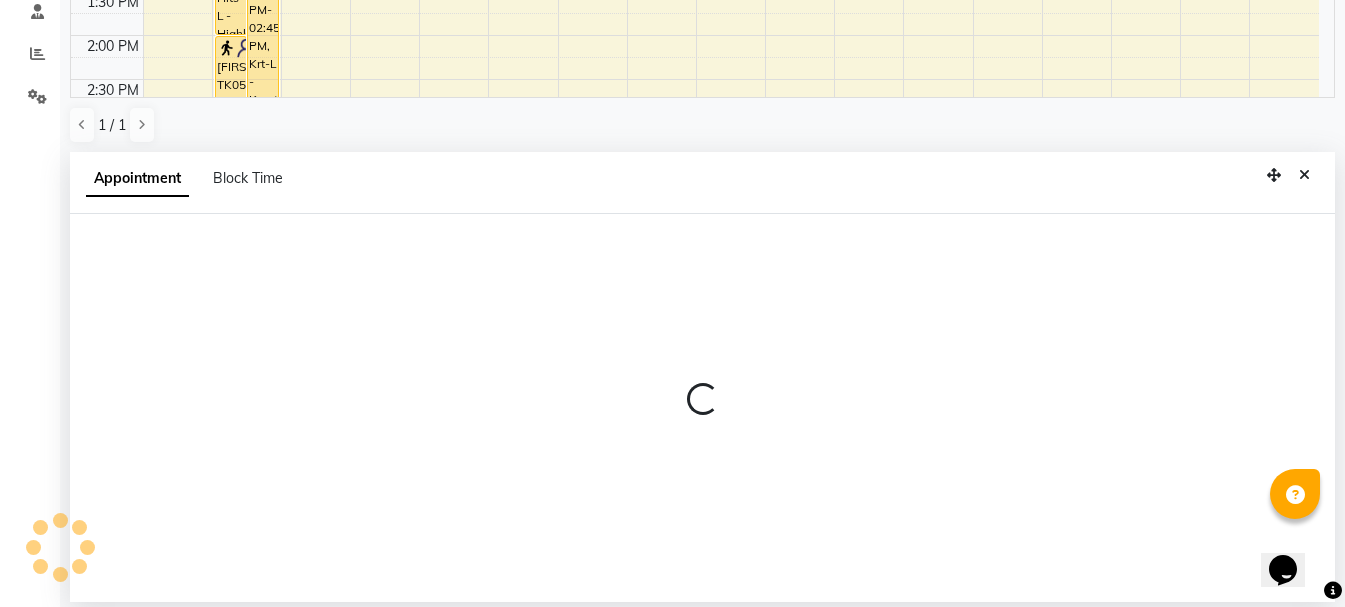 select on "67274" 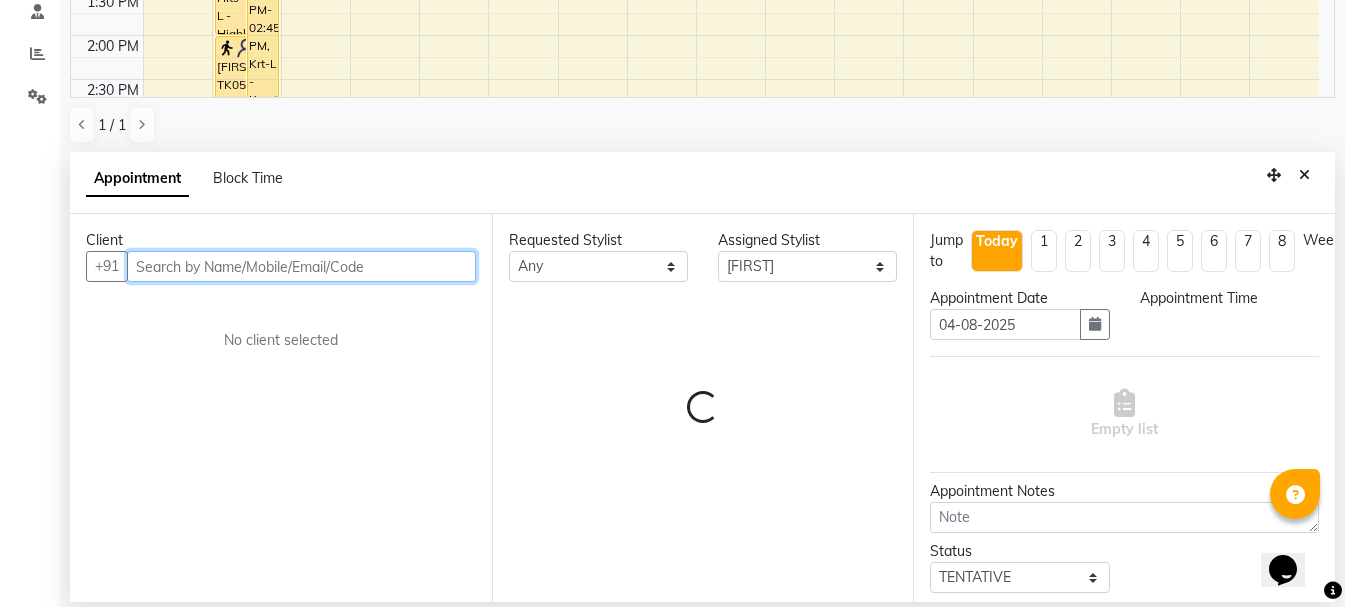 select on "780" 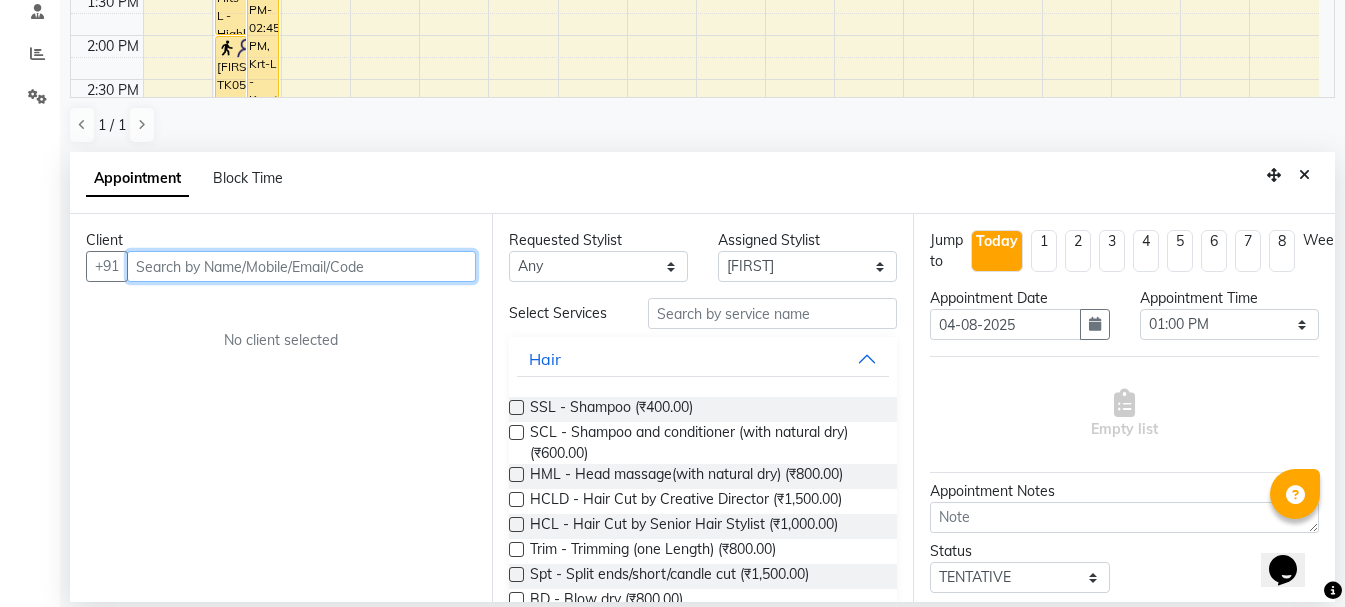 click at bounding box center (301, 266) 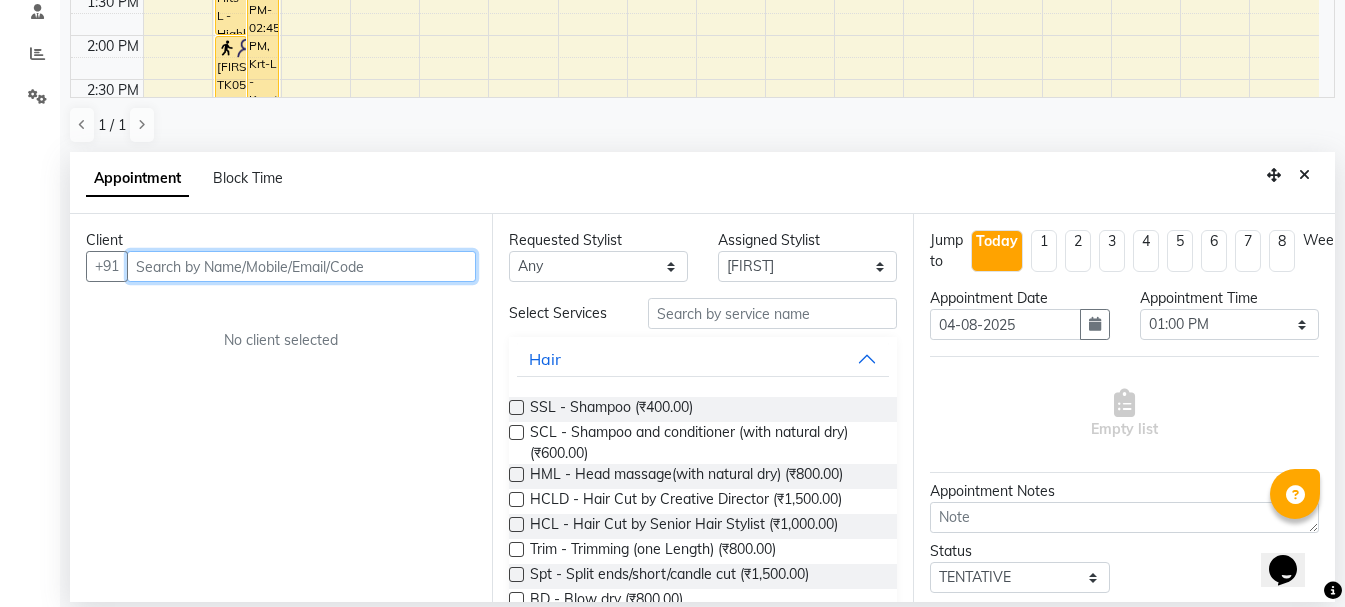 click at bounding box center (301, 266) 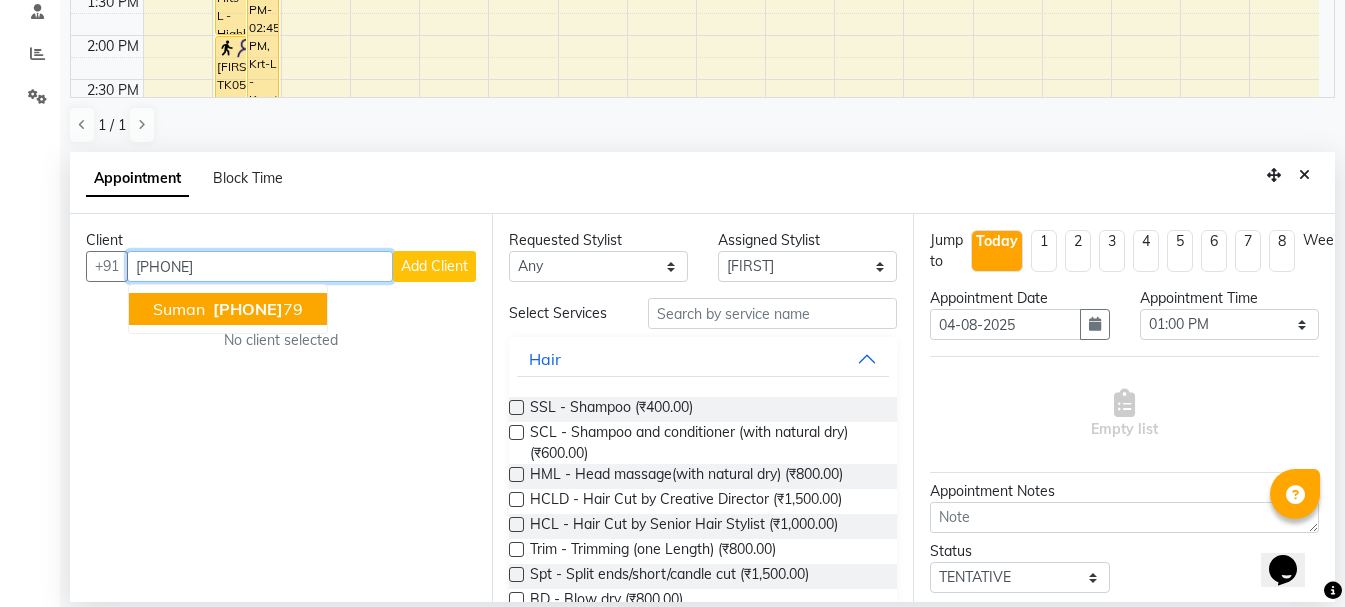 click on "[FIRST]   [PHONE]" at bounding box center (228, 309) 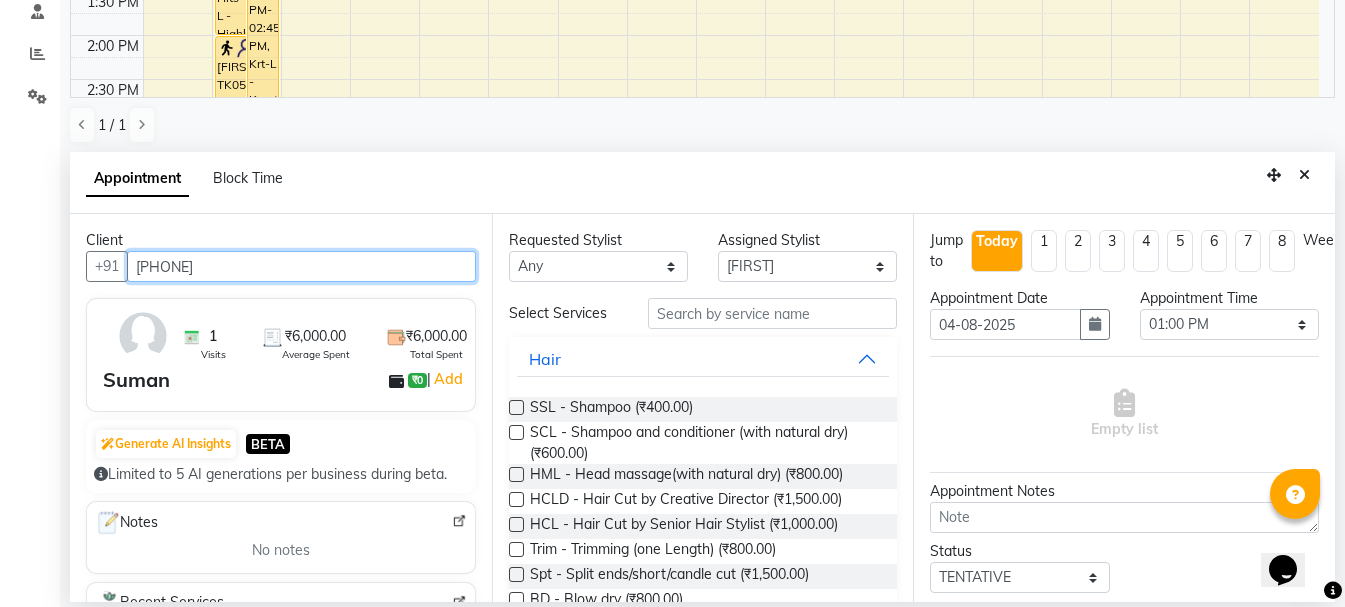 type on "[PHONE]" 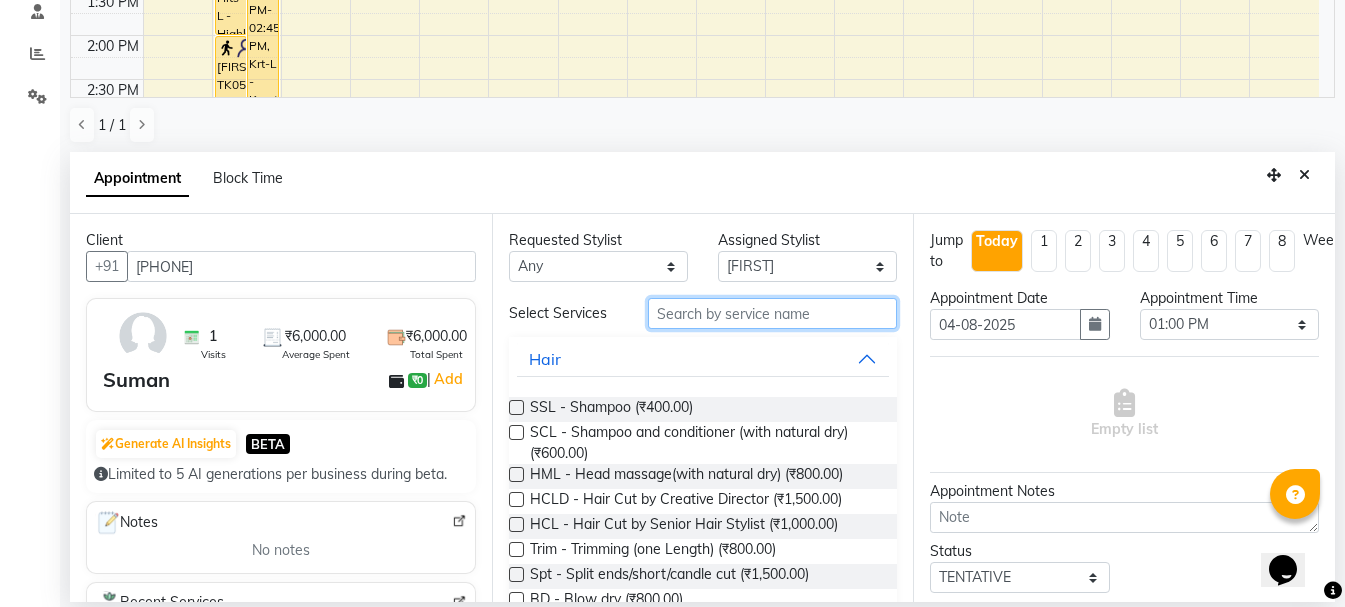 click at bounding box center [772, 313] 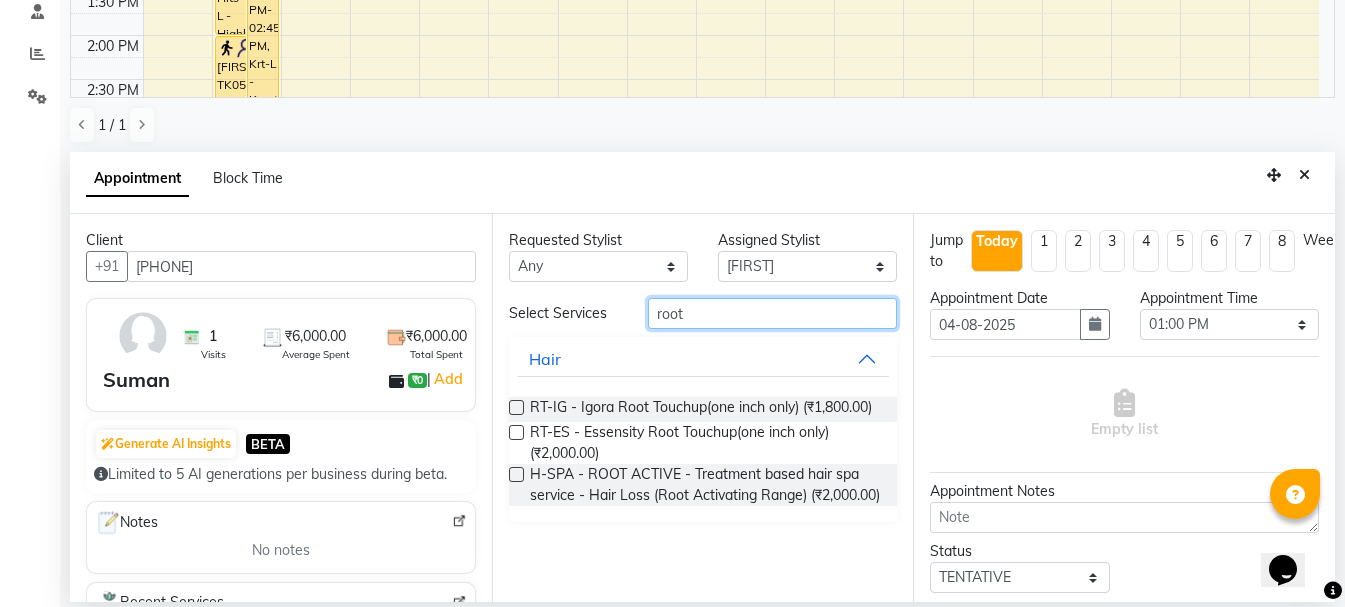 type on "root" 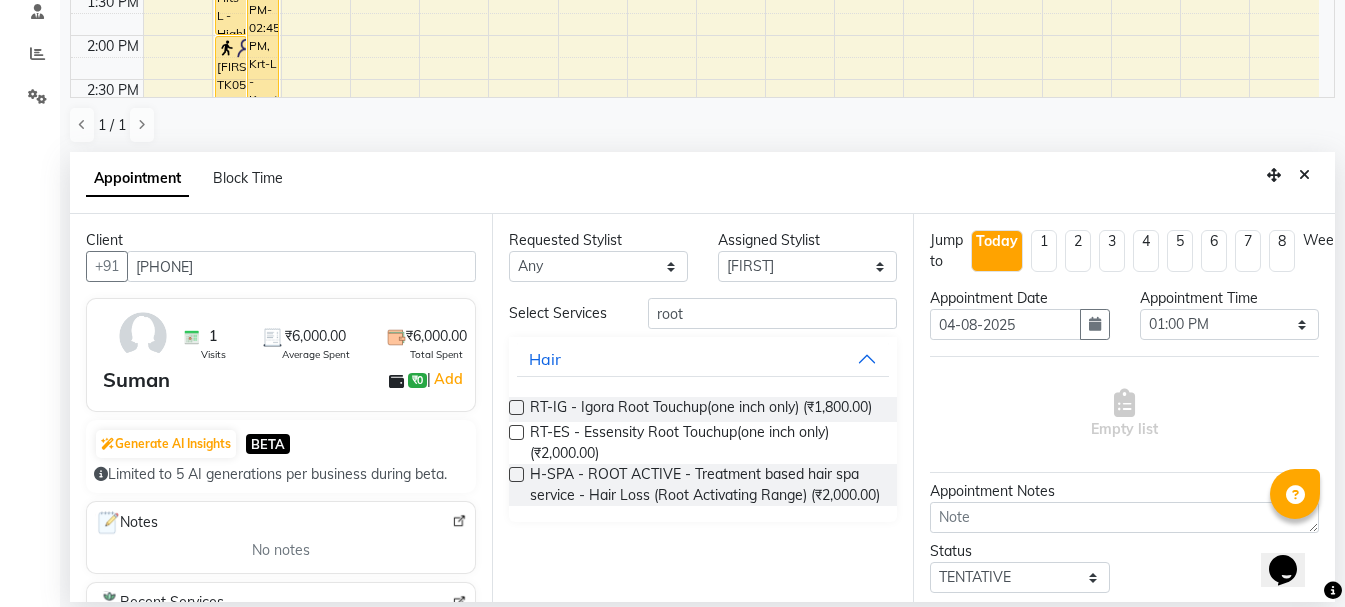 click at bounding box center (516, 407) 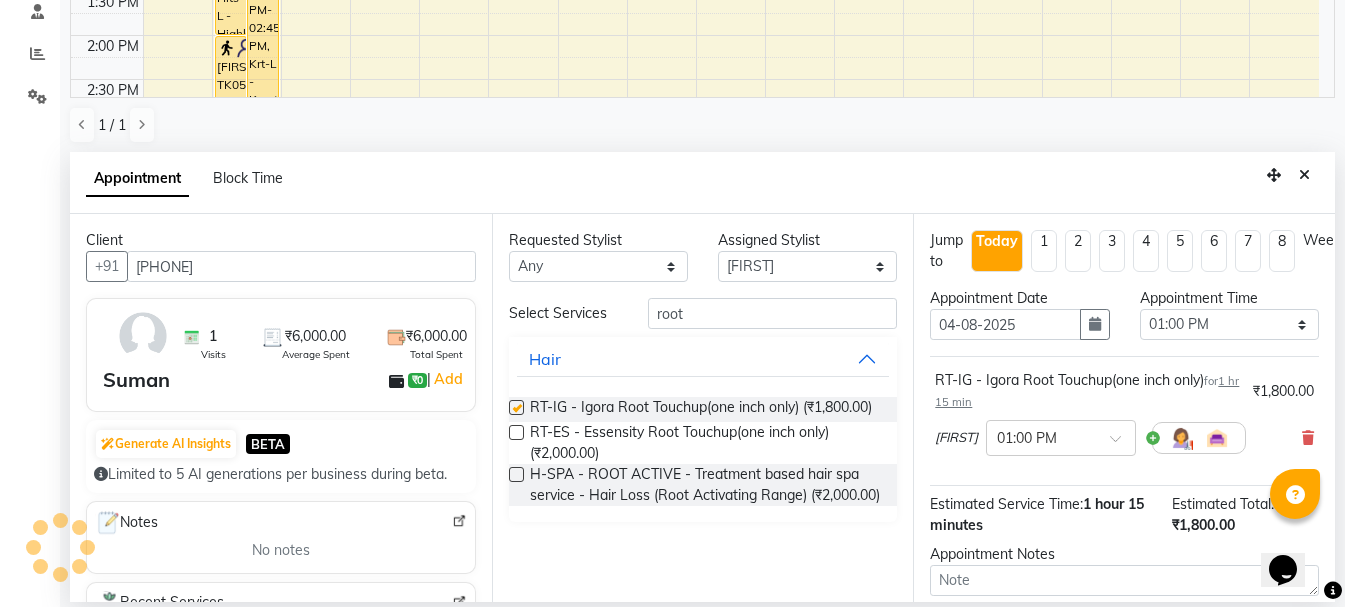 checkbox on "false" 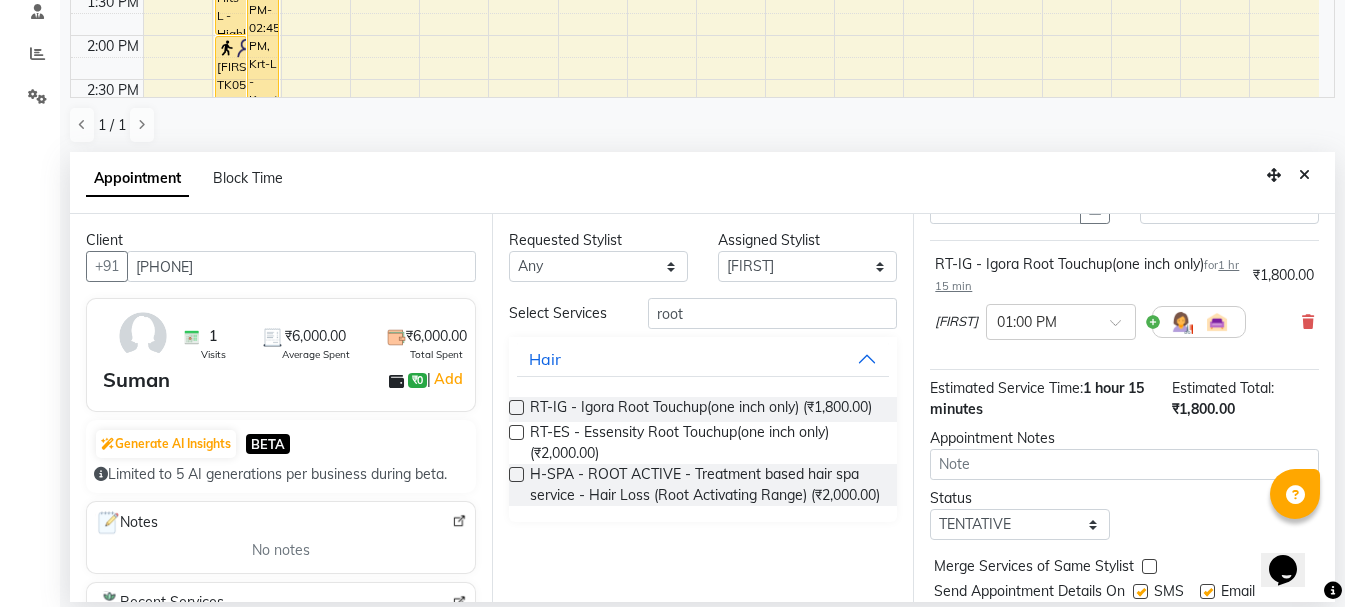 scroll, scrollTop: 195, scrollLeft: 0, axis: vertical 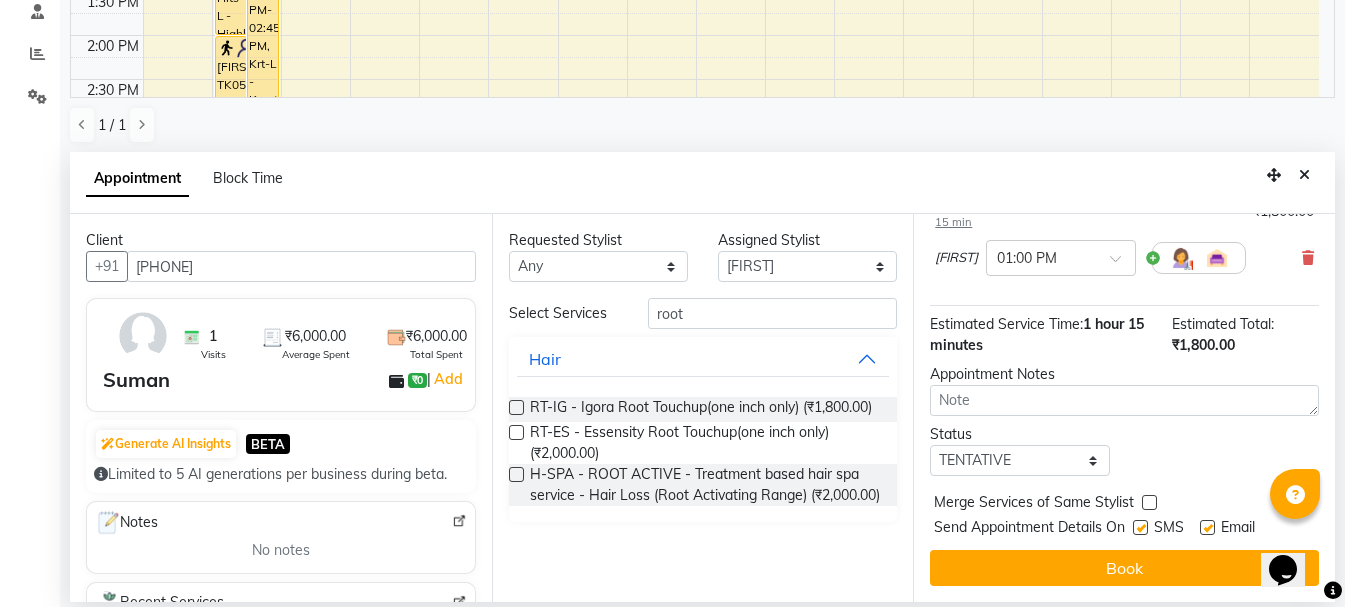 drag, startPoint x: 1327, startPoint y: 561, endPoint x: 39, endPoint y: 33, distance: 1392.023 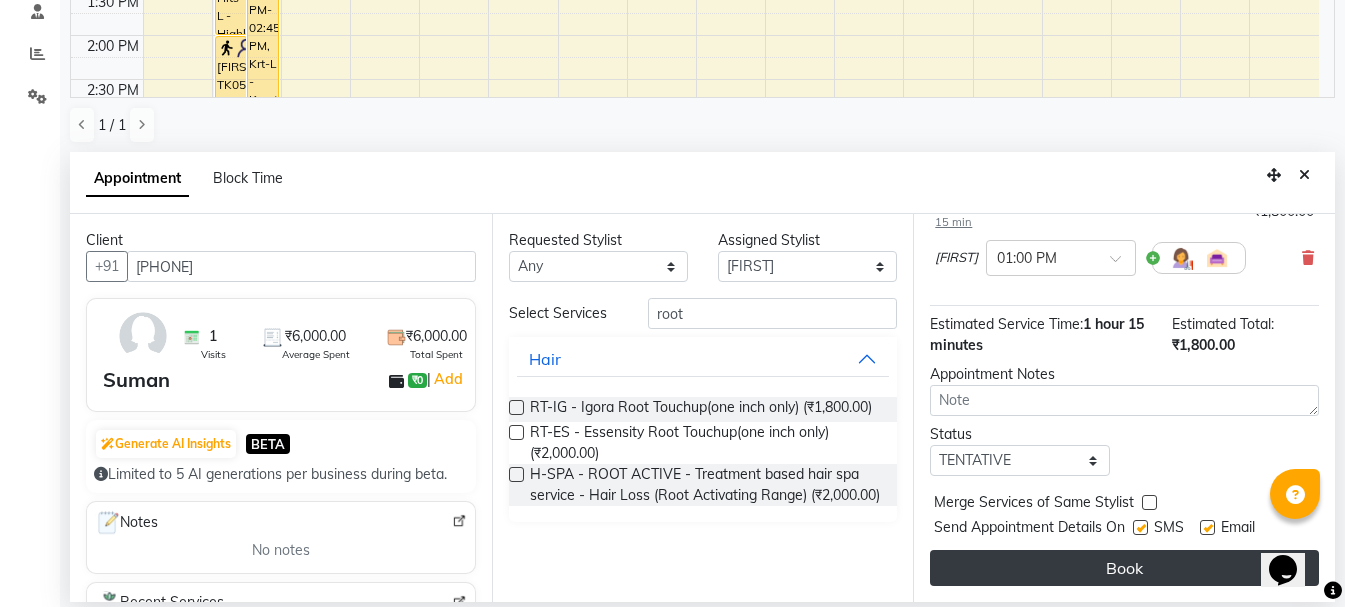 click on "Book" at bounding box center [1124, 568] 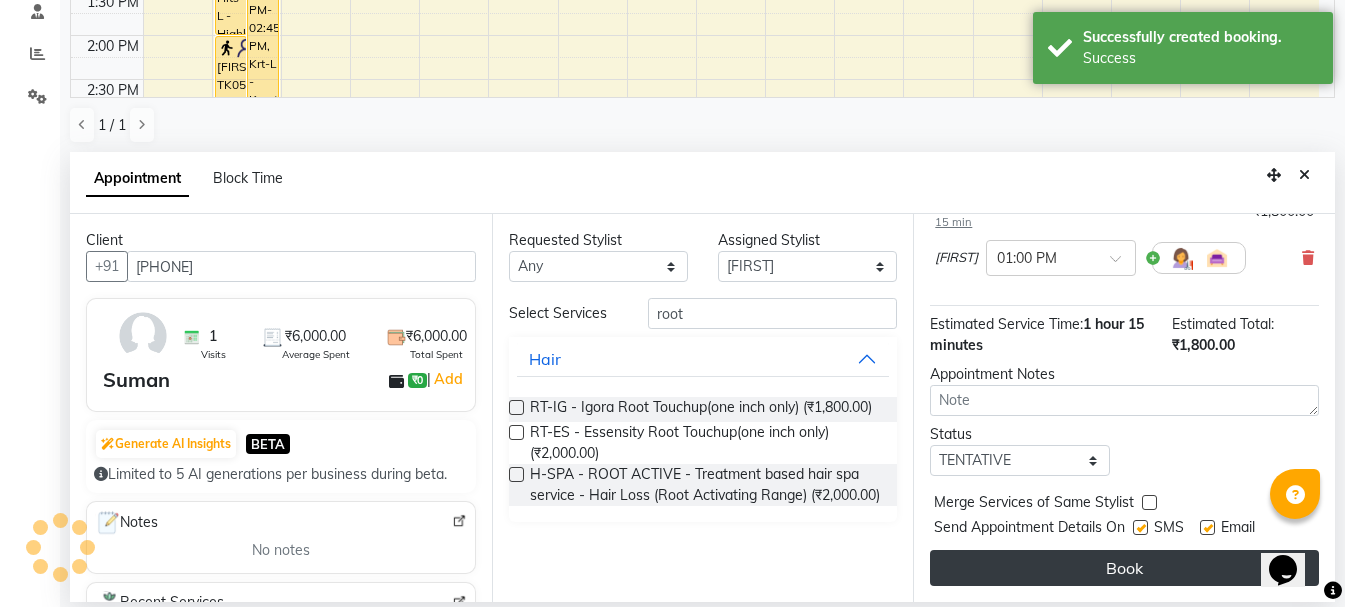 click on "Jump to Today 1 2 3 4 5 6 7 8 Weeks Appointment Date [DATE] Appointment Time Select 09:00 AM 09:15 AM 09:30 AM 09:45 AM 10:00 AM 10:15 AM 10:30 AM 10:45 AM 11:00 AM 11:15 AM 11:30 AM 11:45 AM 12:00 PM 12:15 PM 12:30 PM 12:45 PM 01:00 PM 01:15 PM 01:30 PM 01:45 PM 02:00 PM 02:15 PM 02:30 PM 02:45 PM 03:00 PM 03:15 PM 03:30 PM 03:45 PM 04:00 PM 04:15 PM 04:30 PM 04:45 PM 05:00 PM 05:15 PM 05:30 PM 05:45 PM 06:00 PM 06:15 PM 06:30 PM 06:45 PM 07:00 PM 07:15 PM 07:30 PM 07:45 PM 08:00 PM RT-IG - Igora Root Touchup(one inch only) for 1 hr 15 min ₹1,800.00 [FIRST] × 01:00 PM Estimated Service Time: 1 hour 15 minutes Estimated Total: ₹1,800.00 Appointment Notes Status Select TENTATIVE CONFIRM CHECK-IN UPCOMING Merge Services of Same Stylist Send Appointment Details On SMS Email Book" at bounding box center [1124, 408] 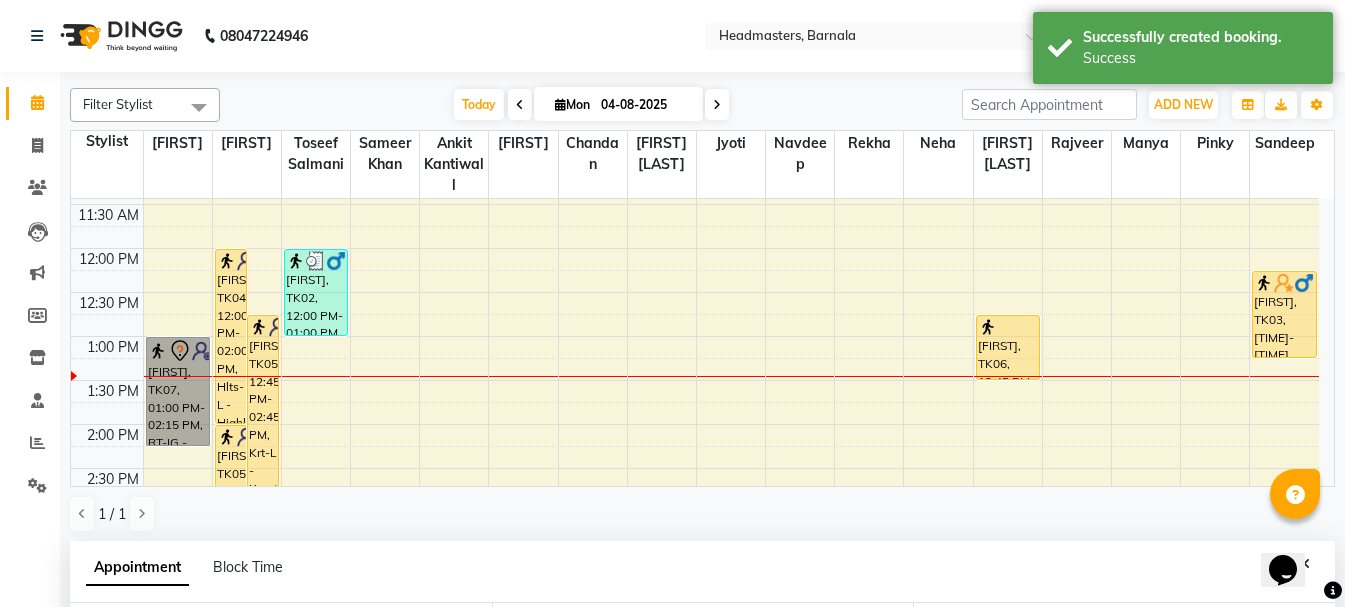 drag, startPoint x: 136, startPoint y: 400, endPoint x: 175, endPoint y: 432, distance: 50.447994 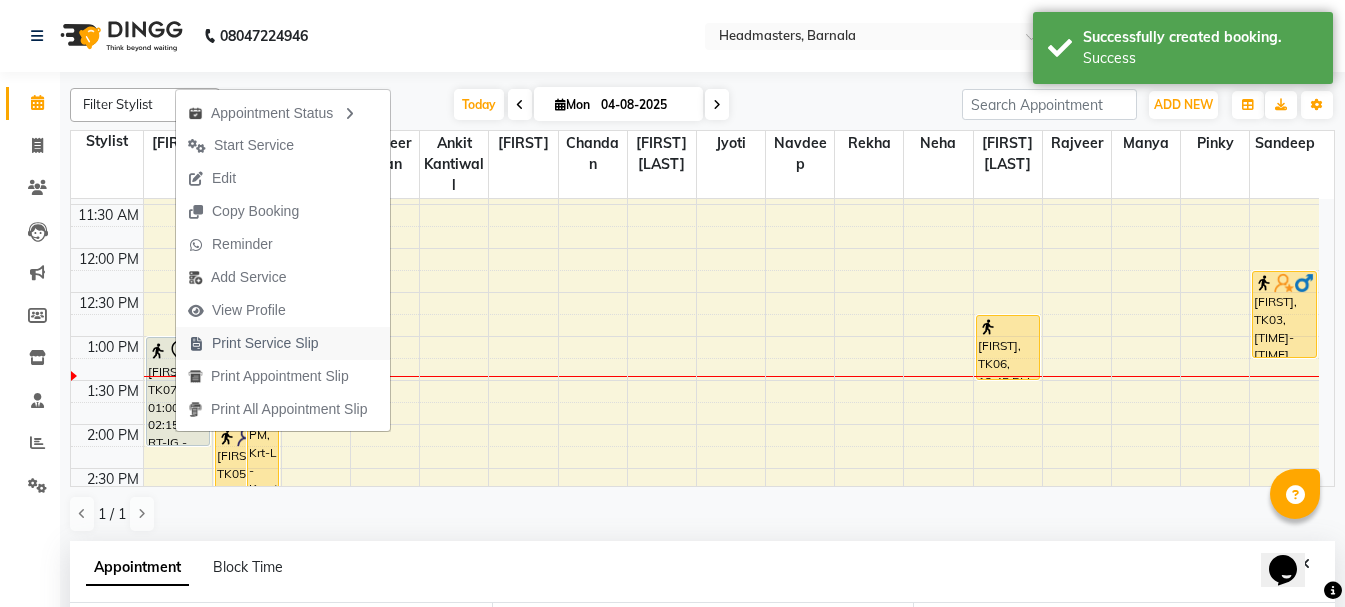 click on "Print Service Slip" at bounding box center (265, 343) 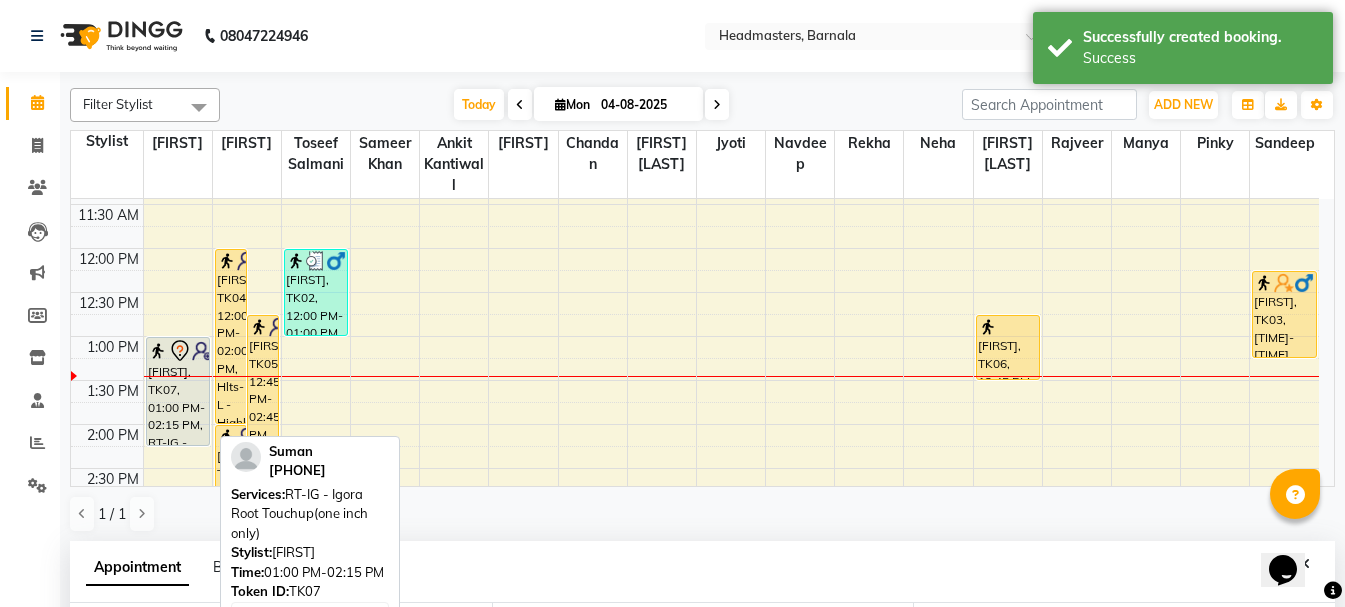 click 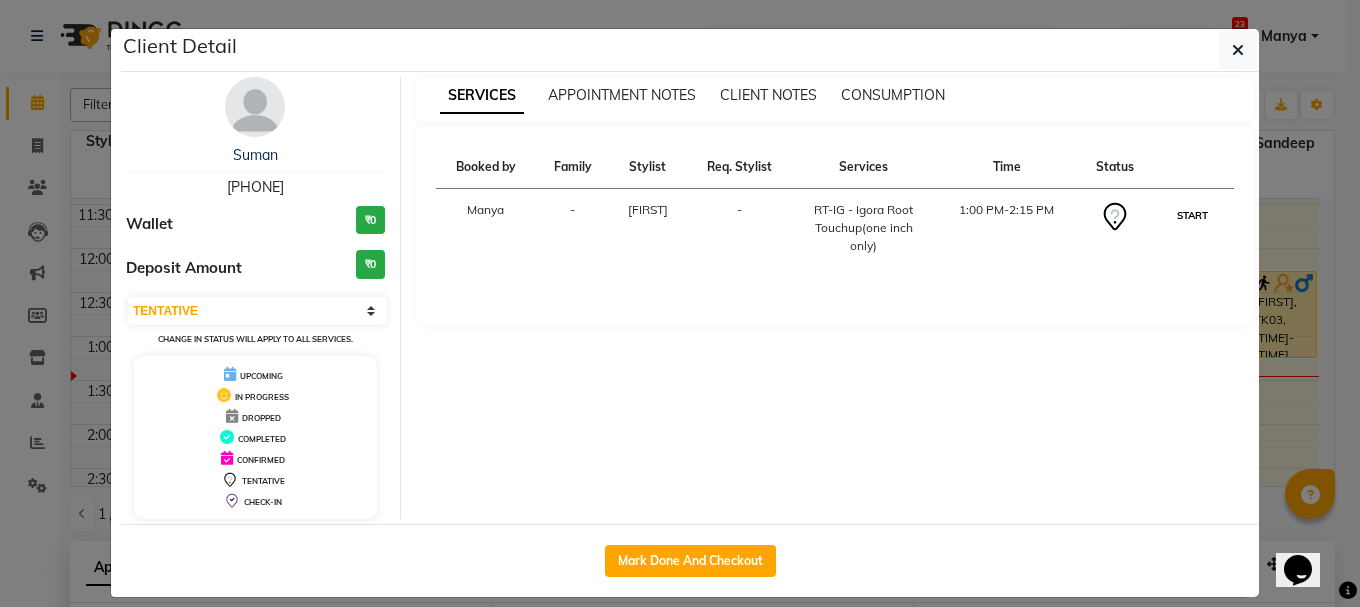 click on "START" at bounding box center [1192, 215] 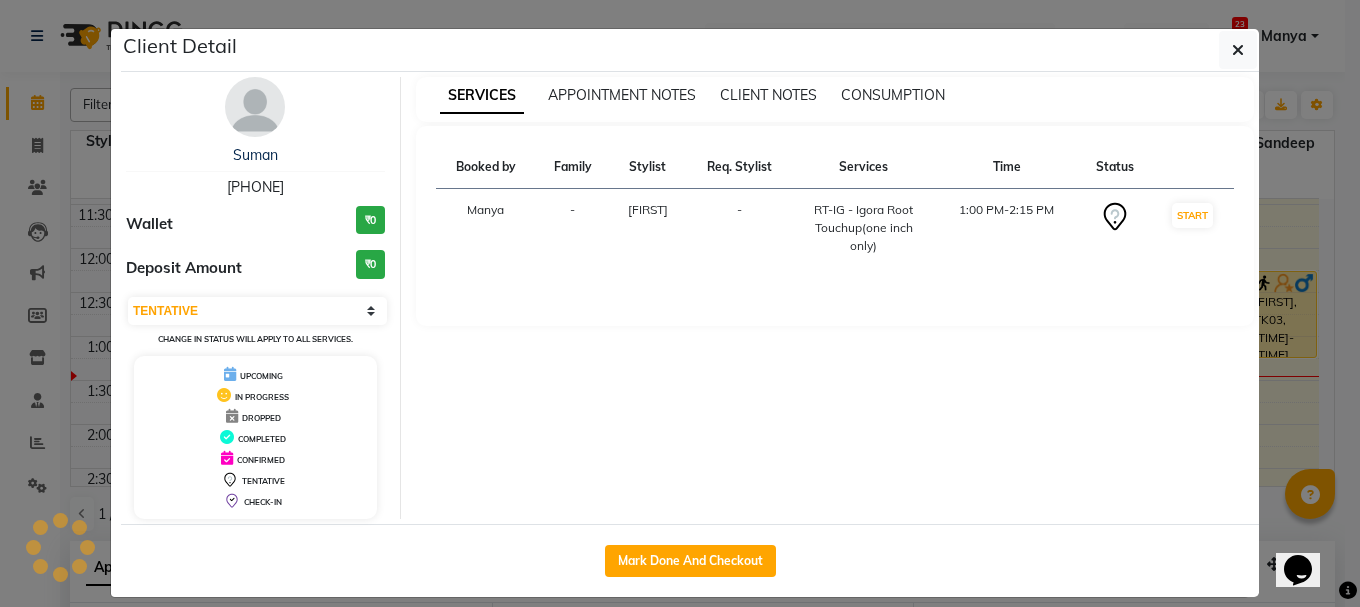 select on "1" 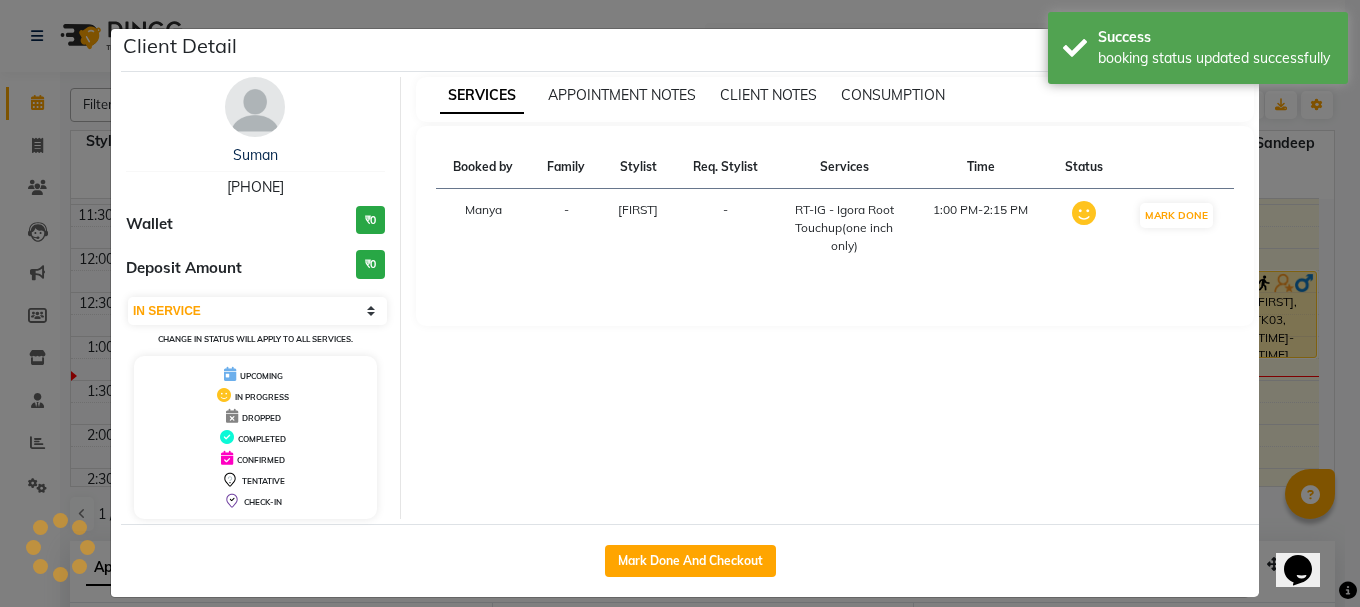 click on "Client Detail  [FIRST]    [PHONE] Wallet ₰0 Deposit Amount  ₰0  Select IN SERVICE CONFIRMED TENTATIVE CHECK IN MARK DONE UPCOMING Change in status will apply to all services. UPCOMING IN PROGRESS DROPPED COMPLETED CONFIRMED TENTATIVE CHECK-IN SERVICES APPOINTMENT NOTES CLIENT NOTES CONSUMPTION Booked by Family Stylist Req. Stylist Services Time Status  Manya  - Garry -  RT-IG - Igora Root Touchup(one inch only)   1:00 PM-2:15 PM   MARK DONE   Mark Done And Checkout" 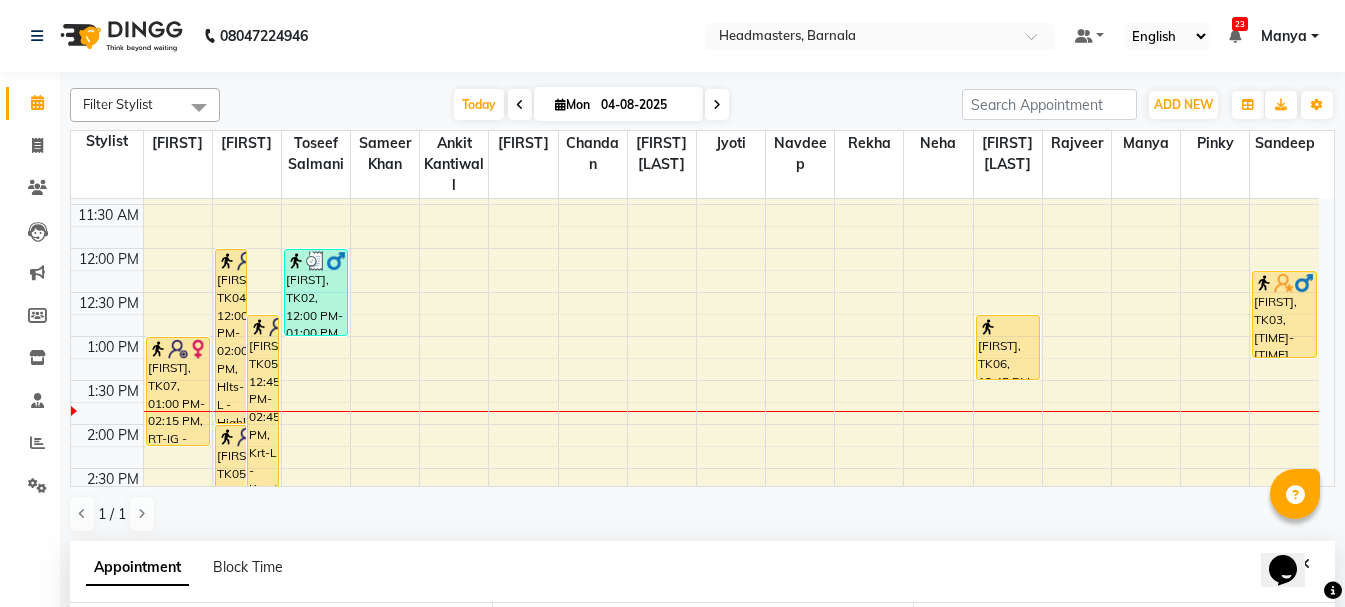 click on "8:00 AM 8:30 AM 9:00 AM 9:30 AM 10:00 AM 10:30 AM 11:00 AM 11:30 AM 12:00 PM 12:30 PM 1:00 PM 1:30 PM 2:00 PM 2:30 PM 3:00 PM 3:30 PM 4:00 PM 4:30 PM 5:00 PM 5:30 PM 6:00 PM 6:30 PM 7:00 PM 7:30 PM 8:00 PM 8:30 PM     [FIRST], TK07, 01:00 PM-02:15 PM, RT-IG - Igora Root Touchup(one inch only)     [FIRST], TK04, 12:00 PM-02:00 PM, Hlts-L - Highlights     [FIRST], TK05, 12:45 PM-02:45 PM, Krt-L - Keratin     [FIRST], TK05, 02:00 PM-05:00 PM, Reb - Rebonding     [FIRST], TK01, 10:30 AM-11:15 AM, BRD - Beard     [FIRST], TK02, 12:00 PM-01:00 PM, HCL - Hair Cut by Senior Hair Stylist     [FIRST], TK06, 12:45 PM-01:30 PM, CLP INS DS  - INSPIRA Dead Skin RemovalCleanup     [FIRST], TK03, 12:15 PM-01:15 PM, HCG - Hair Cut by Senior Hair Stylist" at bounding box center (695, 468) 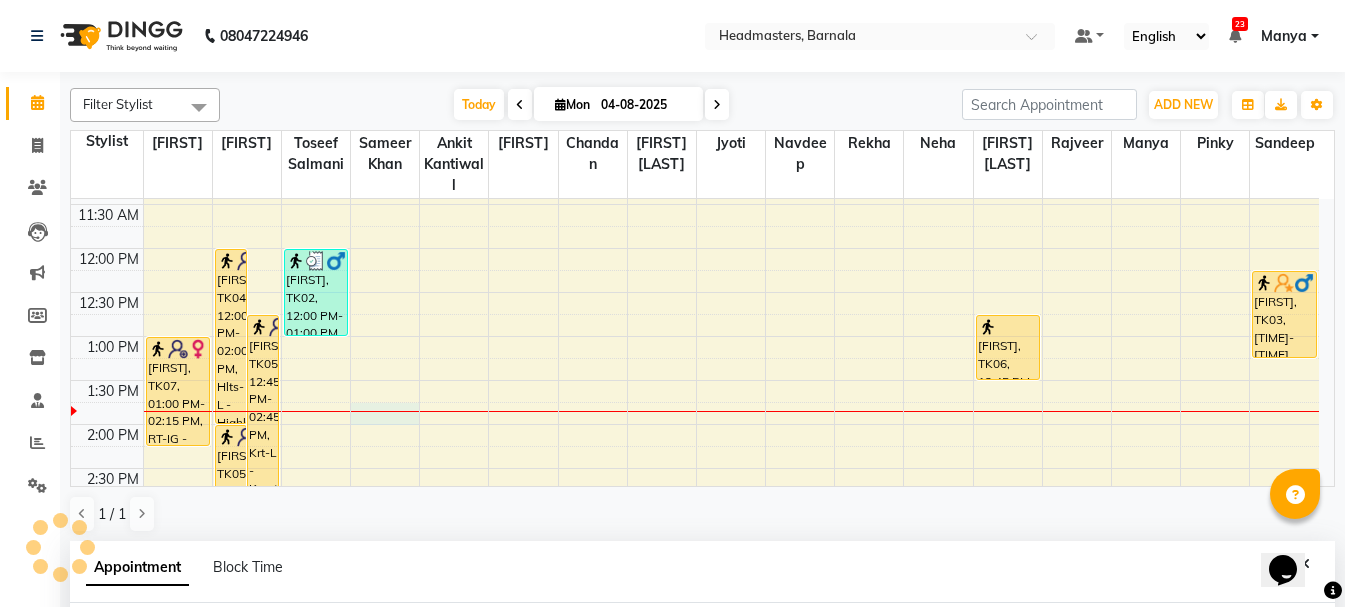 scroll, scrollTop: 389, scrollLeft: 0, axis: vertical 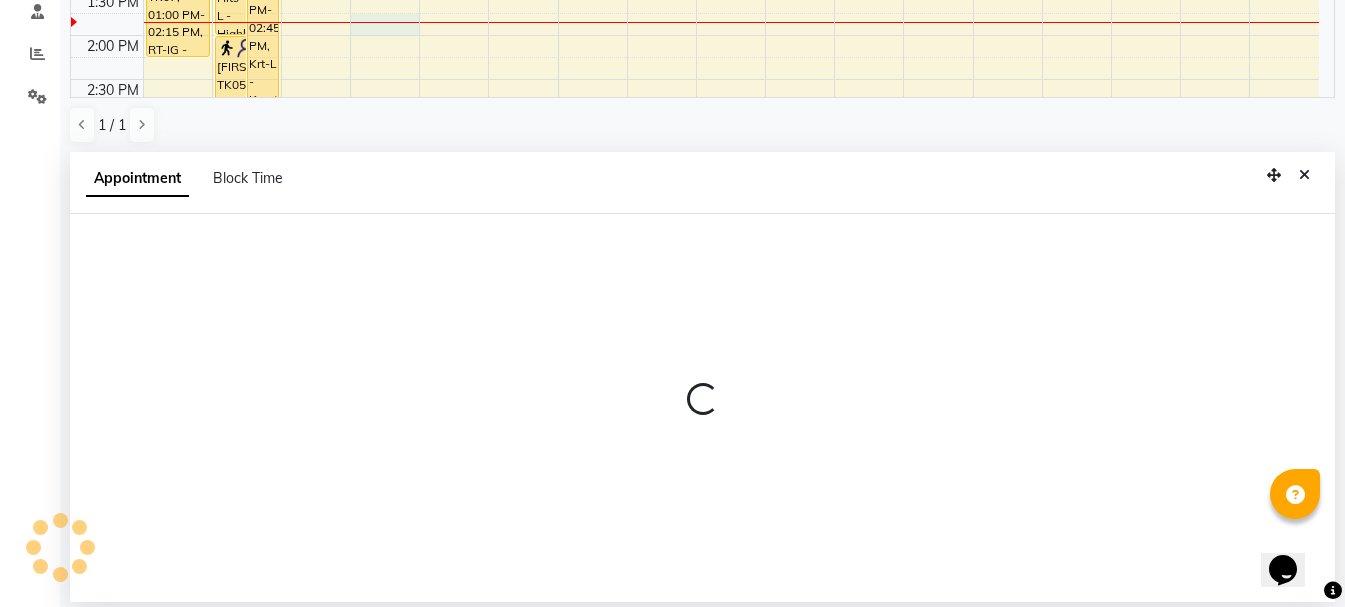 select on "67277" 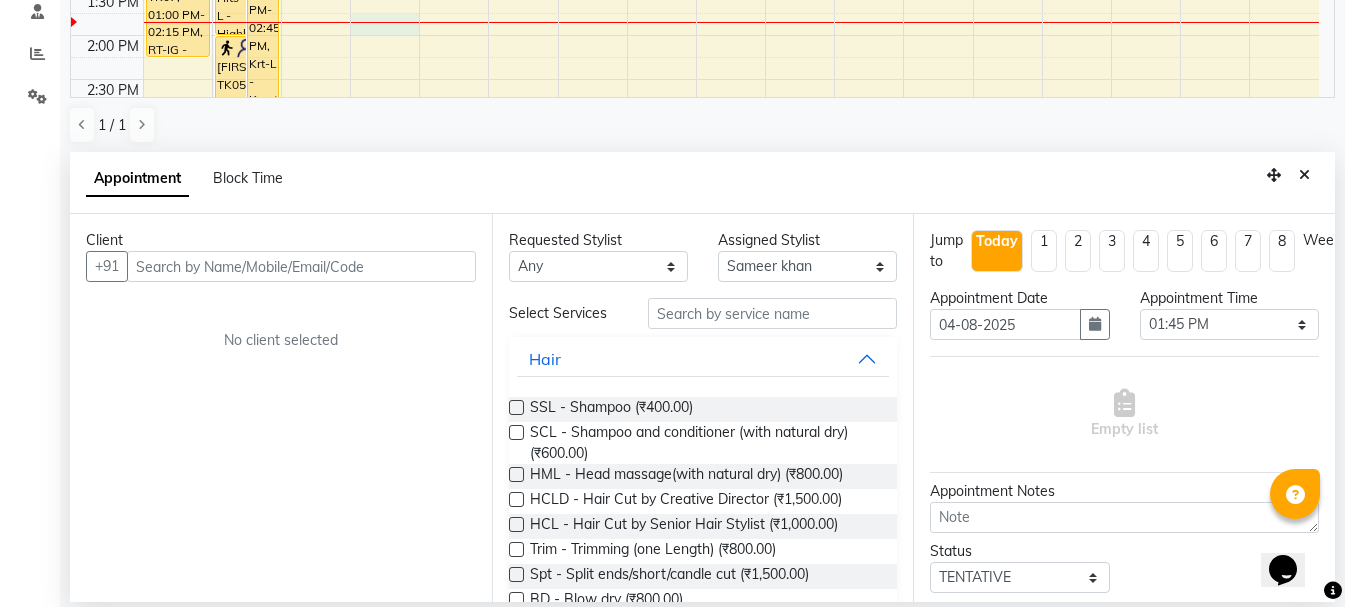 click at bounding box center (301, 266) 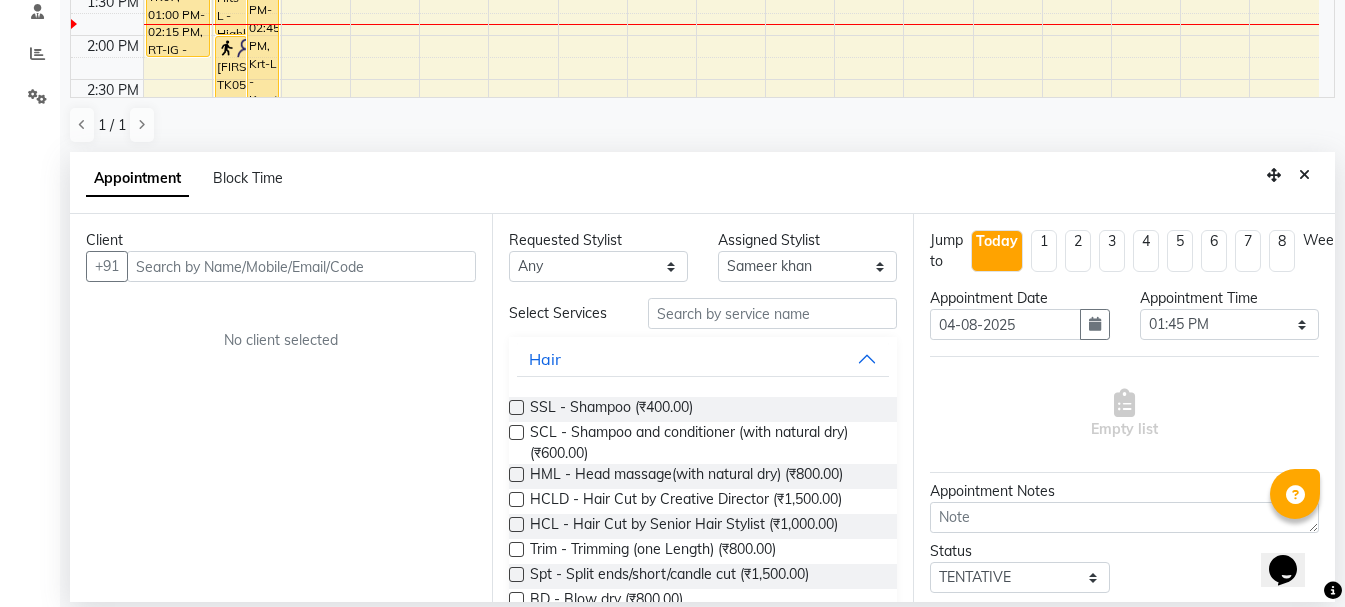 click at bounding box center [301, 266] 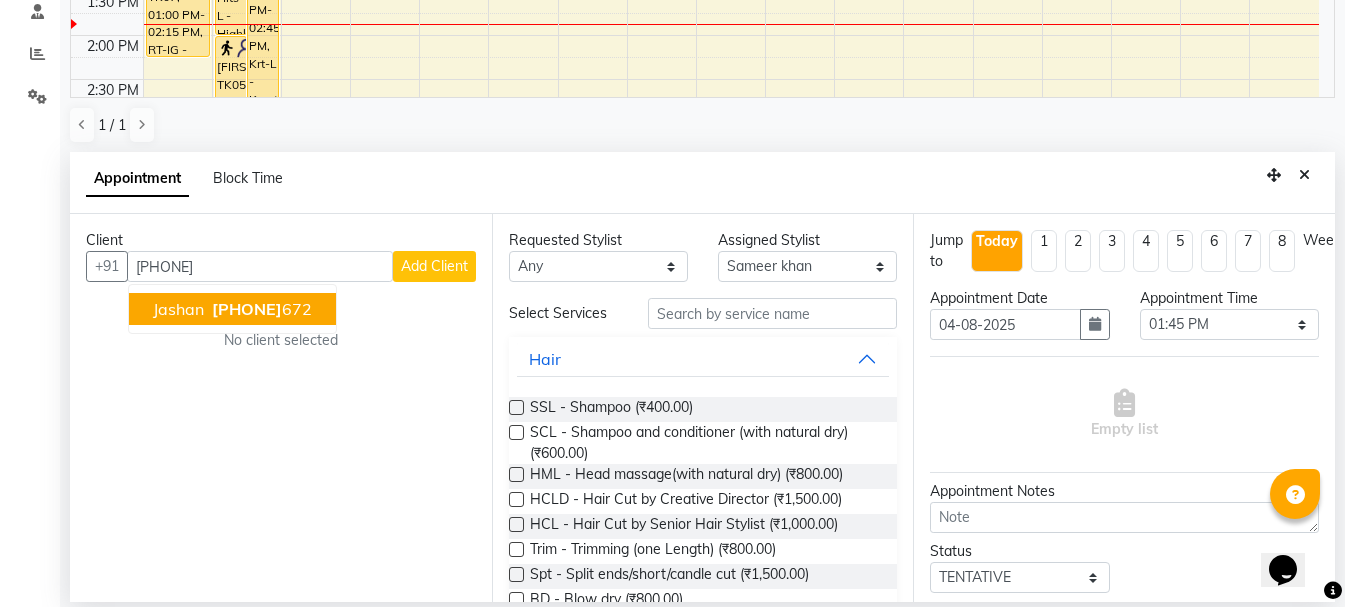 click on "[PHONE]" at bounding box center [247, 309] 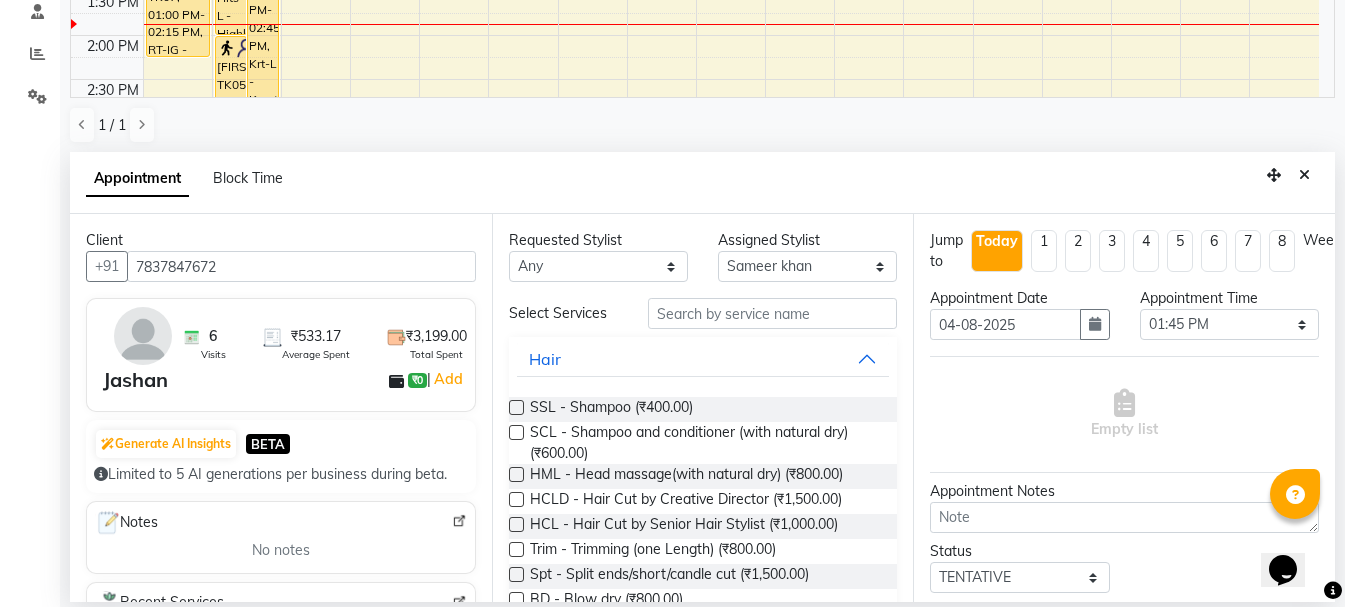 type on "7837847672" 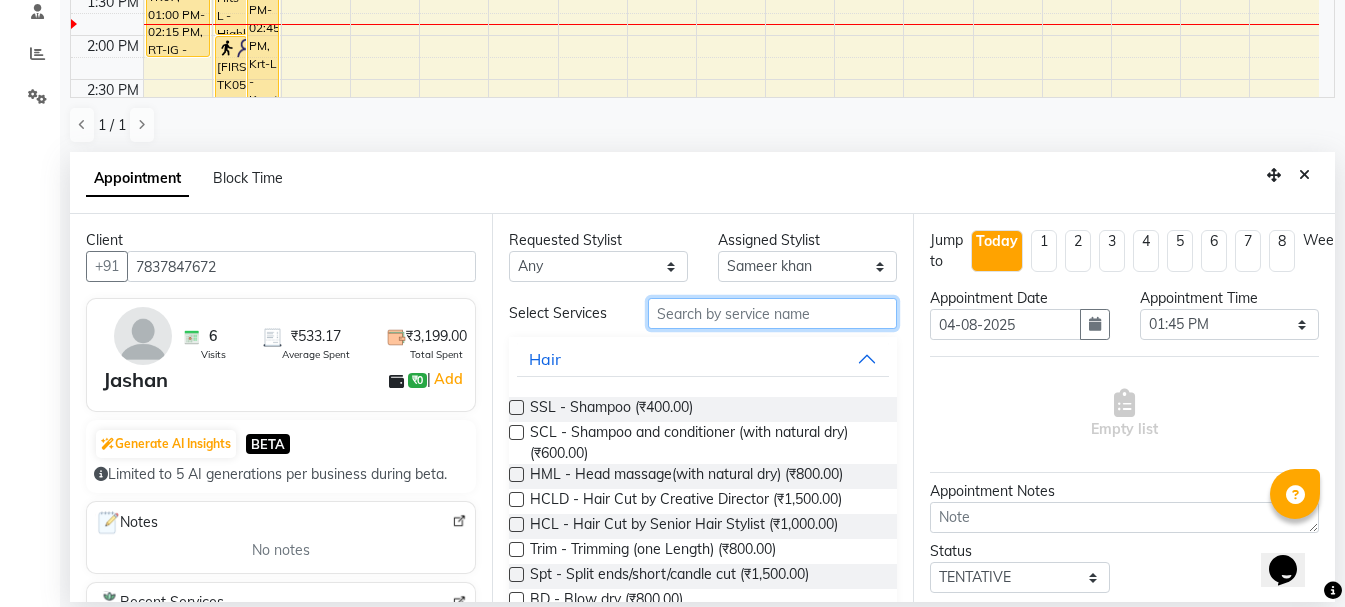 click at bounding box center [772, 313] 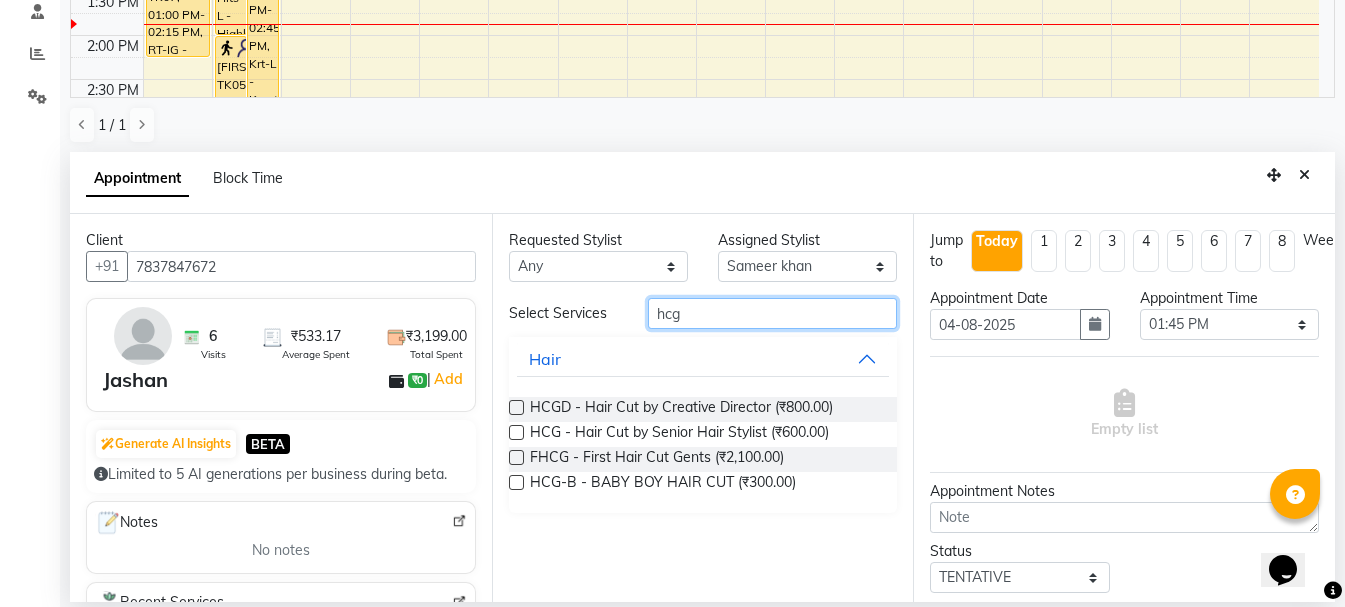 type on "hcg" 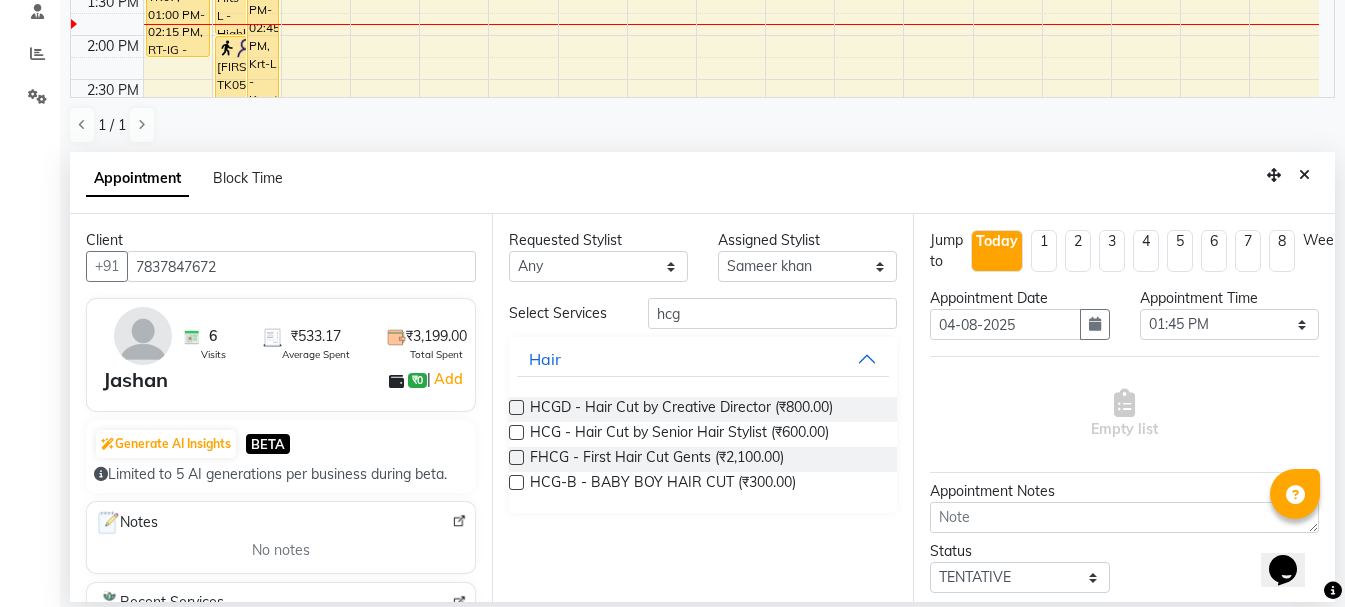 click on "Requested Stylist Any  Ankit kantiwall Chandan Garry Jasvir Jyoti Lovedeep Singh Manya  Navdeep Neha Nikhil  Pardeep kaur Pinky Rajveer Rekha  Sameer khan Sandeep Toseef Salmani Assigned Stylist Select  Ankit kantiwall Chandan Garry Jasvir Jyoti Lovedeep Singh Manya  Navdeep Neha Nikhil  Pardeep kaur Pinky Rajveer Rekha  Sameer khan Sandeep Toseef Salmani Select Services hcg    Hair HCGD - Hair Cut by Creative Director (₰800.00) HCG - Hair Cut by Senior Hair Stylist (₰600.00) FHCG - First Hair Cut Gents (₰2,100.00) HCG-B - BABY BOY HAIR CUT (₰300.00)" at bounding box center [703, 408] 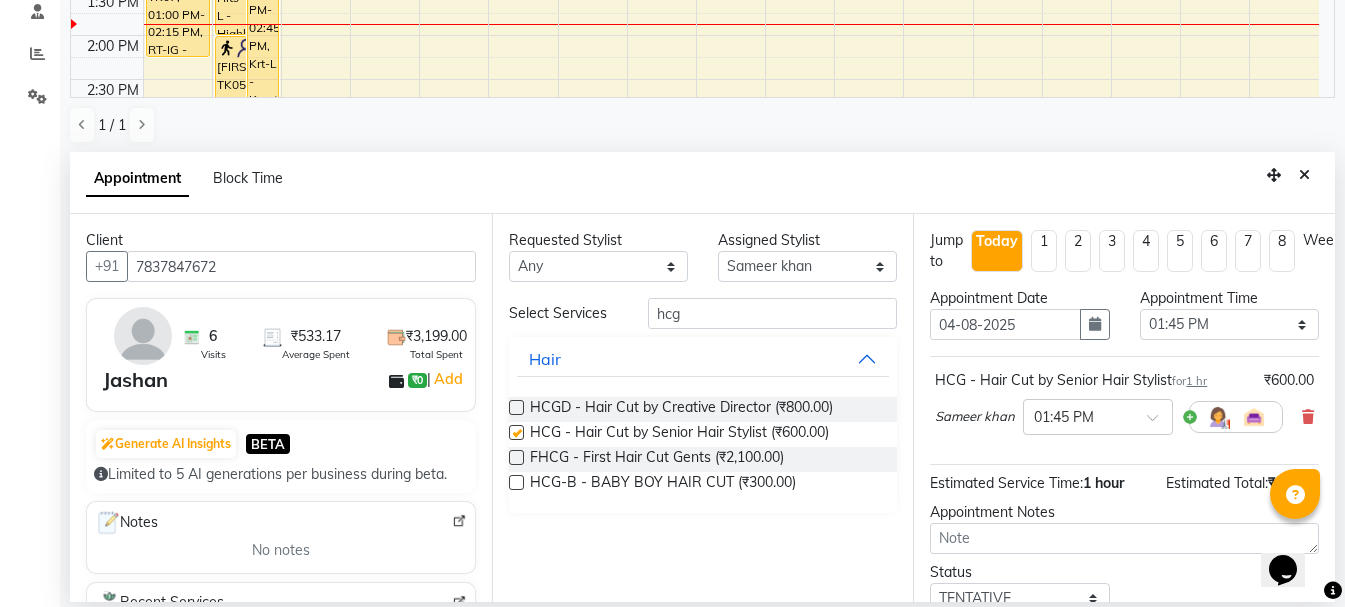 checkbox on "false" 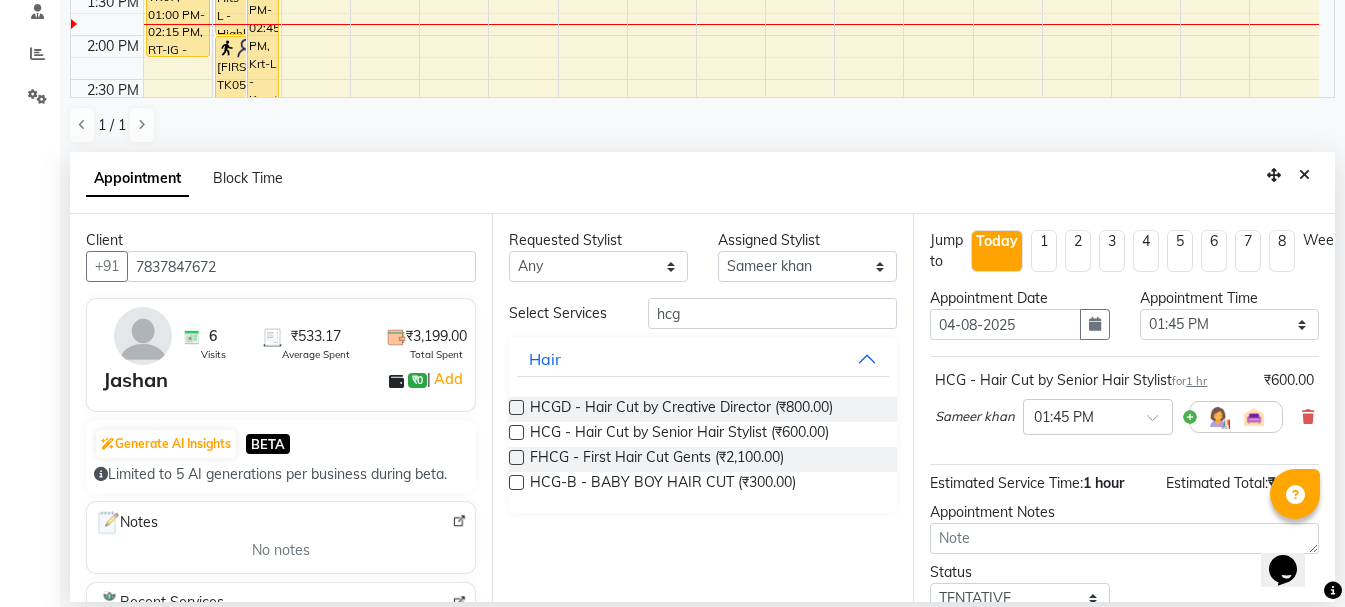 scroll, scrollTop: 156, scrollLeft: 0, axis: vertical 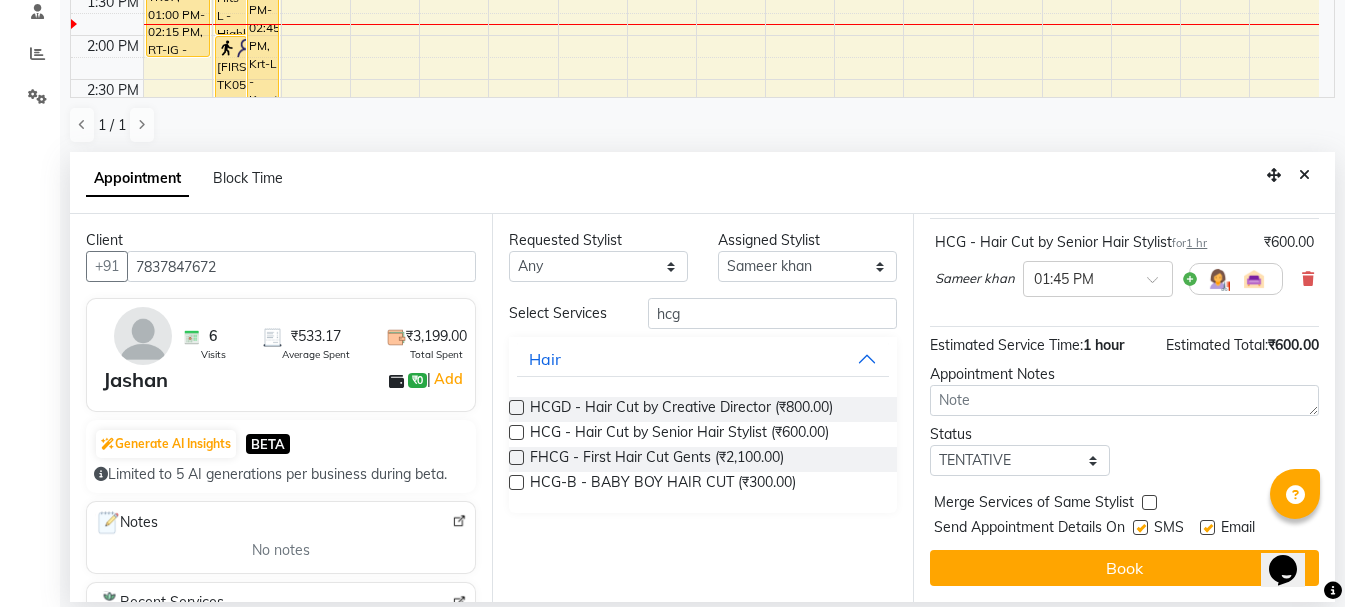 drag, startPoint x: 1331, startPoint y: 507, endPoint x: 16, endPoint y: 5, distance: 1407.5614 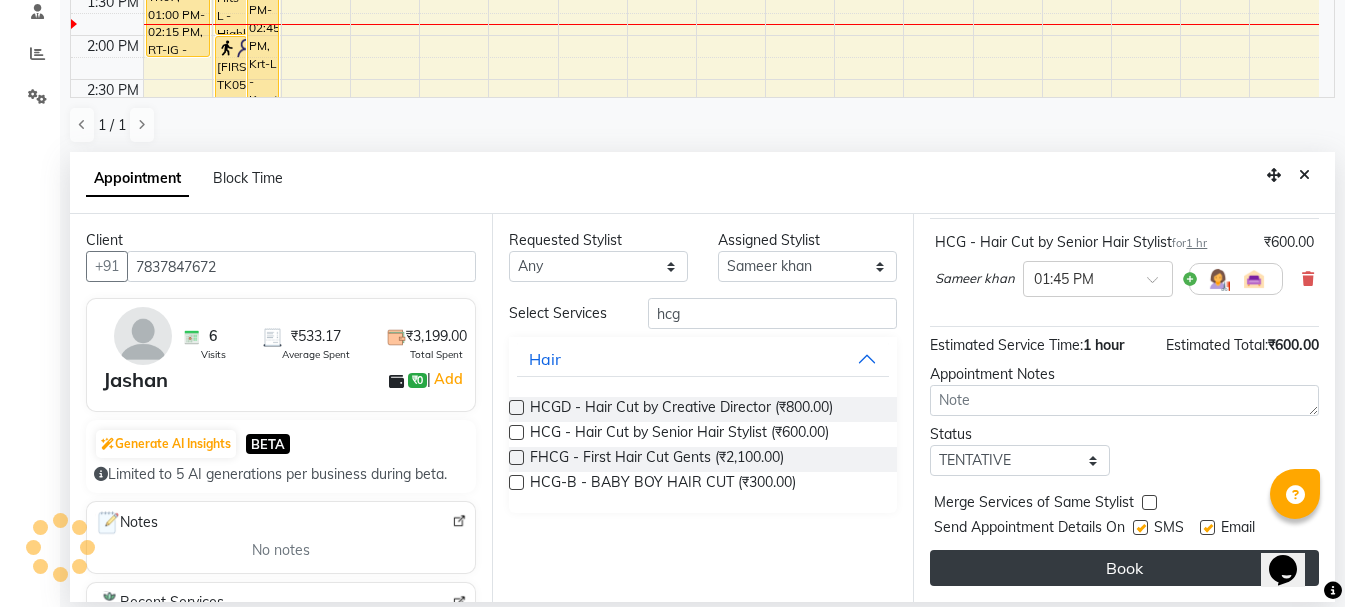 click on "Book" at bounding box center [1124, 568] 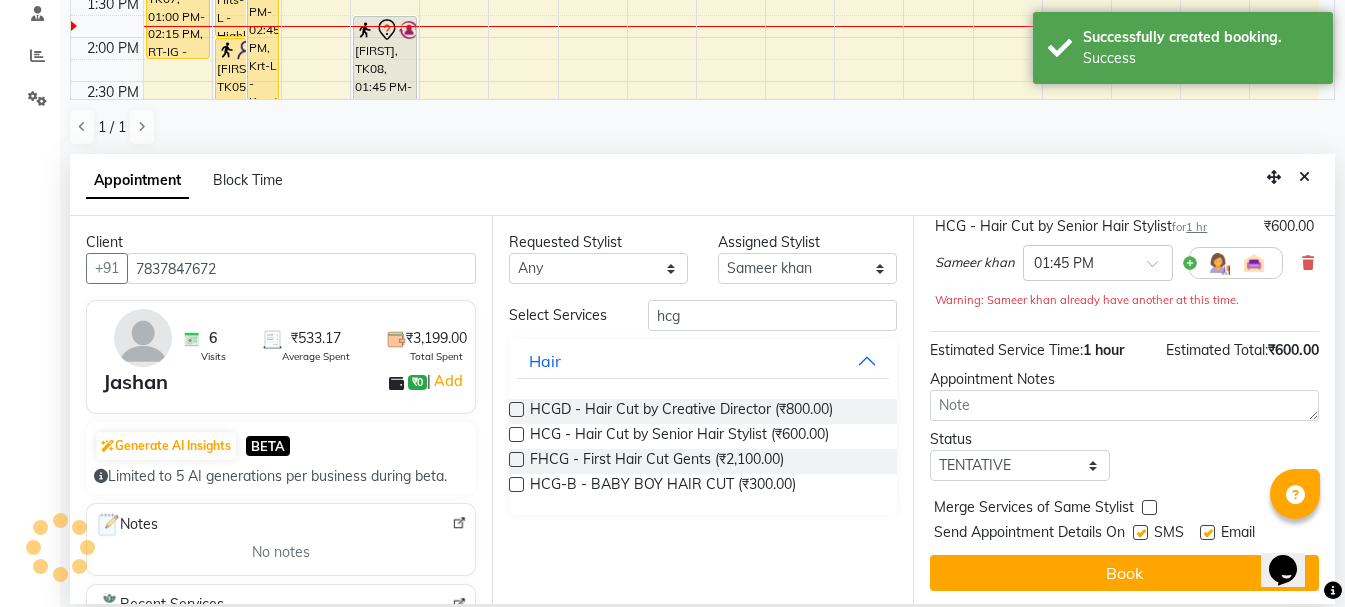 scroll, scrollTop: 0, scrollLeft: 0, axis: both 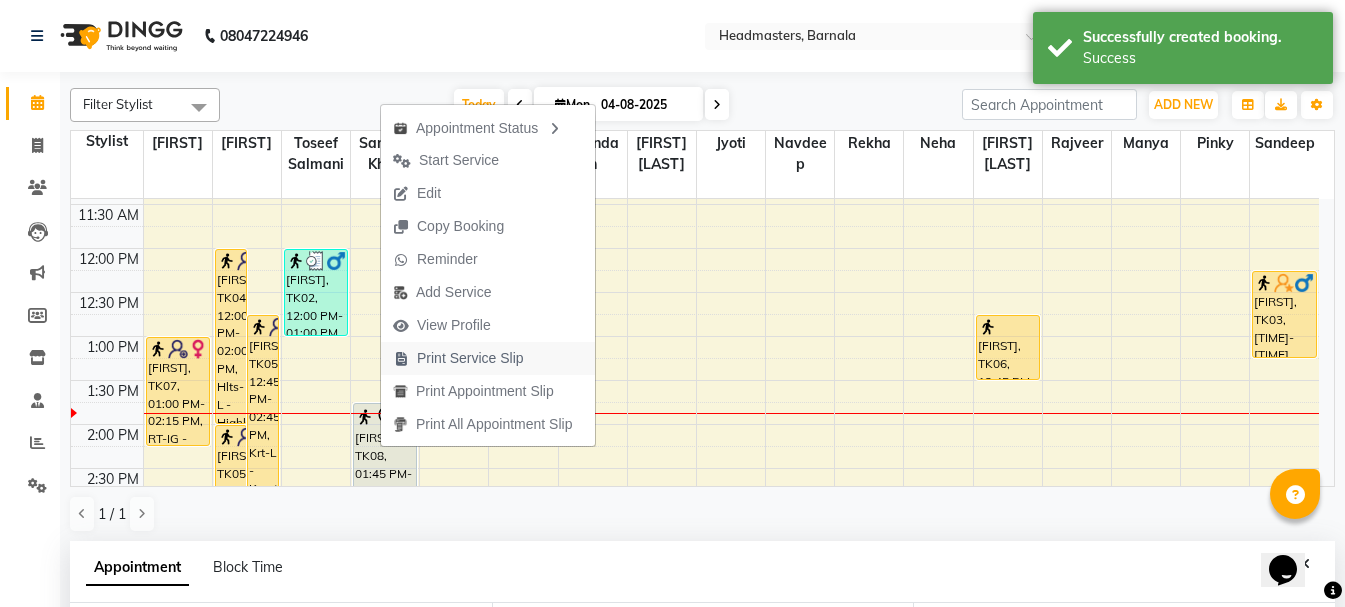 click on "Print Service Slip" at bounding box center (470, 358) 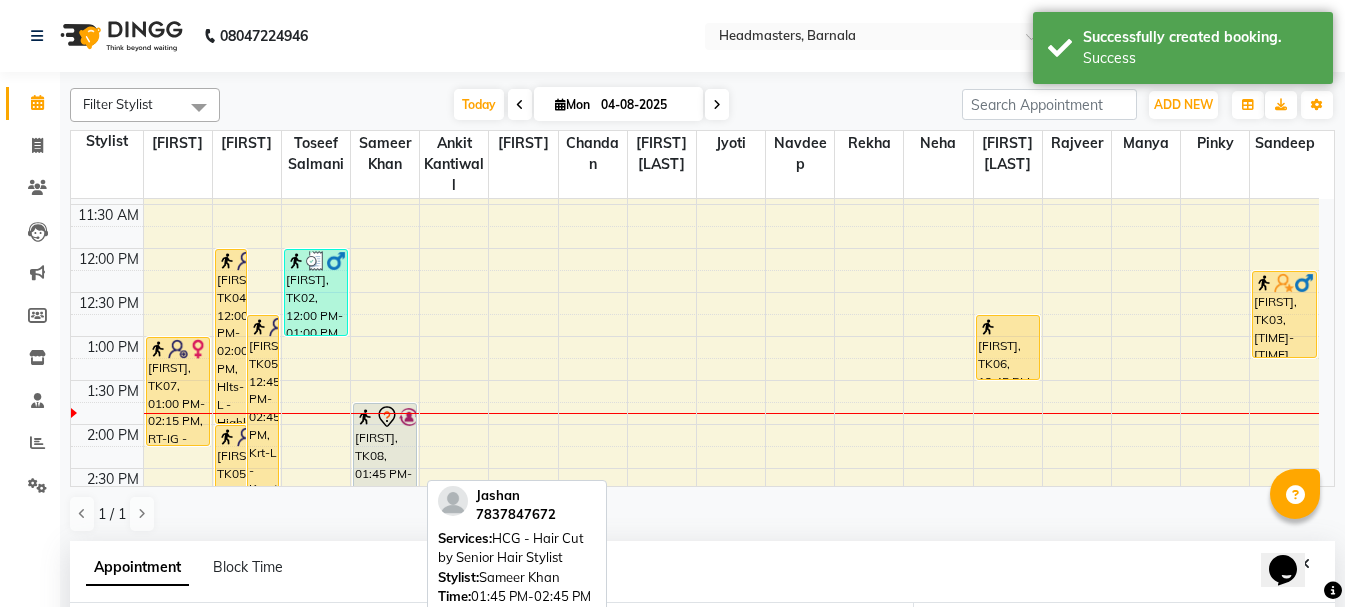 click on "[FIRST], TK08, 01:45 PM-02:45 PM, HCG - Hair Cut by Senior Hair Stylist" at bounding box center (385, 446) 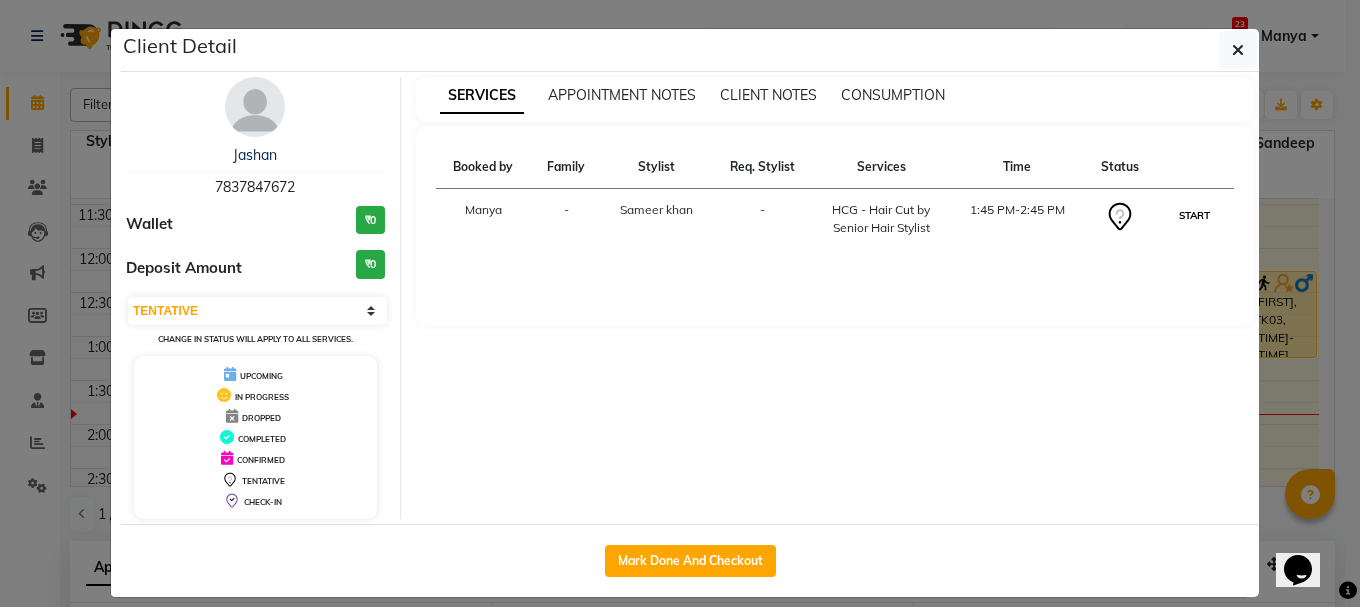 click on "START" at bounding box center [1194, 215] 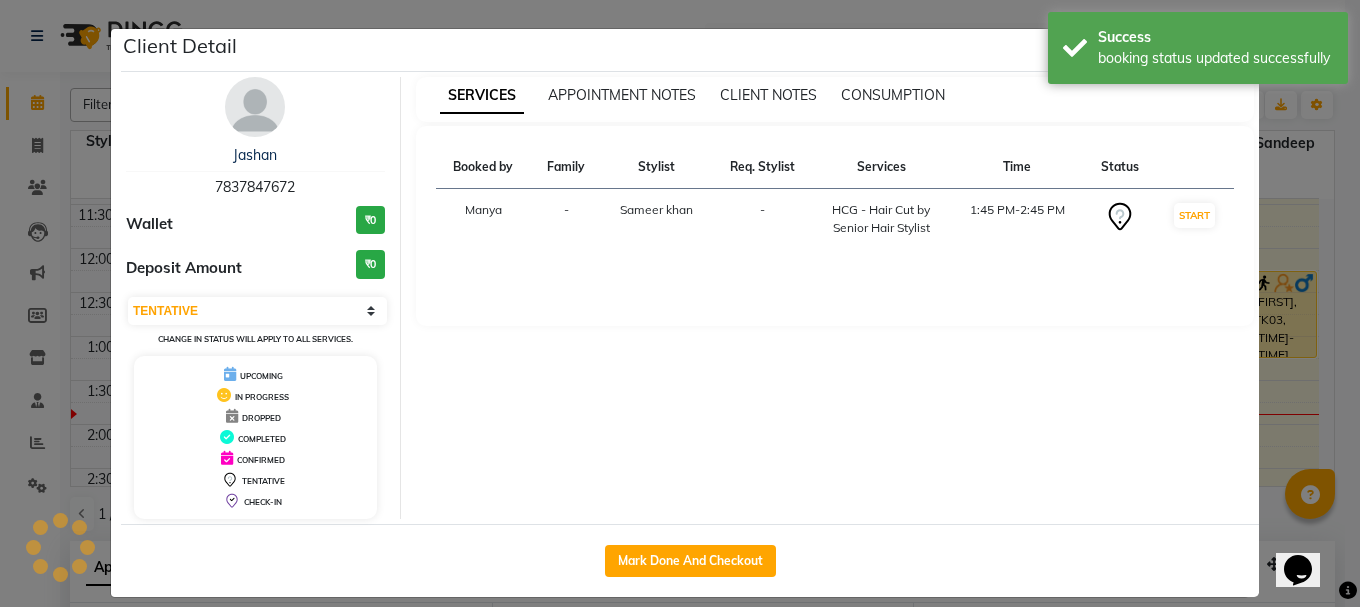 select on "1" 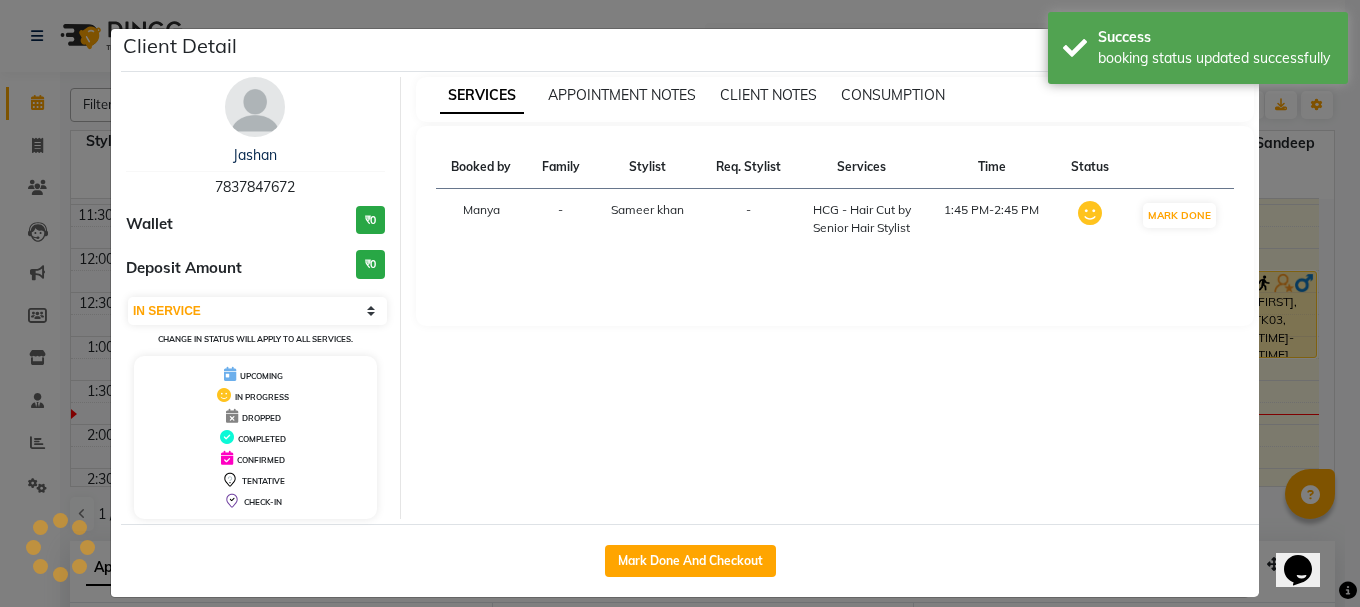 click on "Client Detail  [FIRST]    [PHONE] Wallet ₠0 Deposit Amount  ₠0  Select IN SERVICE CONFIRMED TENTATIVE CHECK IN MARK DONE UPCOMING Change in status will apply to all services. UPCOMING IN PROGRESS DROPPED COMPLETED CONFIRMED TENTATIVE CHECK-IN SERVICES APPOINTMENT NOTES CLIENT NOTES CONSUMPTION Booked by Family Stylist Req. Stylist Services Time Status  Manya  -  Sameer khan -  HCG - Hair Cut by Senior Hair Stylist   1:45 PM-2:45 PM   MARK DONE   Mark Done And Checkout" 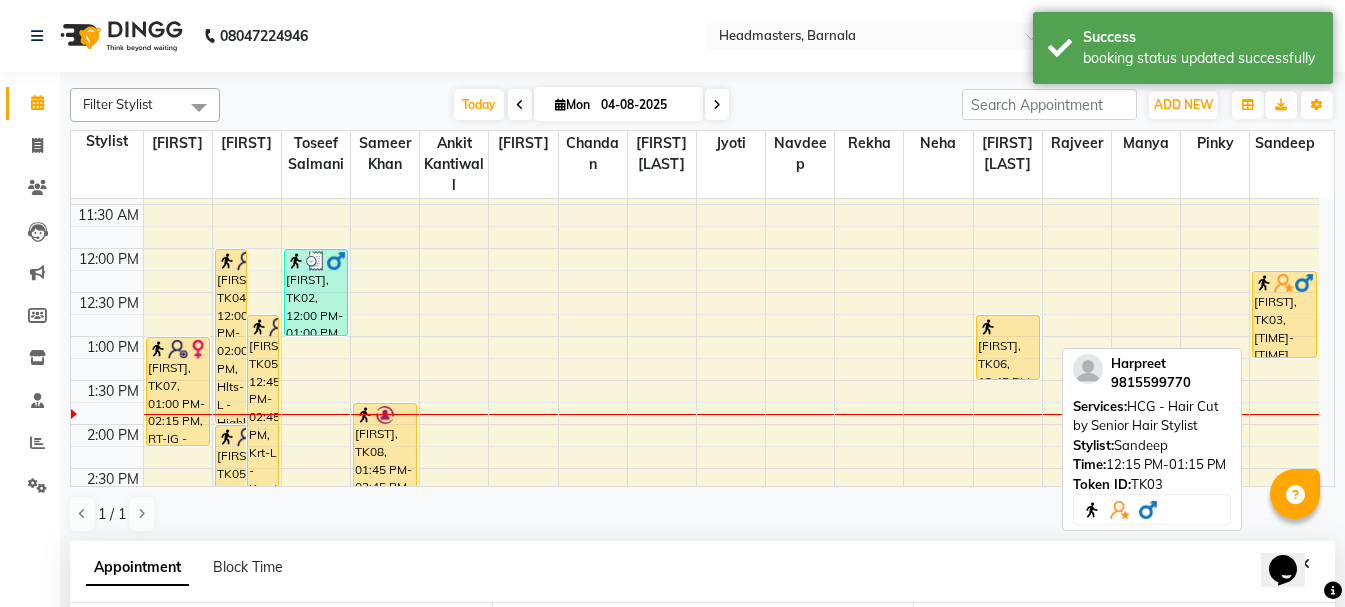 click on "[FIRST], TK03, [TIME]-[TIME], HCG - Hair Cut by Senior Hair Stylist" at bounding box center [1284, 314] 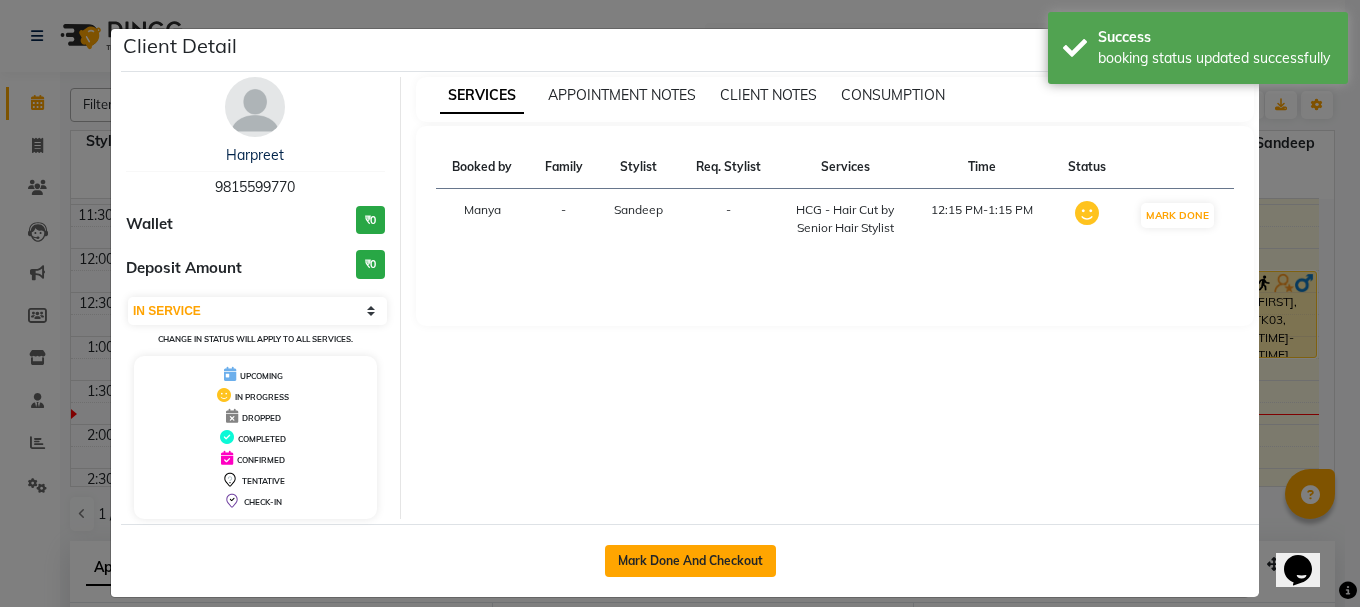 click on "Mark Done And Checkout" 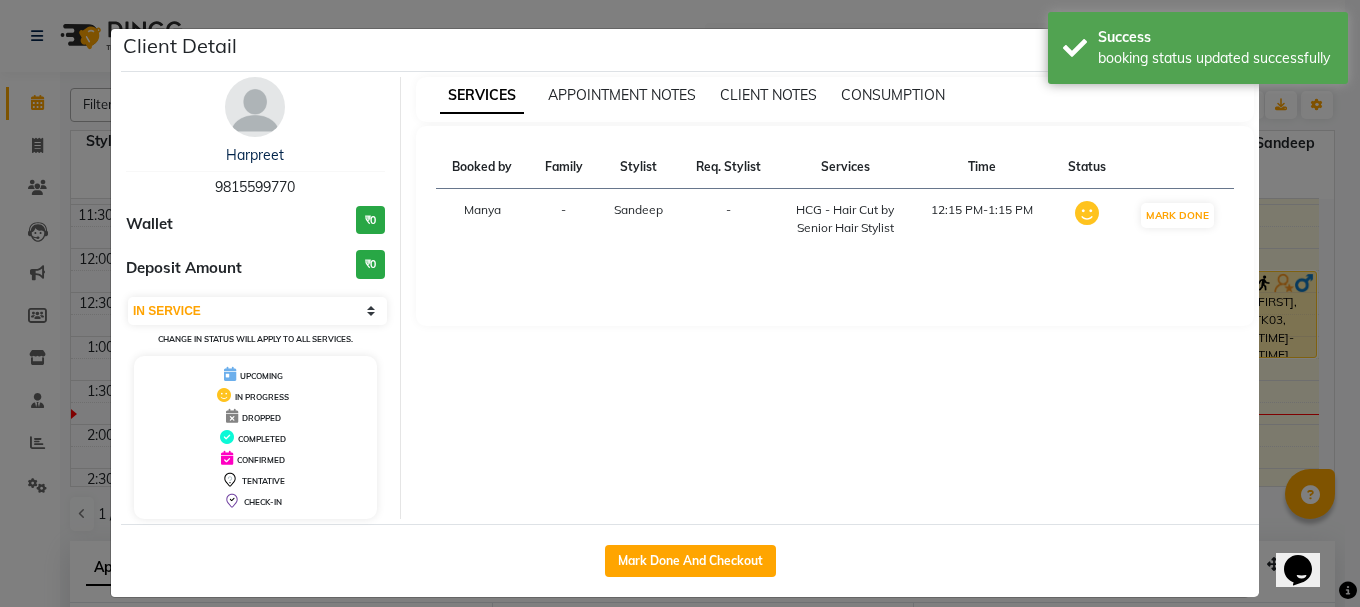 select on "service" 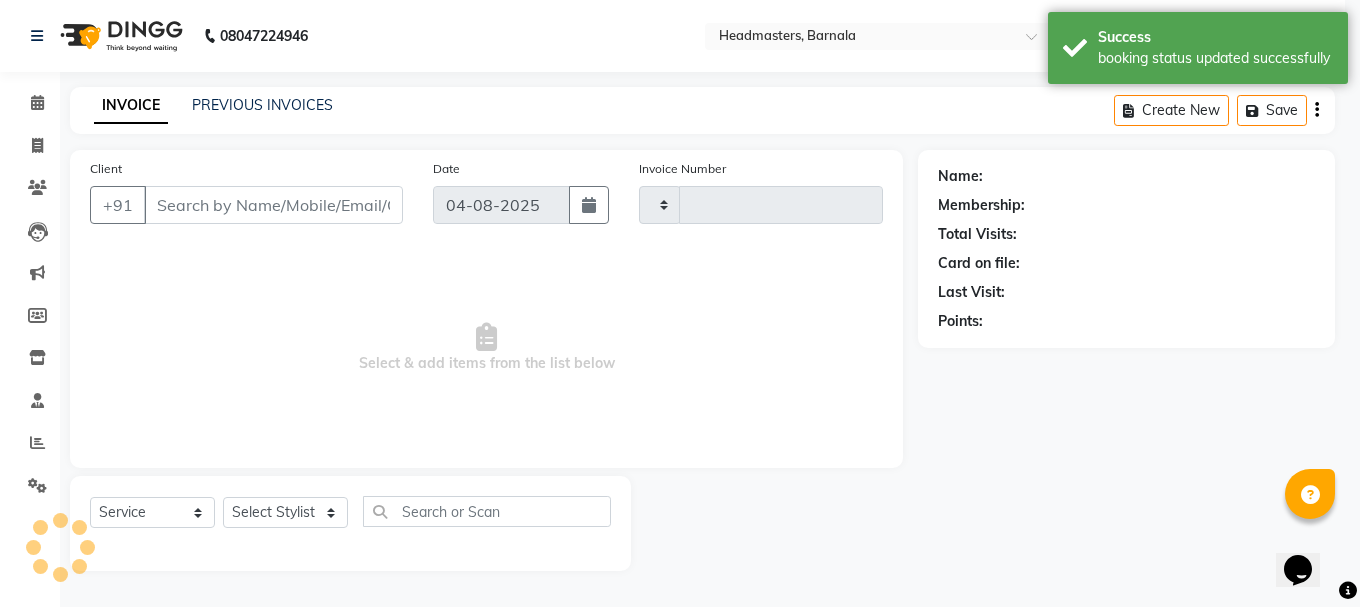 type on "3403" 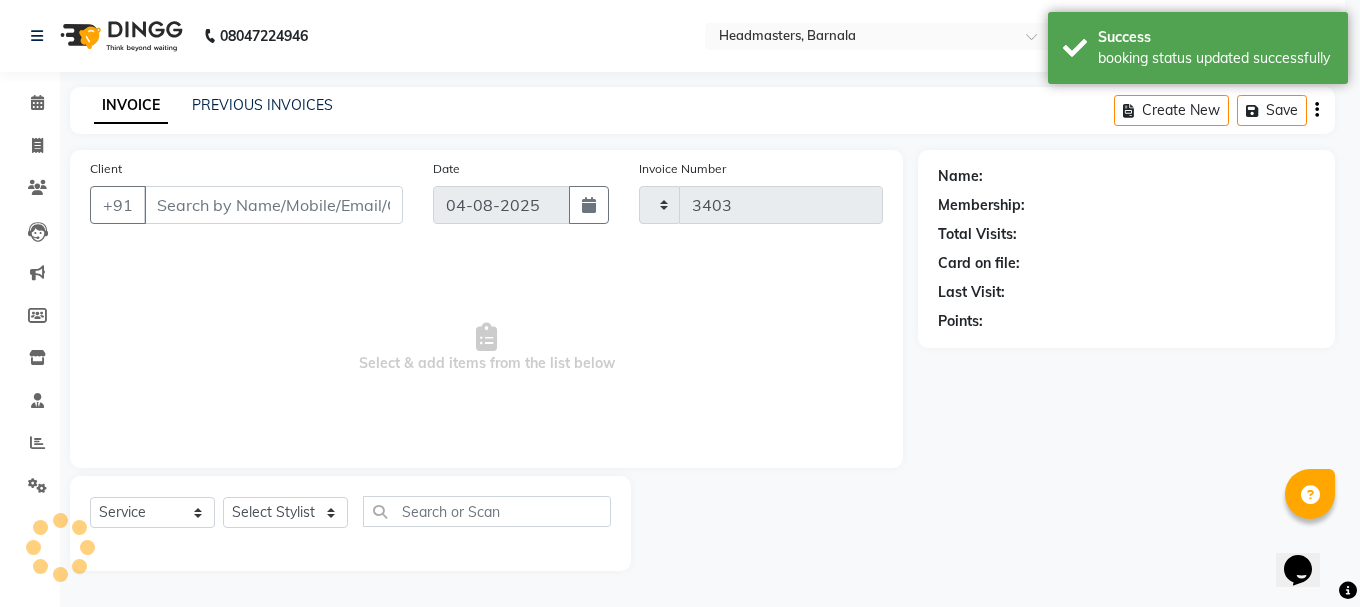 select on "7526" 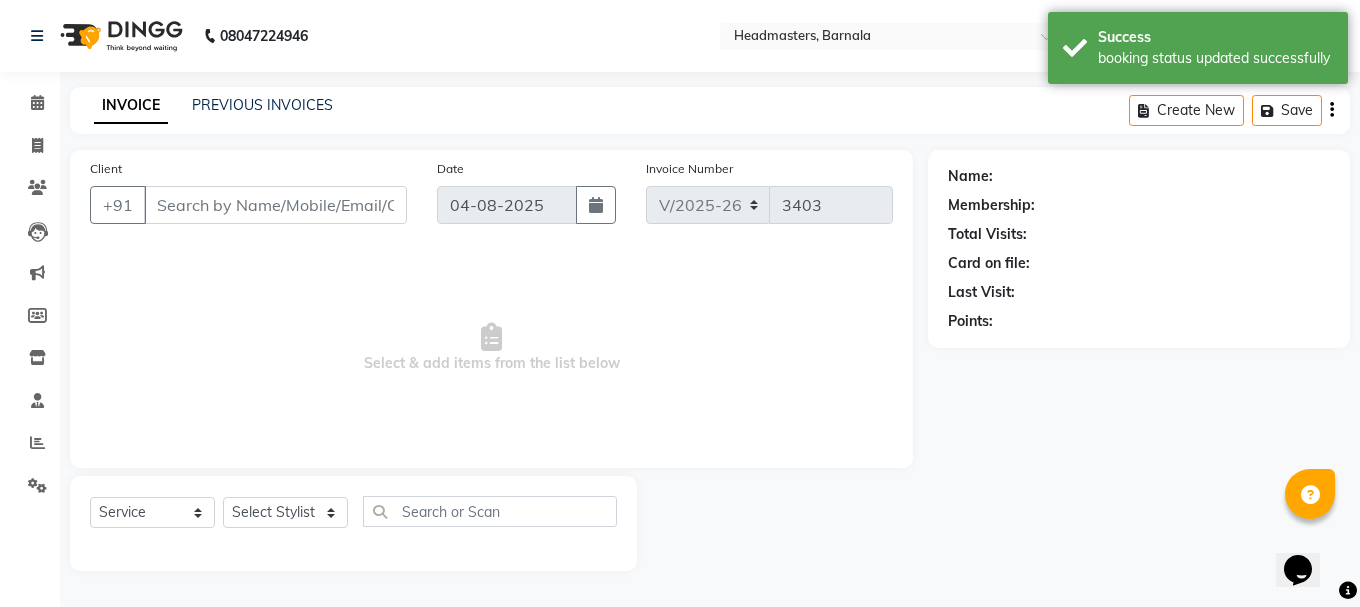 type on "9815599770" 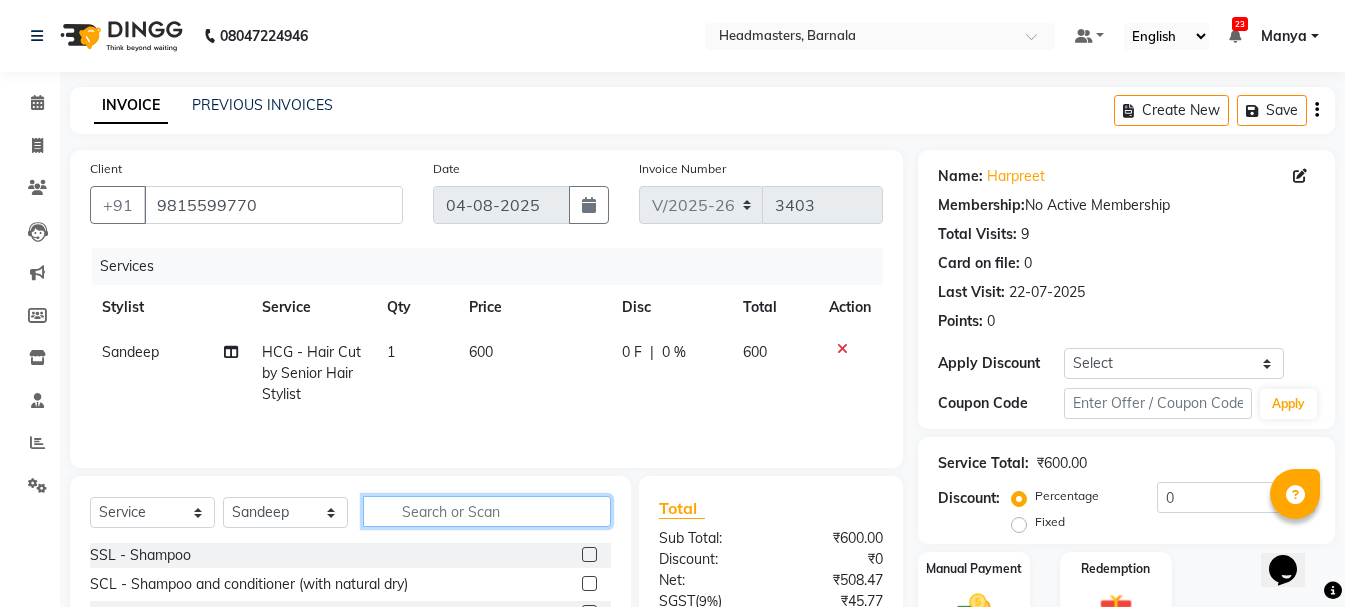 click 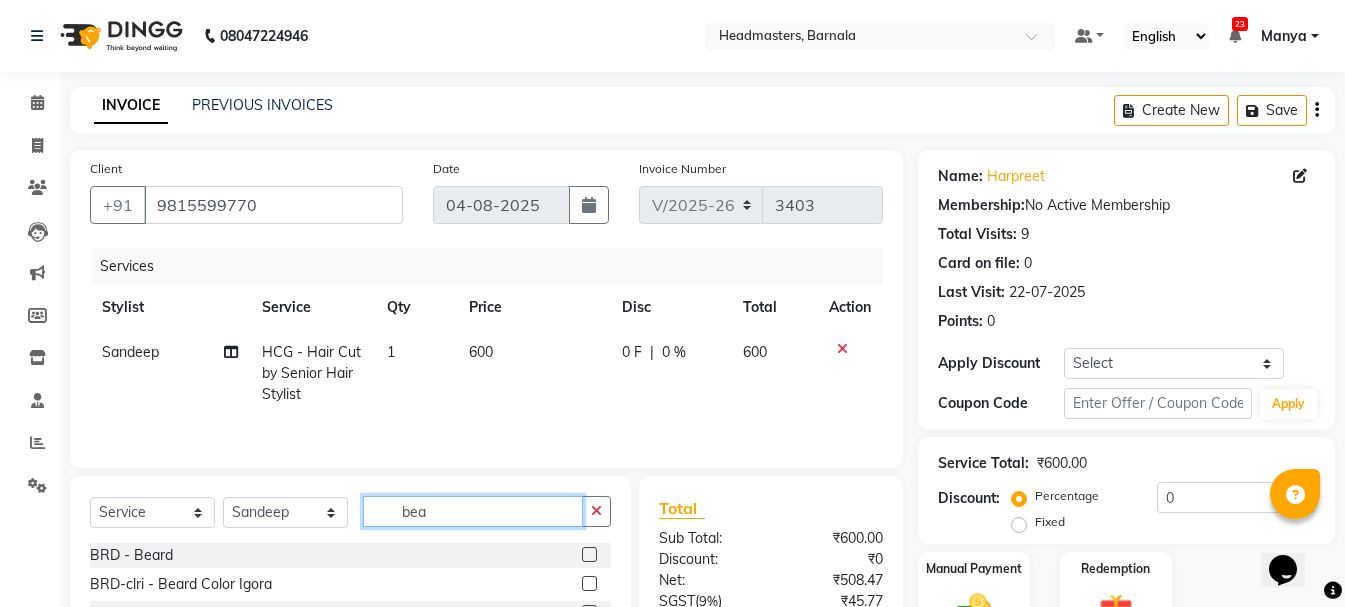 scroll, scrollTop: 193, scrollLeft: 0, axis: vertical 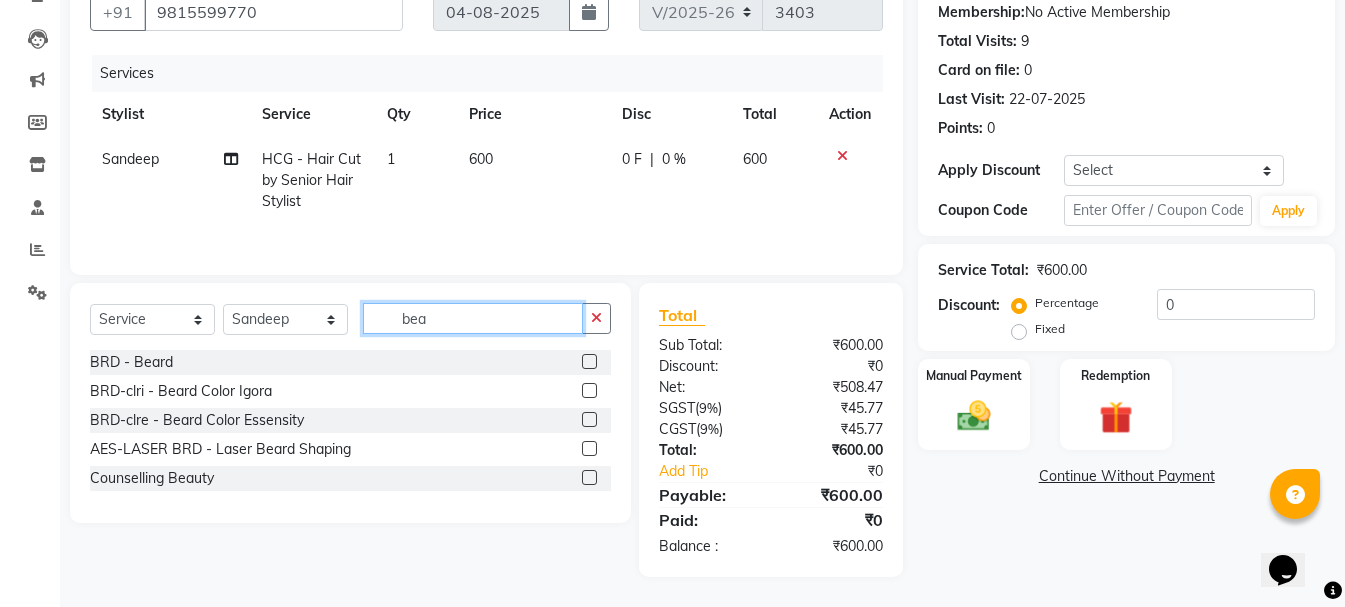 type on "bea" 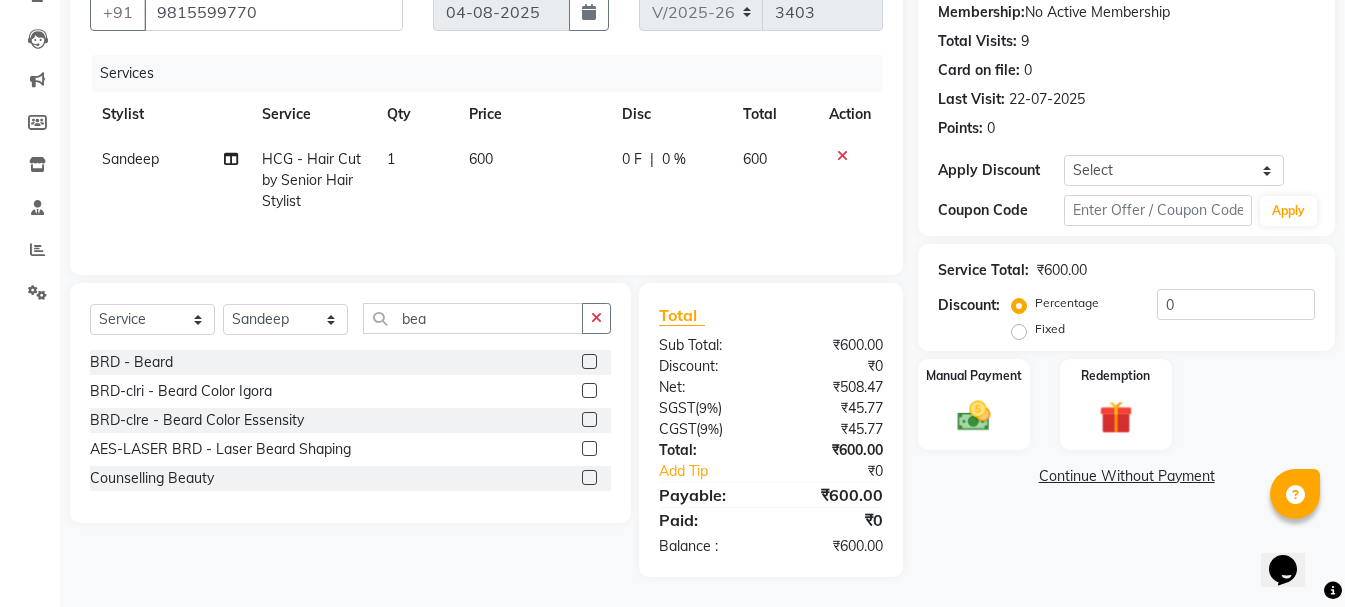 click 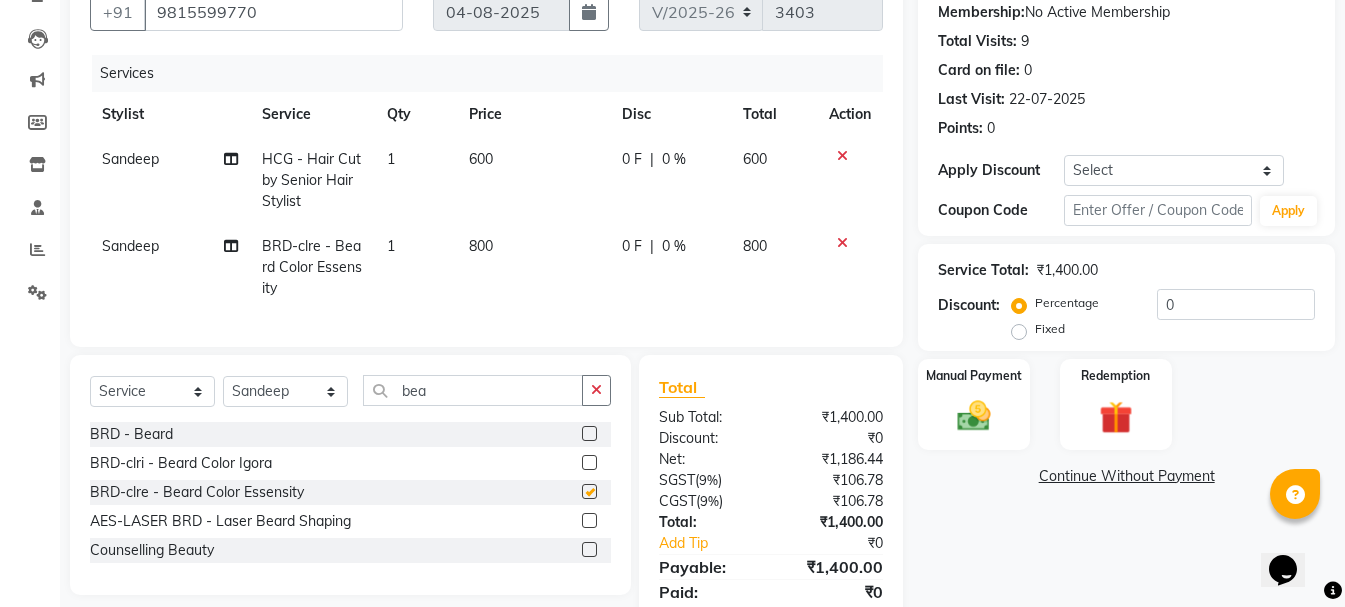checkbox on "false" 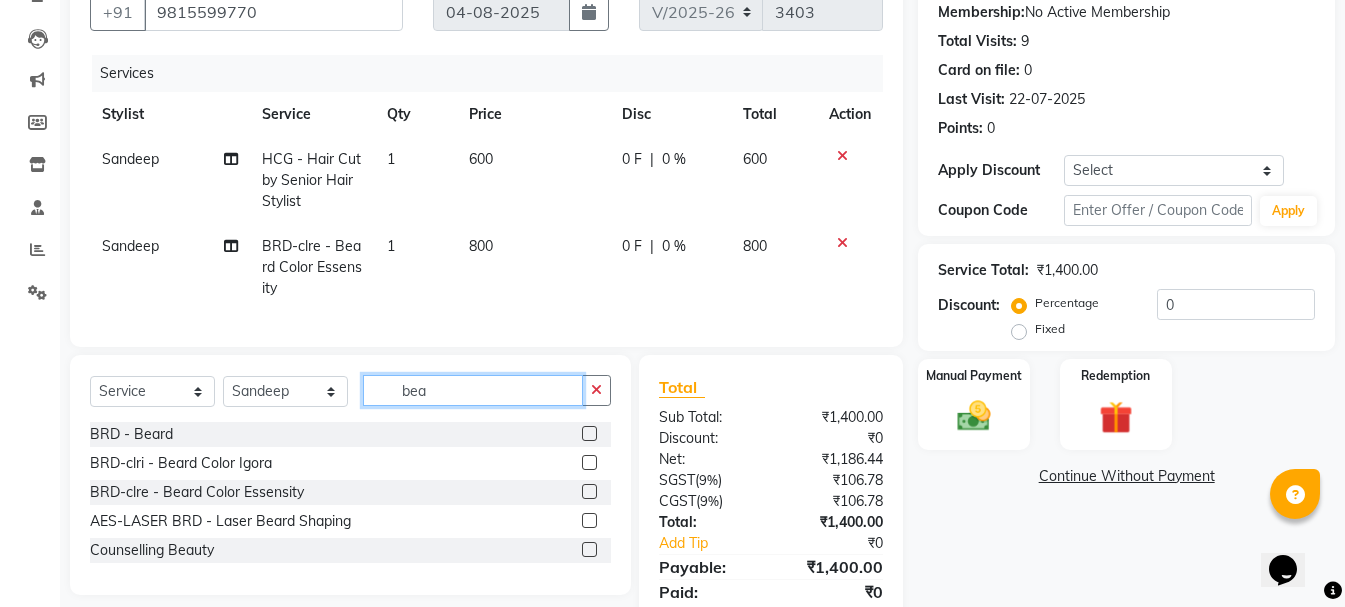 drag, startPoint x: 441, startPoint y: 405, endPoint x: 346, endPoint y: 422, distance: 96.50906 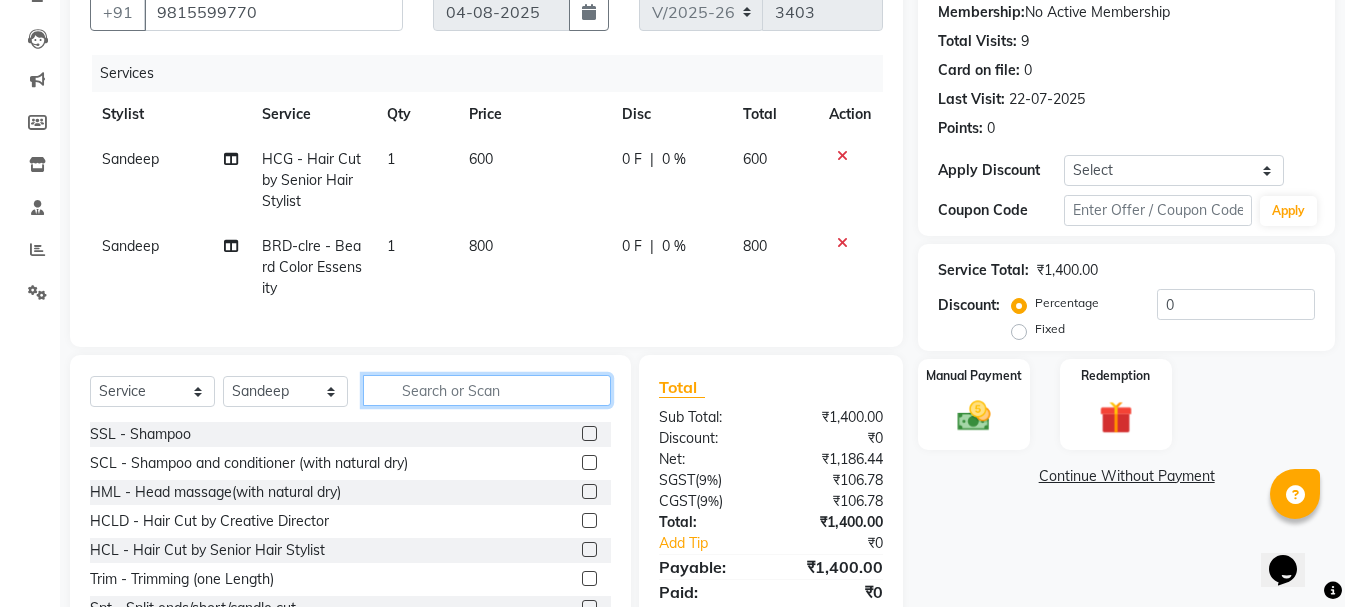 type 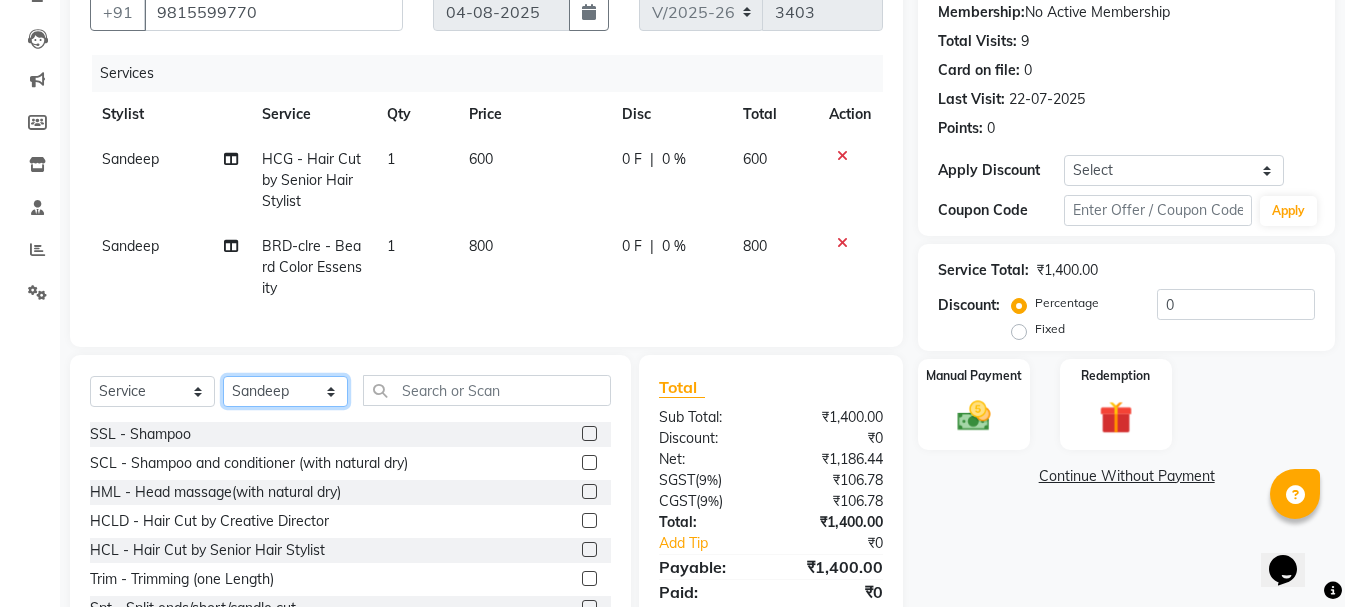 click on "Select Stylist  Ankit kantiwall Chandan Garry Jasvir Jyoti Lovedeep Singh Manya  Navdeep Neha Nikhil  Pardeep kaur Pinky Rajveer Rekha  Sameer khan Sandeep Toseef Salmani" 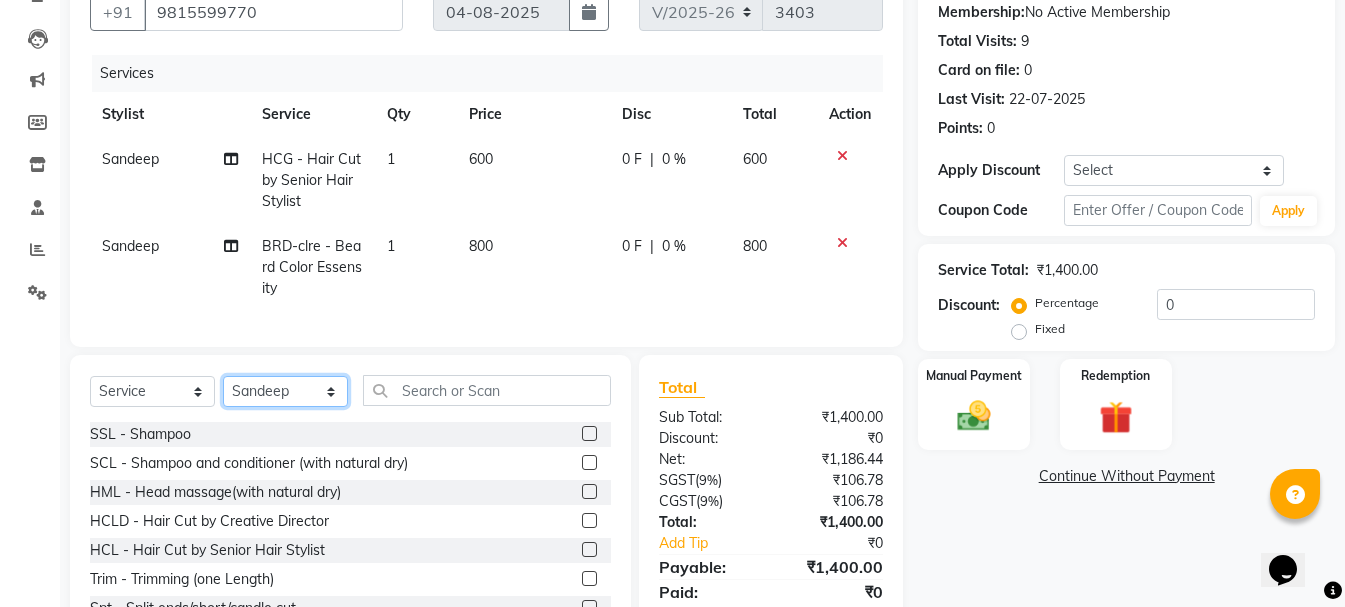 select on "71856" 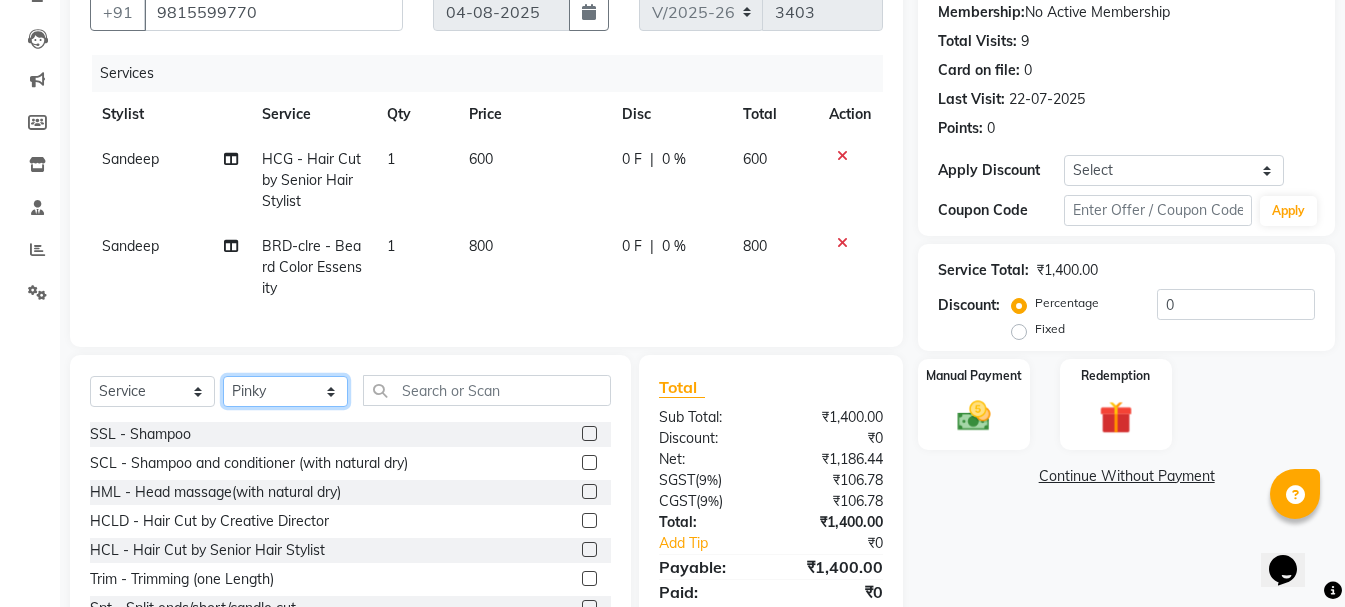 click on "Select Stylist  Ankit kantiwall Chandan Garry Jasvir Jyoti Lovedeep Singh Manya  Navdeep Neha Nikhil  Pardeep kaur Pinky Rajveer Rekha  Sameer khan Sandeep Toseef Salmani" 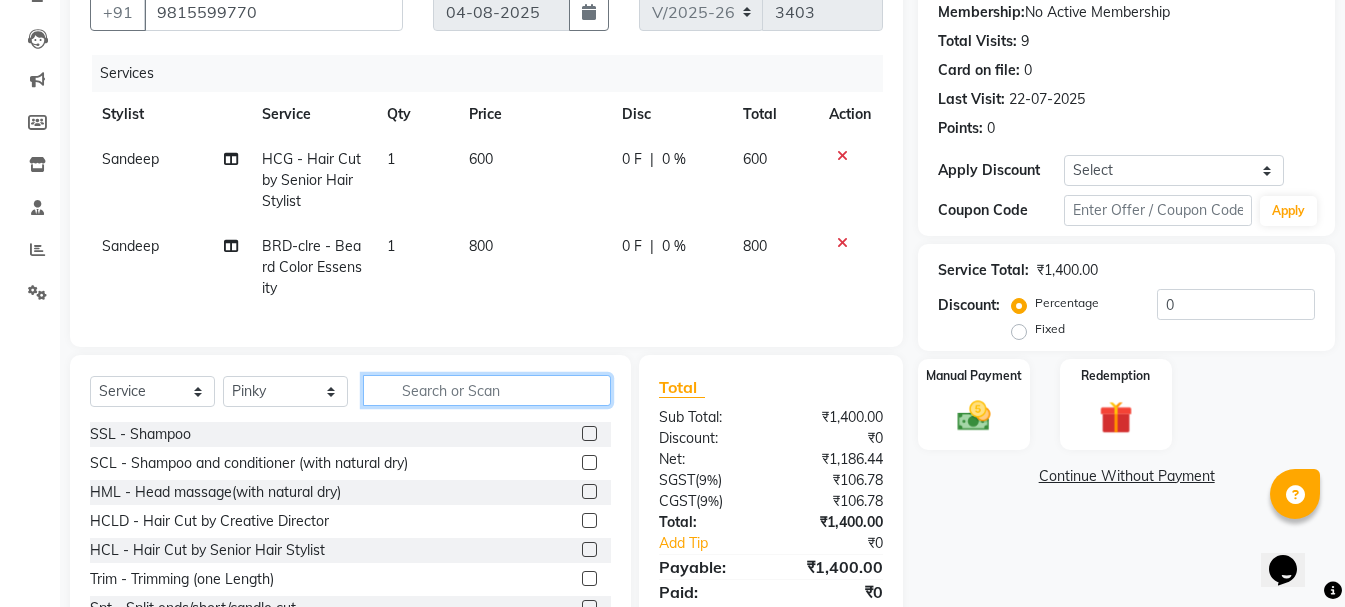 click 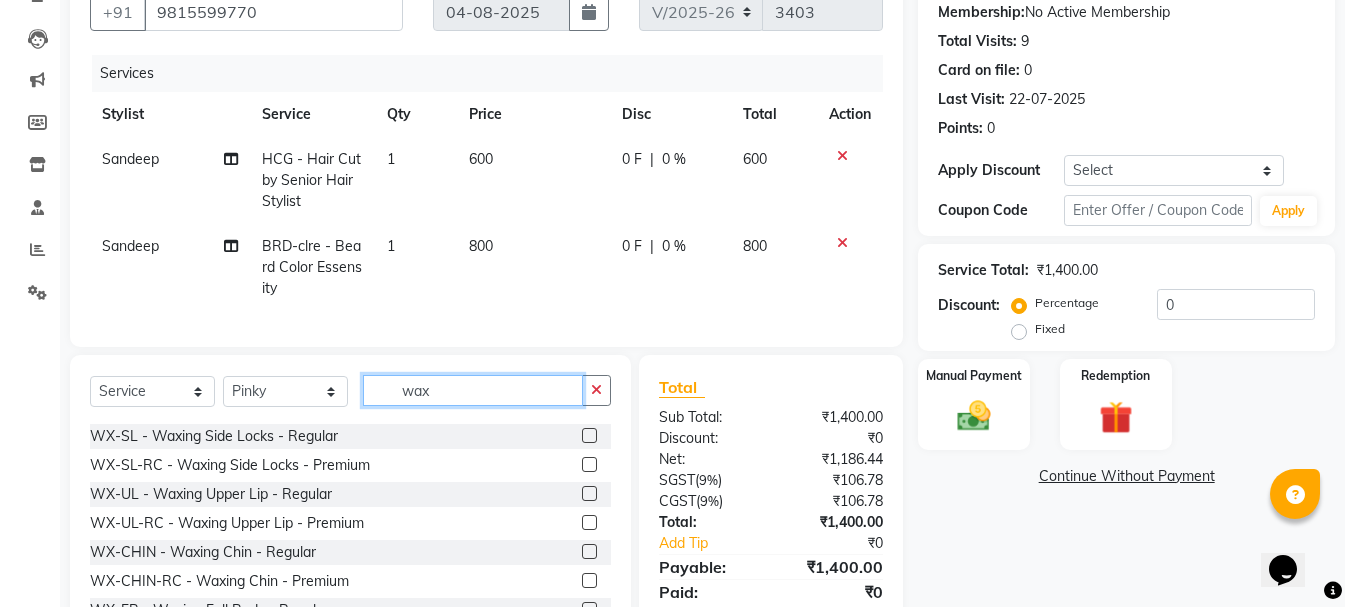 scroll, scrollTop: 641, scrollLeft: 0, axis: vertical 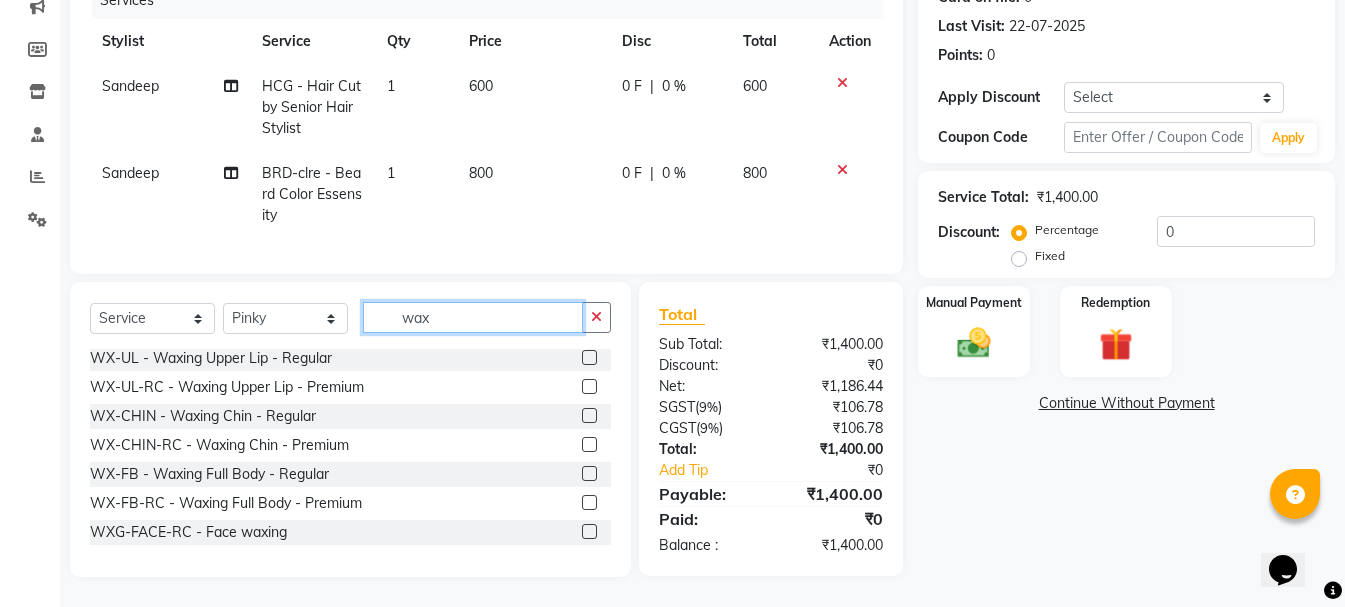 type on "wax" 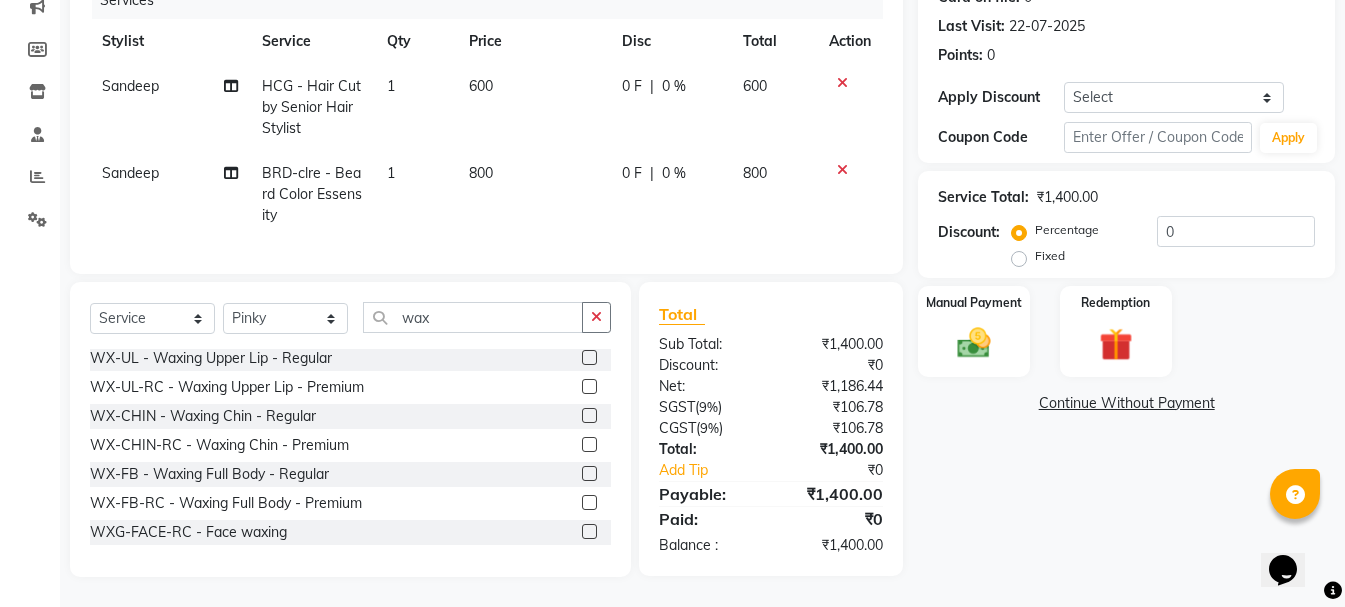 click 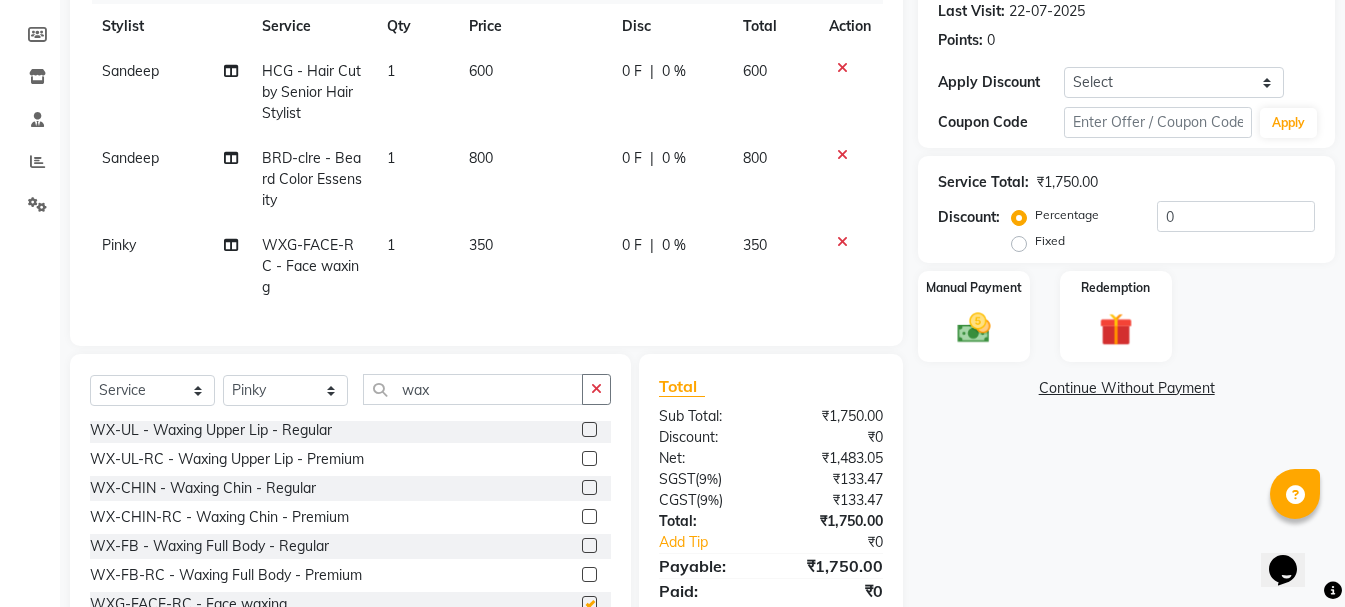 checkbox on "false" 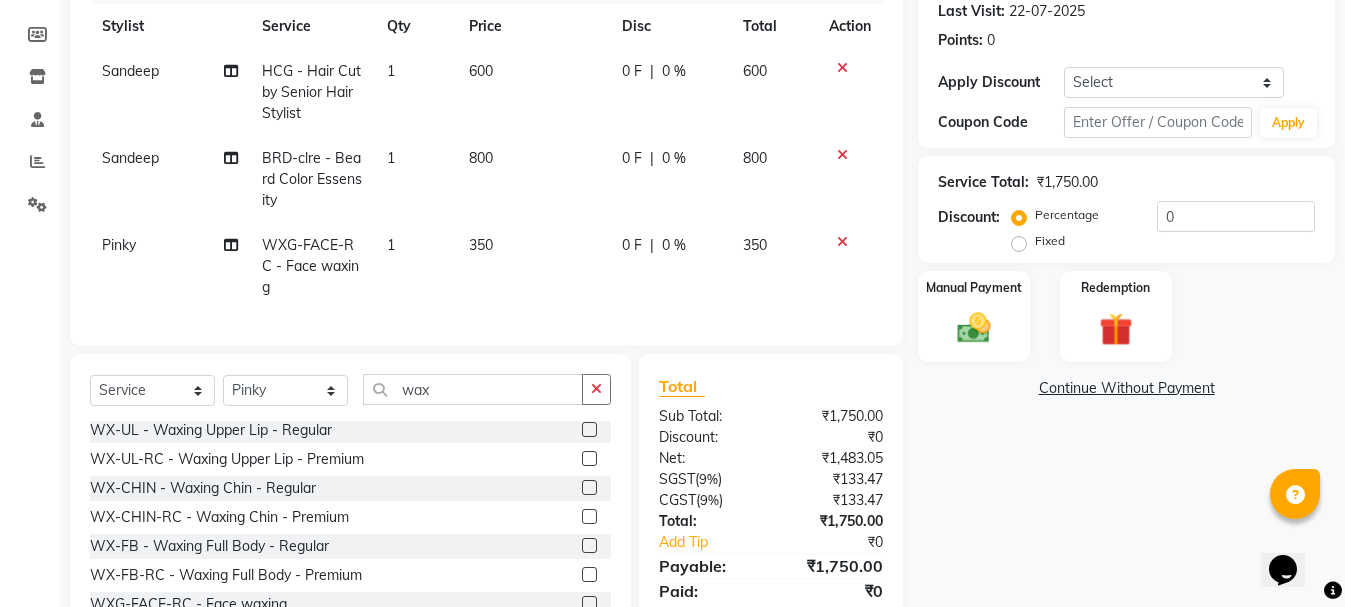 click on "Fixed" 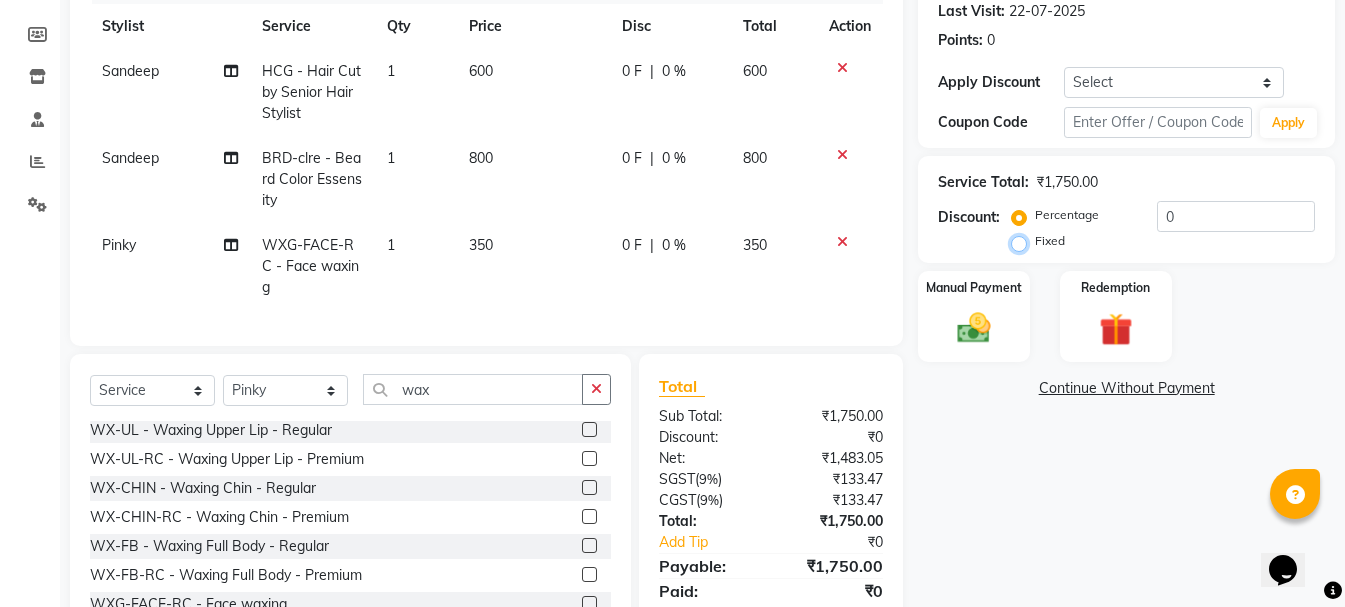 click on "Fixed" at bounding box center [1023, 241] 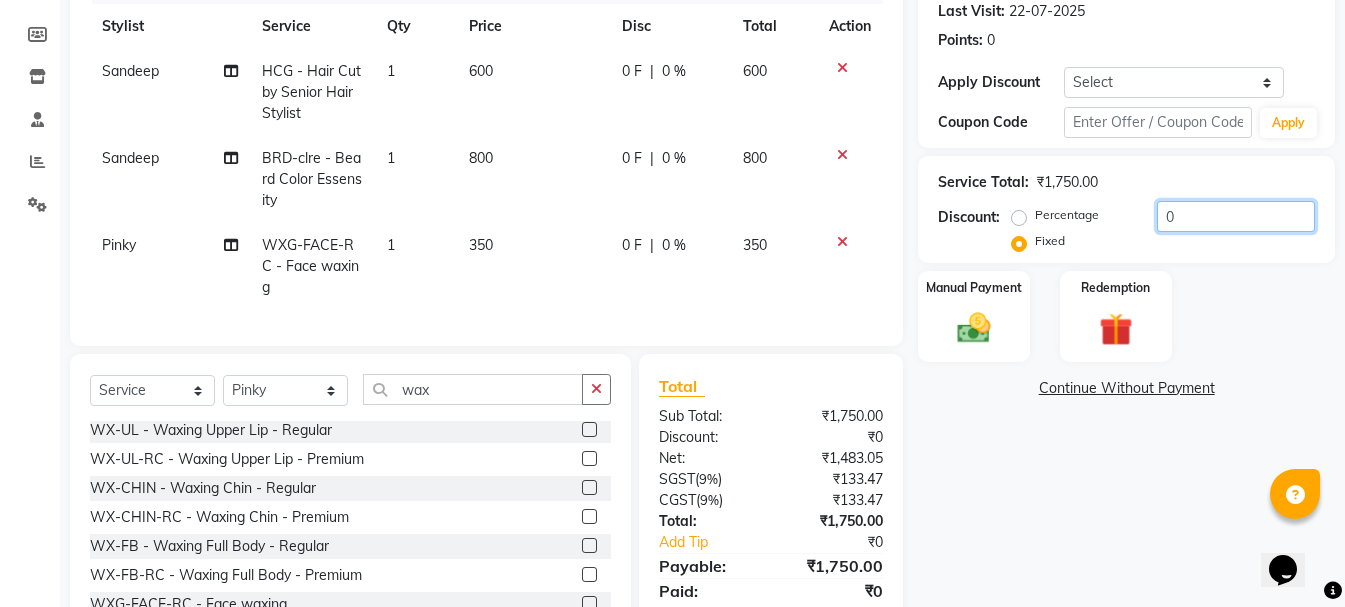 drag, startPoint x: 1257, startPoint y: 198, endPoint x: 584, endPoint y: 221, distance: 673.3929 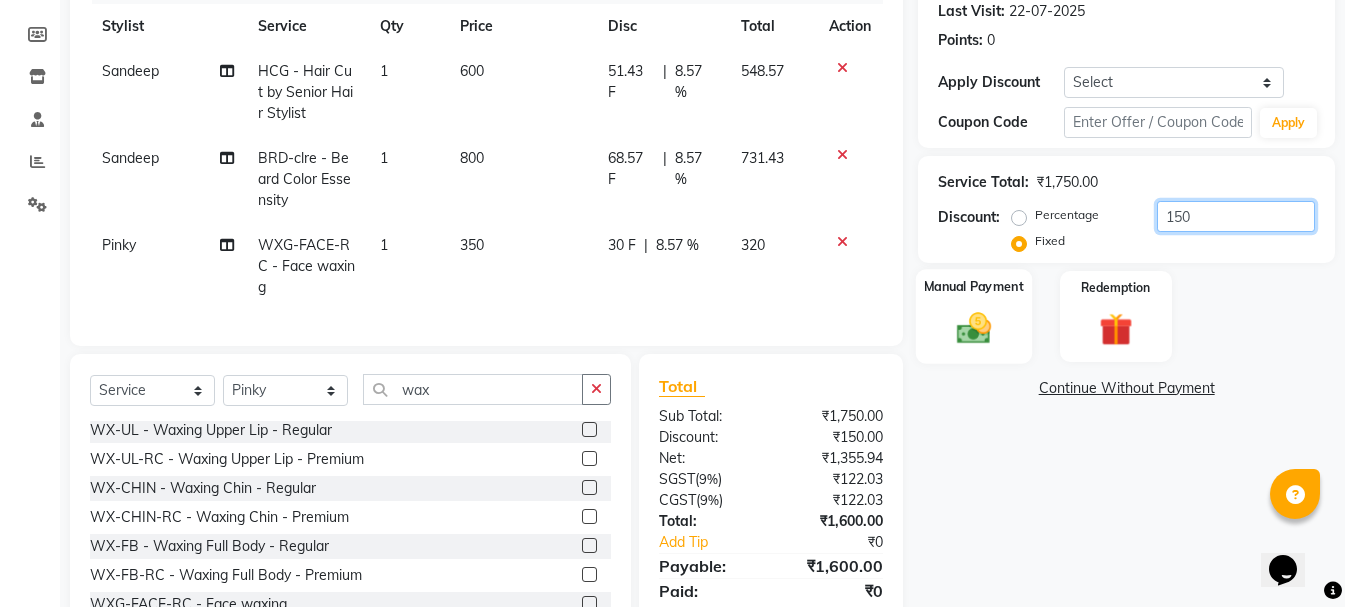 type on "150" 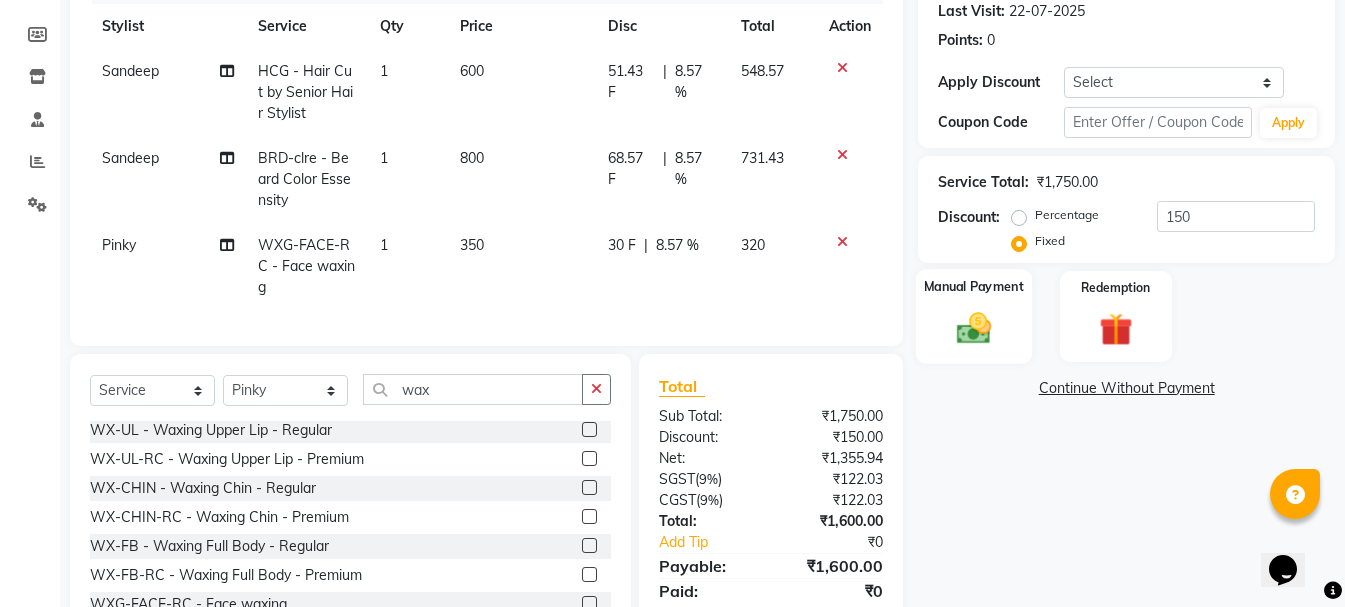 click 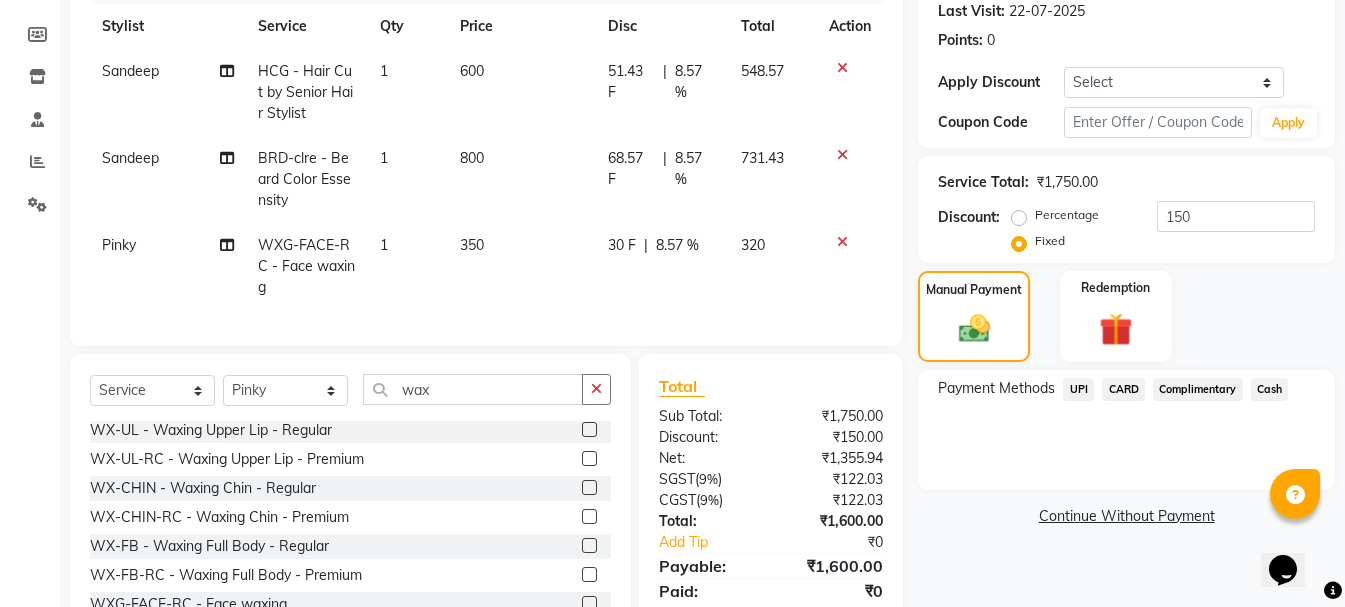 click on "Cash" 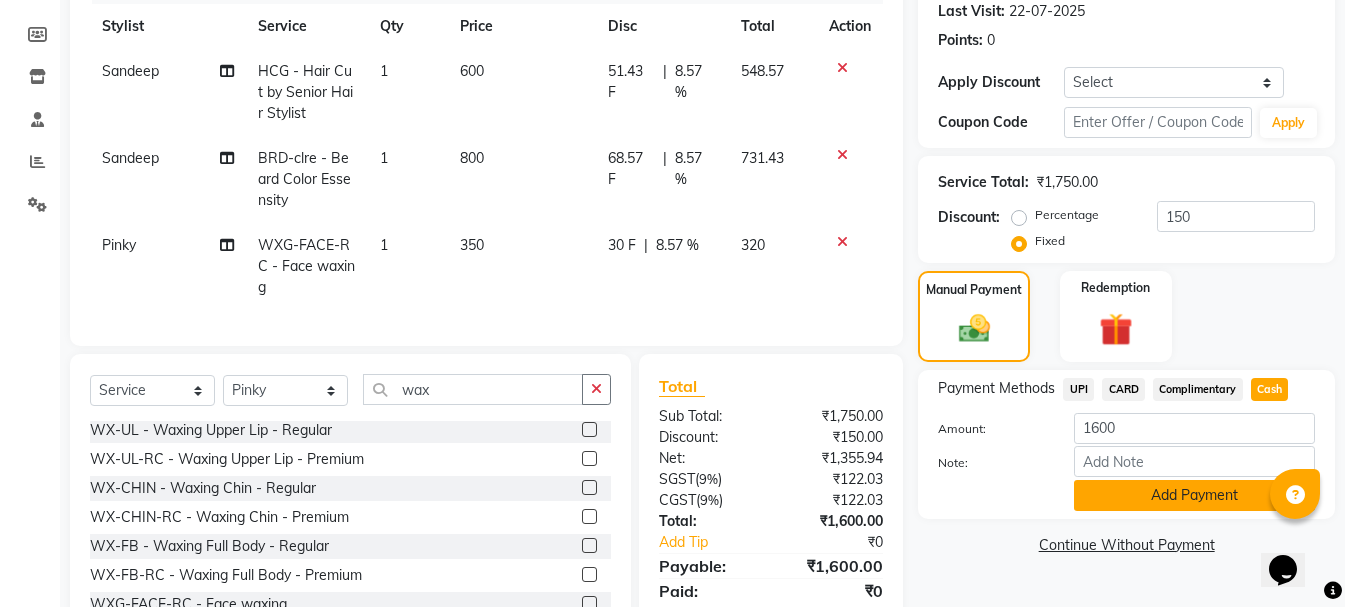 click on "Add Payment" 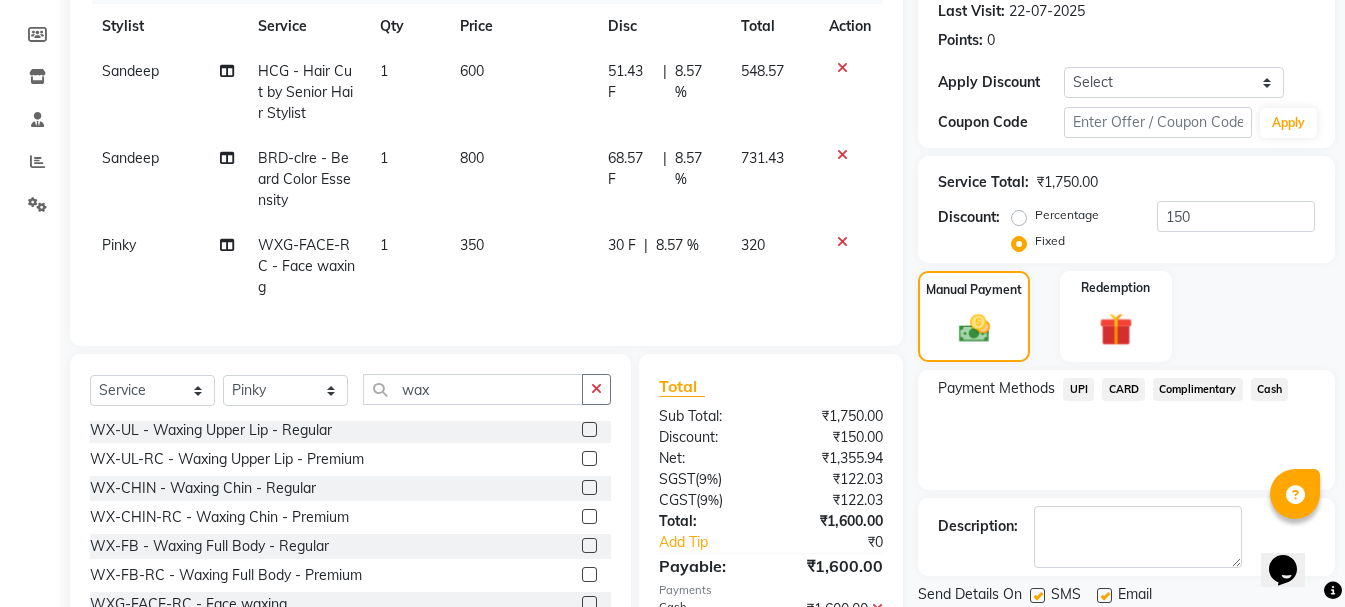 scroll, scrollTop: 409, scrollLeft: 0, axis: vertical 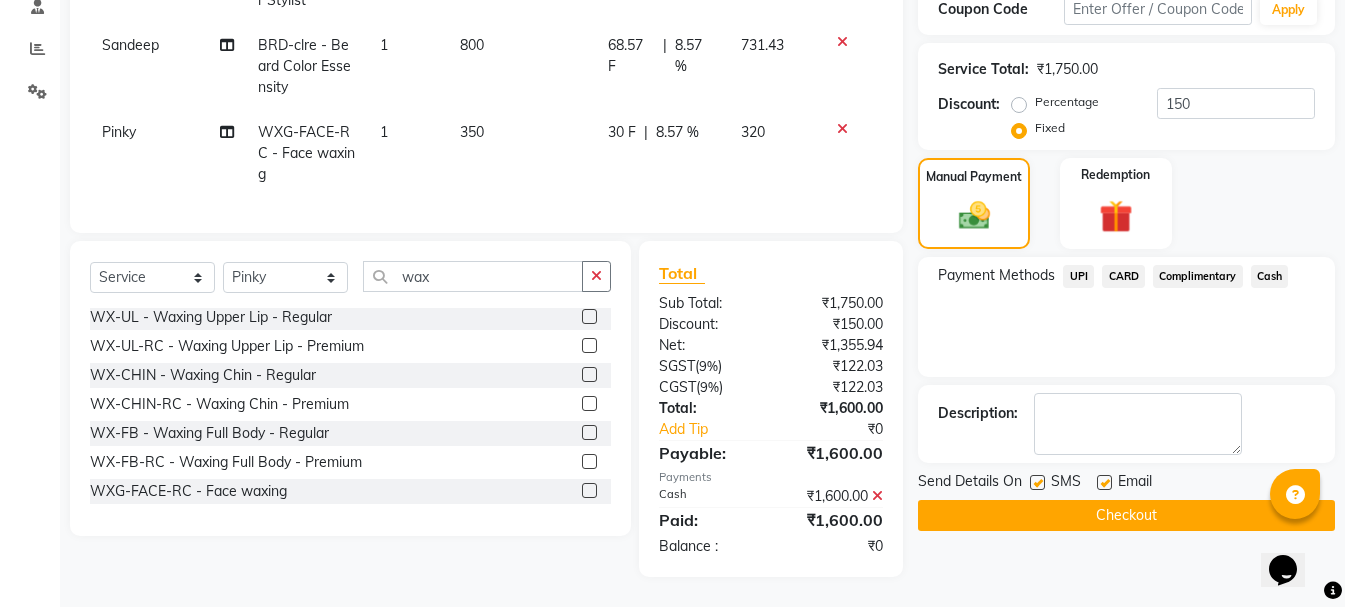 click on "Checkout" 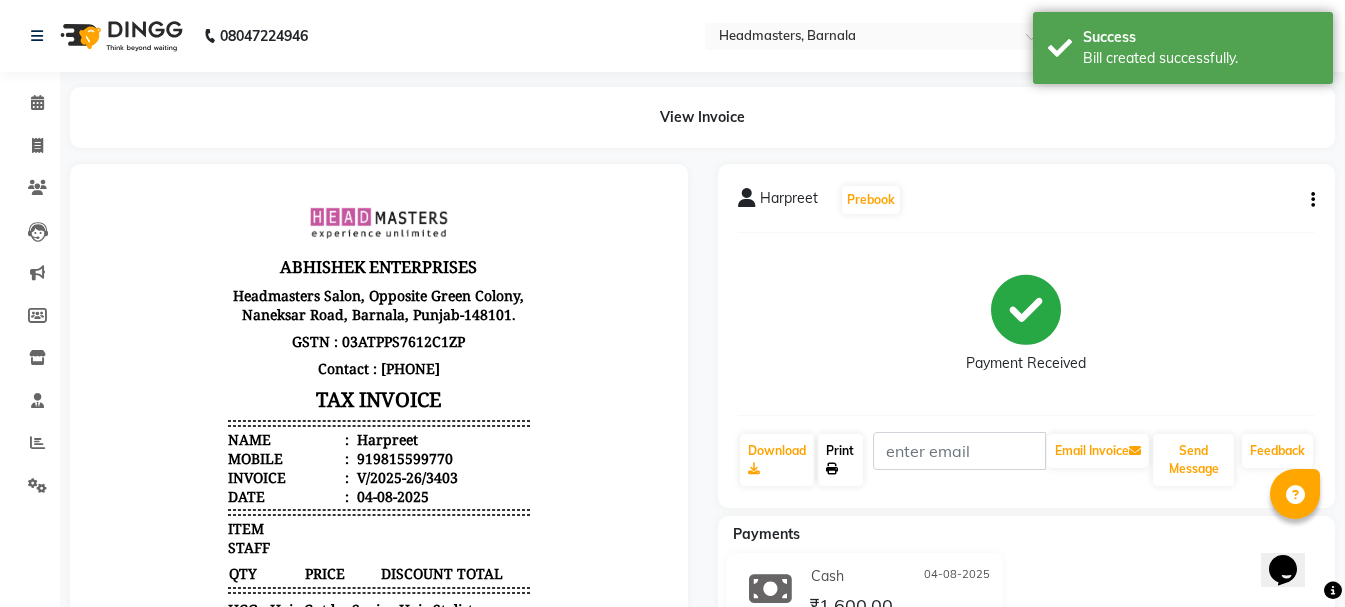 scroll, scrollTop: 0, scrollLeft: 0, axis: both 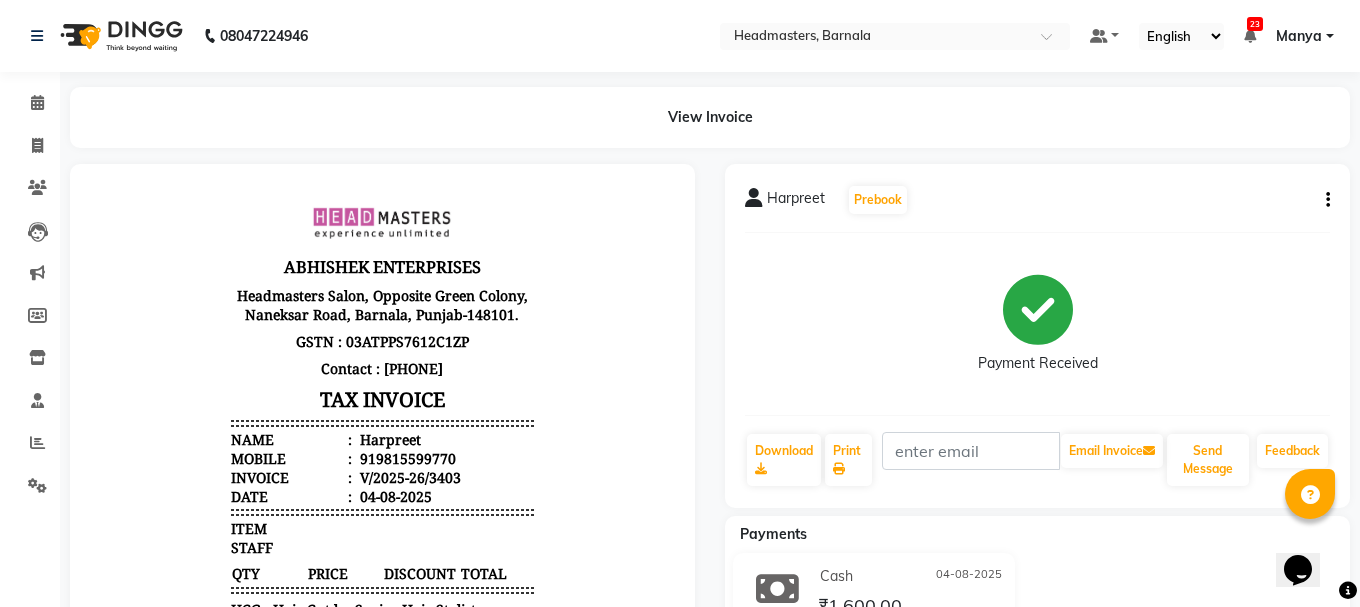 select on "service" 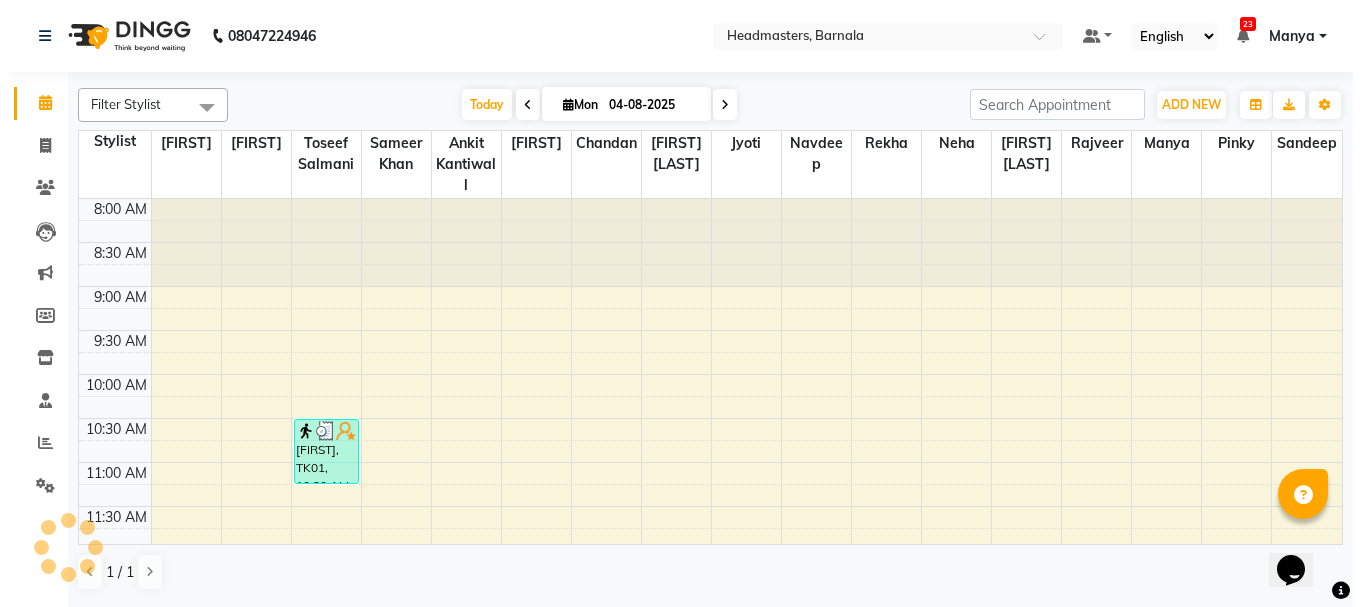 scroll, scrollTop: 0, scrollLeft: 0, axis: both 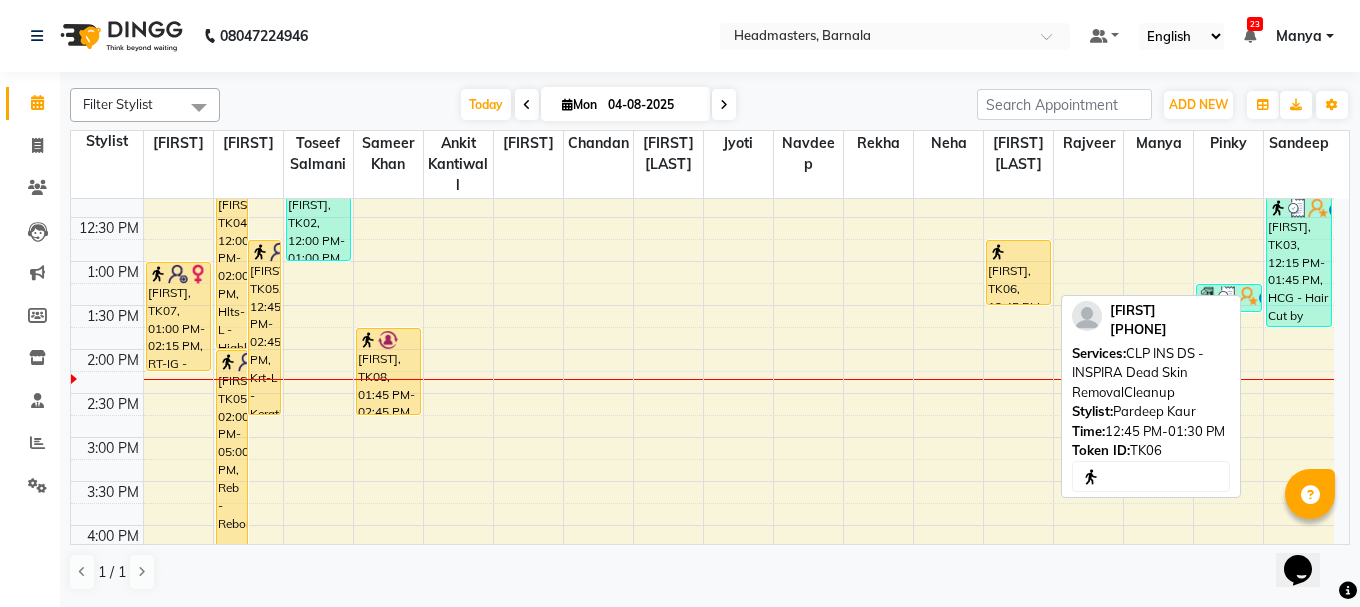 click on "[FIRST], TK06, 12:45 PM-01:30 PM, CLP INS DS  - INSPIRA Dead Skin RemovalCleanup" at bounding box center (1018, 272) 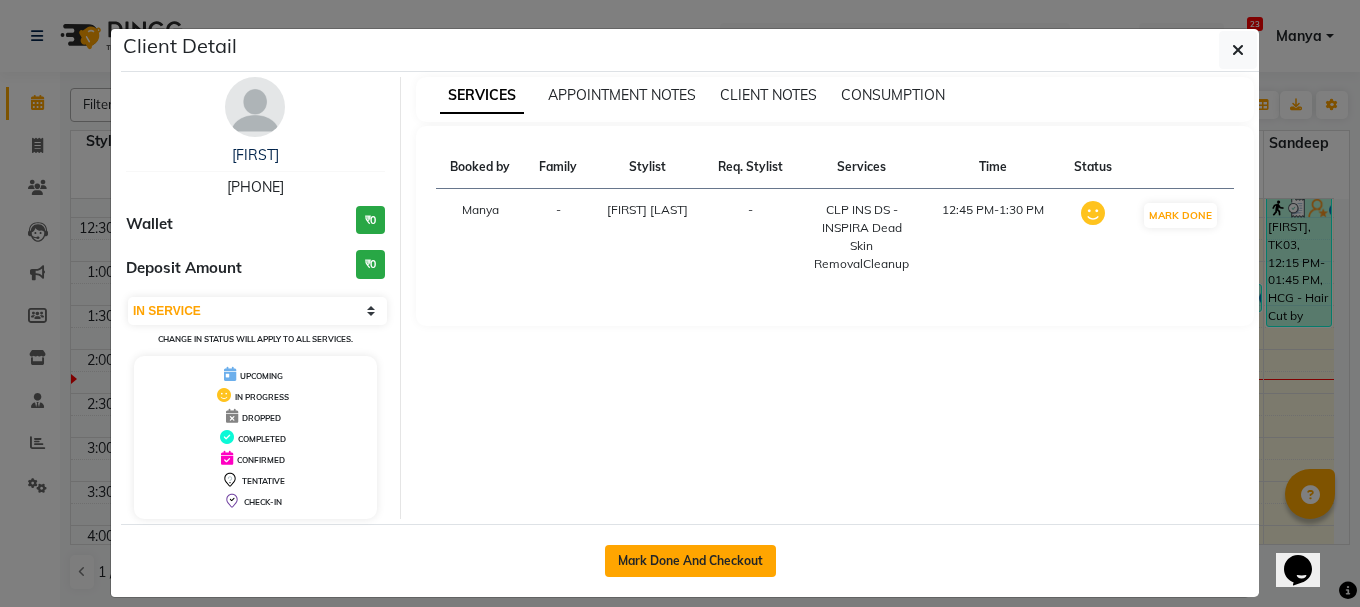 click on "Mark Done And Checkout" 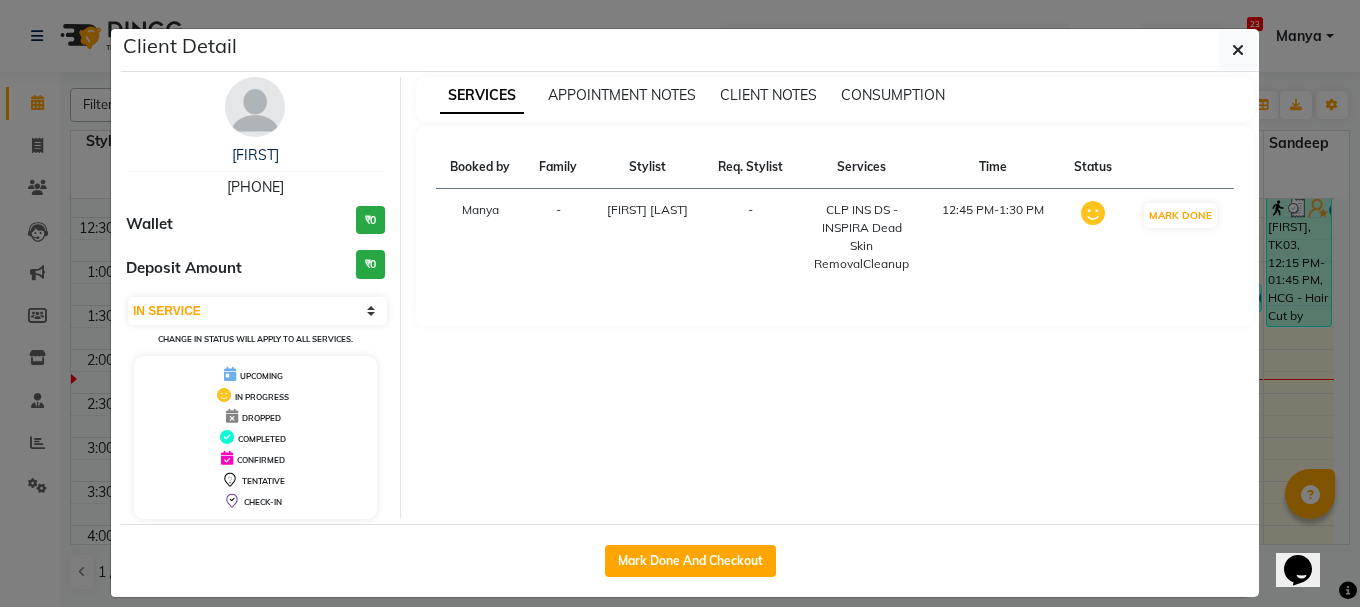 select on "service" 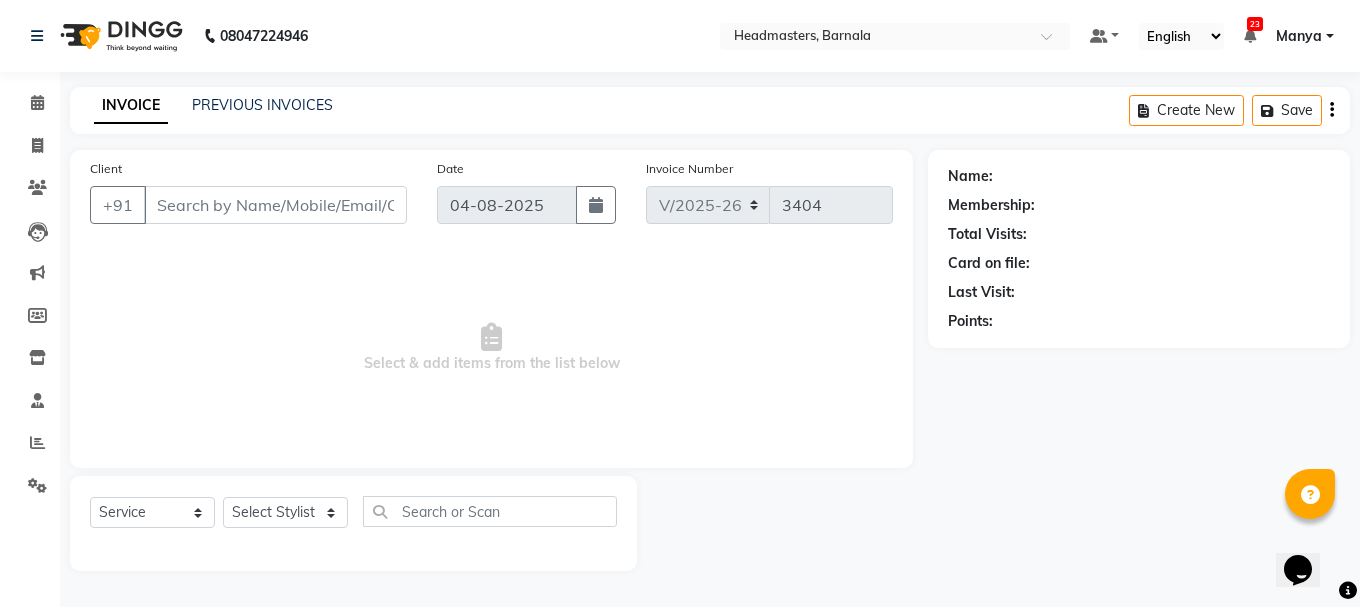 type on "[PHONE]" 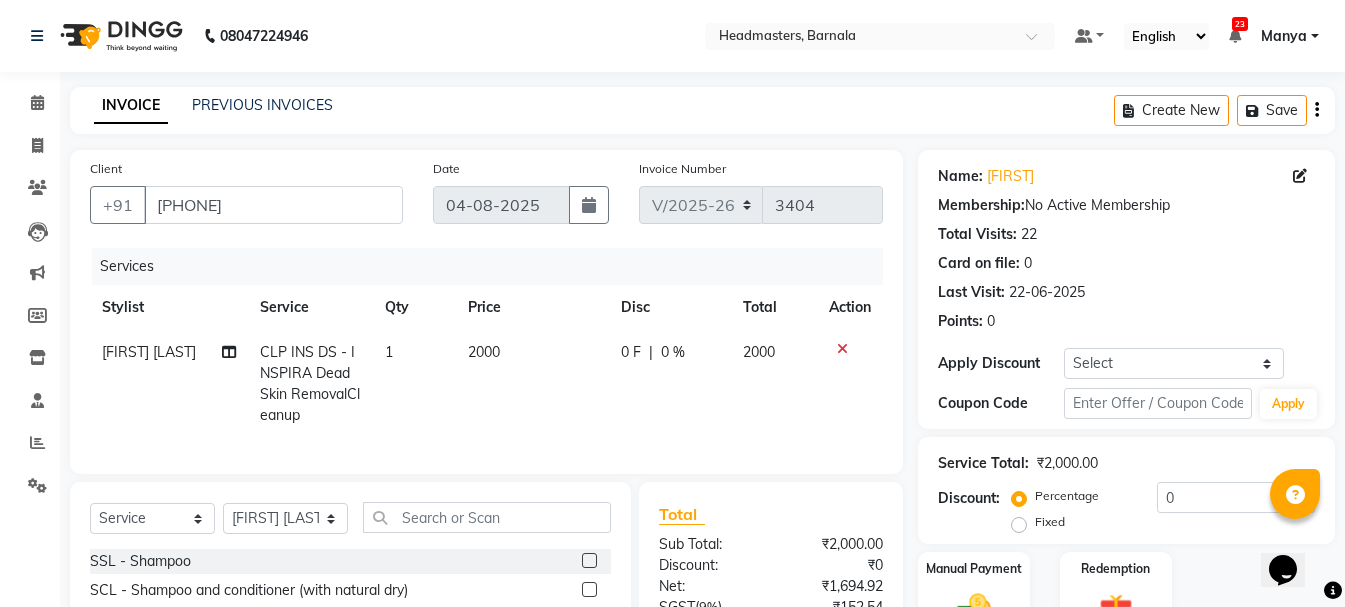 scroll, scrollTop: 215, scrollLeft: 0, axis: vertical 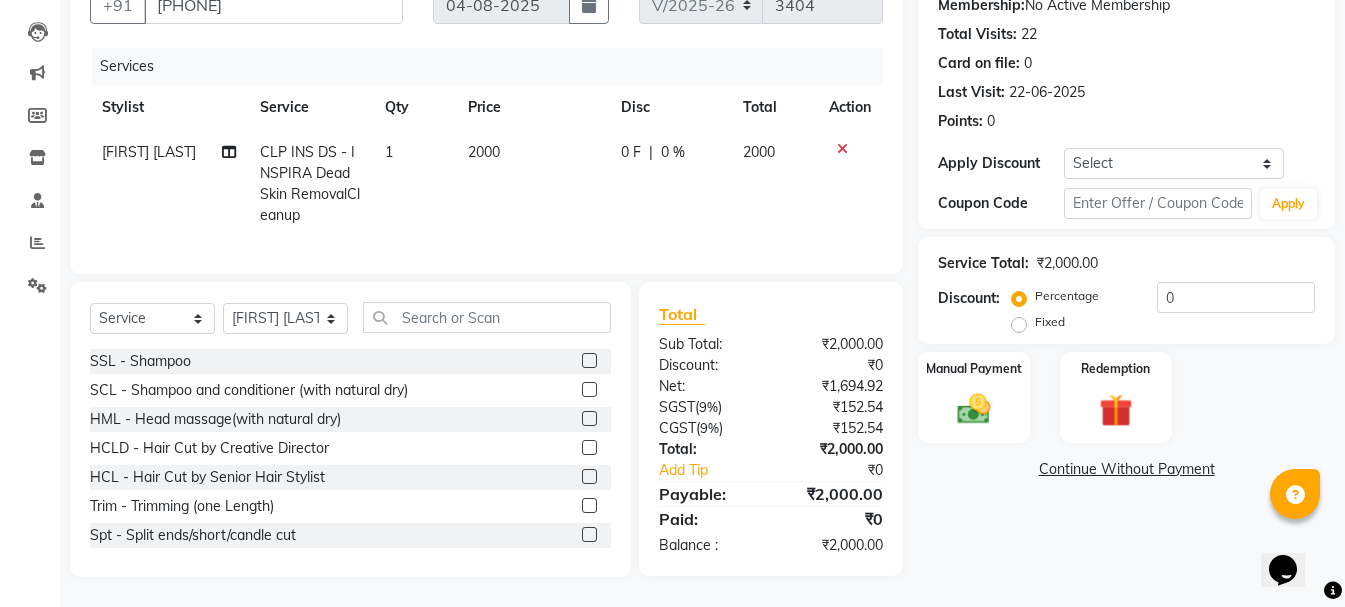click on "CLP INS DS  - INSPIRA Dead Skin RemovalCleanup" 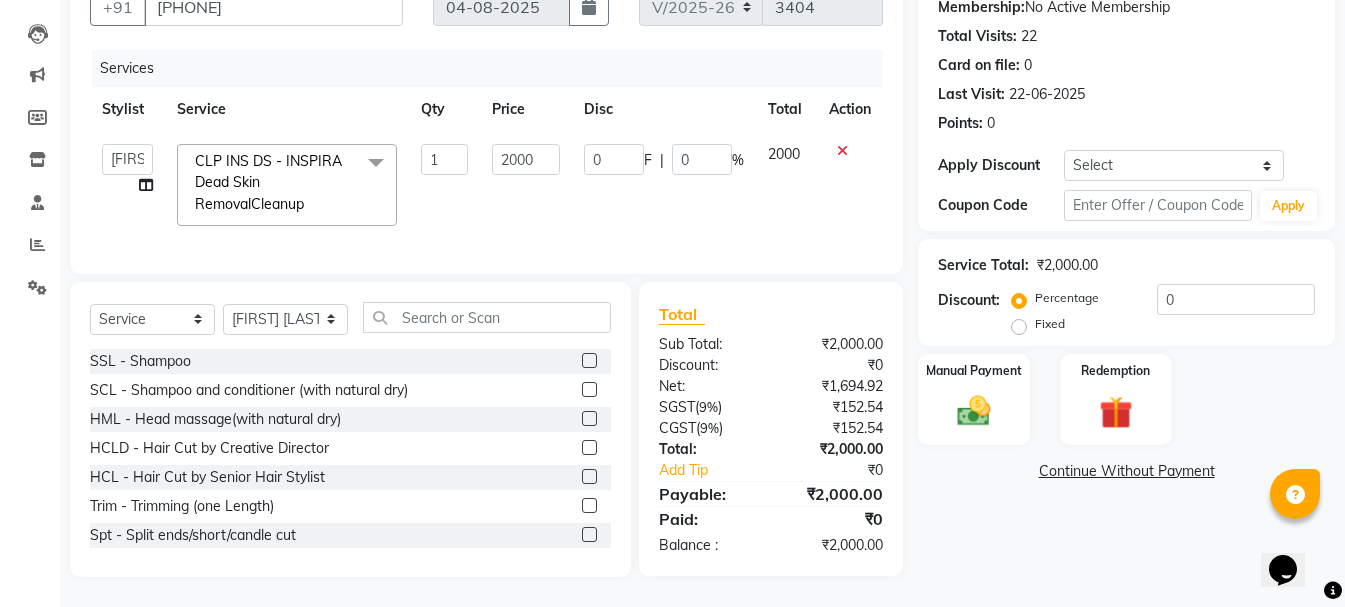 scroll, scrollTop: 213, scrollLeft: 0, axis: vertical 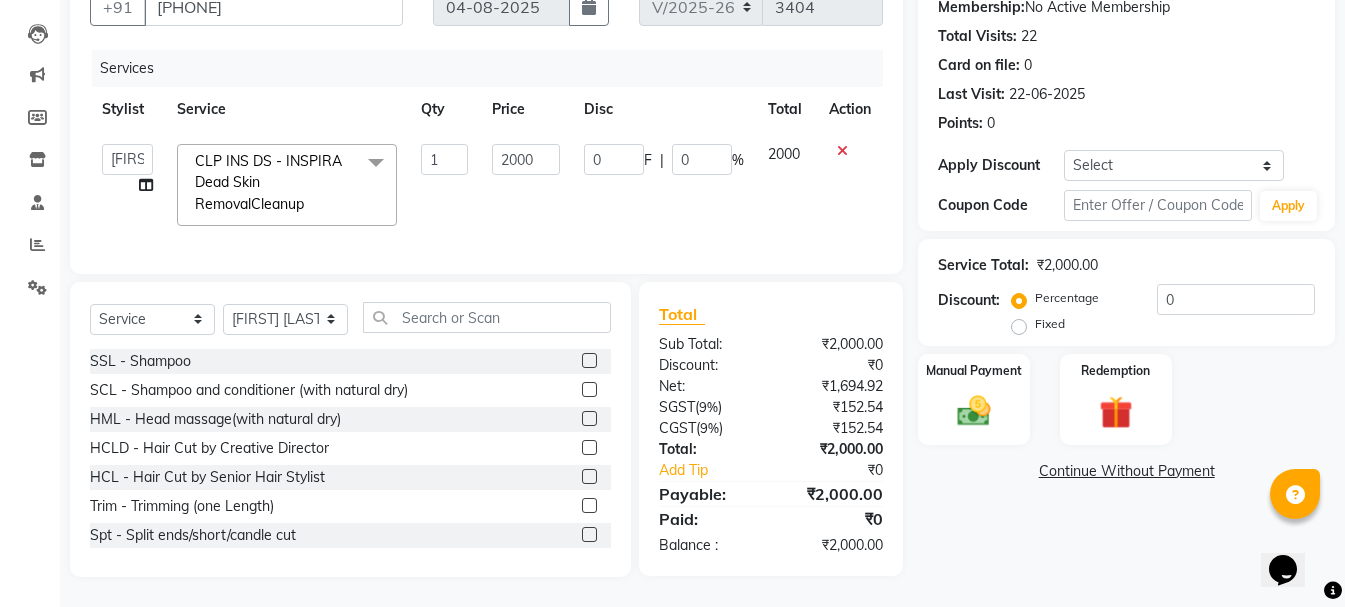 click 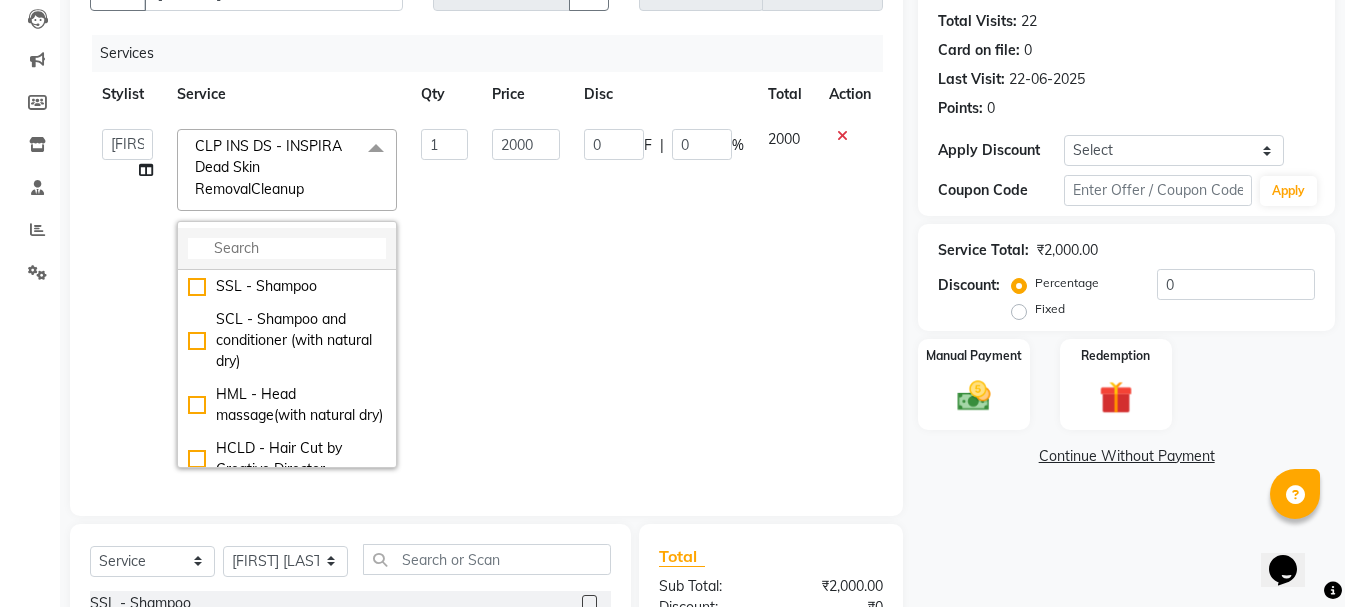 click 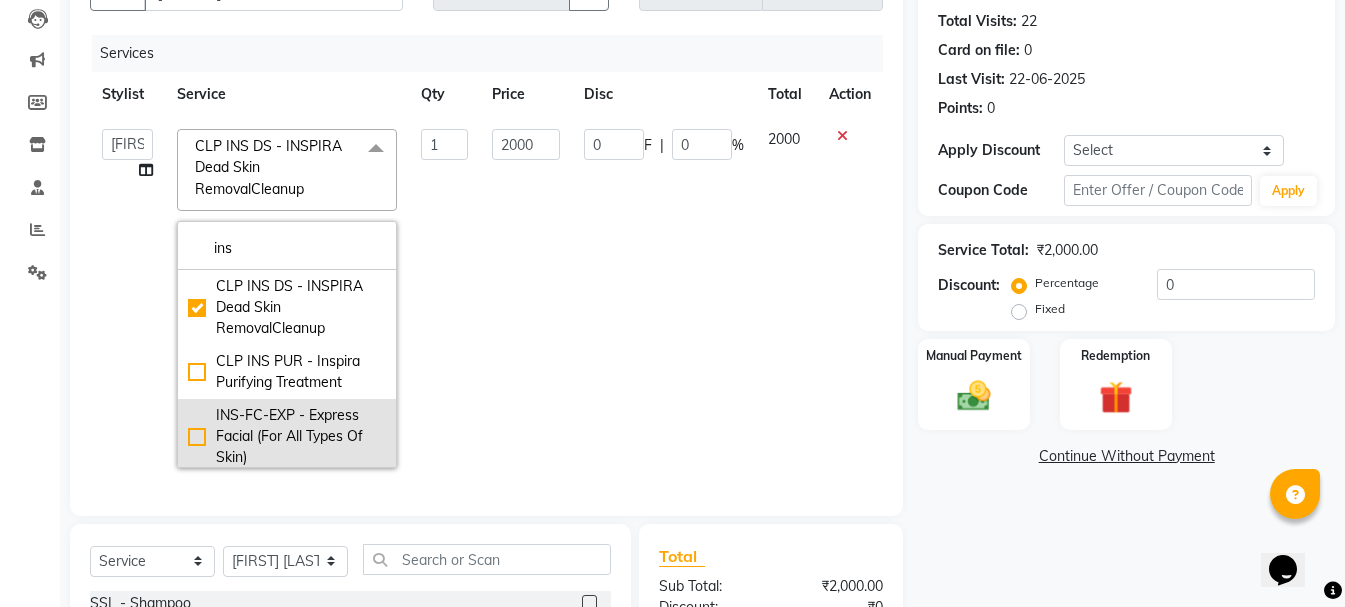 type on "ins" 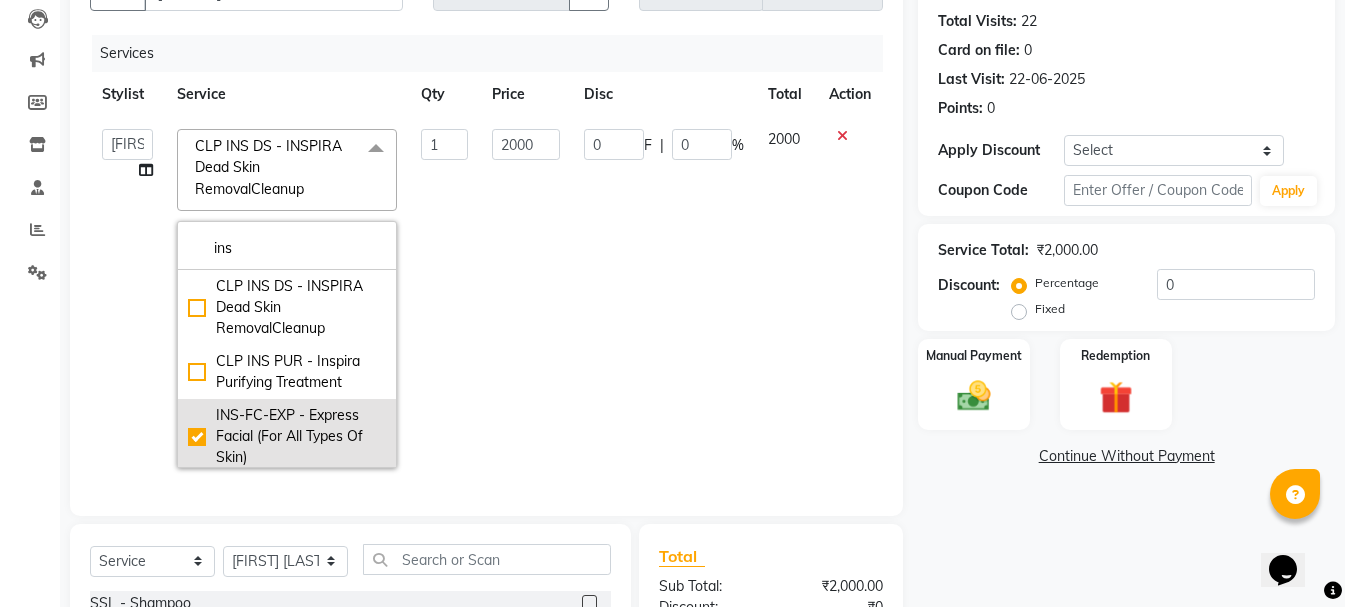 checkbox on "false" 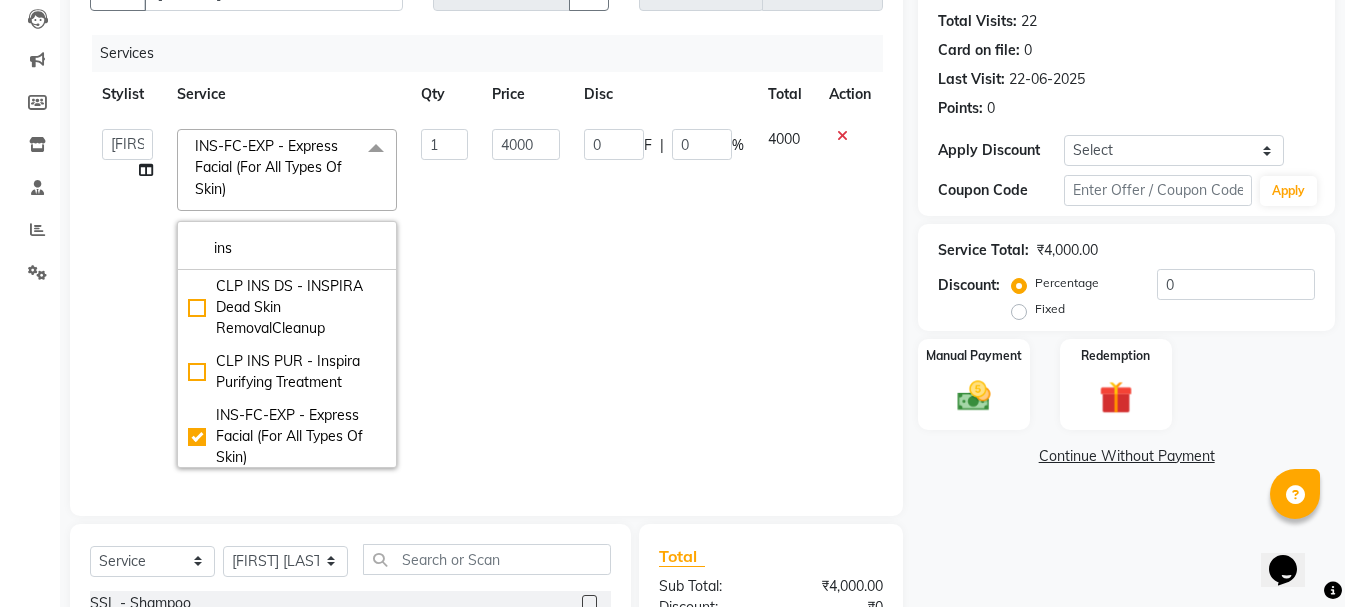 click on "0 F | 0 %" 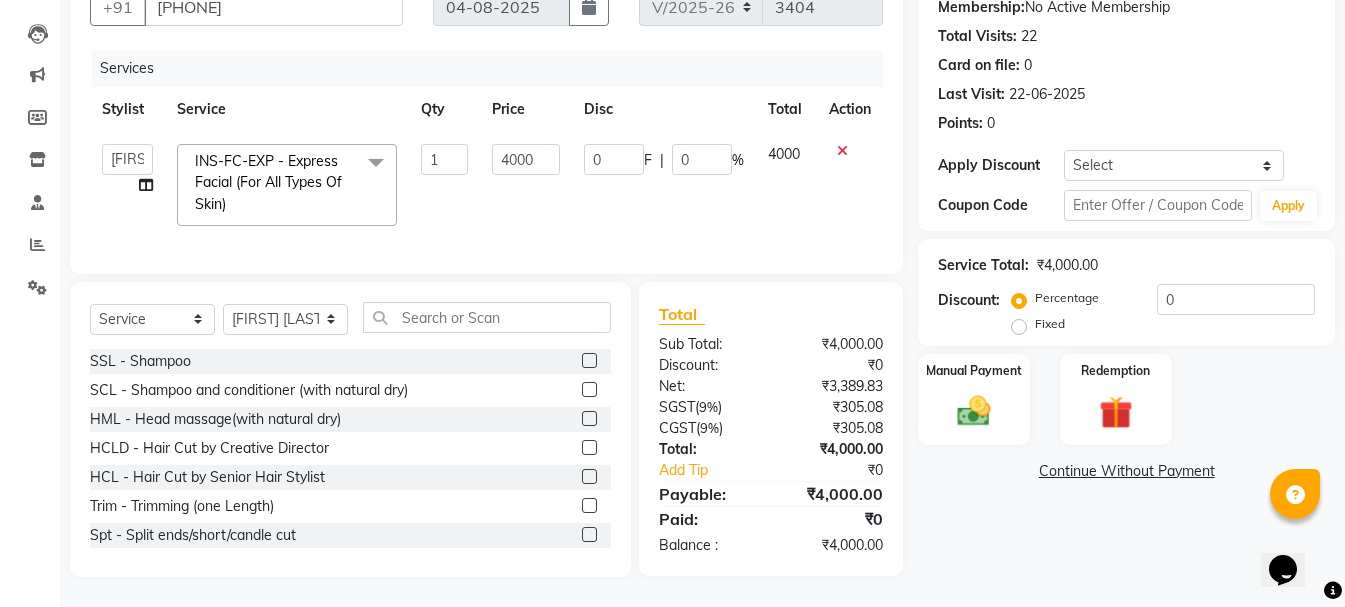 scroll, scrollTop: 213, scrollLeft: 0, axis: vertical 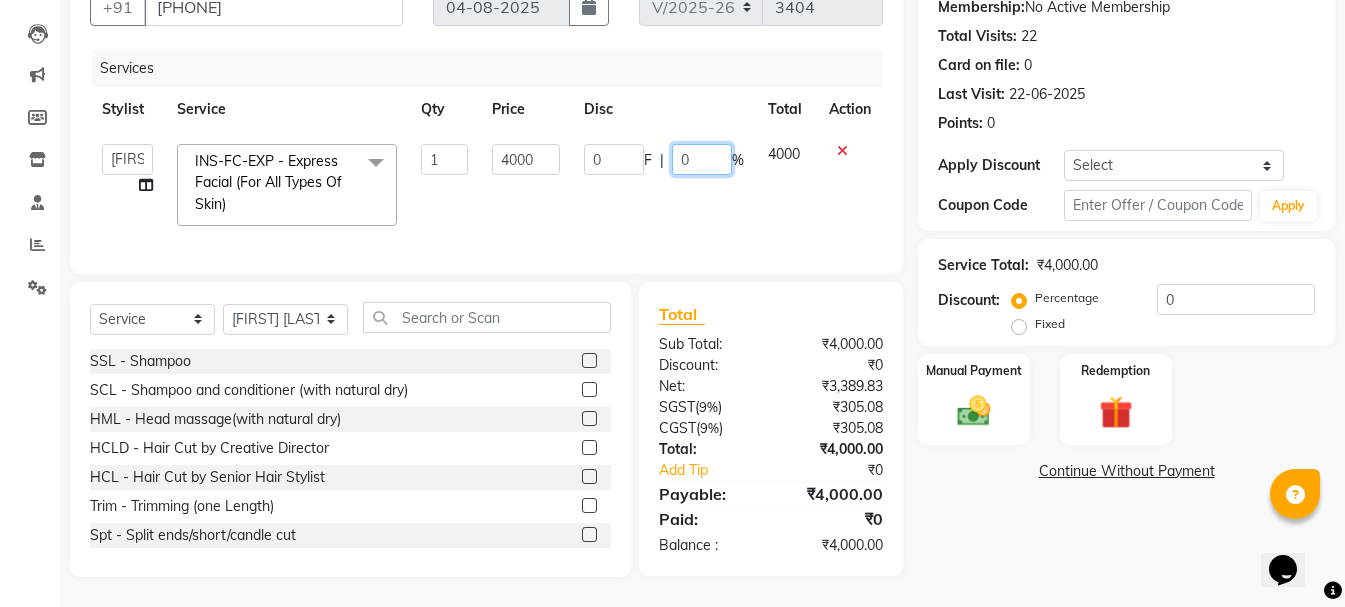 drag, startPoint x: 707, startPoint y: 149, endPoint x: 667, endPoint y: 158, distance: 41 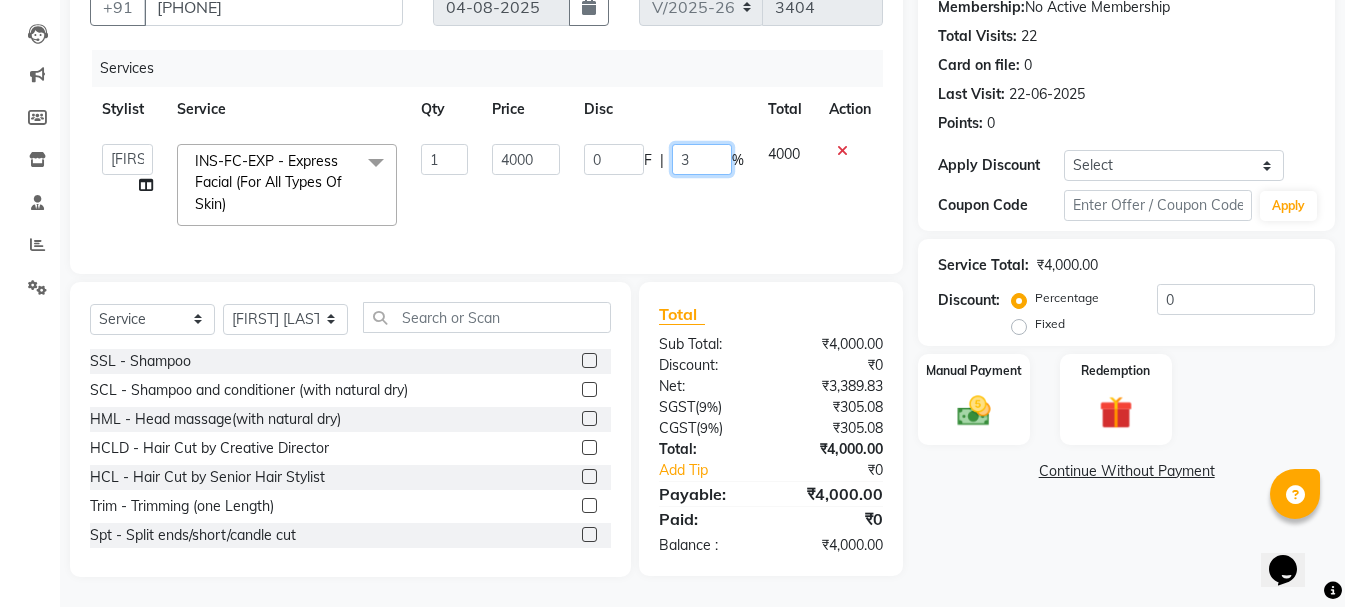 type on "30" 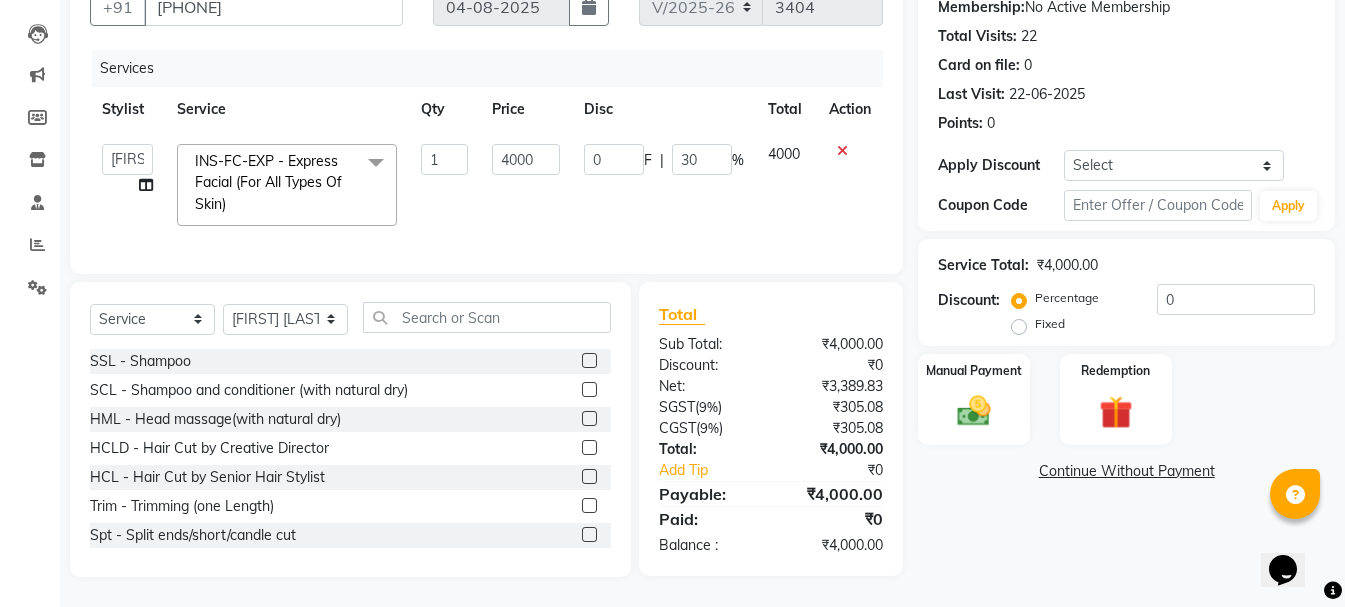 click on "Client +91 [PHONE] Date [DATE] Invoice Number V/2025-26 3404 Services Stylist Service Qty Price Disc Total Action   Ankit kantiwall   Chandan   Garry   Jasvir   Jyoti   Lovedeep Singh   Manya    Navdeep   Neha   Nikhil    Pardeep kaur   Pinky   Rajveer   Rekha    Sameer khan   Sandeep   Toseef Salmani  INS-FC-EXP - Express Facial (For All Types Of Skin)  x SSL - Shampoo SCL - Shampoo and conditioner (with natural dry) HML - Head massage(with natural dry) HCLD - Hair Cut by Creative Director HCL - Hair Cut by Senior Hair Stylist Trim - Trimming (one Length) Spt - Split ends/short/candle cut BD - Blow dry OS - Open styling GL-igora - Igora Global GL-essensity - Essensity Global Hlts-L - Highlights Bal - Balayage Chunks  - Chunks CR  - Color removal CRF - Color refresh Stk - Per streak RT-IG - Igora Root Touchup(one inch only) RT-ES - Essensity Root Touchup(one inch only) Reb - Rebonding ST  - Straight therapy Krt-L - Keratin Krt-BB -L - Keratin Blow Out NanoP -L - Nanoplastia 1 0" 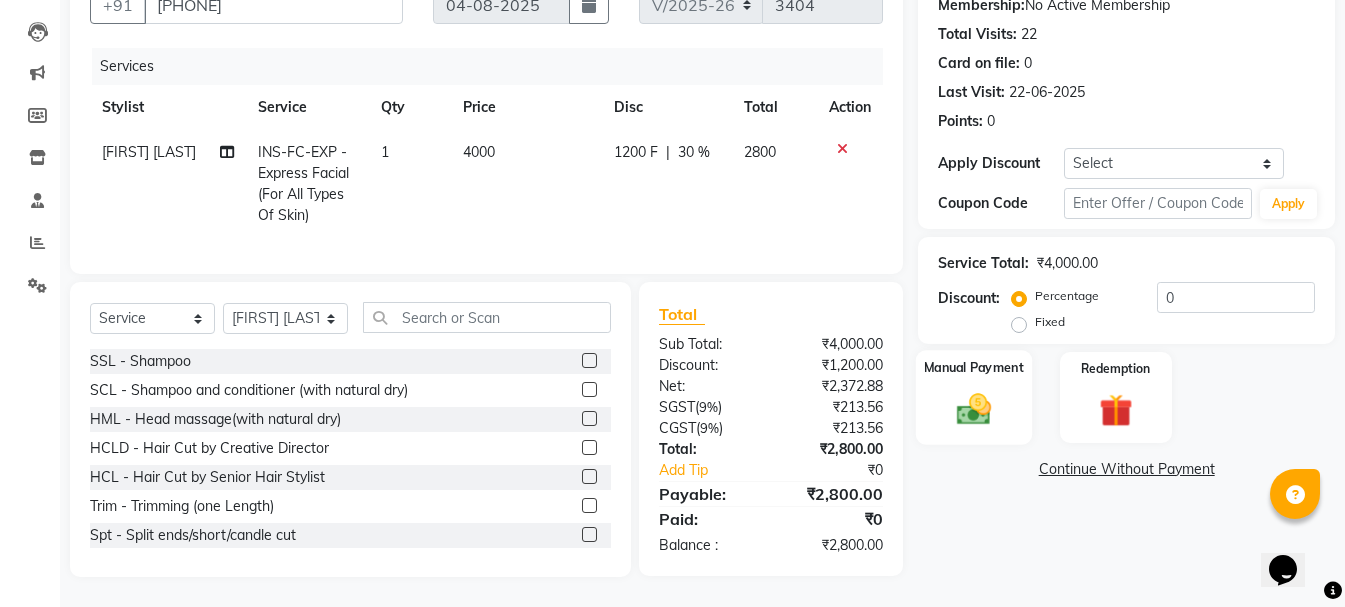 click on "Manual Payment" 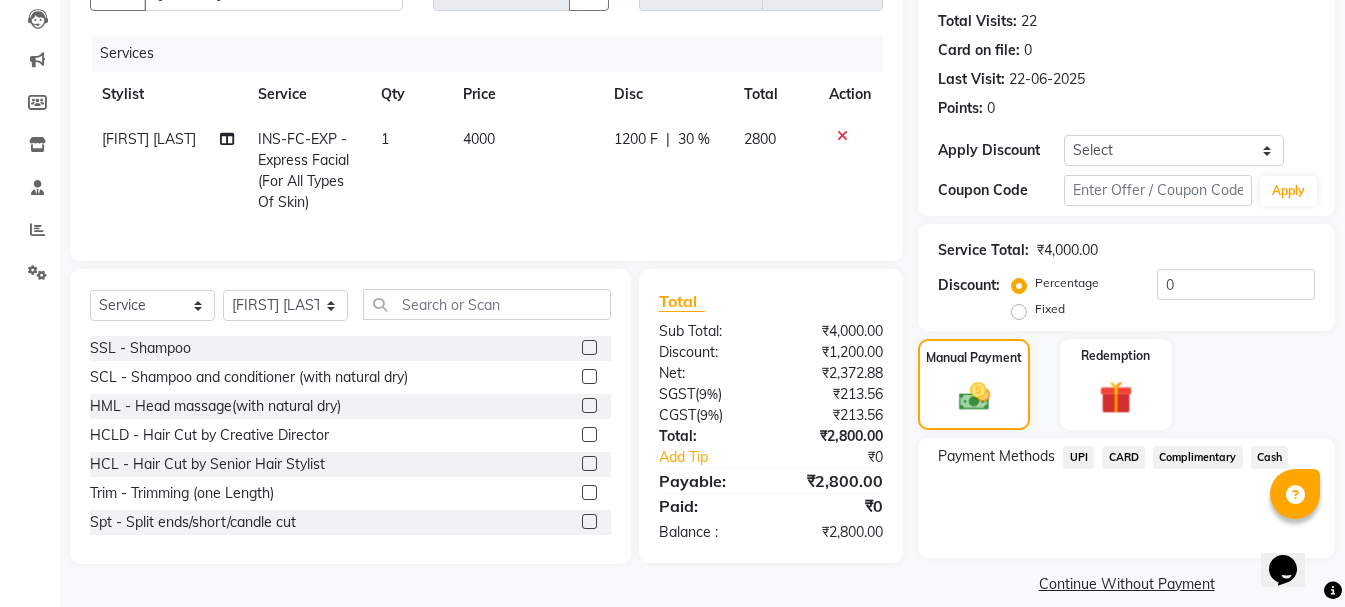 click on "UPI" 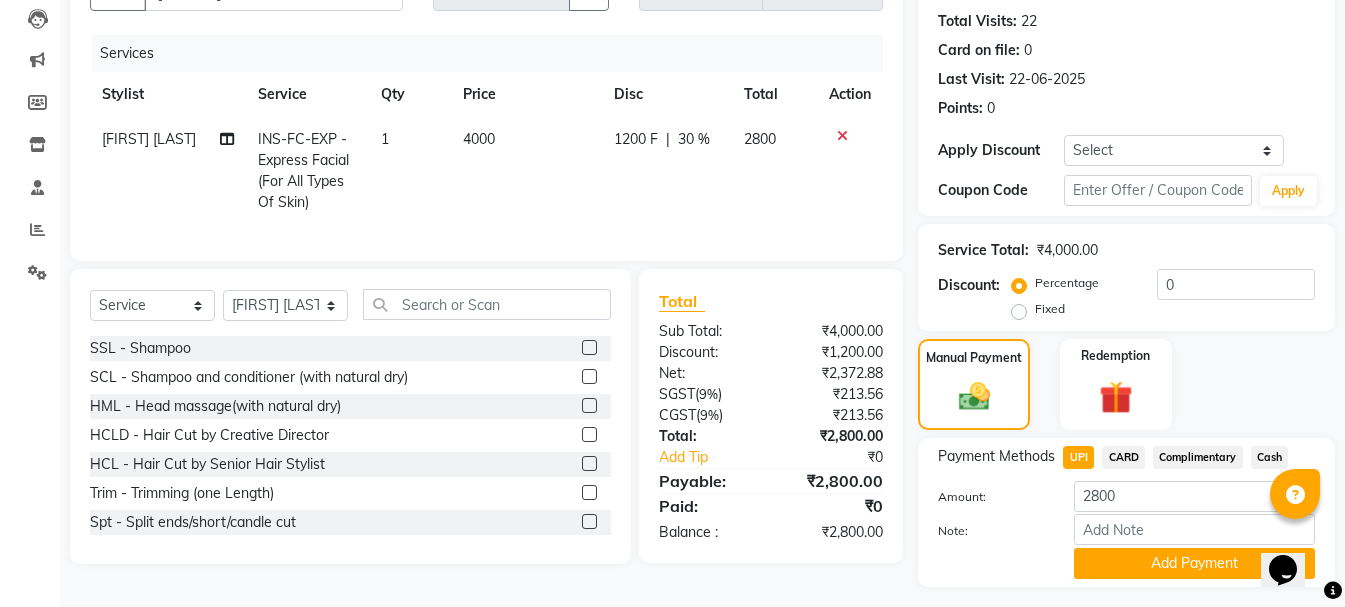 click on "Add Payment" 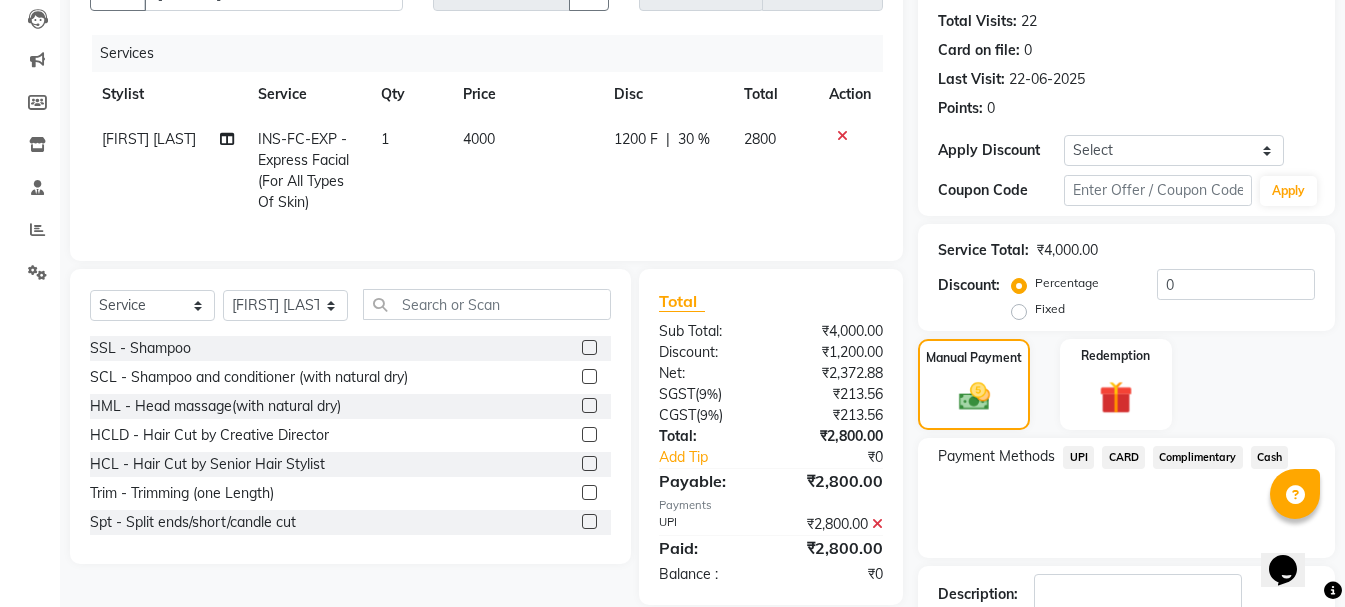 scroll, scrollTop: 348, scrollLeft: 0, axis: vertical 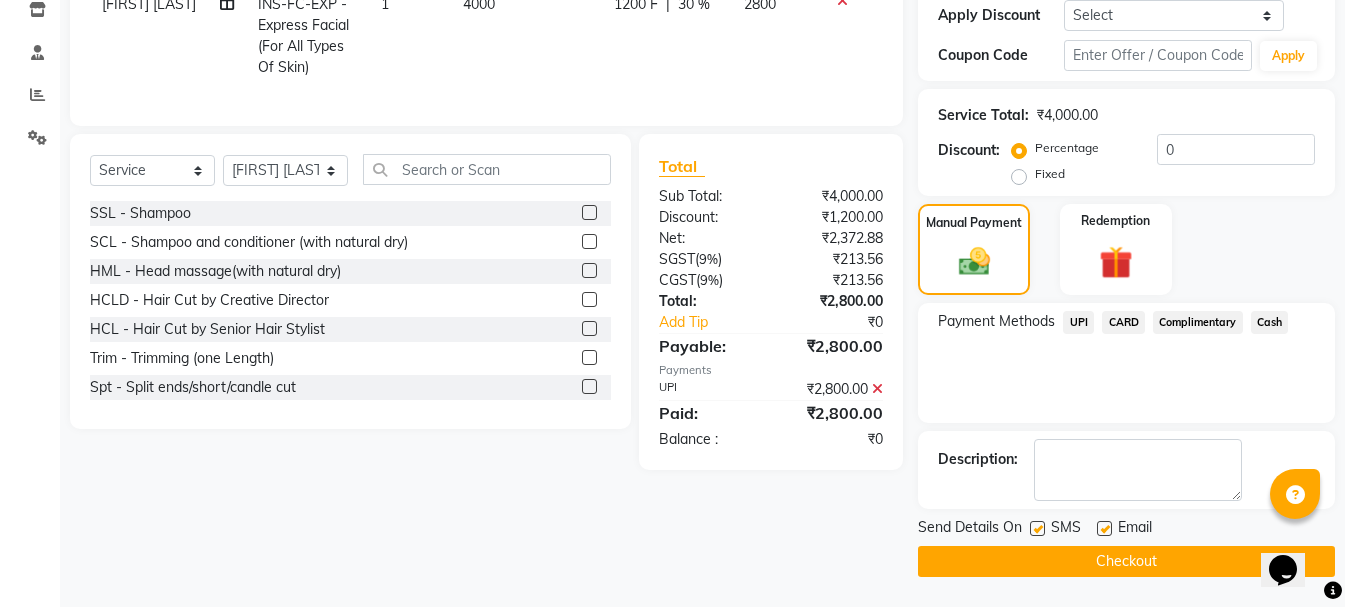 click on "Checkout" 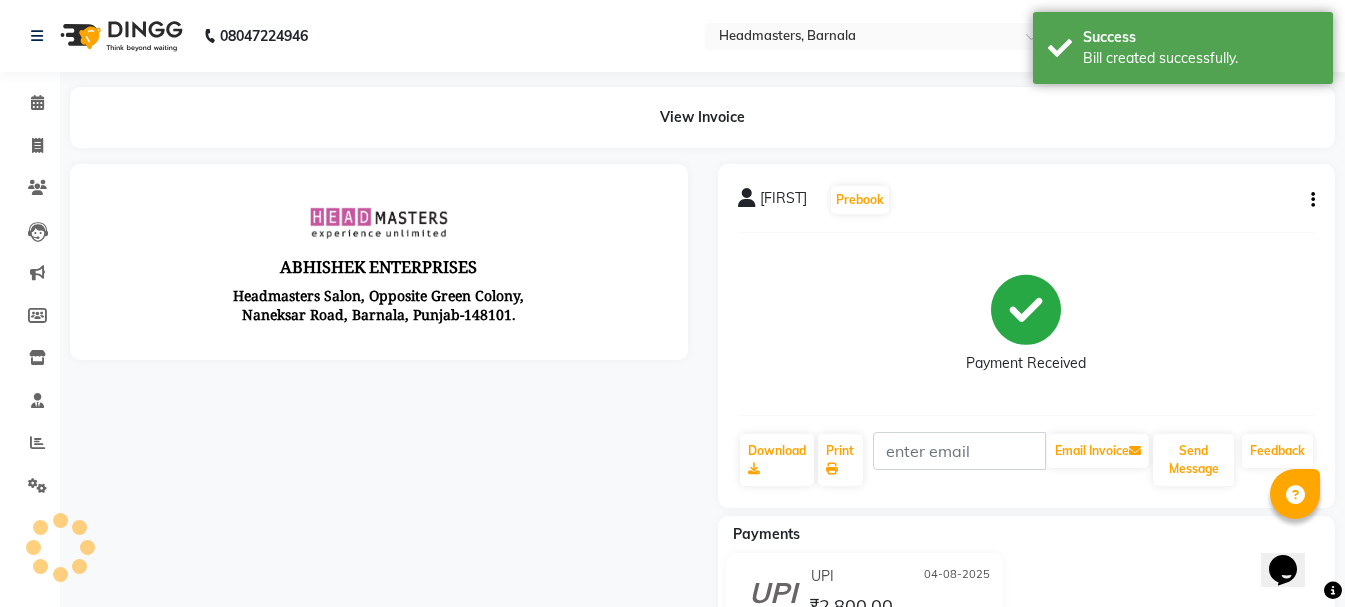 scroll, scrollTop: 0, scrollLeft: 0, axis: both 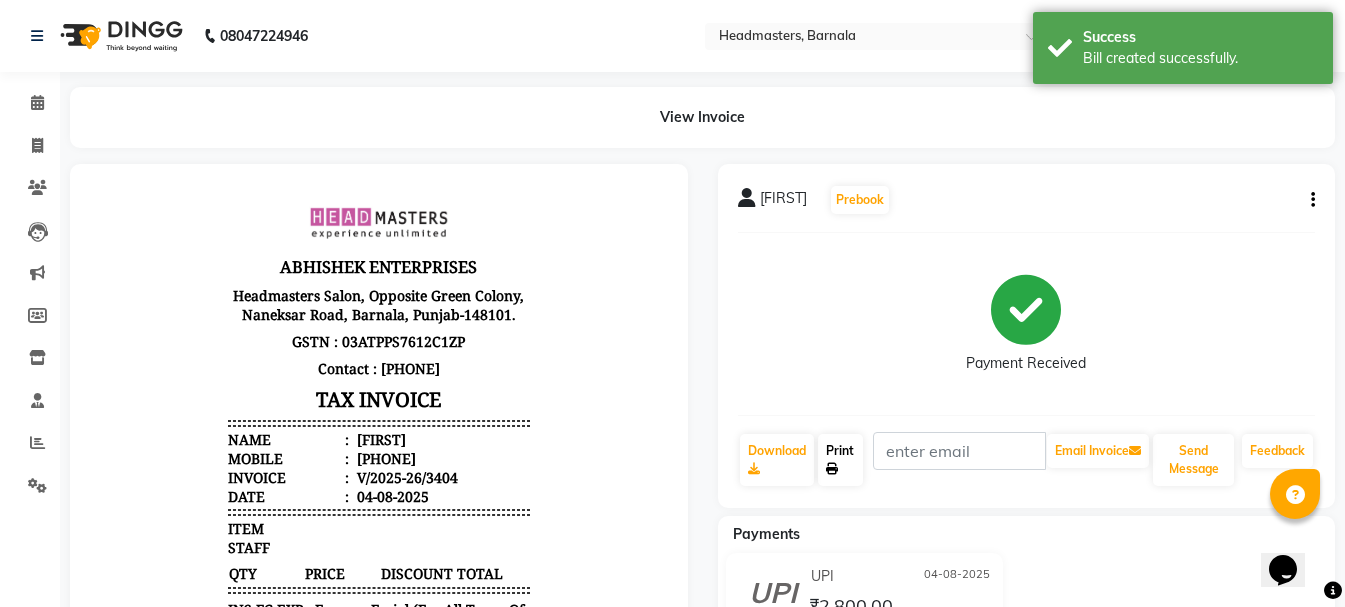 click on "Print" 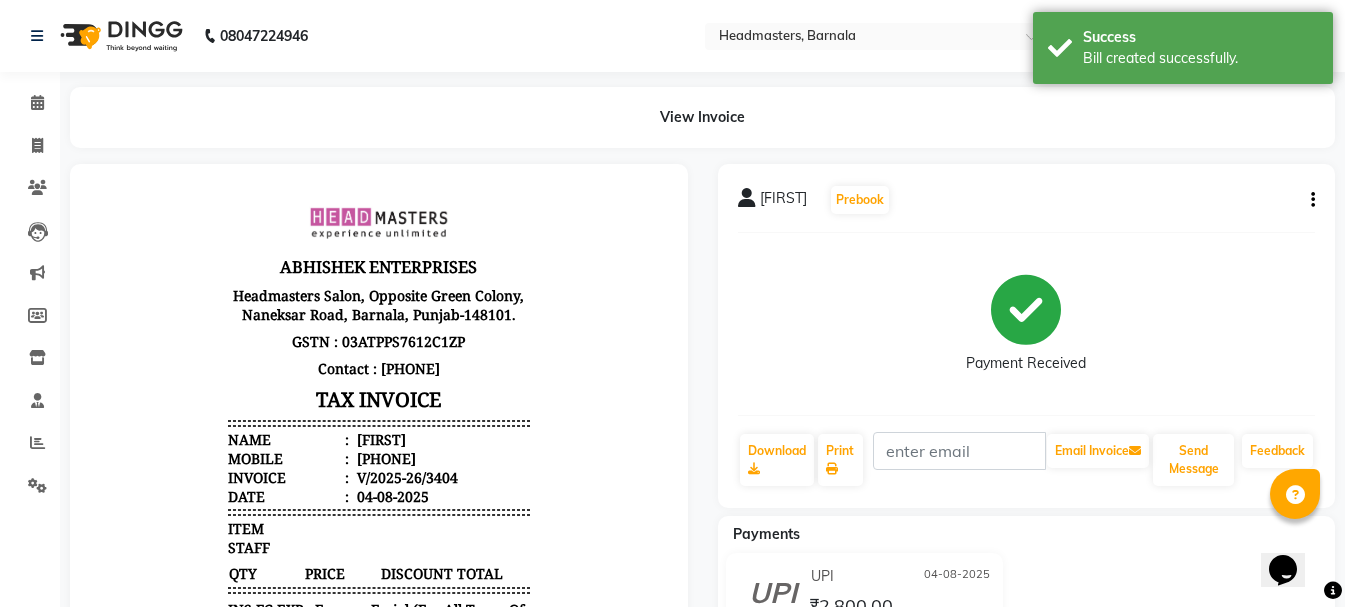 select on "service" 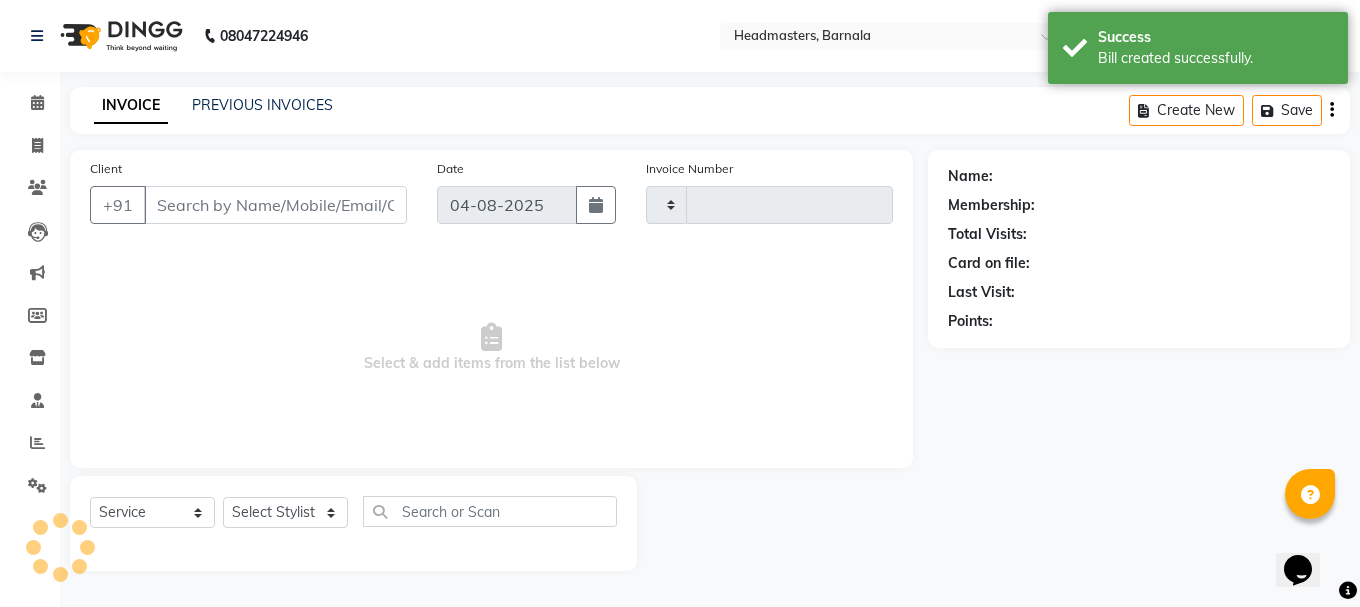 type on "3405" 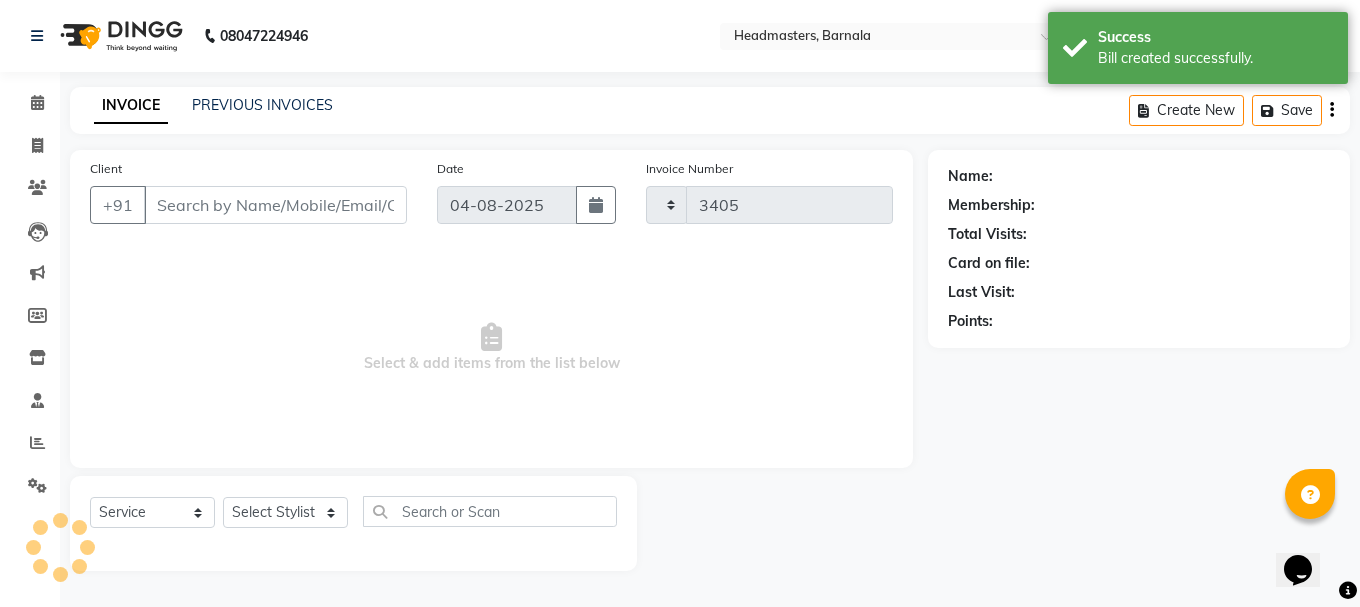 select on "7526" 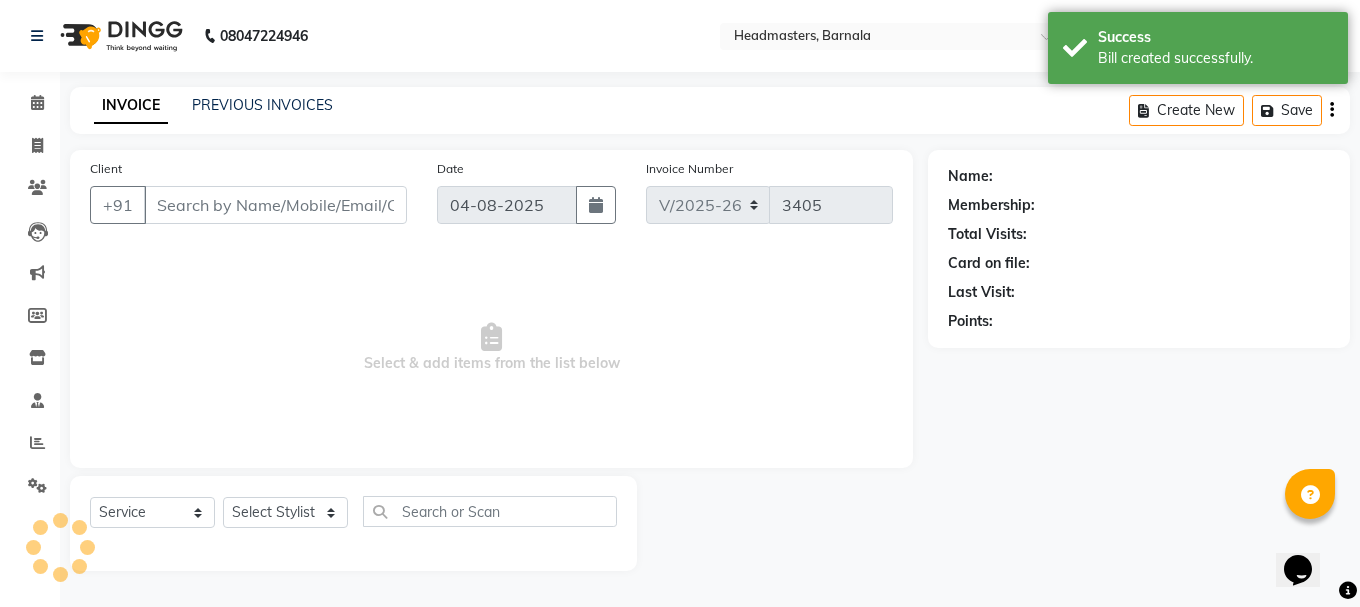 type on "[PHONE]" 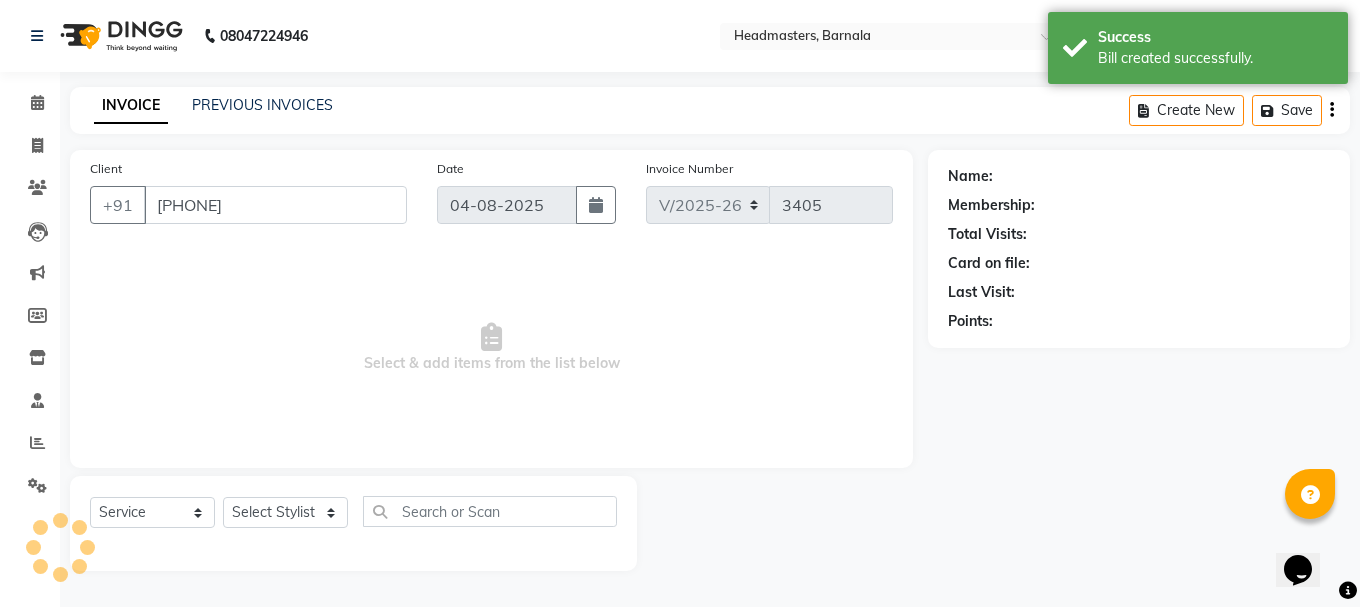 select on "67287" 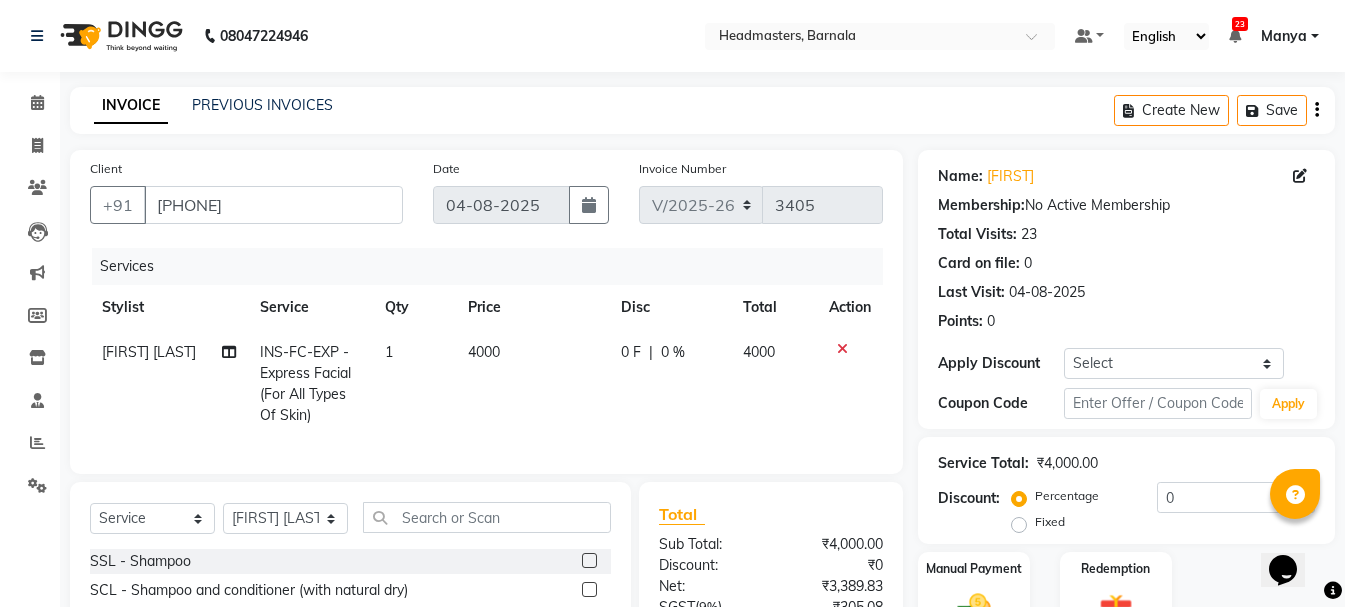 scroll, scrollTop: 215, scrollLeft: 0, axis: vertical 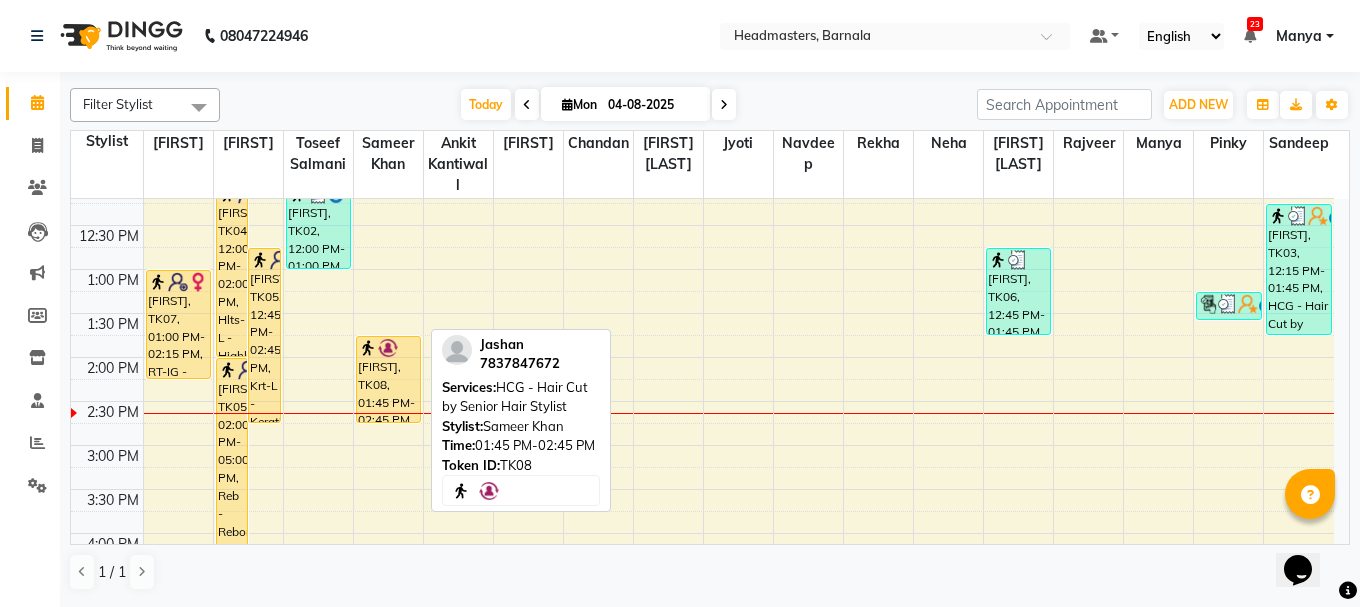 click on "[FIRST], TK08, 01:45 PM-02:45 PM, HCG - Hair Cut by Senior Hair Stylist" at bounding box center [388, 379] 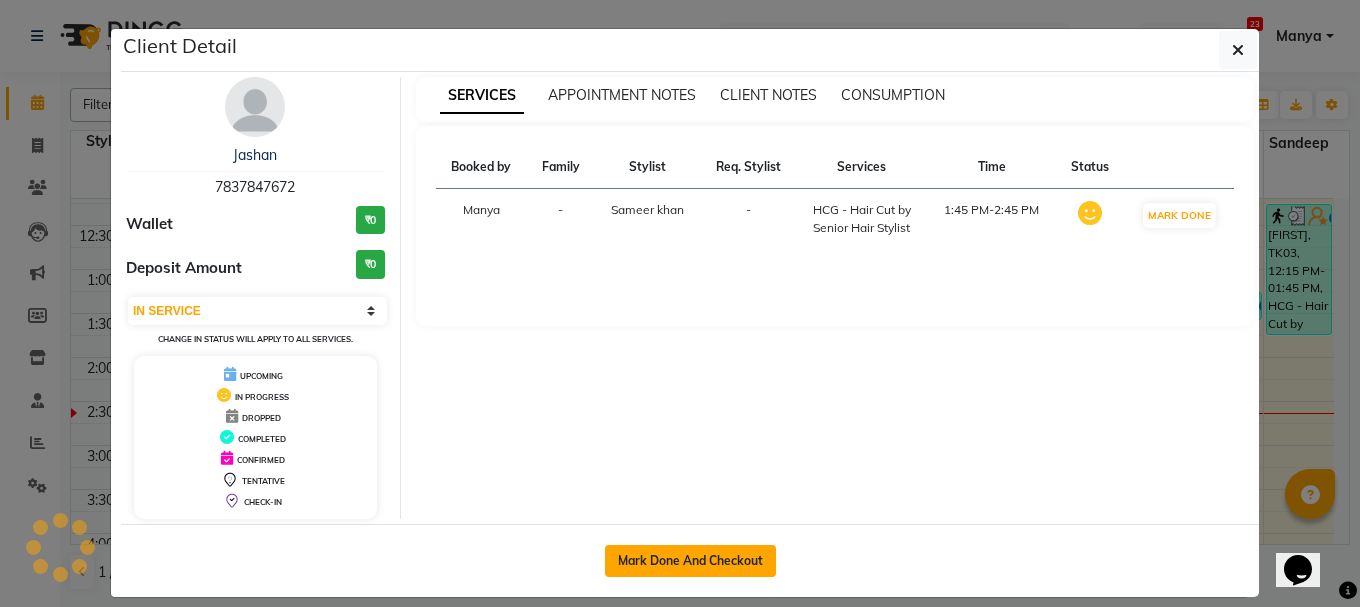click on "Mark Done And Checkout" 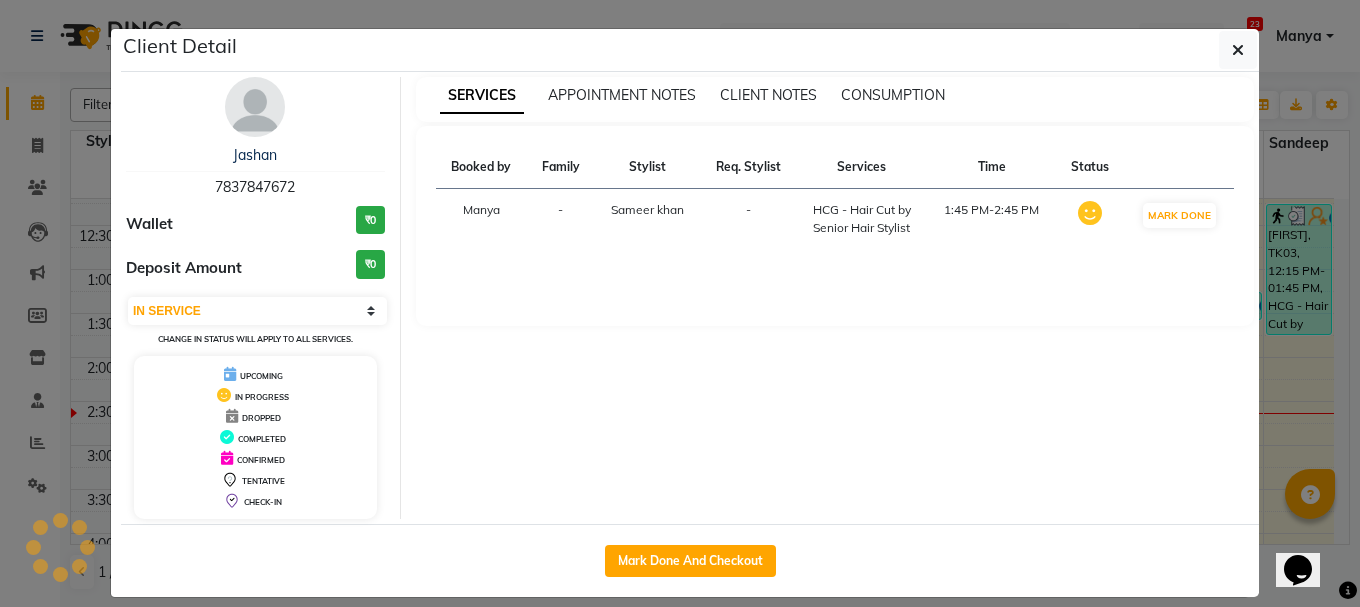 select on "service" 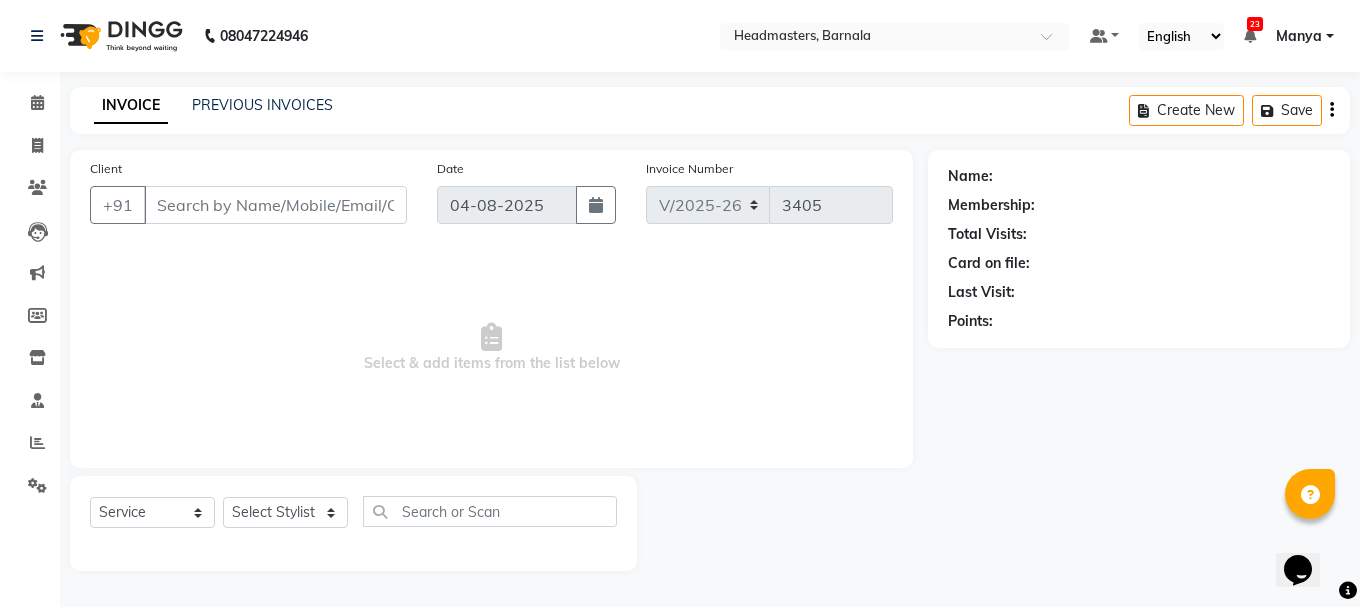 type on "7837847672" 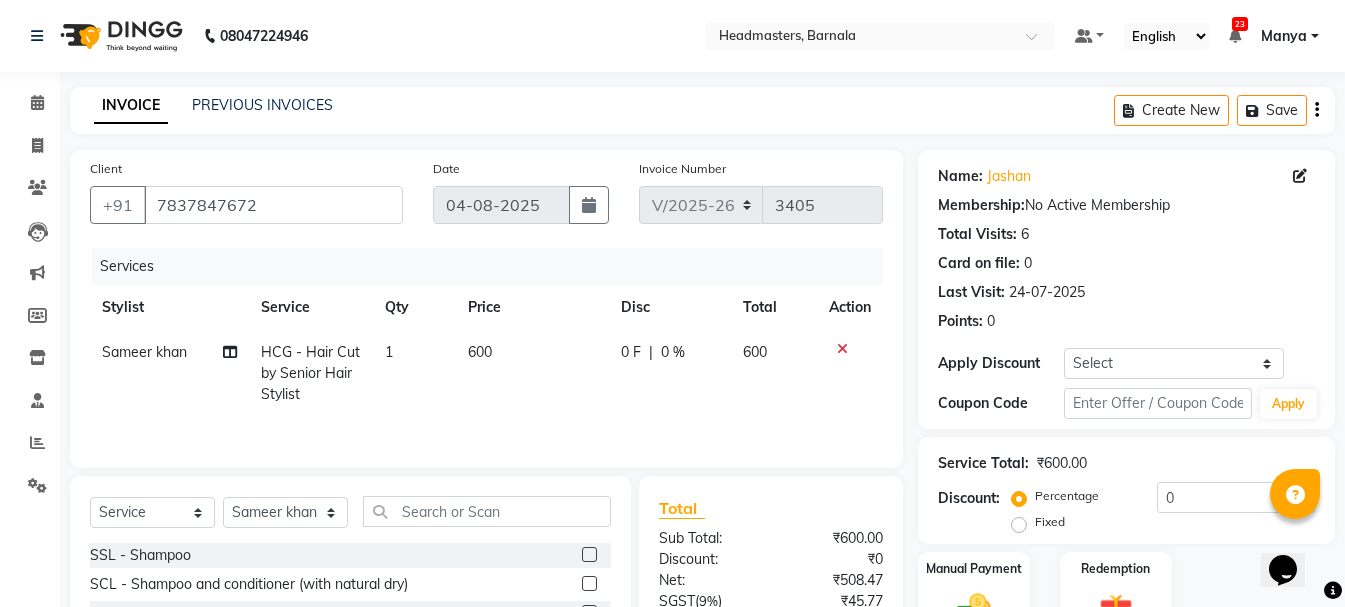 scroll, scrollTop: 194, scrollLeft: 0, axis: vertical 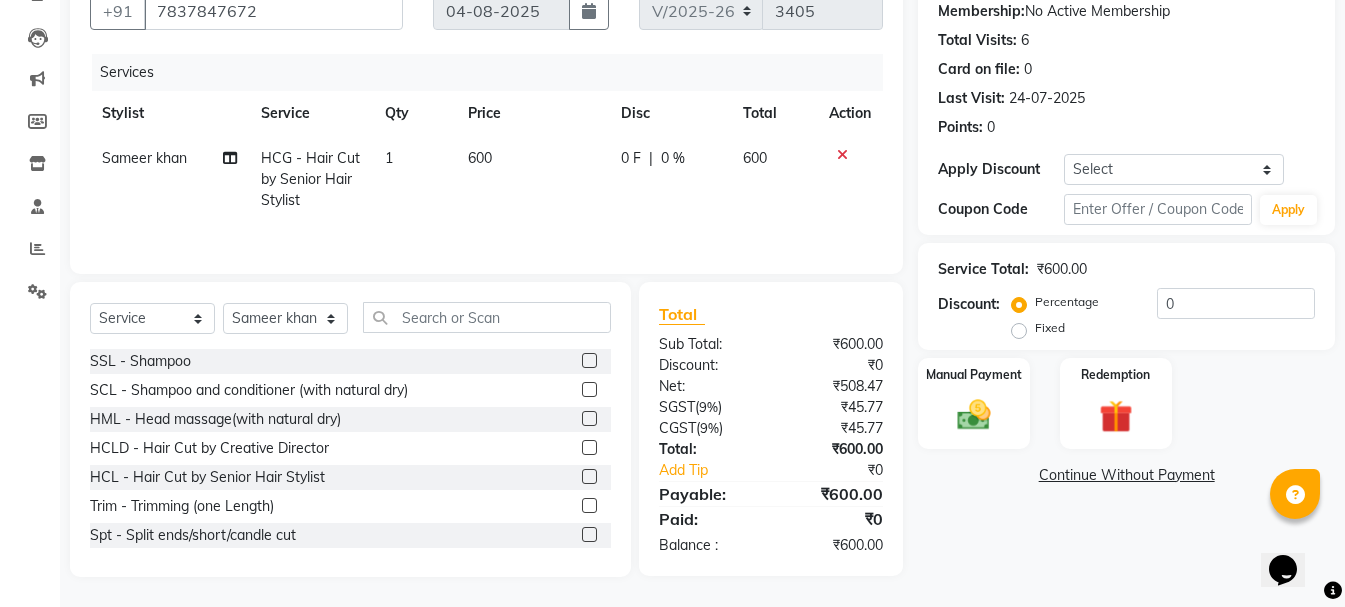 click on "0 F | 0 %" 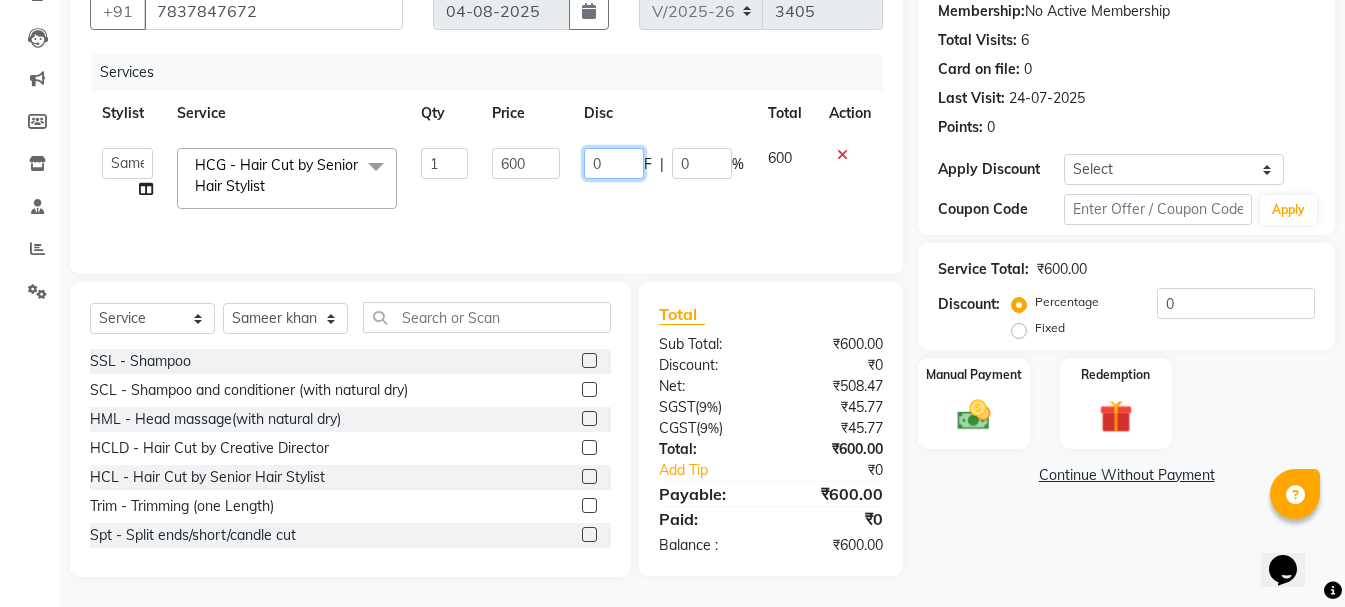 drag, startPoint x: 634, startPoint y: 165, endPoint x: 552, endPoint y: 194, distance: 86.977005 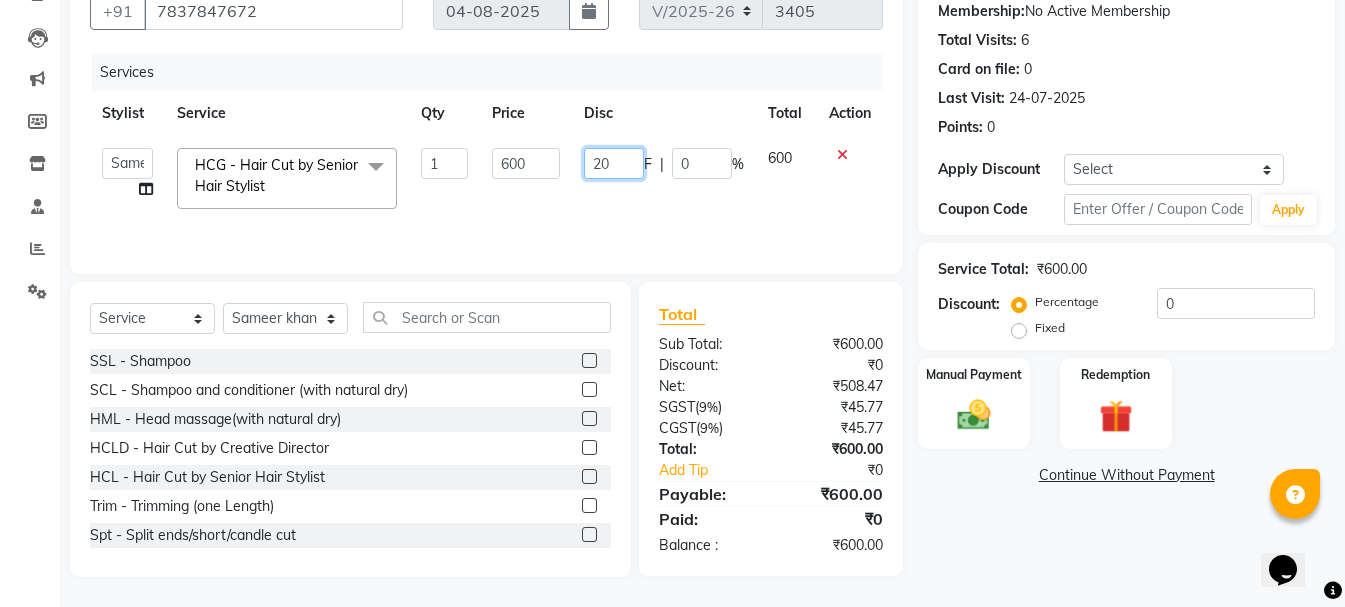 type on "200" 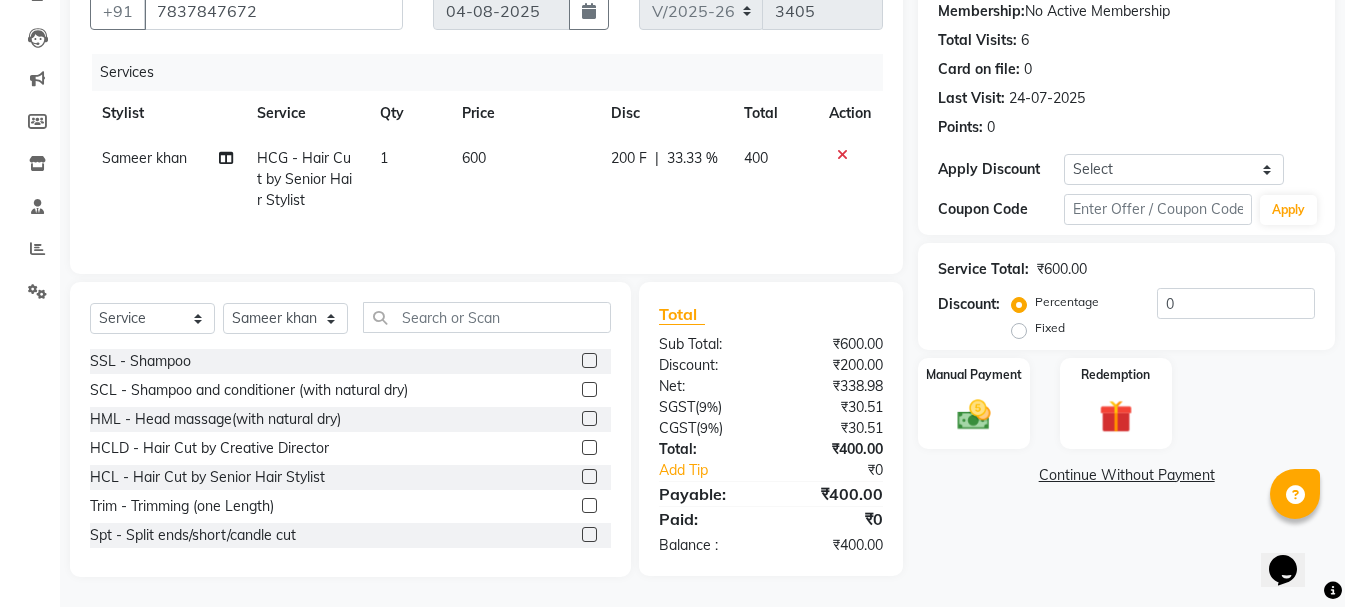 click on "Client +91 [PHONE] Date [DATE] Invoice Number V/2025-26 3405 Services Stylist Service Qty Price Disc Total Action  [FIRST] [LAST] HCG - Hair Cut by Senior Hair Stylist 1 600 200 F | 33.33 % 400" 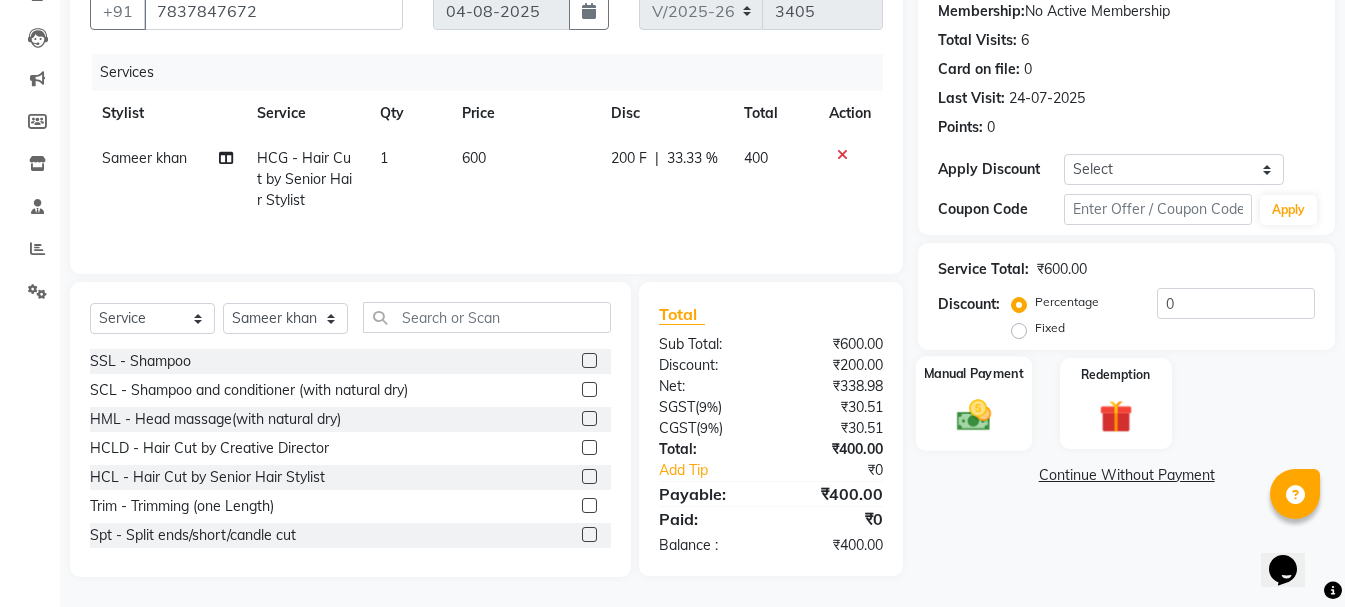 click 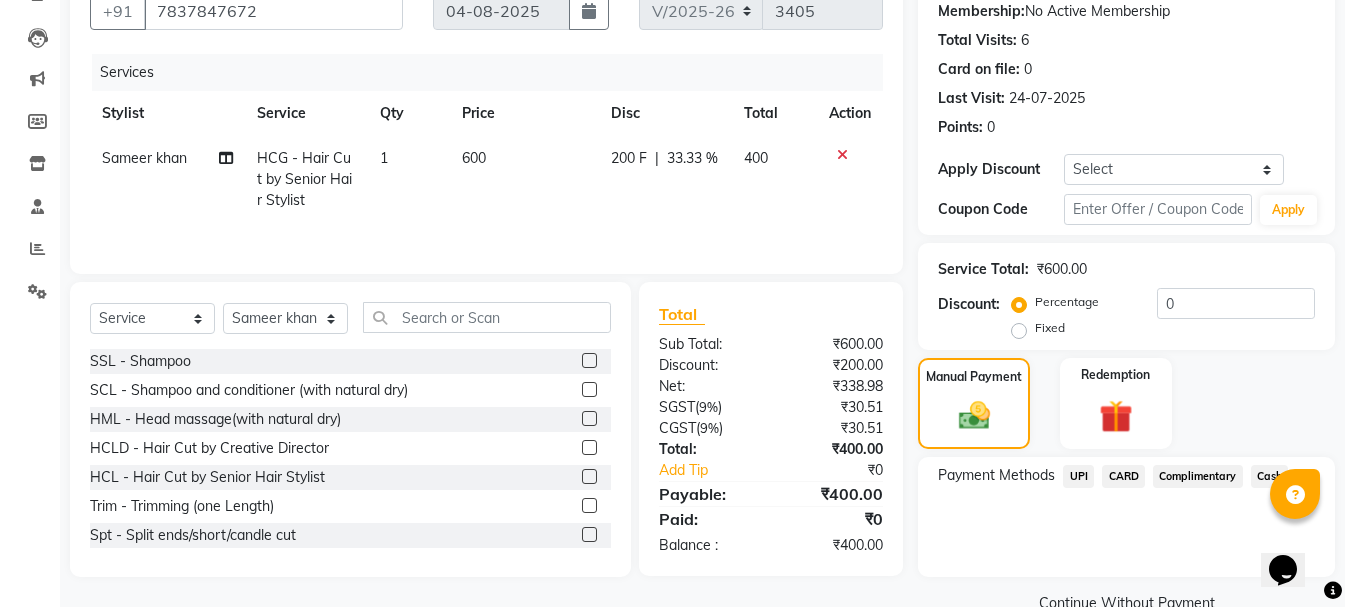 click on "Cash" 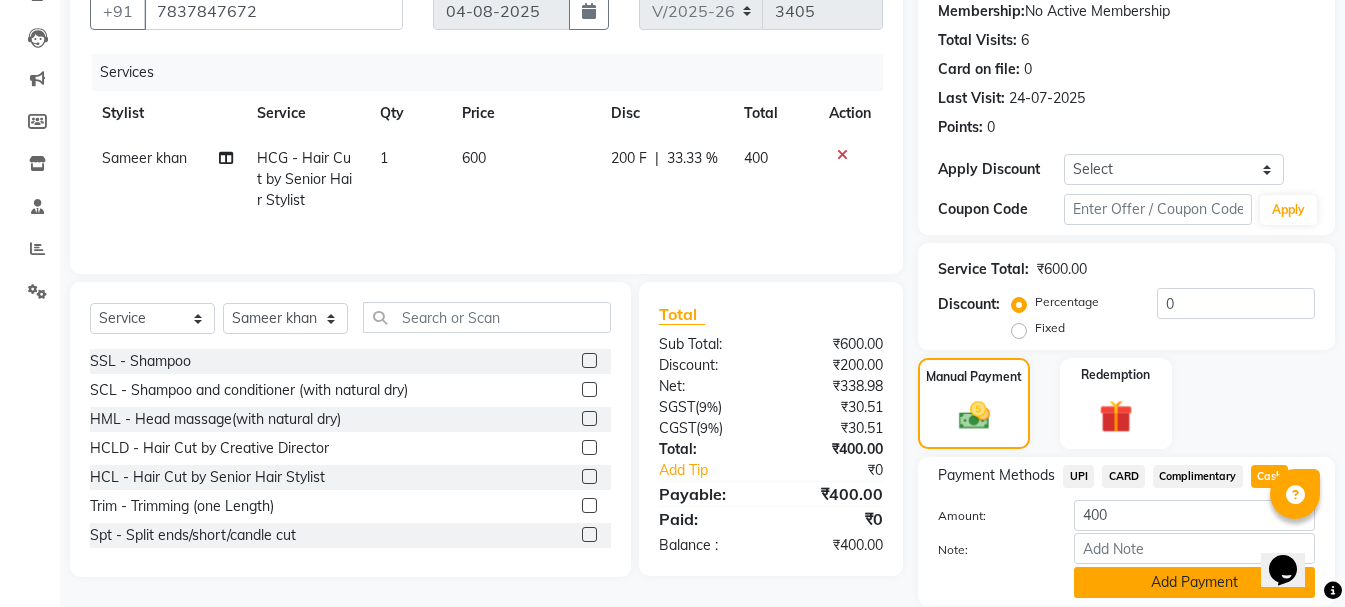 click on "Add Payment" 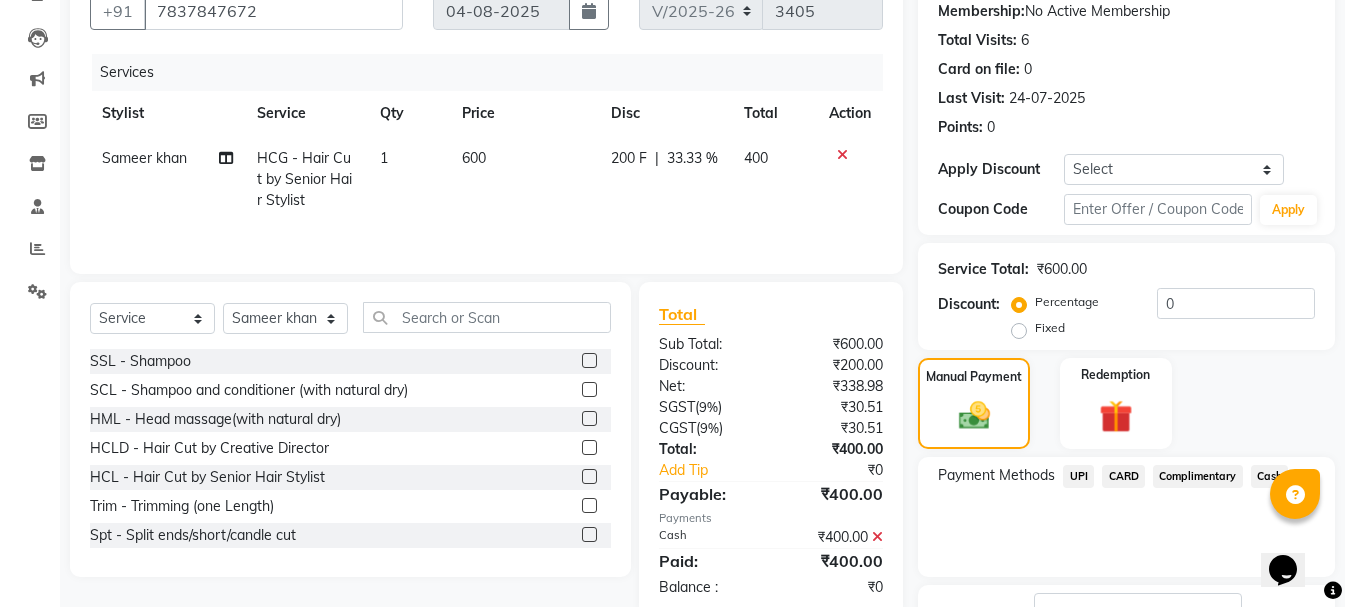 scroll, scrollTop: 348, scrollLeft: 0, axis: vertical 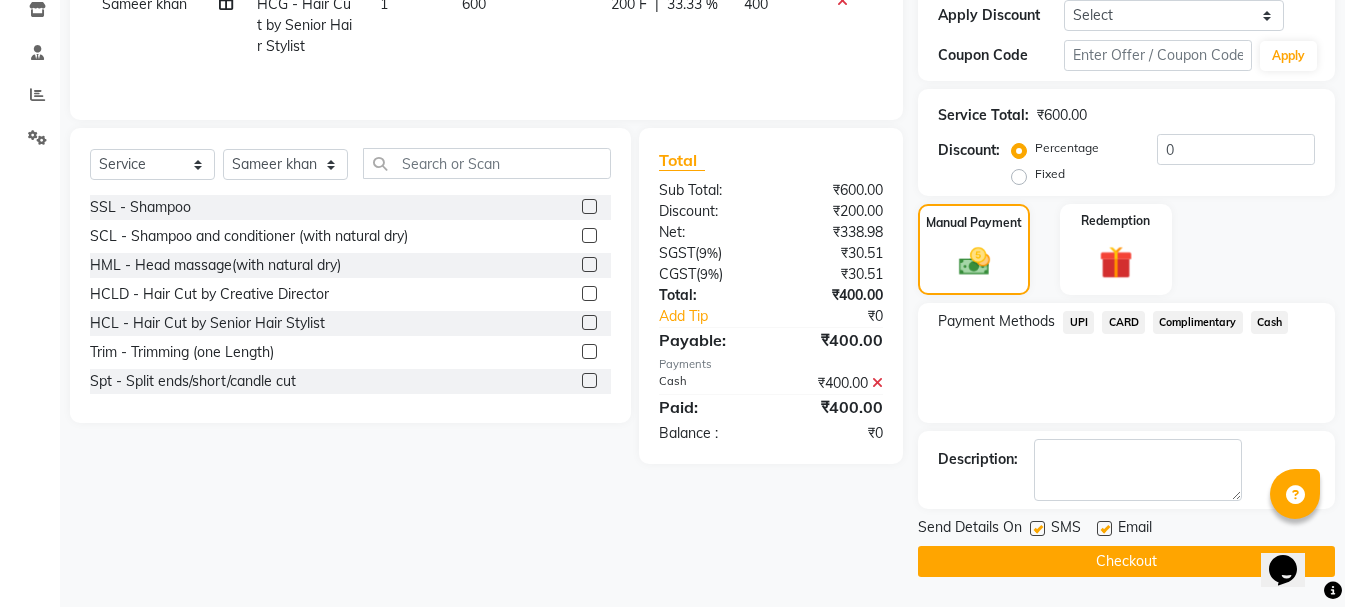 click on "Checkout" 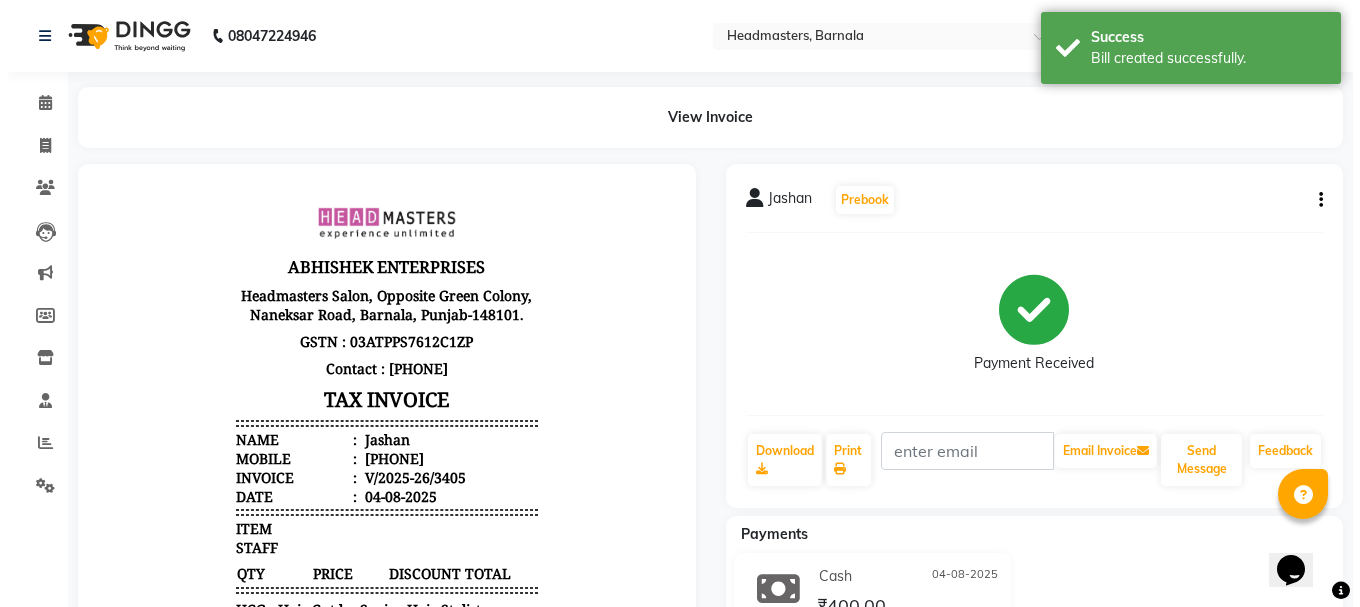 scroll, scrollTop: 0, scrollLeft: 0, axis: both 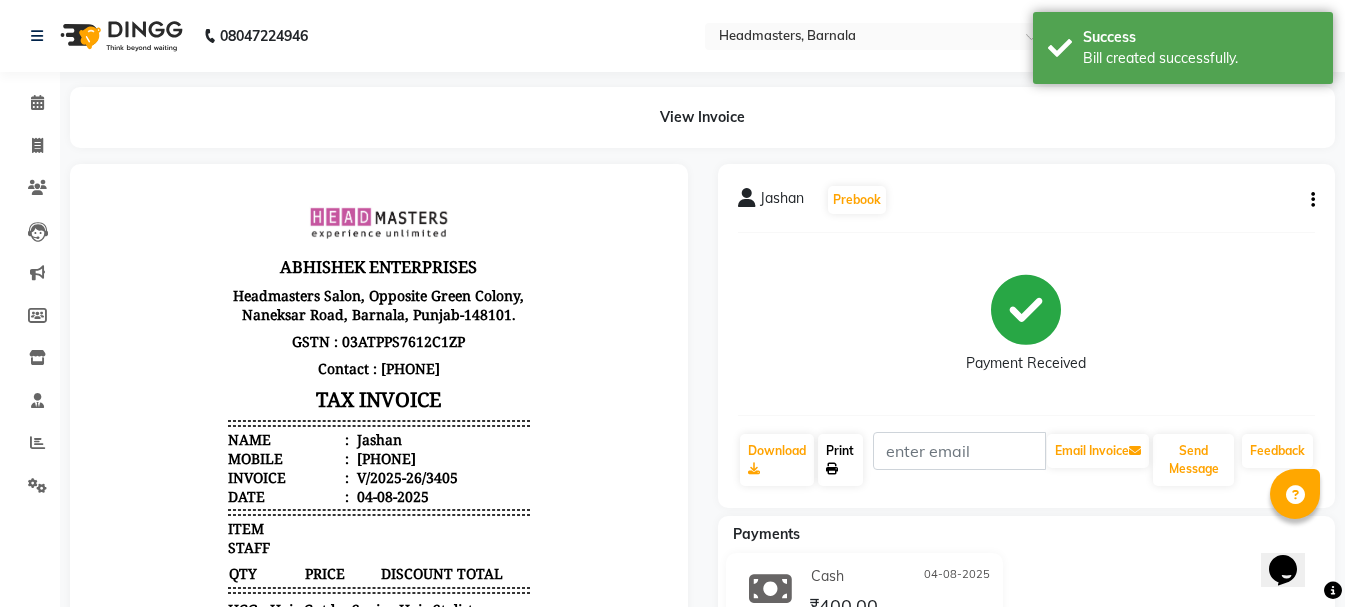click on "Print" 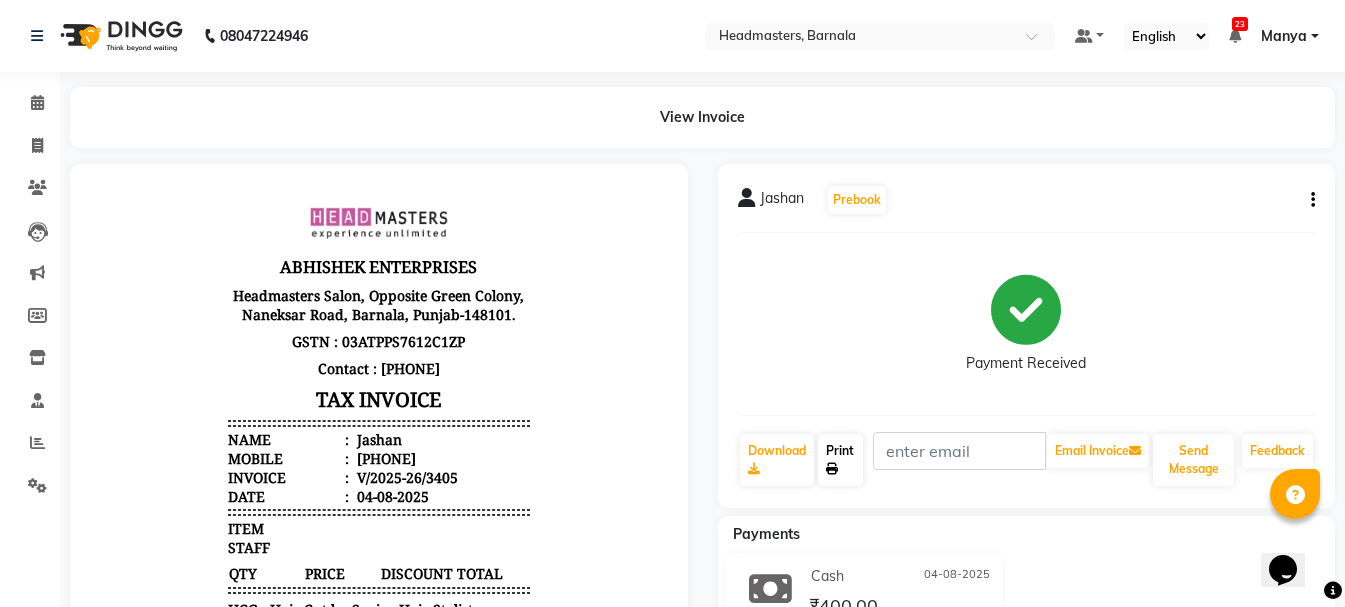 select on "service" 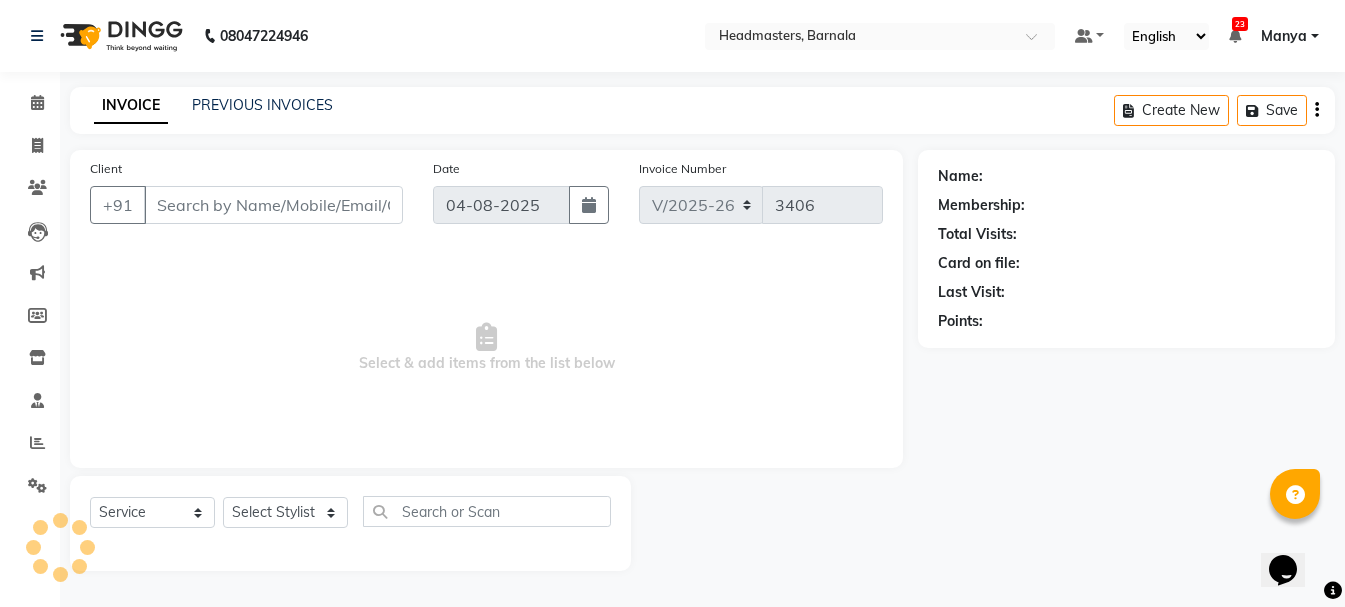 type on "7837847672" 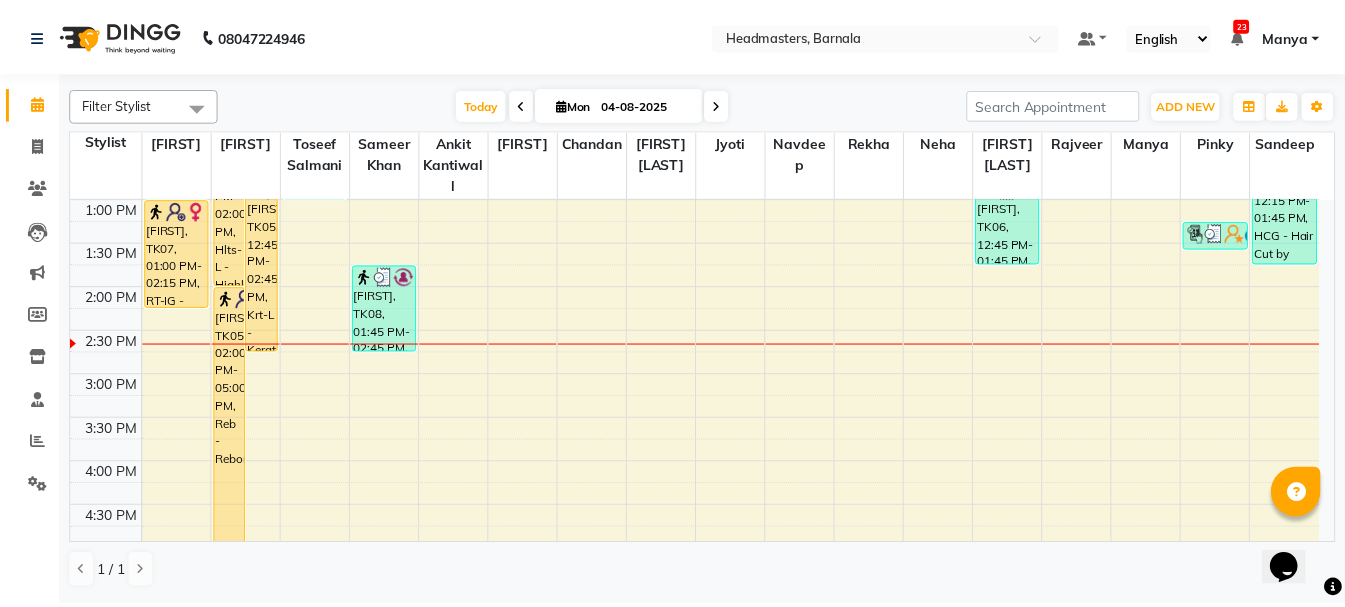scroll, scrollTop: 451, scrollLeft: 0, axis: vertical 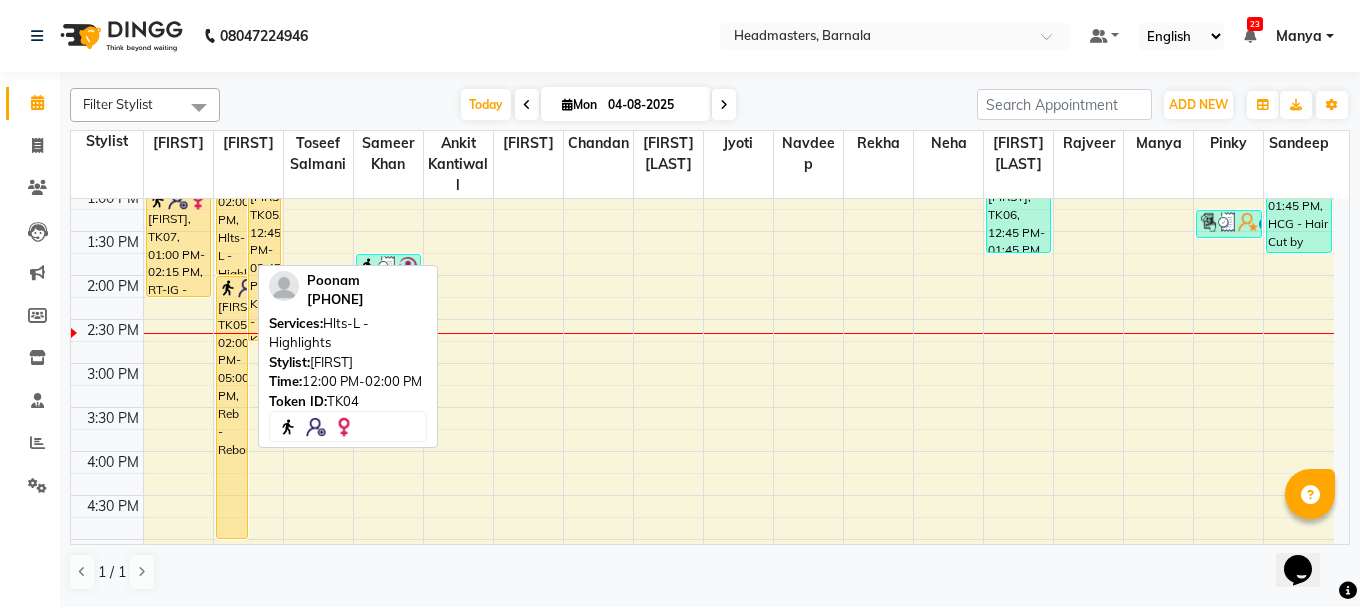 click on "[FIRST], TK04, 12:00 PM-02:00 PM, Hlts-L - Highlights" at bounding box center [232, 187] 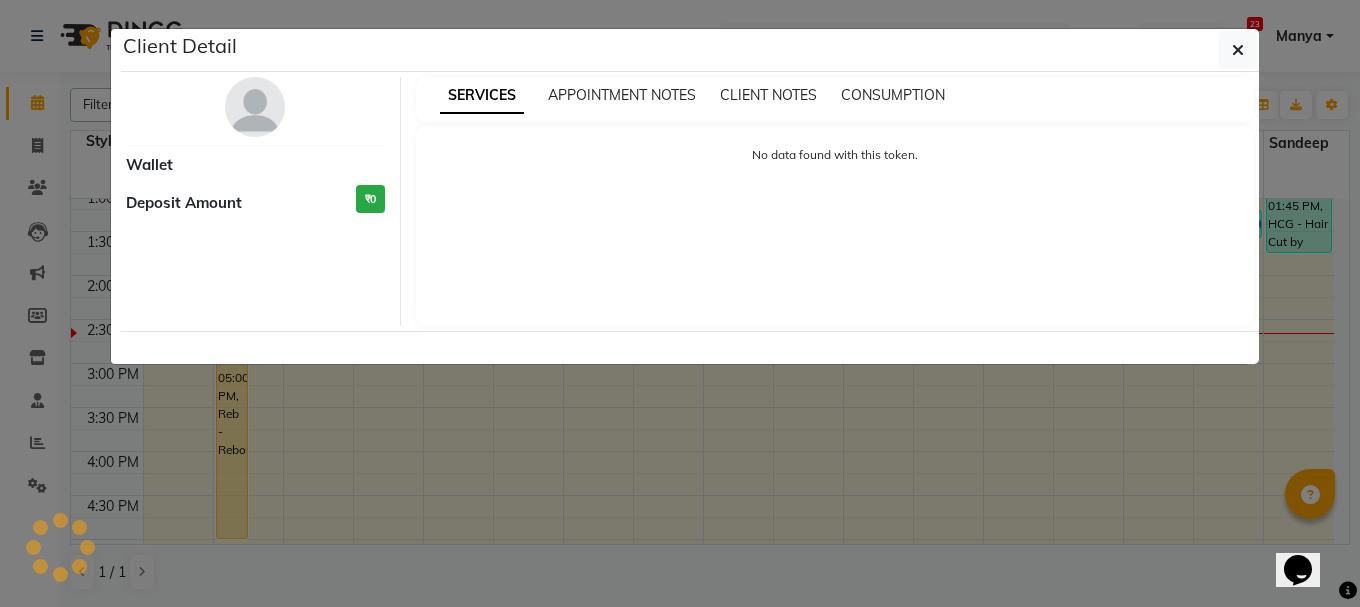 select on "1" 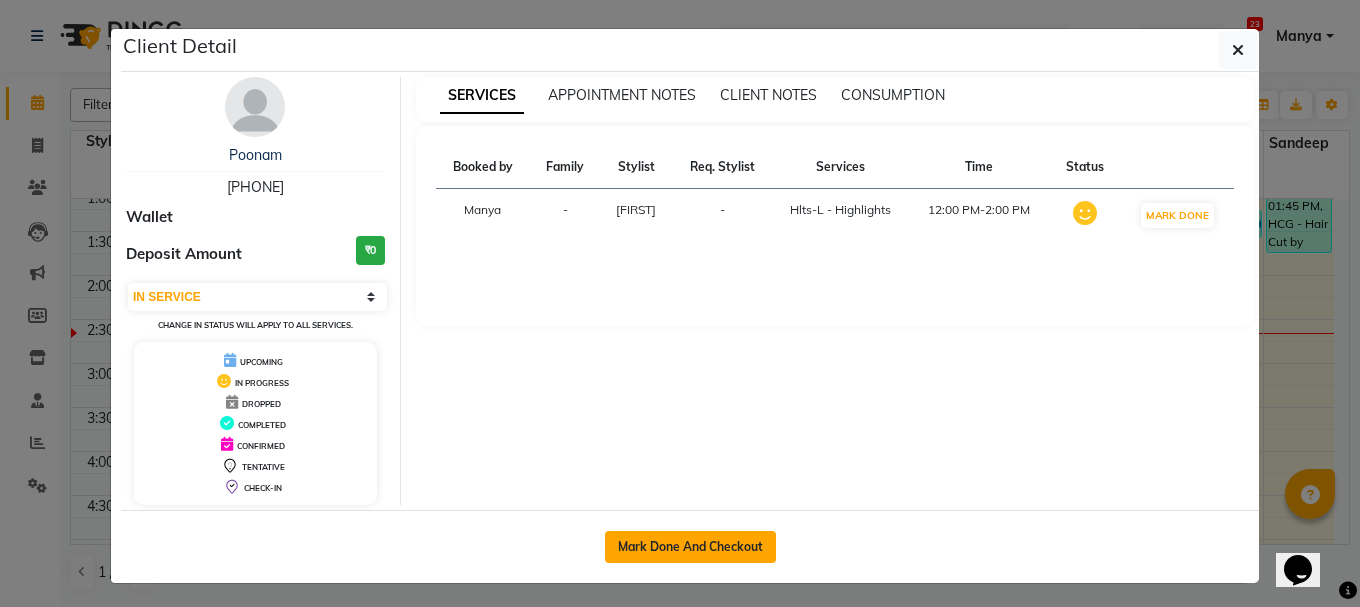 click on "Mark Done And Checkout" 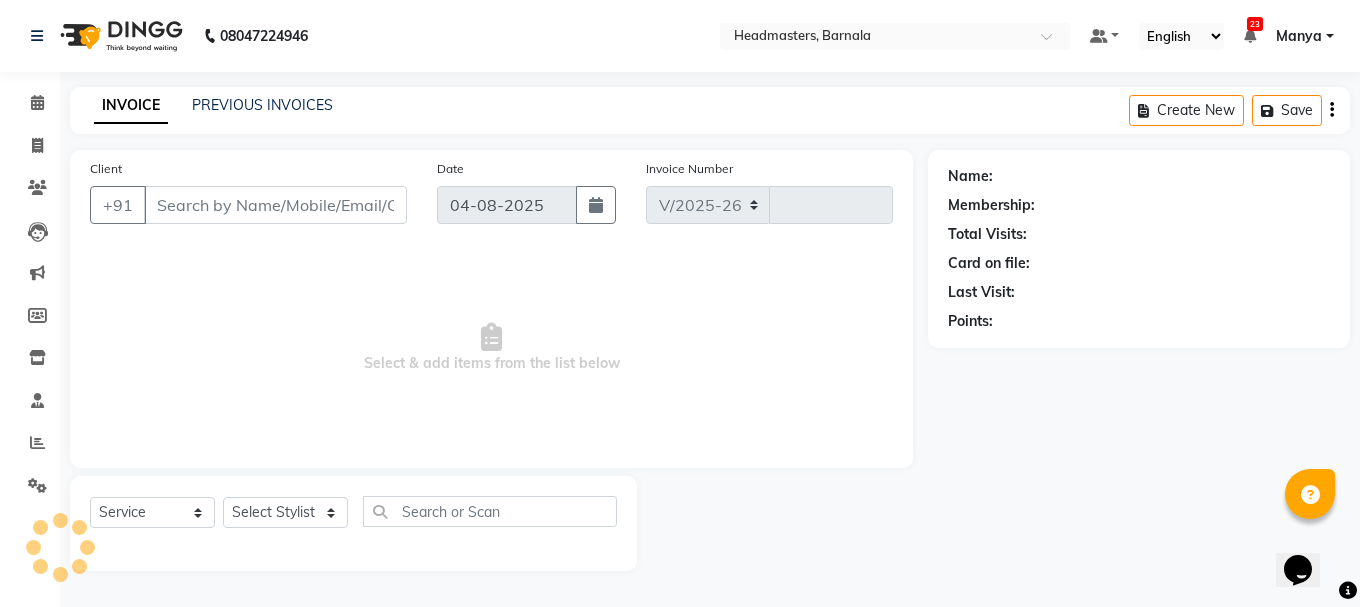 select on "7526" 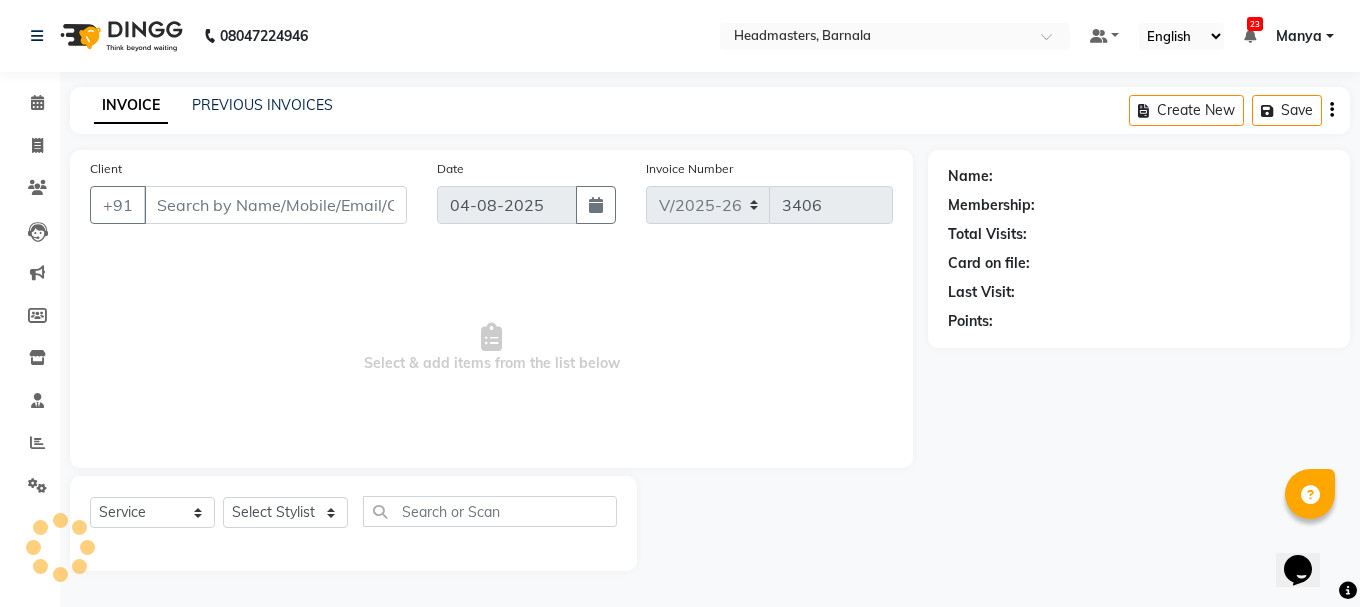 type on "[PHONE]" 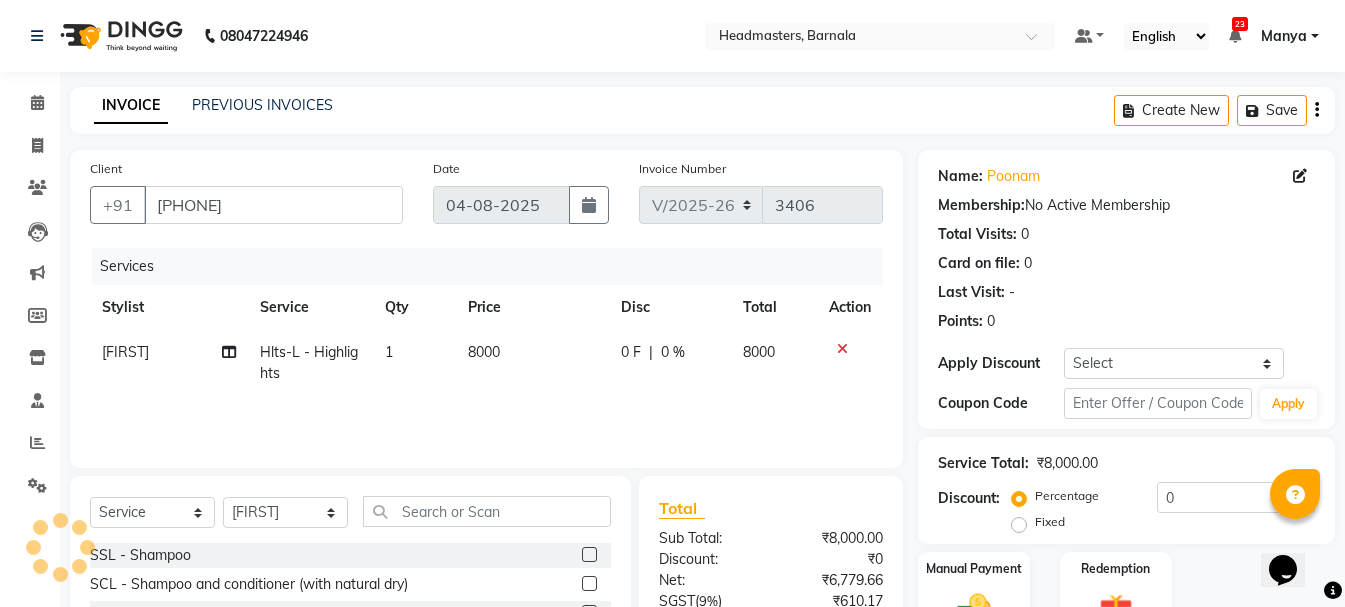 scroll, scrollTop: 194, scrollLeft: 0, axis: vertical 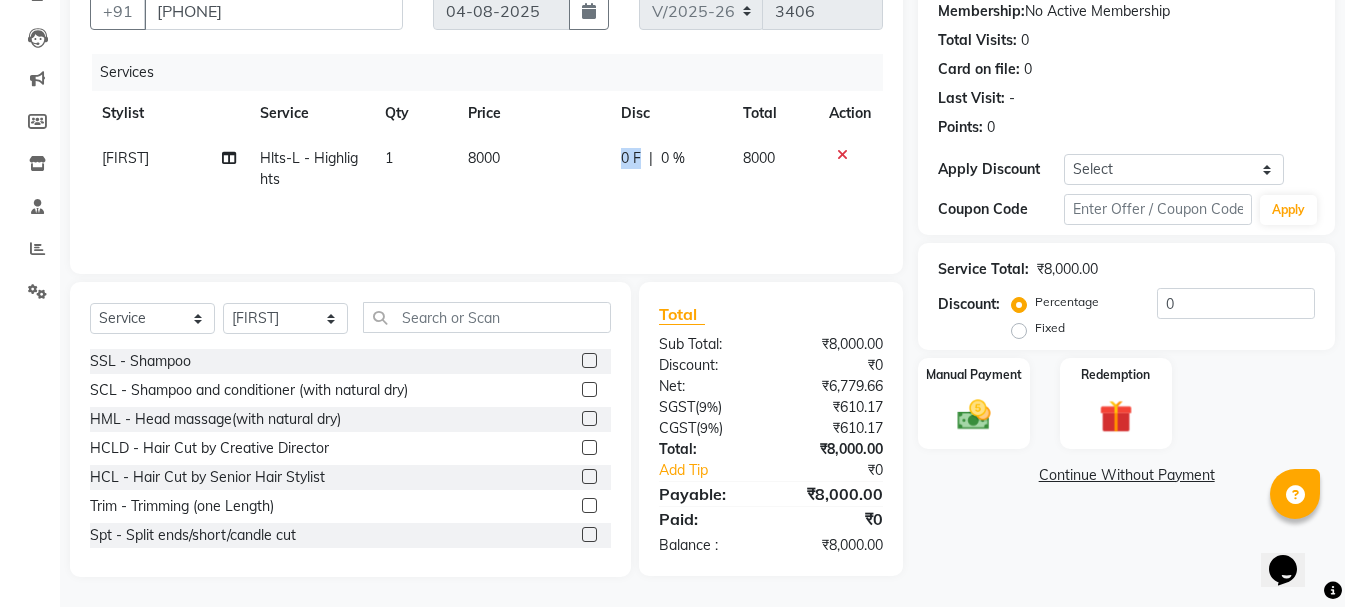 drag, startPoint x: 636, startPoint y: 156, endPoint x: 619, endPoint y: 155, distance: 17.029387 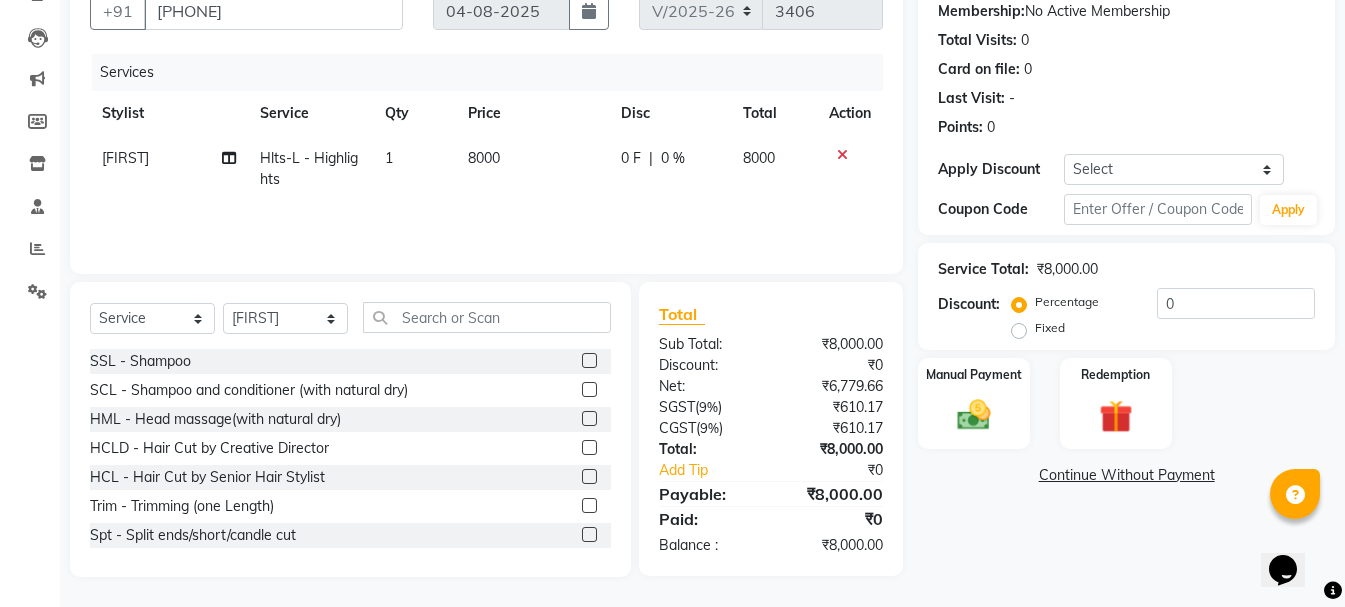 select on "67275" 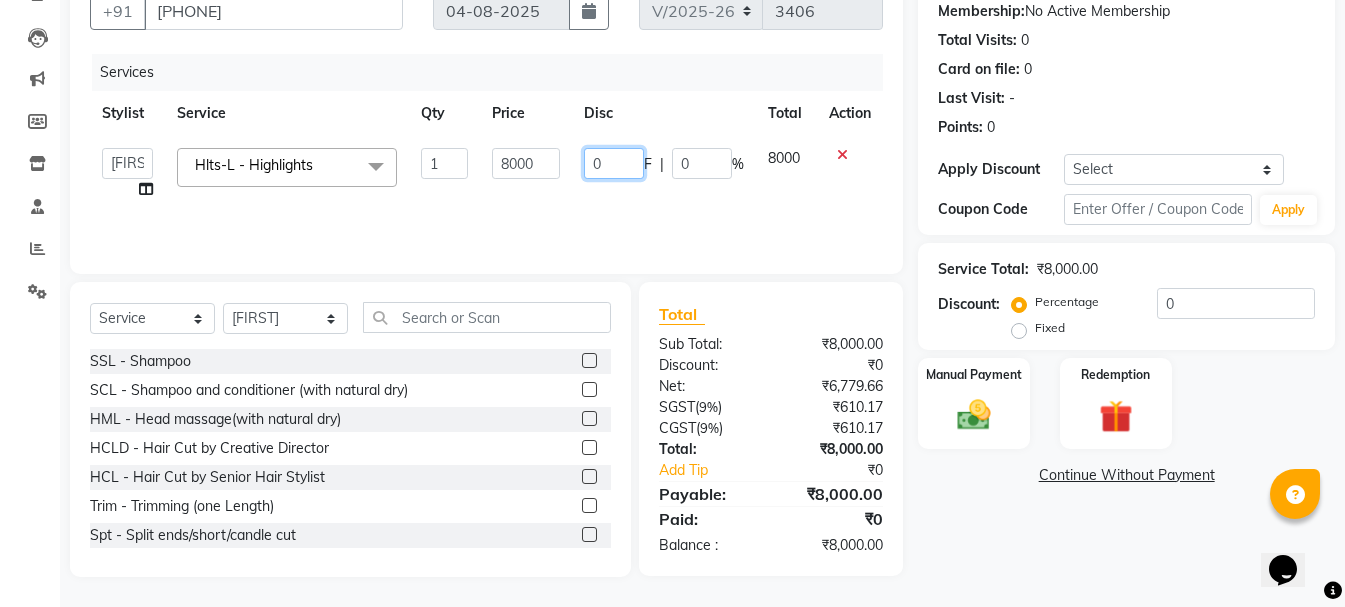 drag, startPoint x: 619, startPoint y: 155, endPoint x: 573, endPoint y: 169, distance: 48.08326 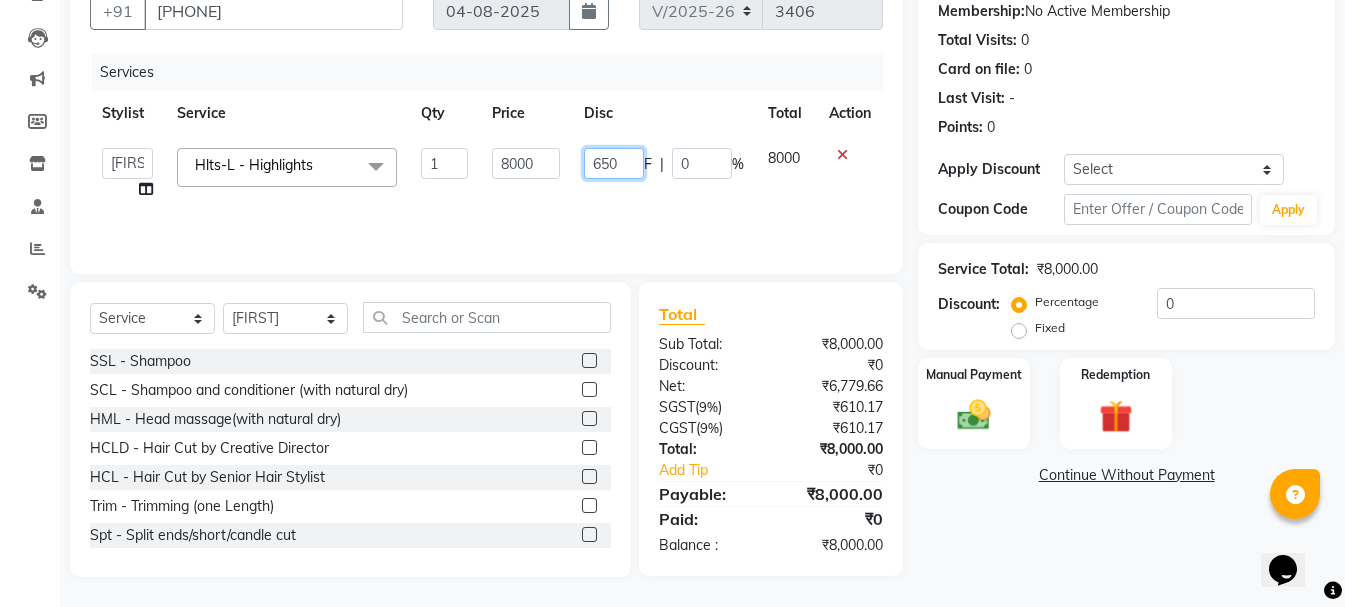 type on "6500" 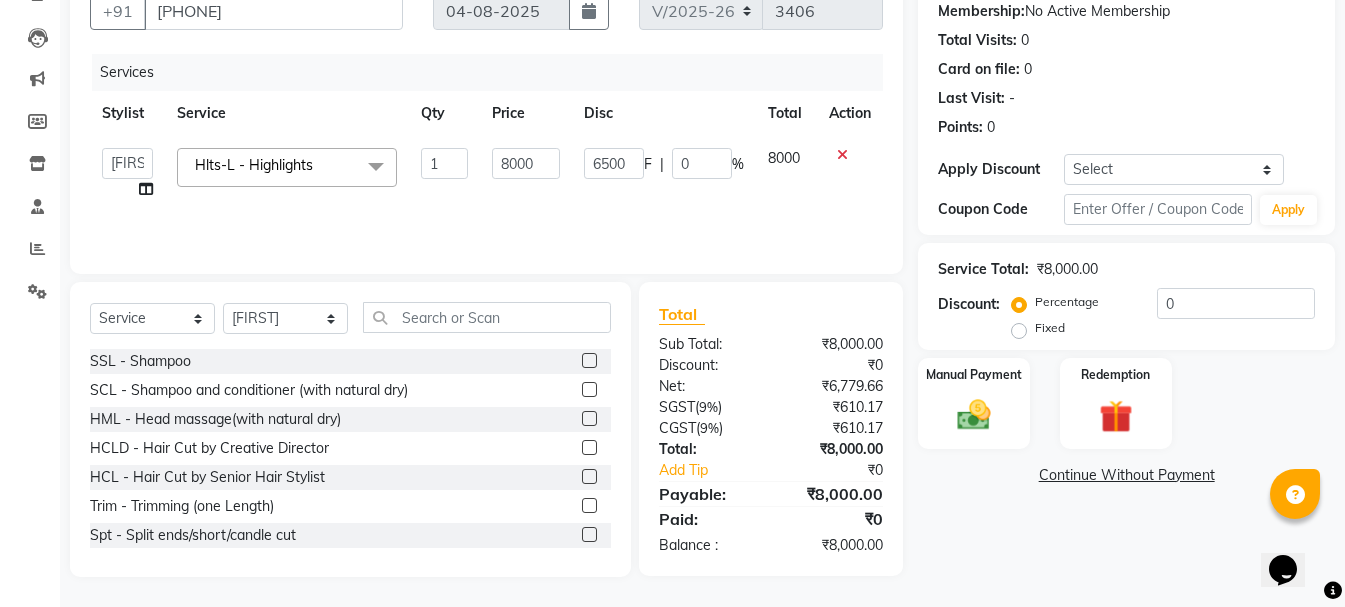 click on "Client +91 [PHONE] Date [DATE] Invoice Number V/2025-26 3406 Services Stylist Service Qty Price Disc Total Action   [FIRST] [LAST]   Chandan   Garry   Jasvir   Jyoti   Lovedeep Singh   Manya    Navdeep   Neha   Nikhil    Pardeep kaur   Pinky   Rajveer   Rekha    Sameer khan   Sandeep   Toseef Salmani  Hlts-L - Highlights  x SSL - Shampoo SCL - Shampoo and conditioner (with natural dry) HML - Head massage(with natural dry) HCLD - Hair Cut by Creative Director HCL - Hair Cut by Senior Hair Stylist Trim - Trimming (one Length) Spt - Split ends/short/candle cut BD - Blow dry OS - Open styling GL-igora - Igora Global GL-essensity - Essensity Global Hlts-L - Highlights Bal - Balayage Chunks  - Chunks CR  - Color removal CRF - Color refresh Stk - Per streak RT-IG - Igora Root Touchup(one inch only) RT-ES - Essensity Root Touchup(one inch only) Reb - Rebonding ST  - Straight therapy Krt-L - Keratin Krt-BB -L - Keratin Blow Out HR-BTX -L  - Hair Botox NanoP -L - Nanoplastia K-Bond -L  - Kerabond SSM - Shampoo" 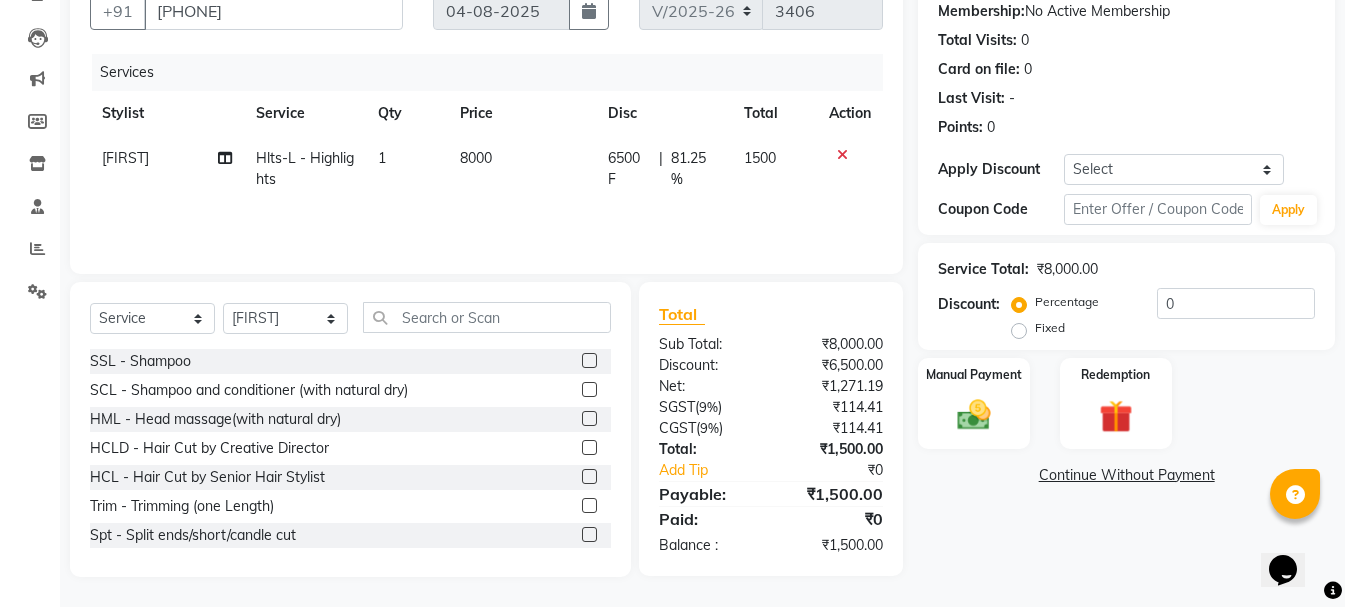 click on "6500 F" 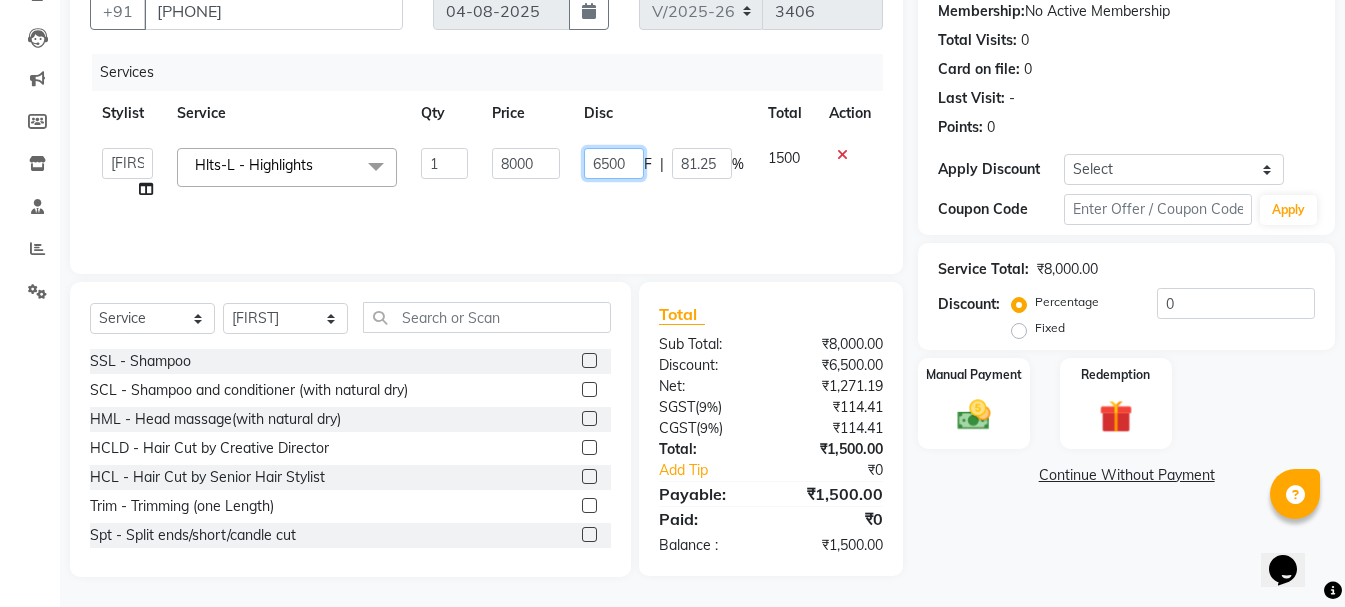 drag, startPoint x: 627, startPoint y: 165, endPoint x: 595, endPoint y: 164, distance: 32.01562 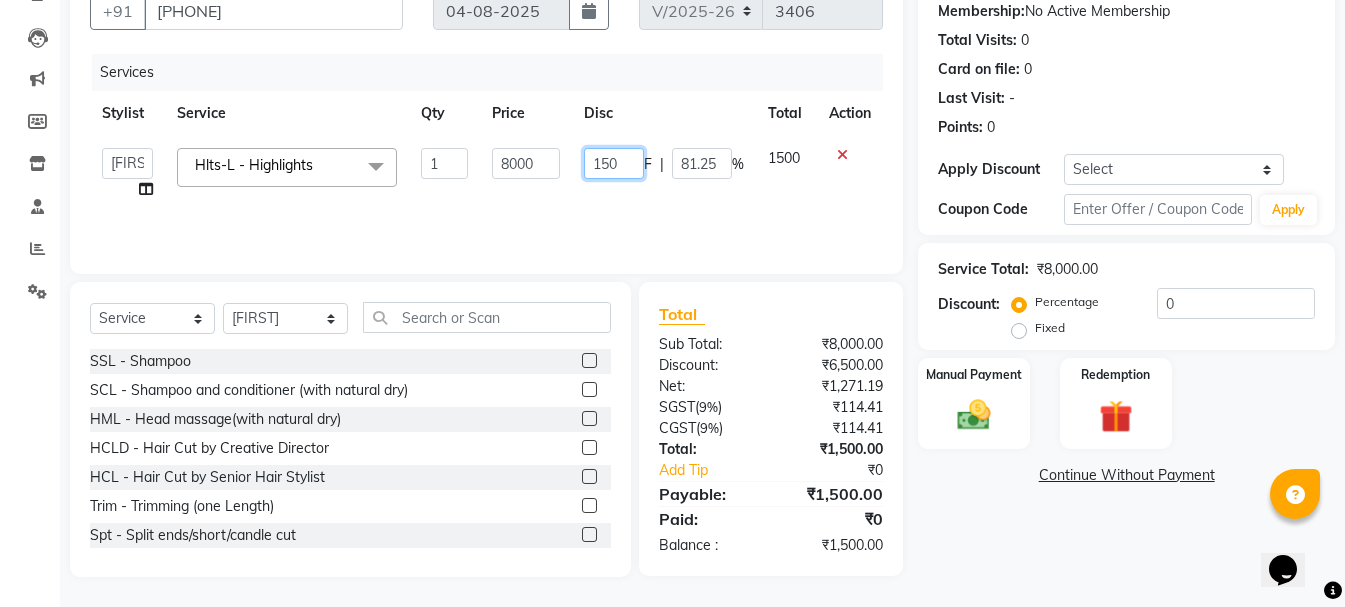type on "1500" 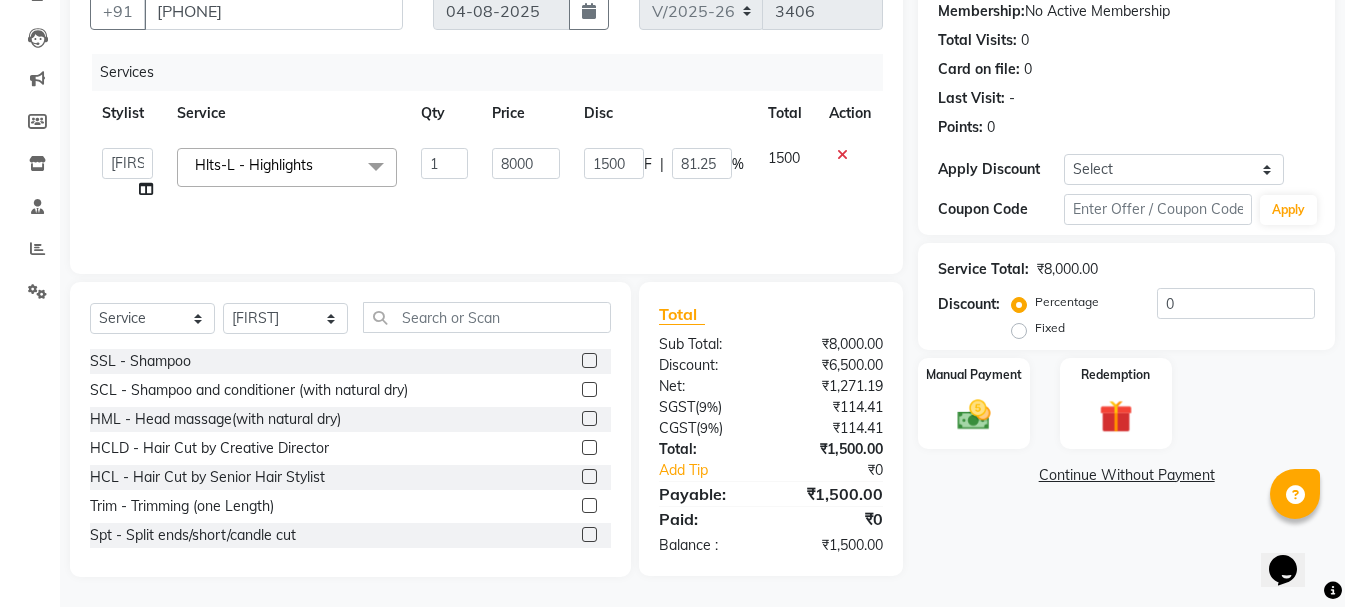 click 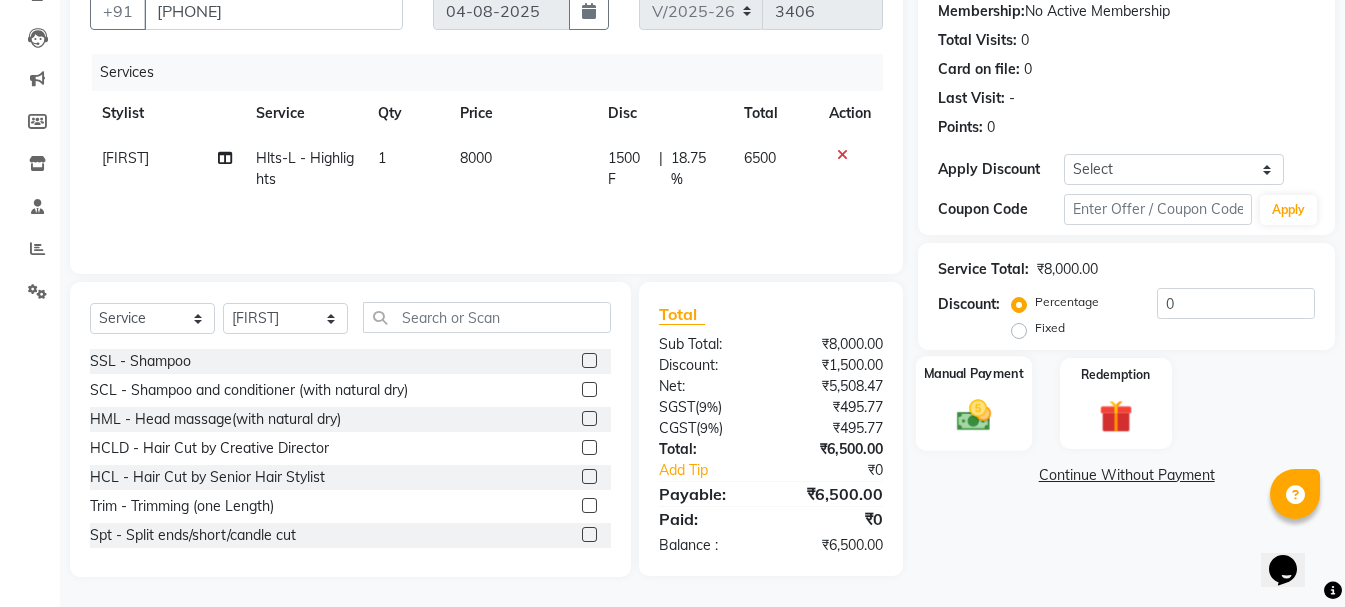 click 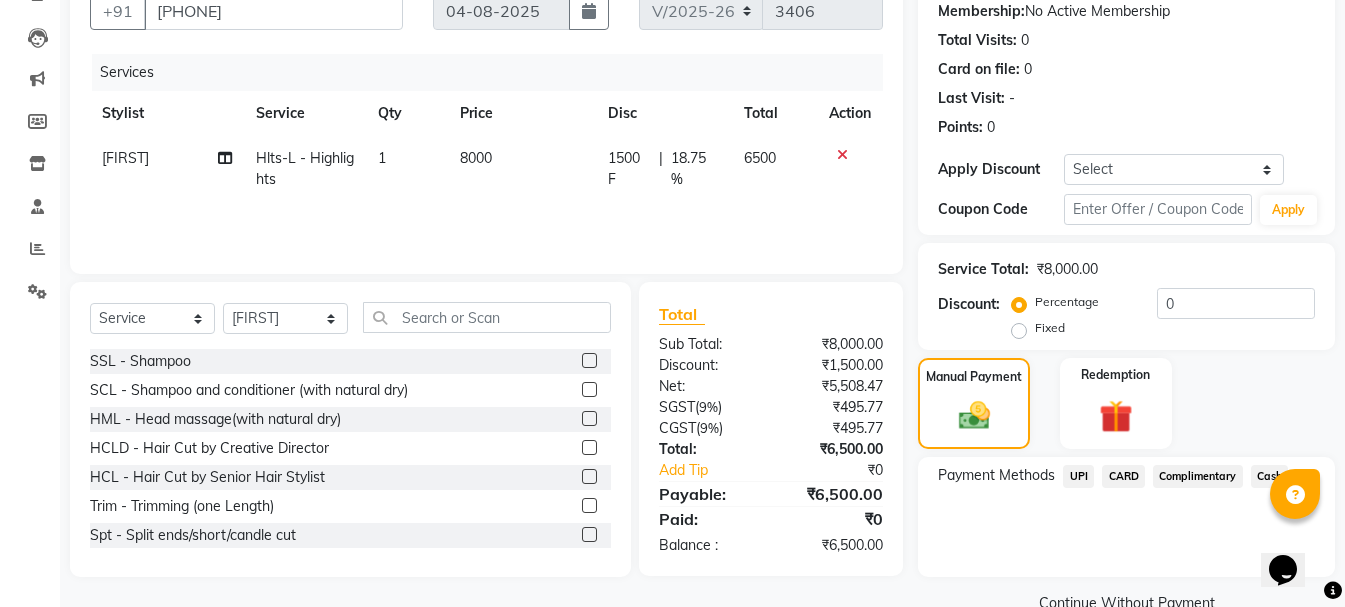 click on "Cash" 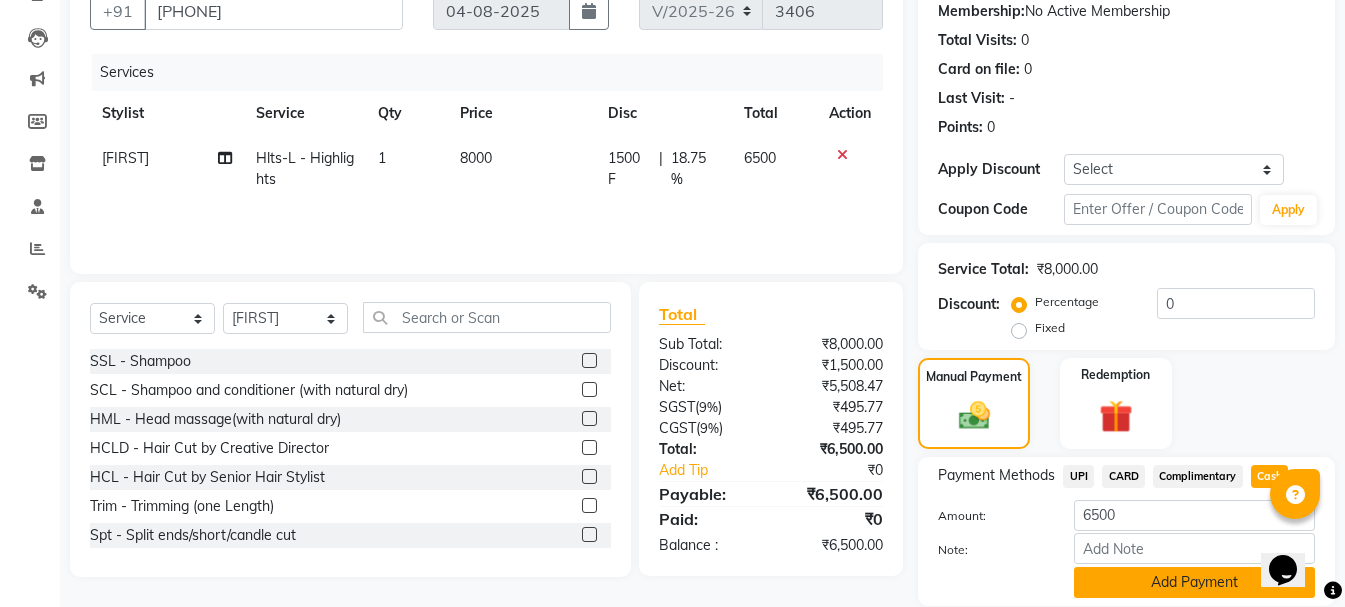 click on "Add Payment" 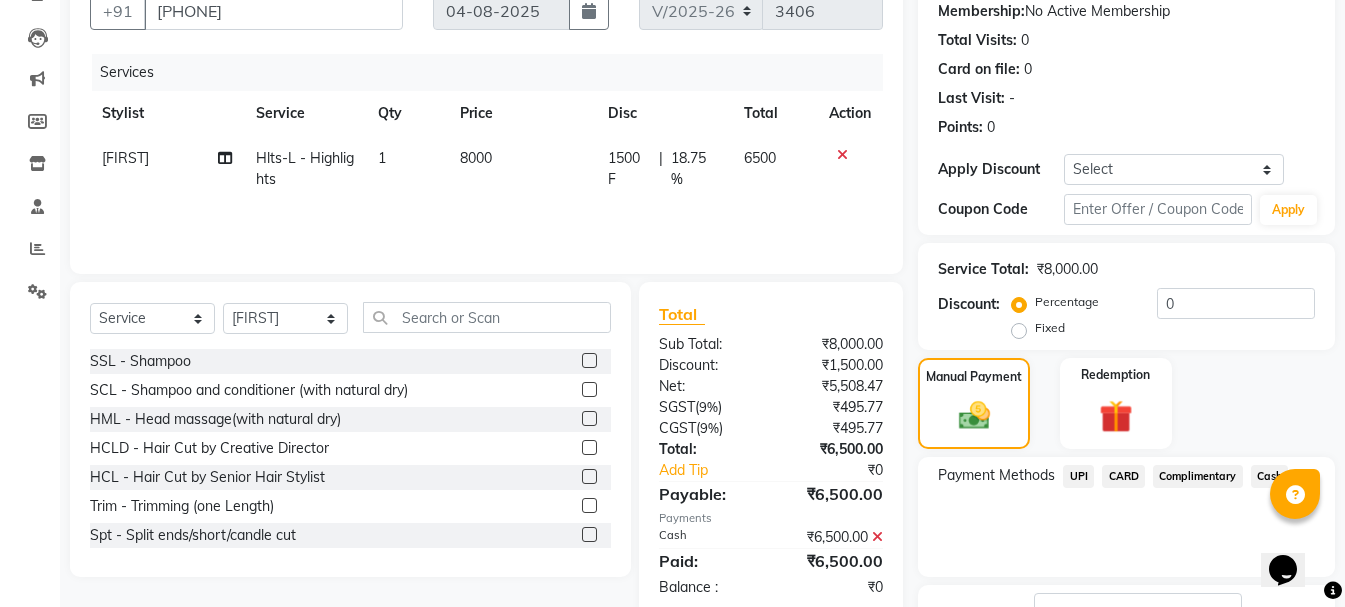 scroll, scrollTop: 348, scrollLeft: 0, axis: vertical 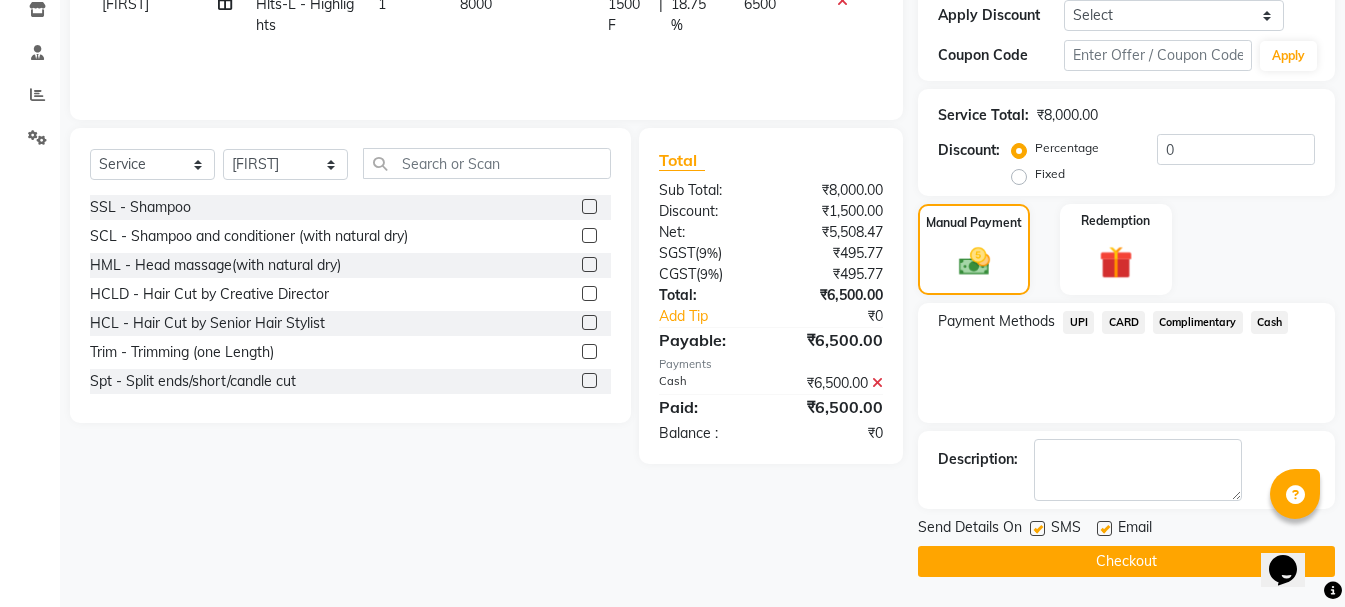 click on "Checkout" 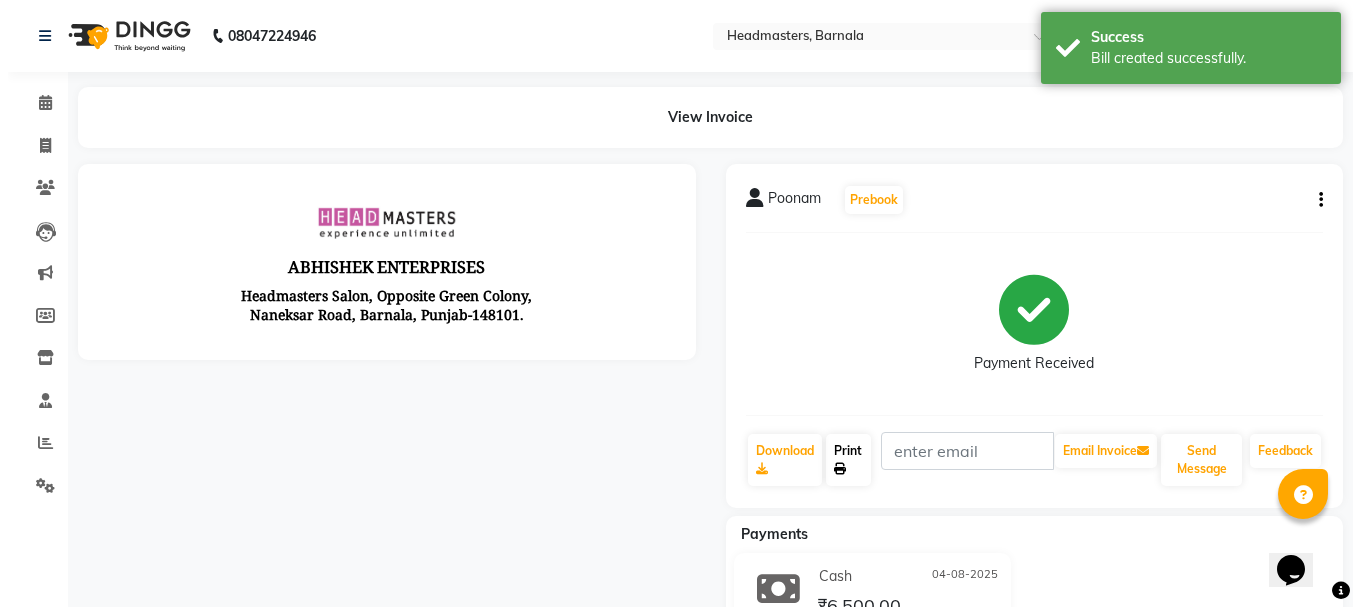 scroll, scrollTop: 0, scrollLeft: 0, axis: both 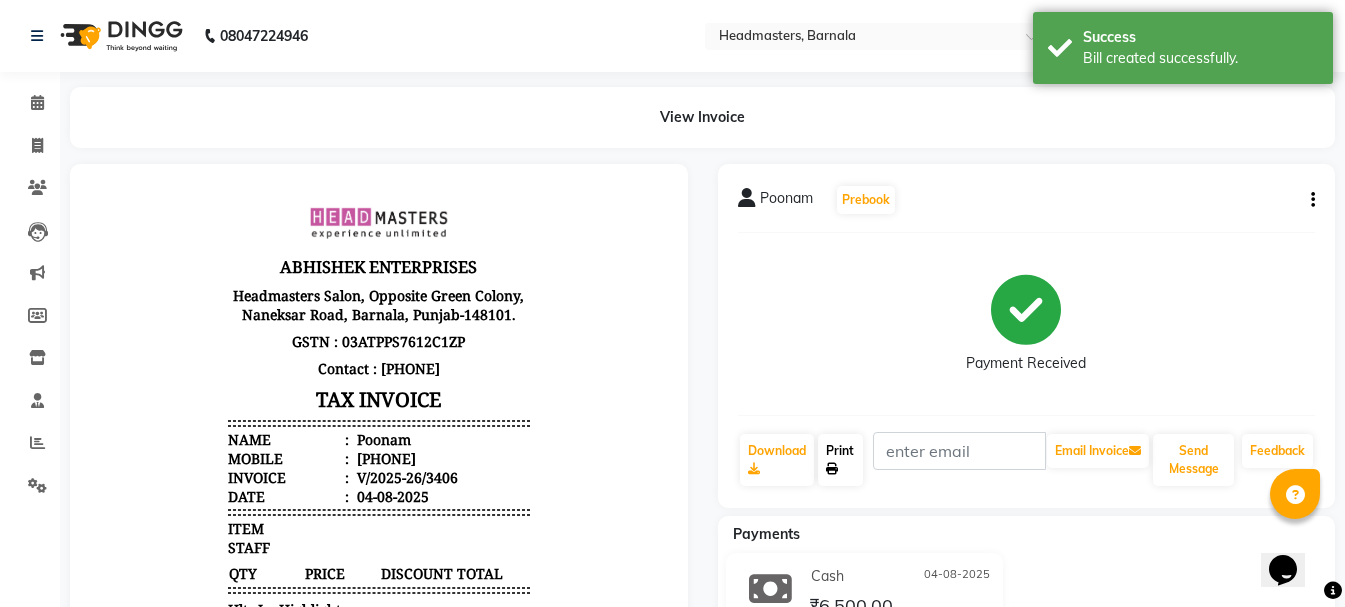 click on "Print" 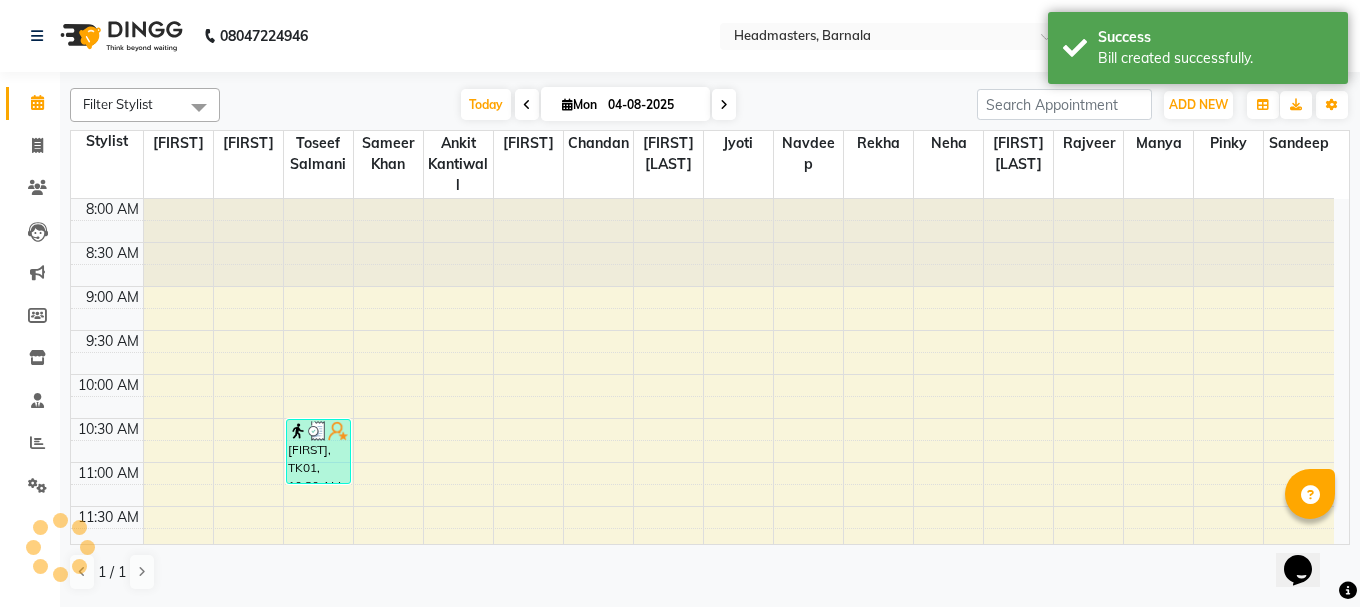 scroll, scrollTop: 0, scrollLeft: 0, axis: both 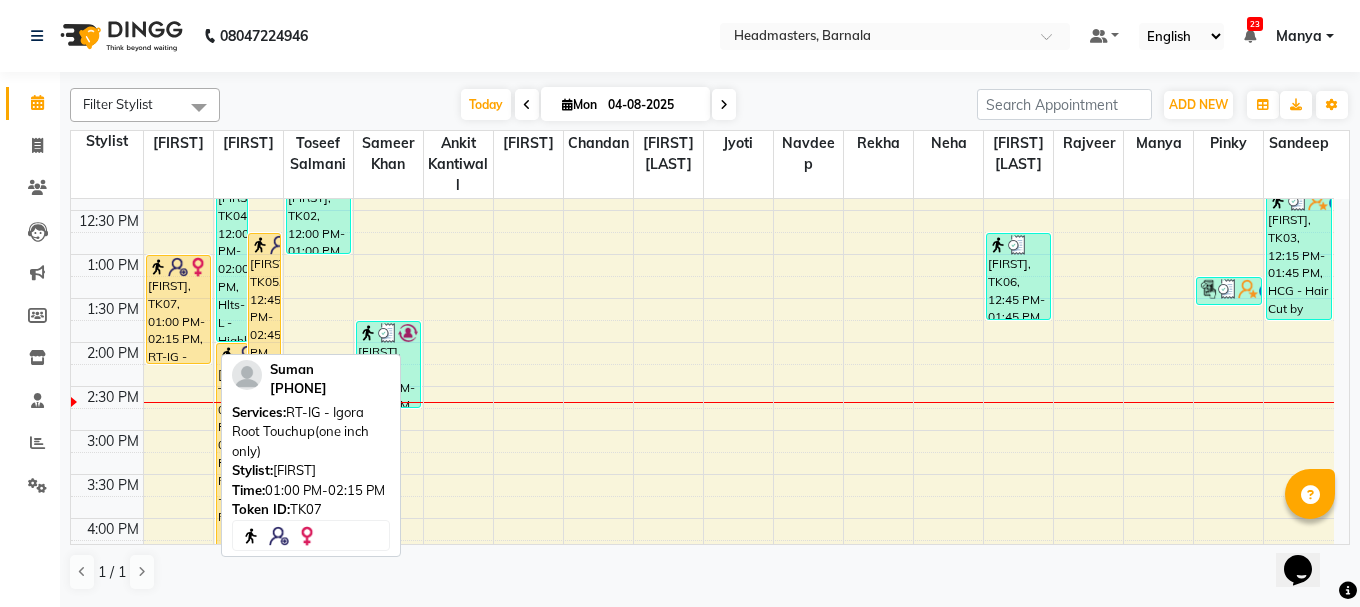 click on "[FIRST], TK07, 01:00 PM-02:15 PM, RT-IG - Igora Root Touchup(one inch only)" at bounding box center [178, 309] 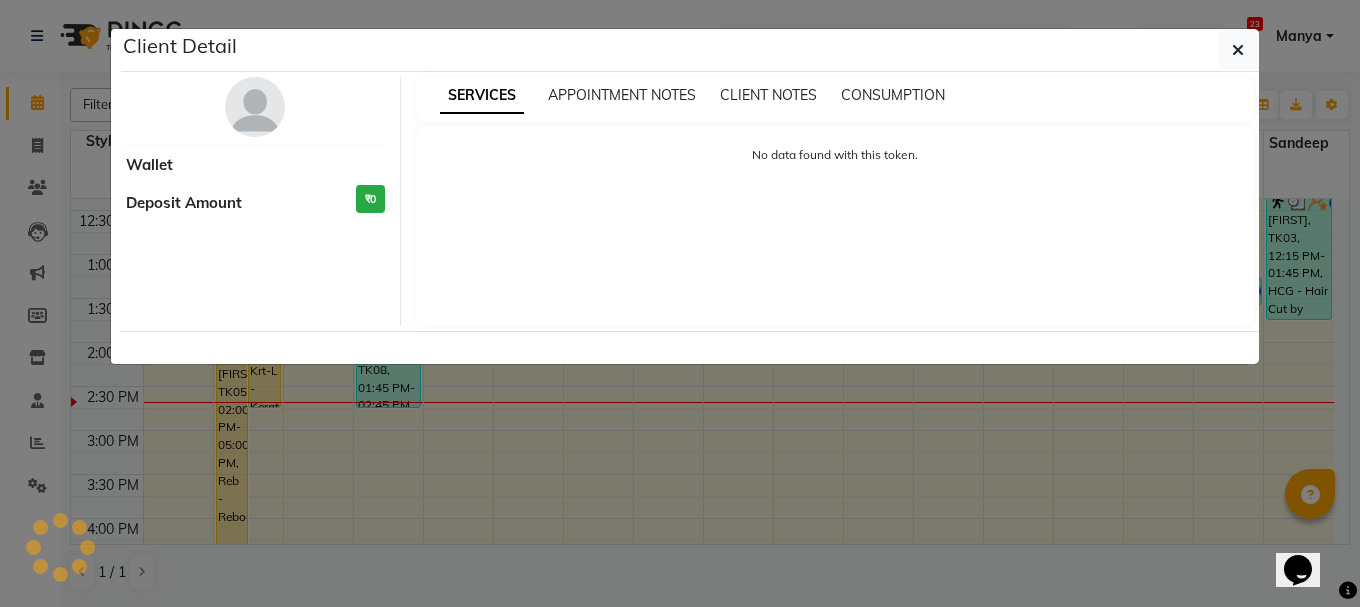 select on "1" 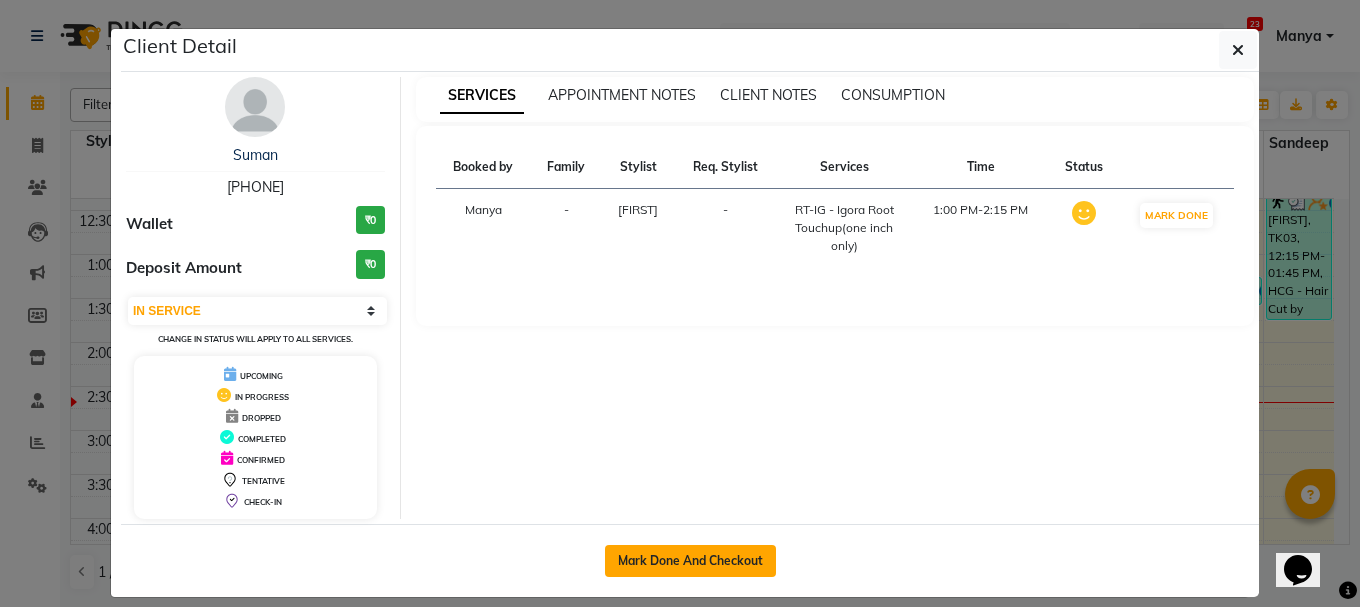 click on "Mark Done And Checkout" 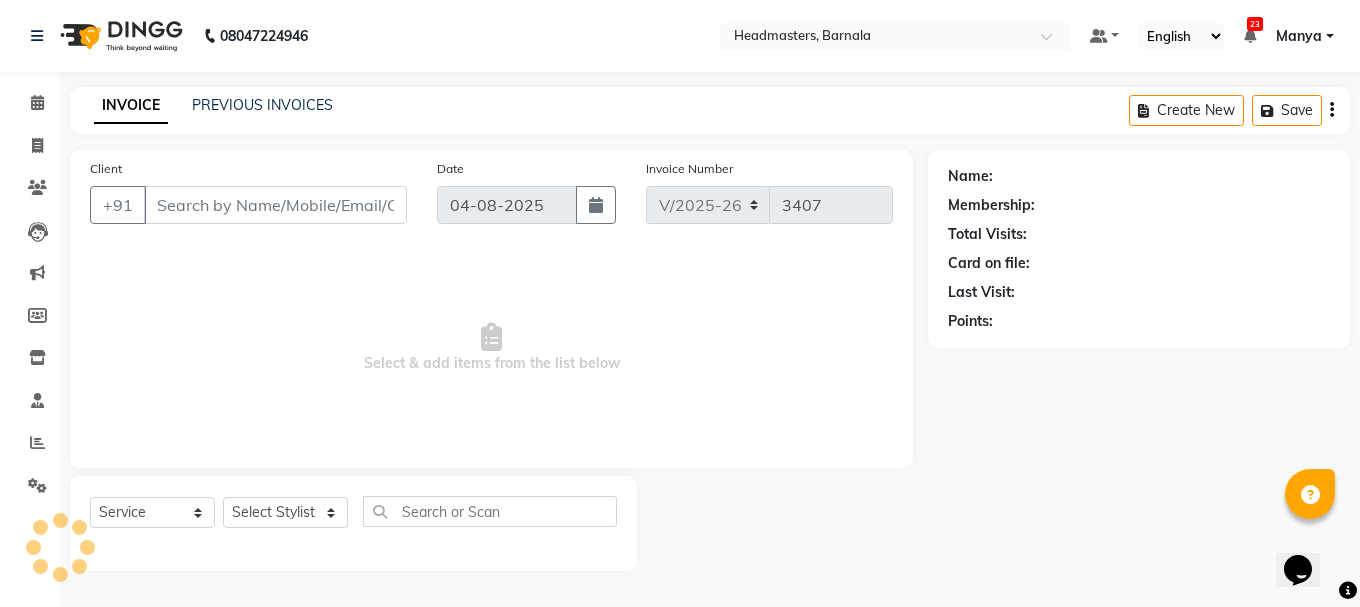 type on "[PHONE]" 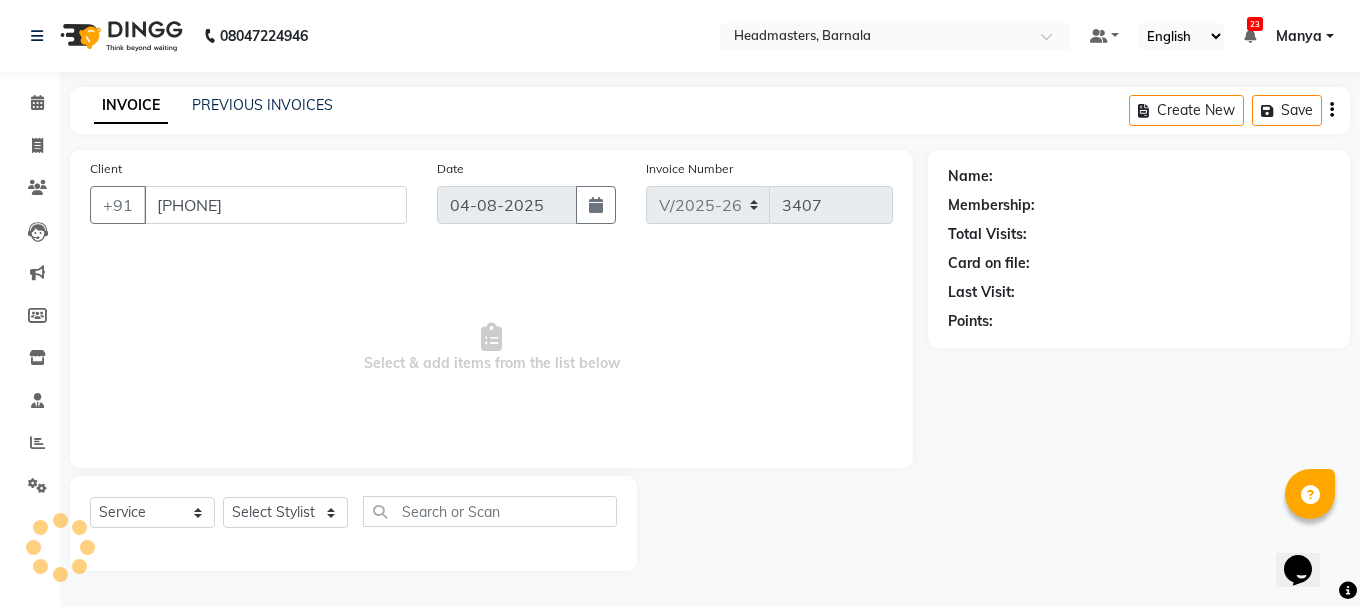 select on "67274" 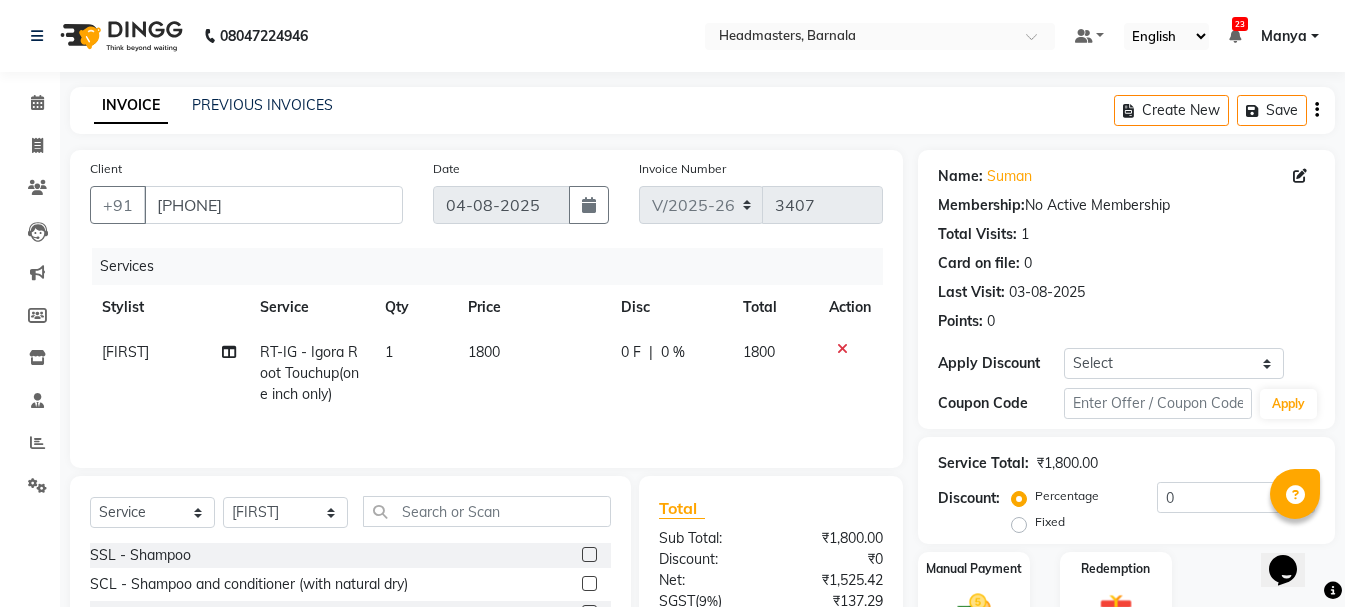 scroll, scrollTop: 194, scrollLeft: 0, axis: vertical 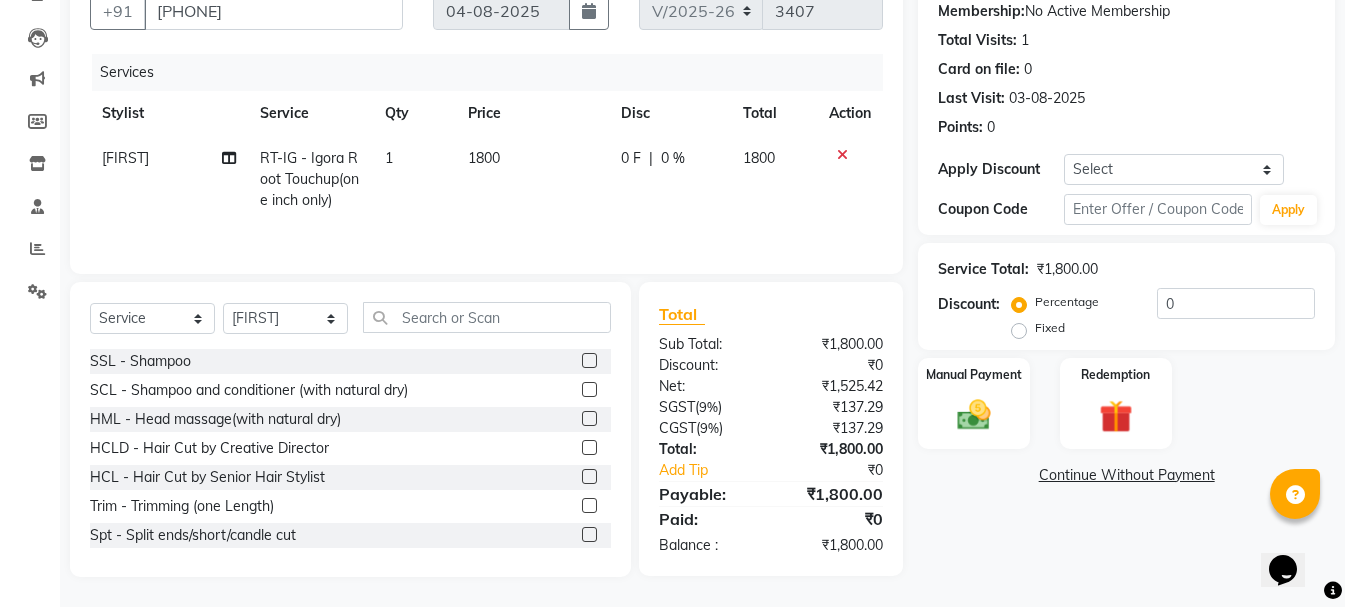 click on "0 F" 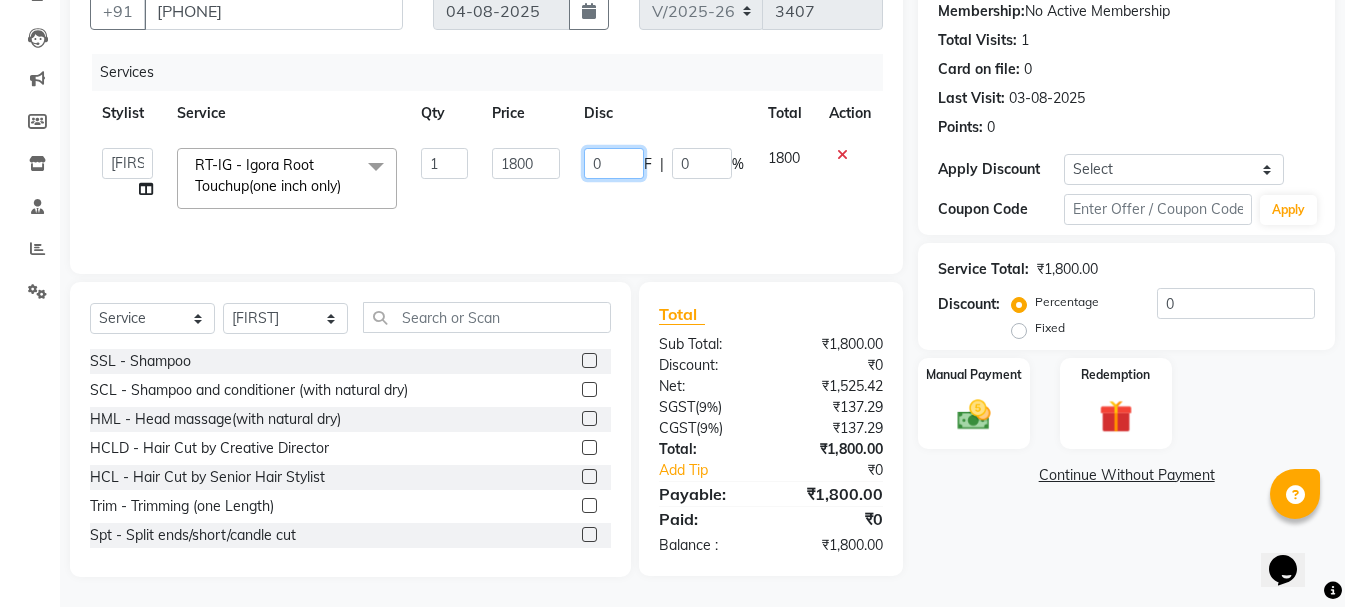 drag, startPoint x: 634, startPoint y: 160, endPoint x: 582, endPoint y: 171, distance: 53.15073 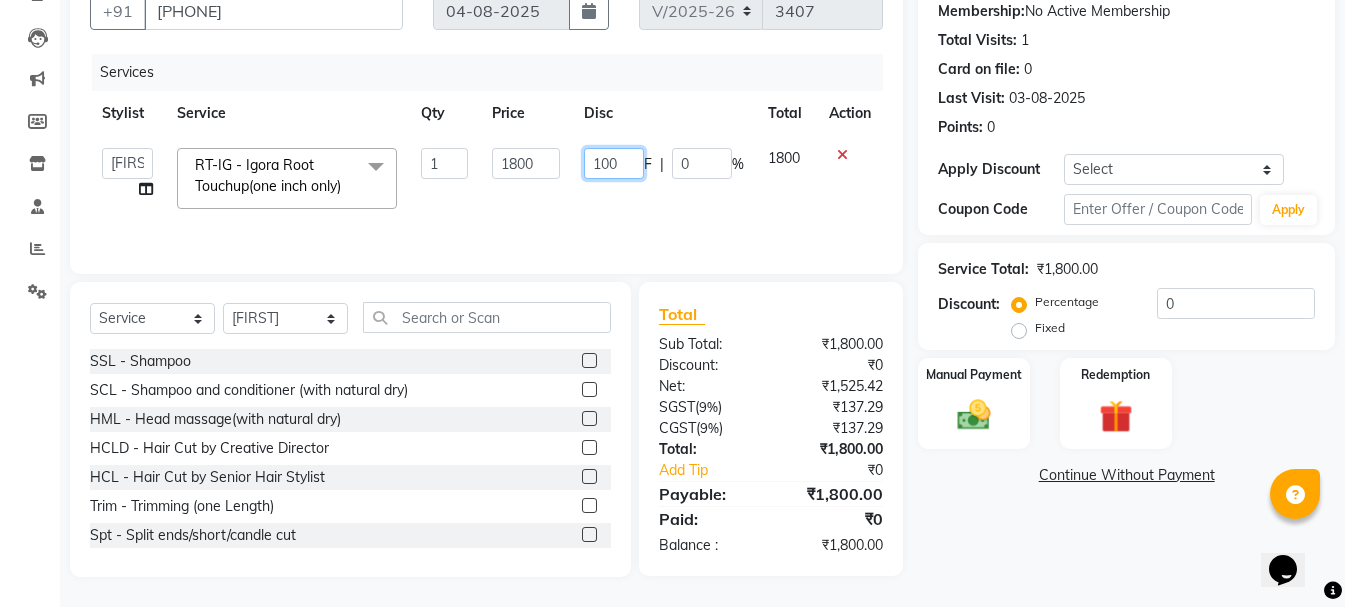 type on "1000" 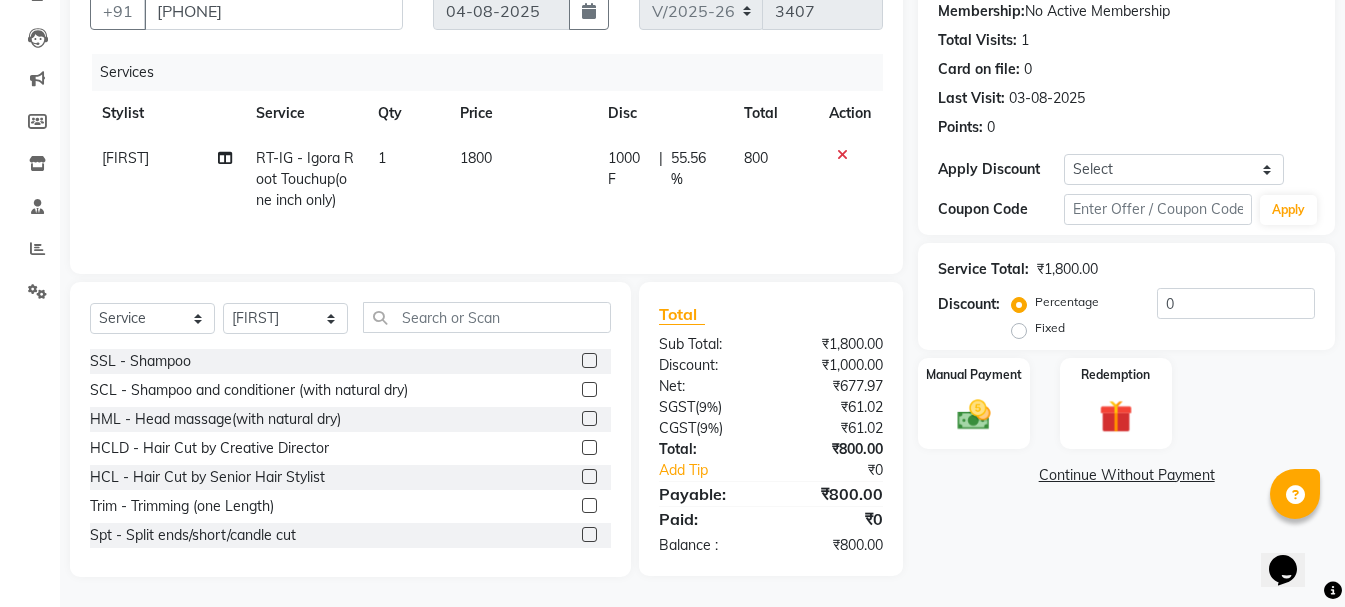 click on "Services Stylist Service Qty Price Disc Total Action Garry RT-IG - Igora Root Touchup(one inch only) 1 1800 1000 F | 55.56 % 800" 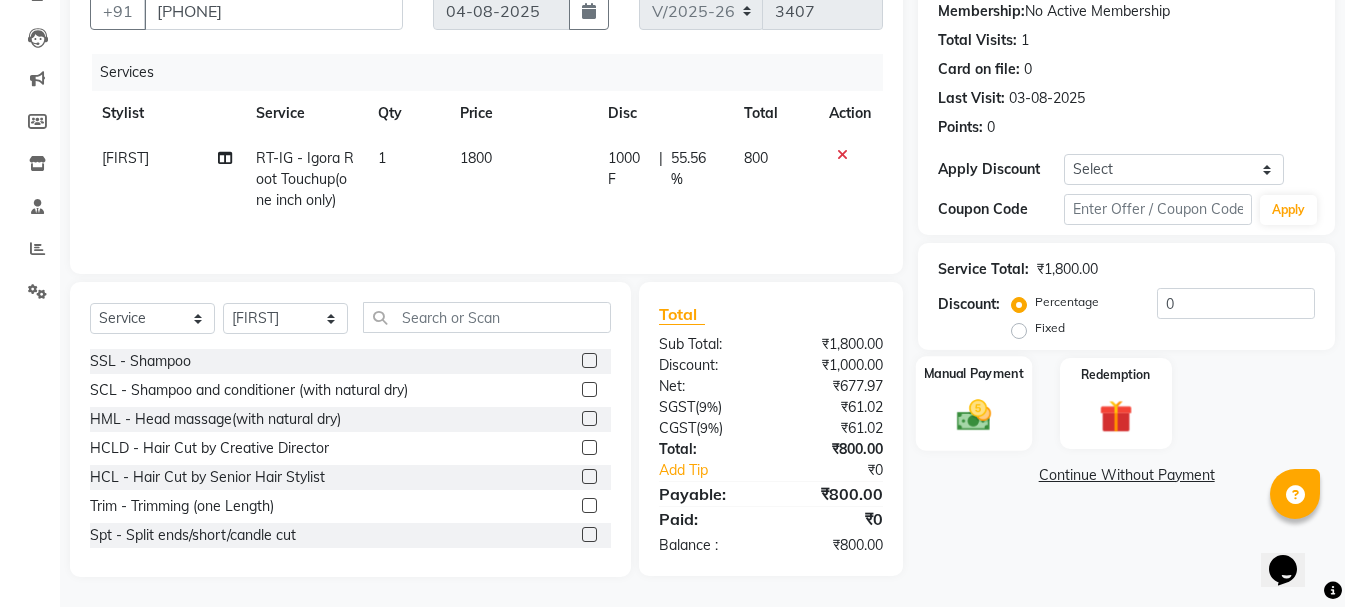 click 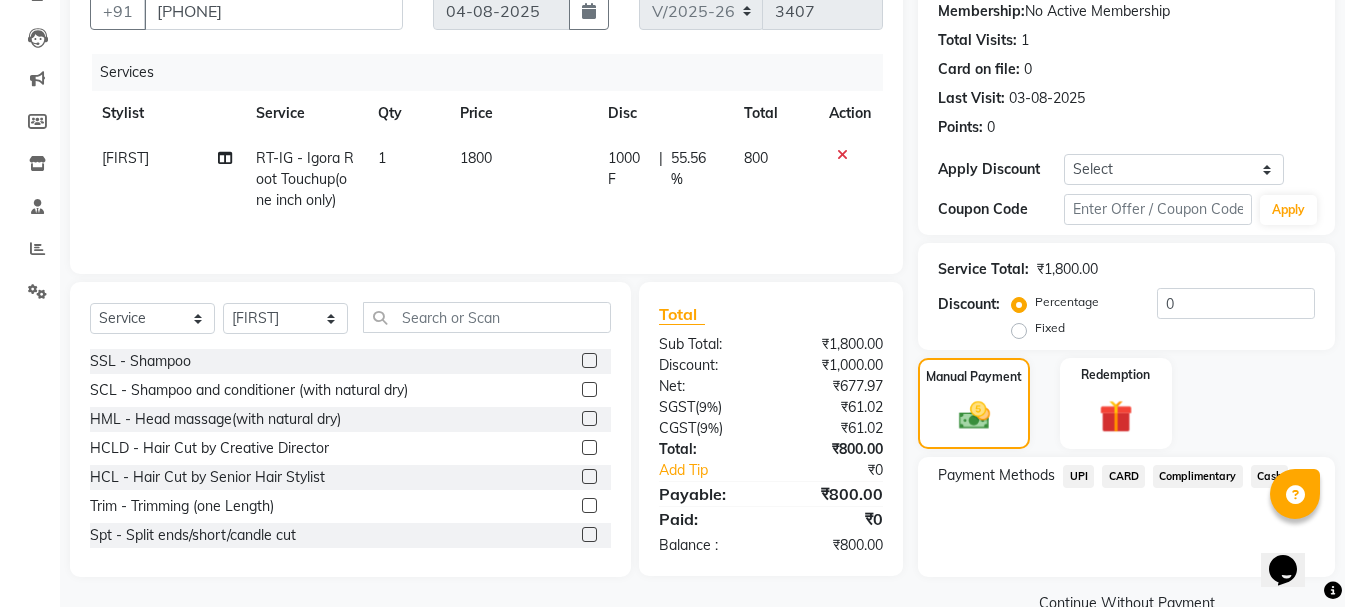 click on "Cash" 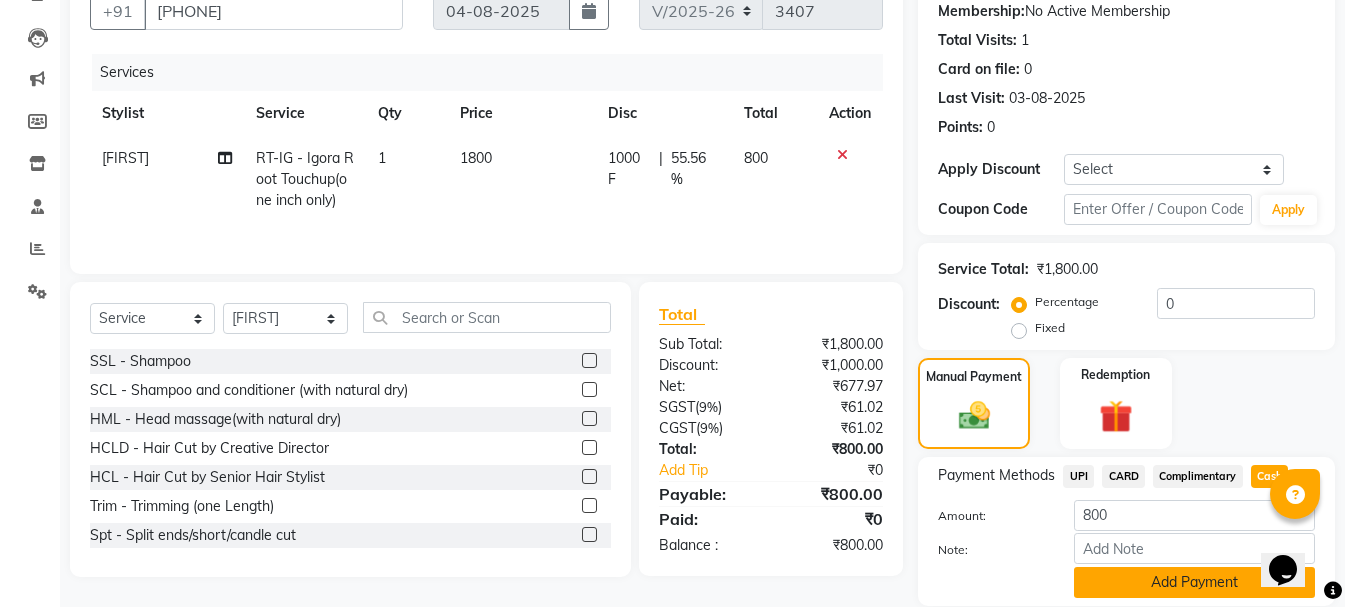 click on "Add Payment" 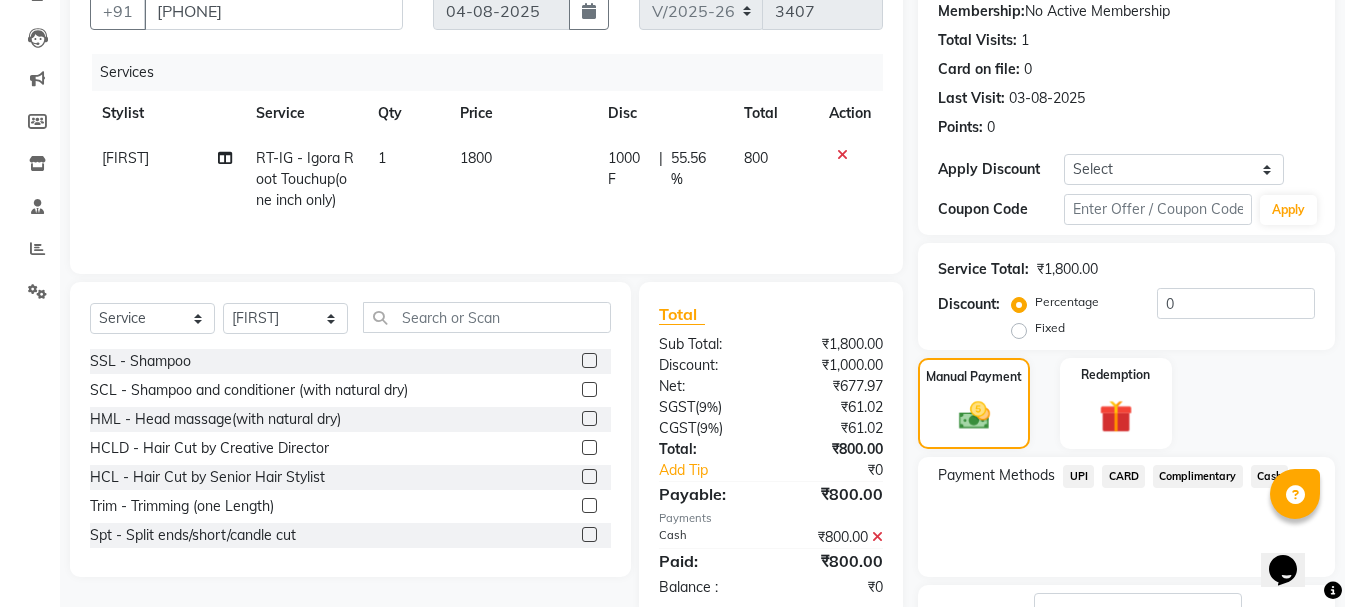 scroll, scrollTop: 348, scrollLeft: 0, axis: vertical 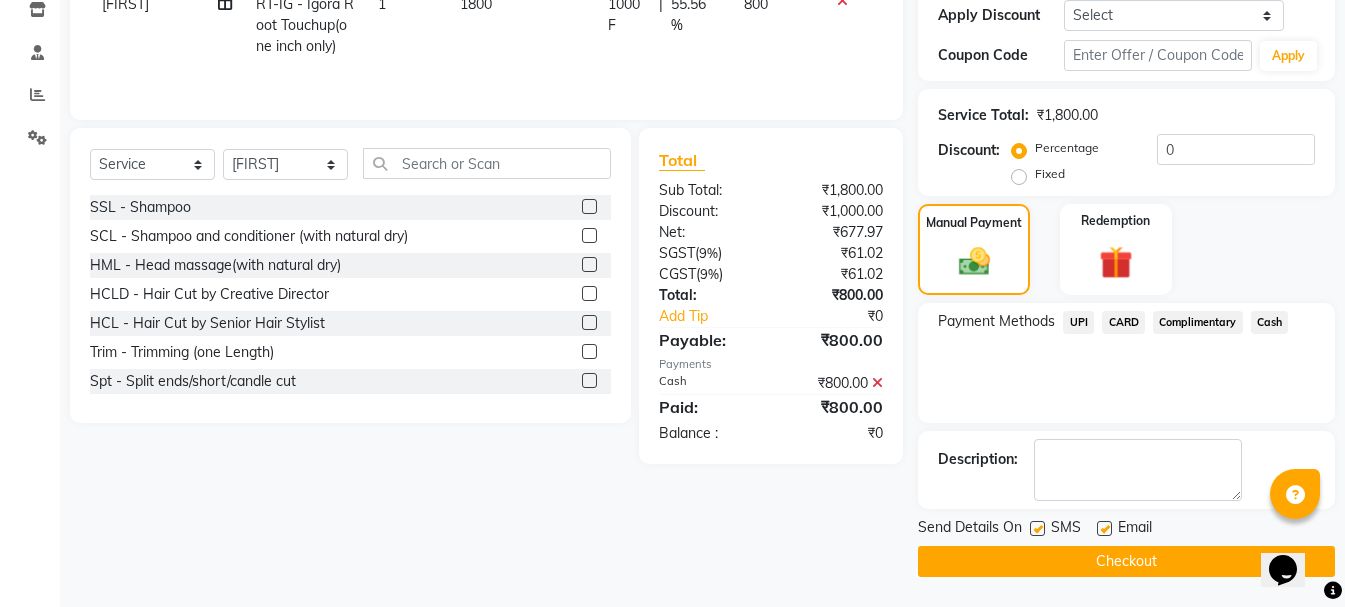 click on "Checkout" 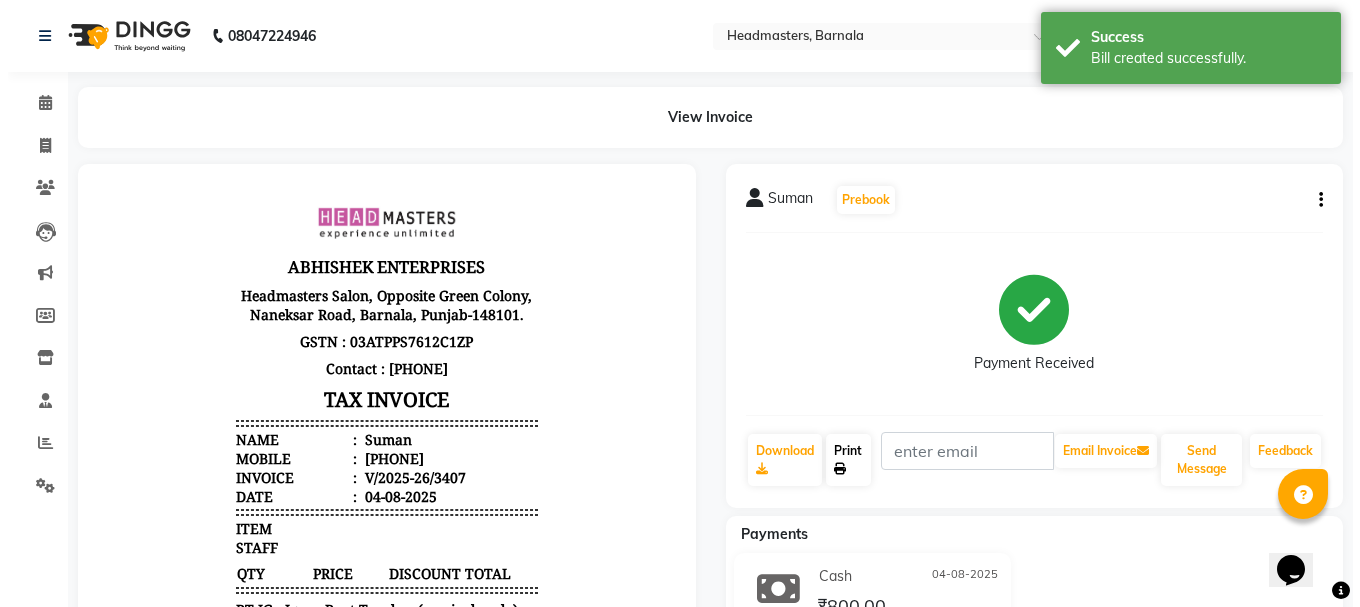 scroll, scrollTop: 0, scrollLeft: 0, axis: both 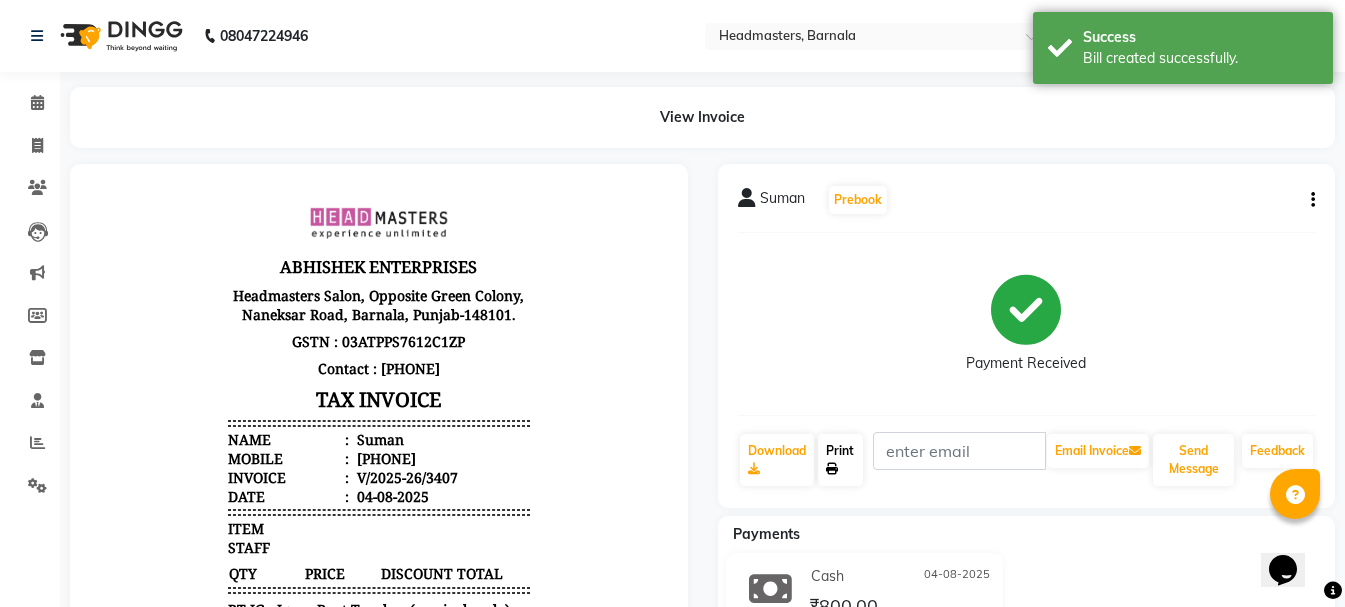 click on "Print" 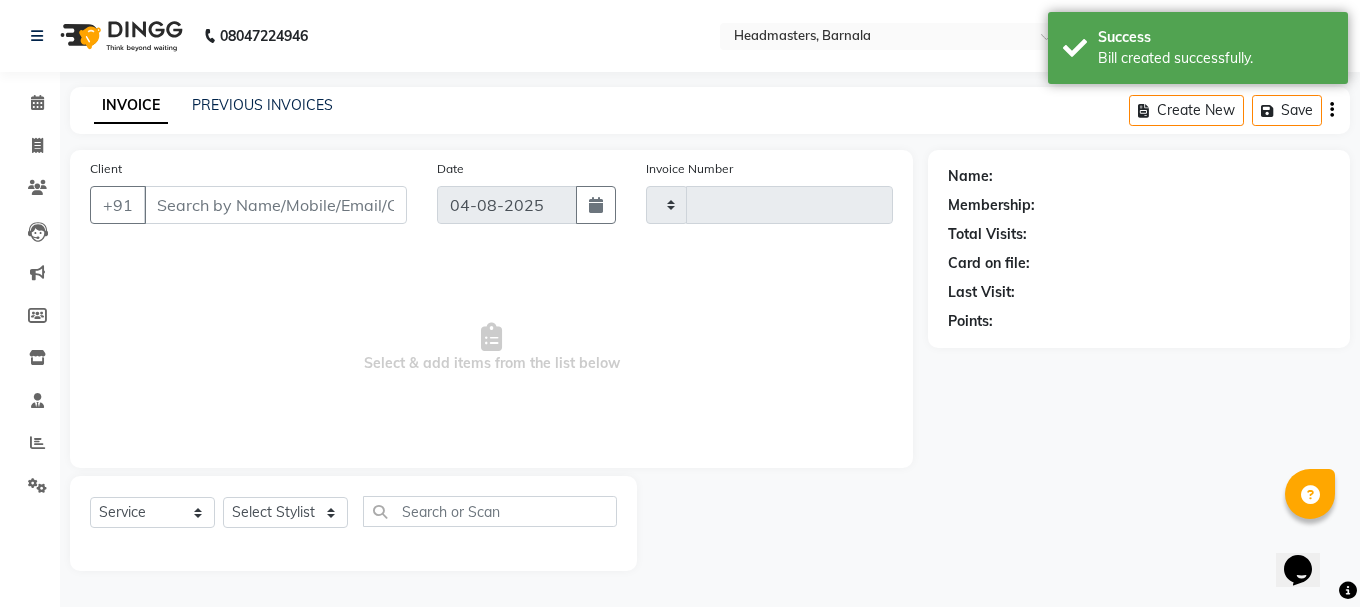 type on "3408" 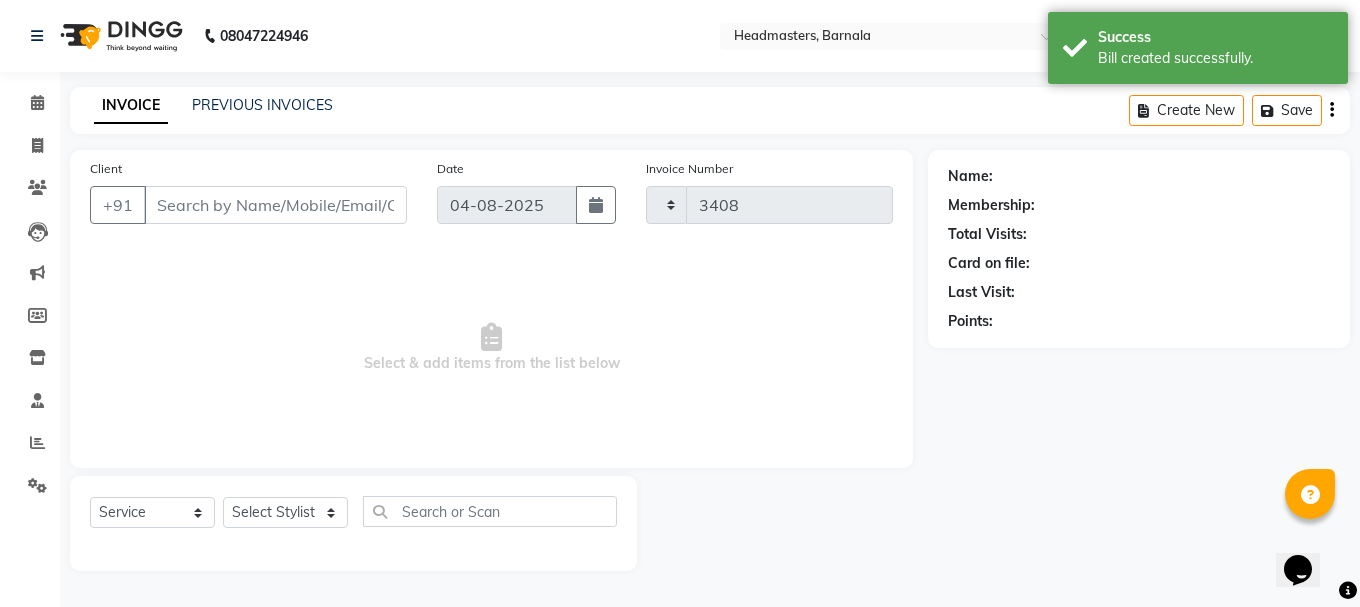 select on "7526" 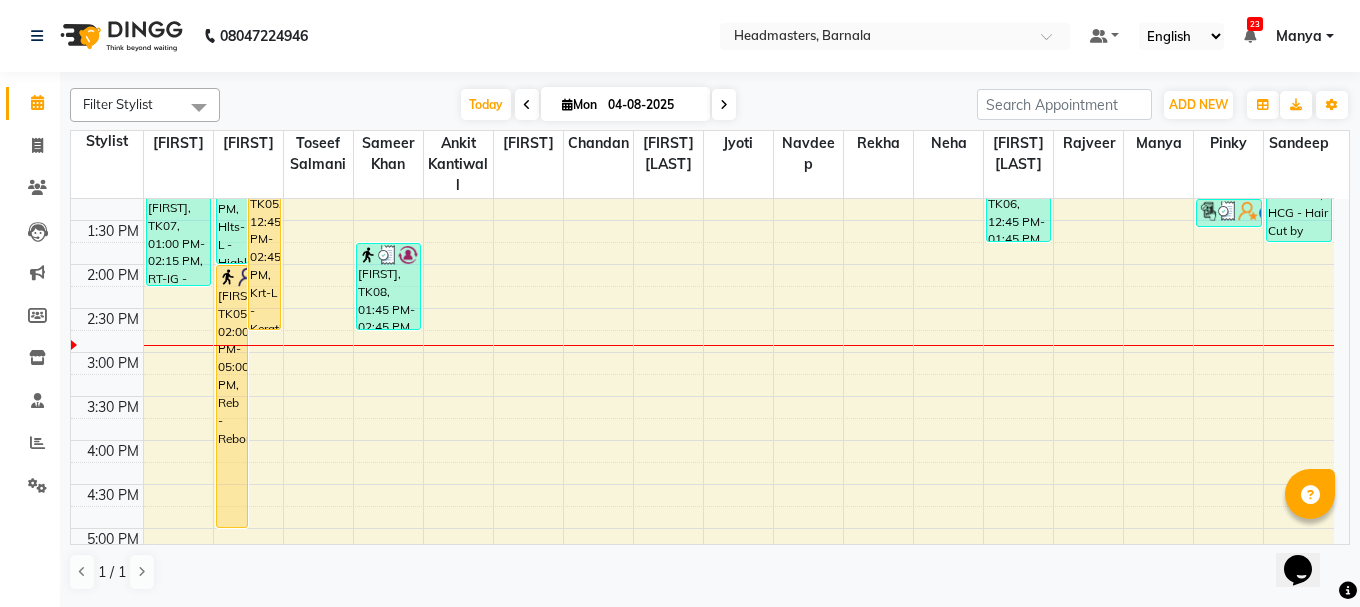 scroll, scrollTop: 473, scrollLeft: 0, axis: vertical 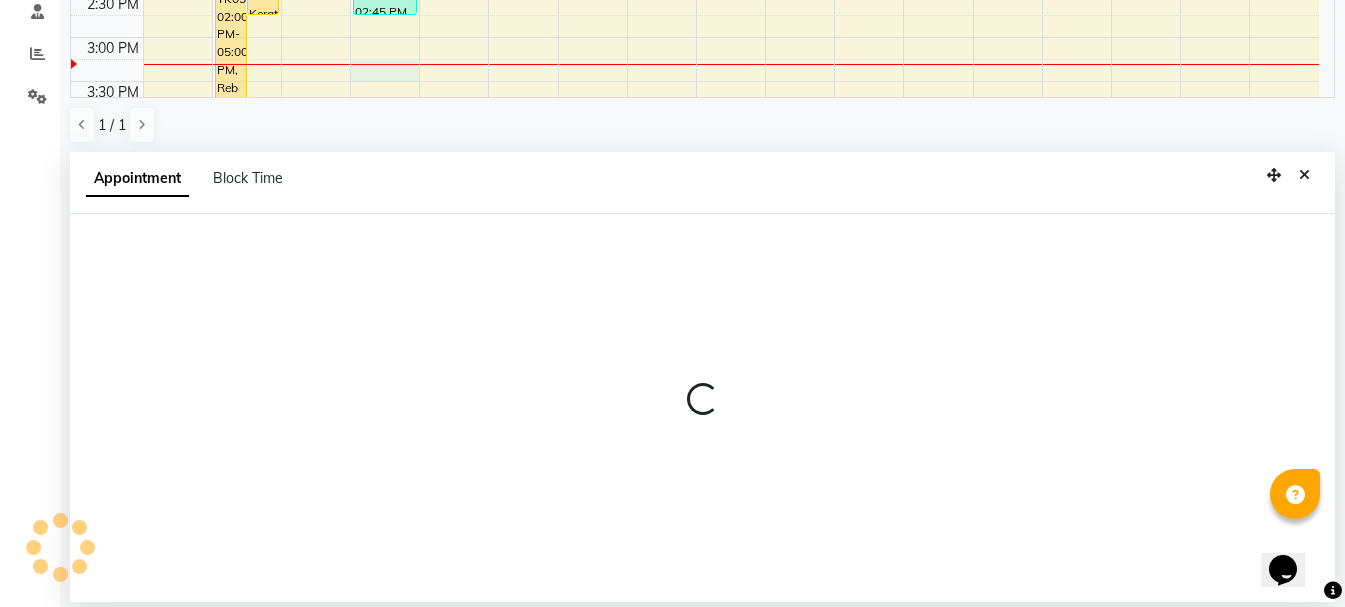 select on "67277" 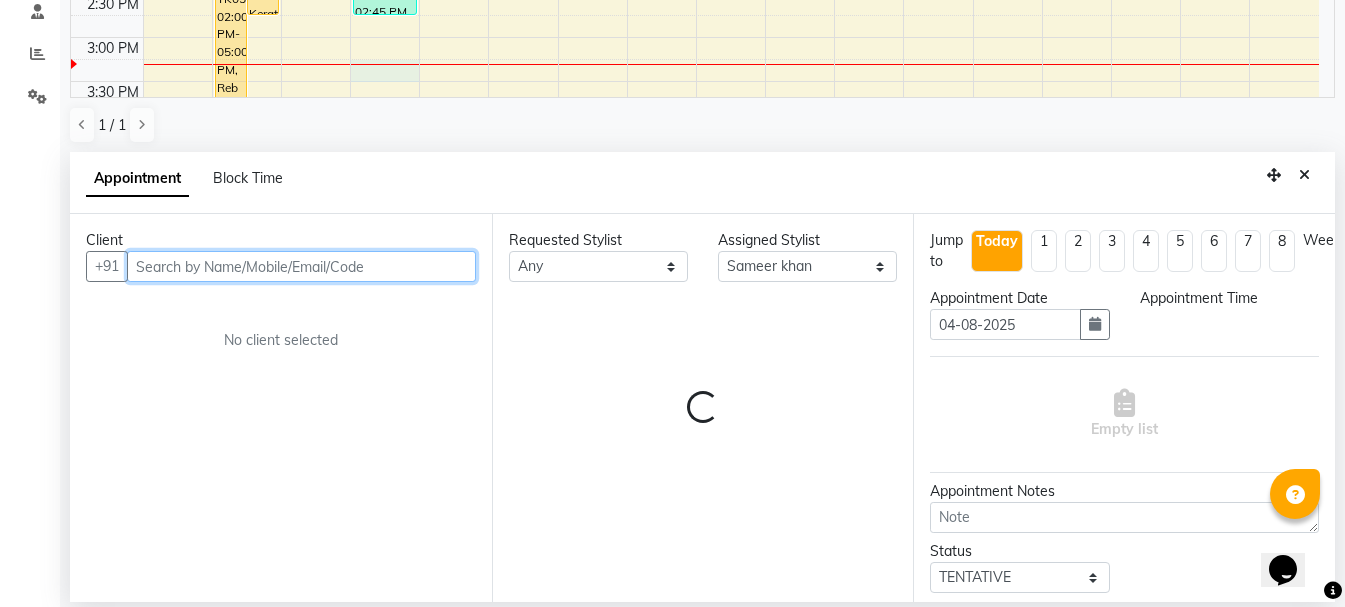 select on "915" 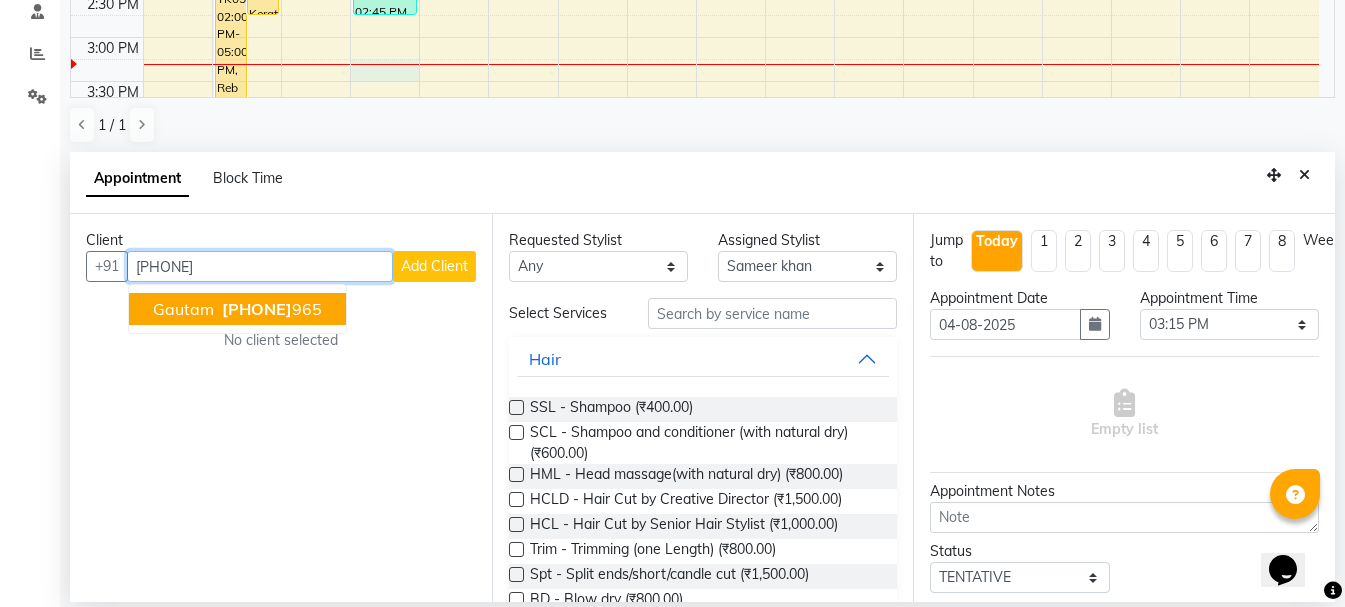 click on "[FIRST]   [PHONE] 965" at bounding box center [237, 309] 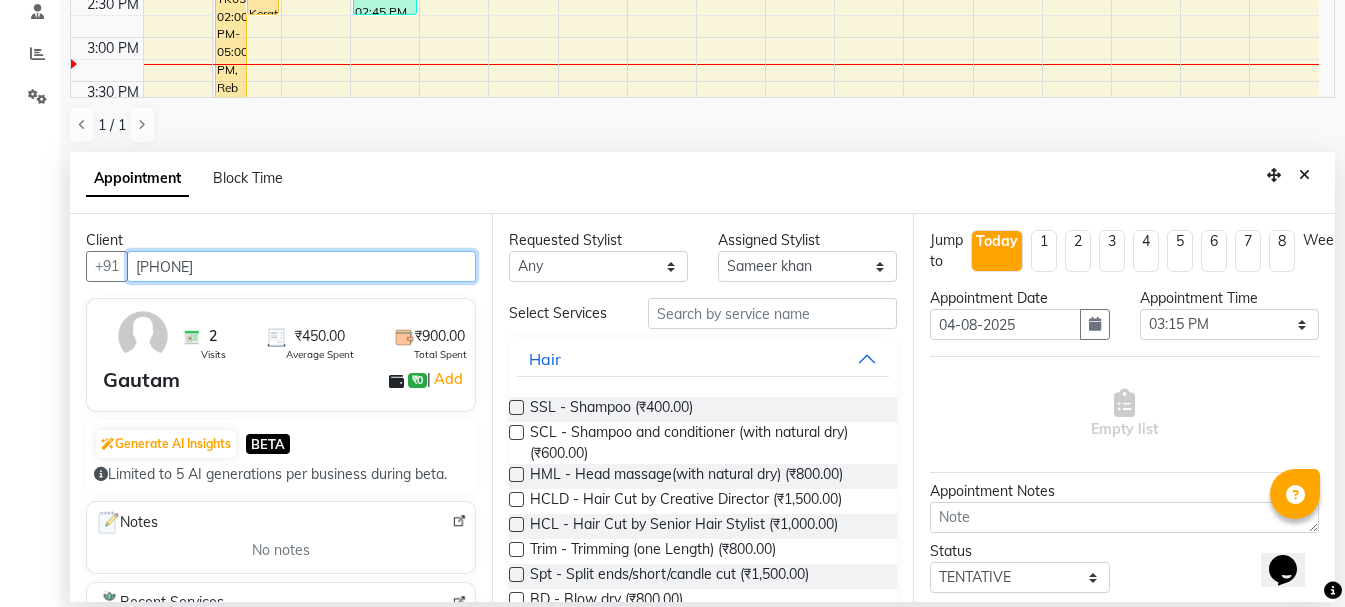 type on "[PHONE]" 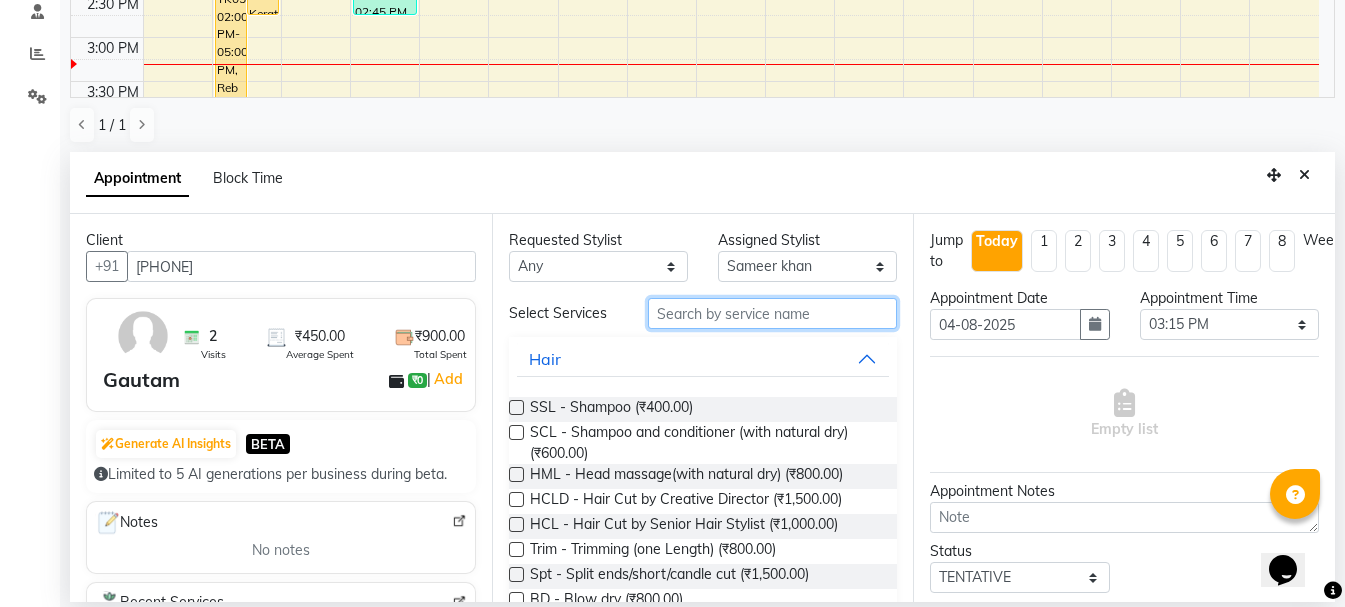 click at bounding box center (772, 313) 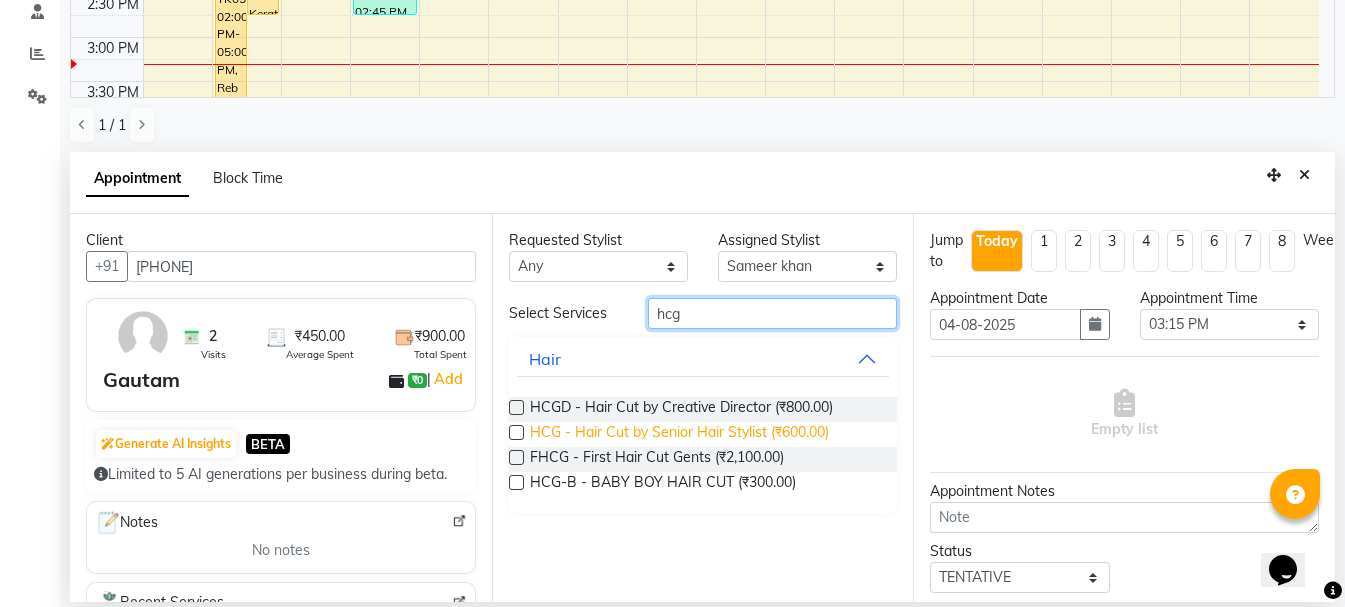 type on "hcg" 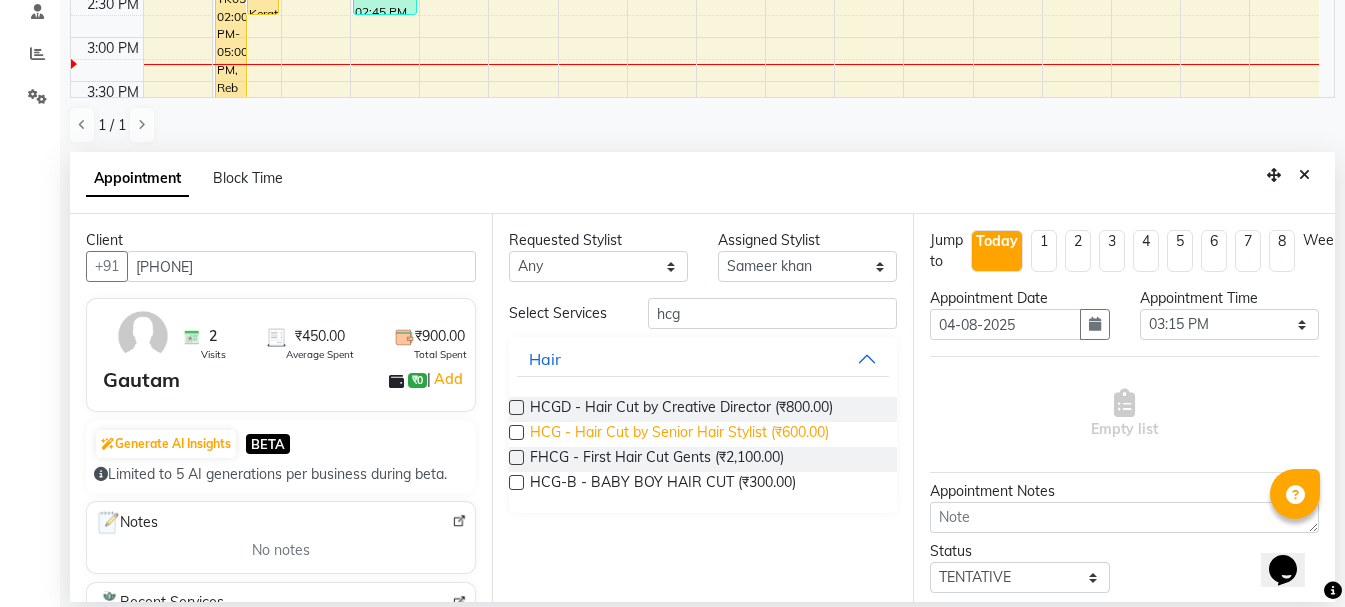 click on "HCG - Hair Cut by Senior Hair Stylist (₹600.00)" at bounding box center (679, 434) 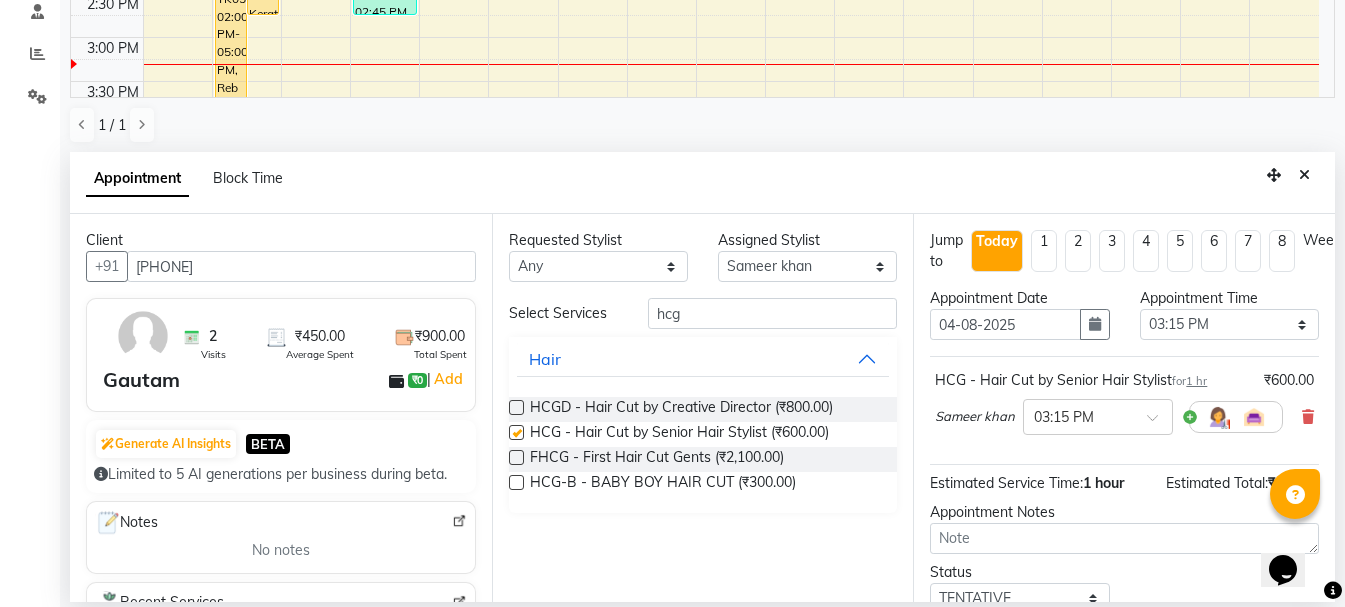 checkbox on "false" 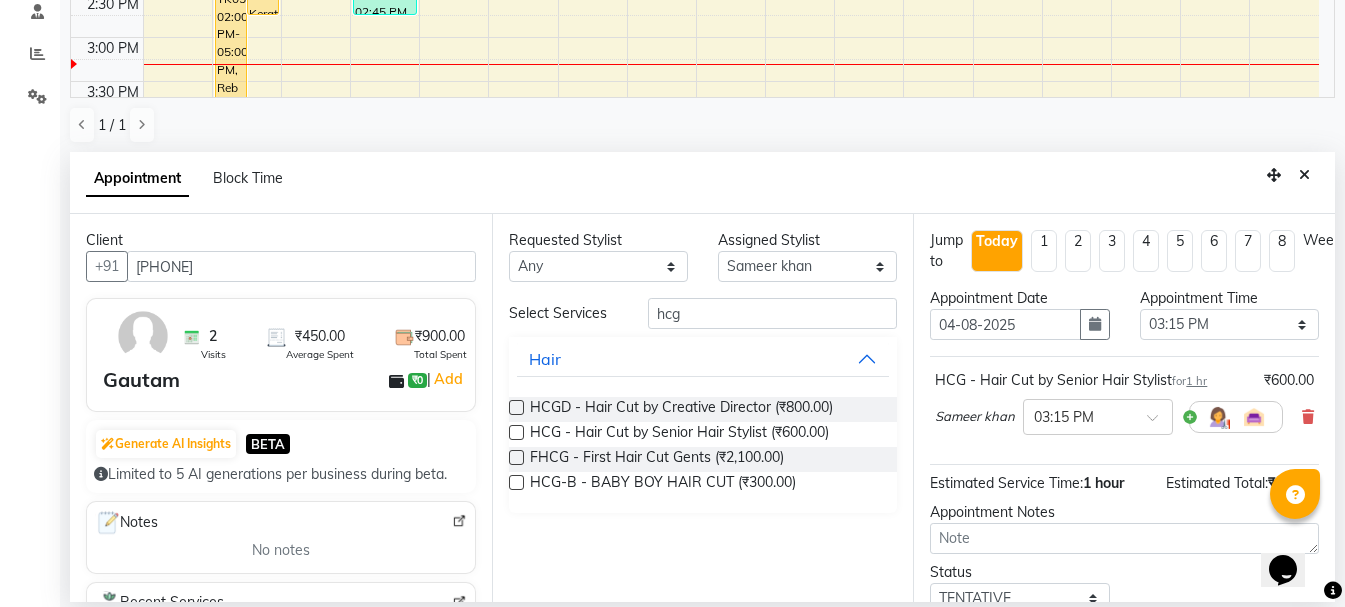 scroll, scrollTop: 156, scrollLeft: 0, axis: vertical 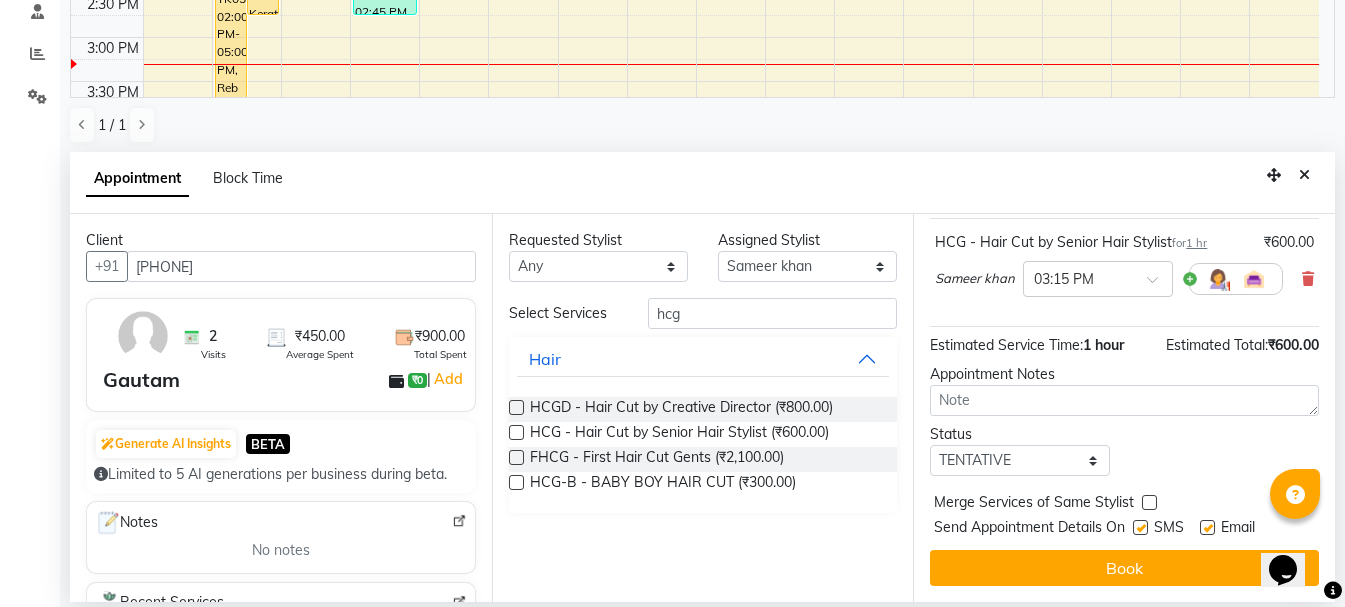 click on "Book" at bounding box center (1124, 568) 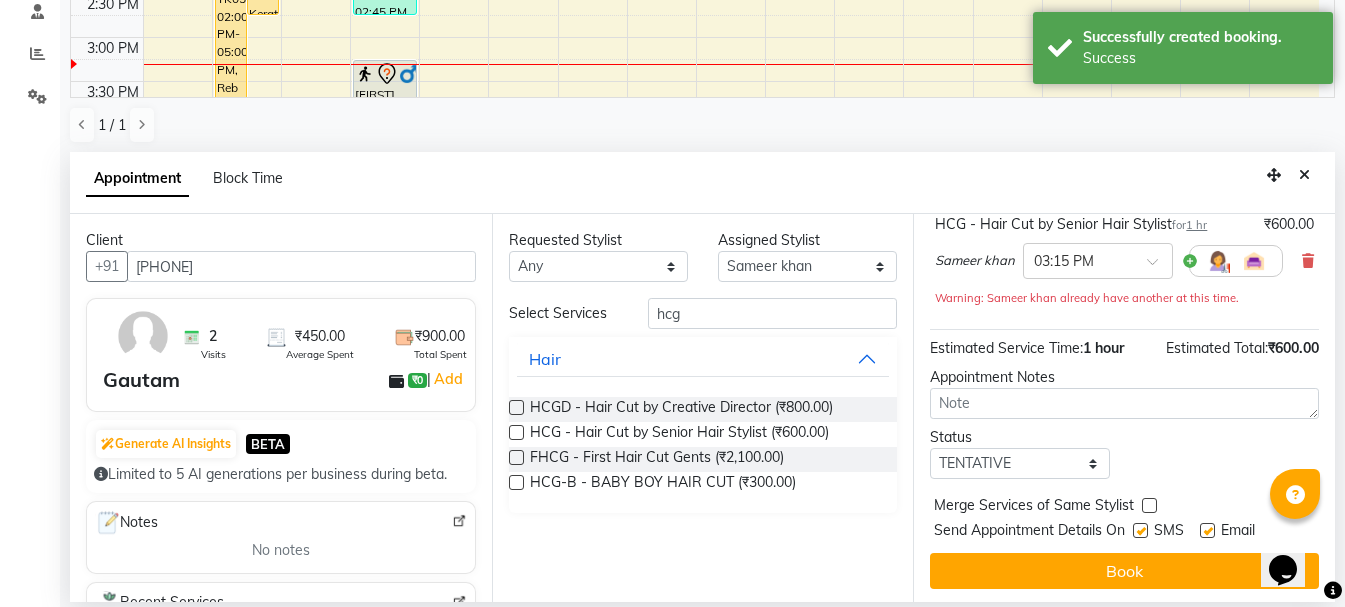 scroll, scrollTop: 0, scrollLeft: 0, axis: both 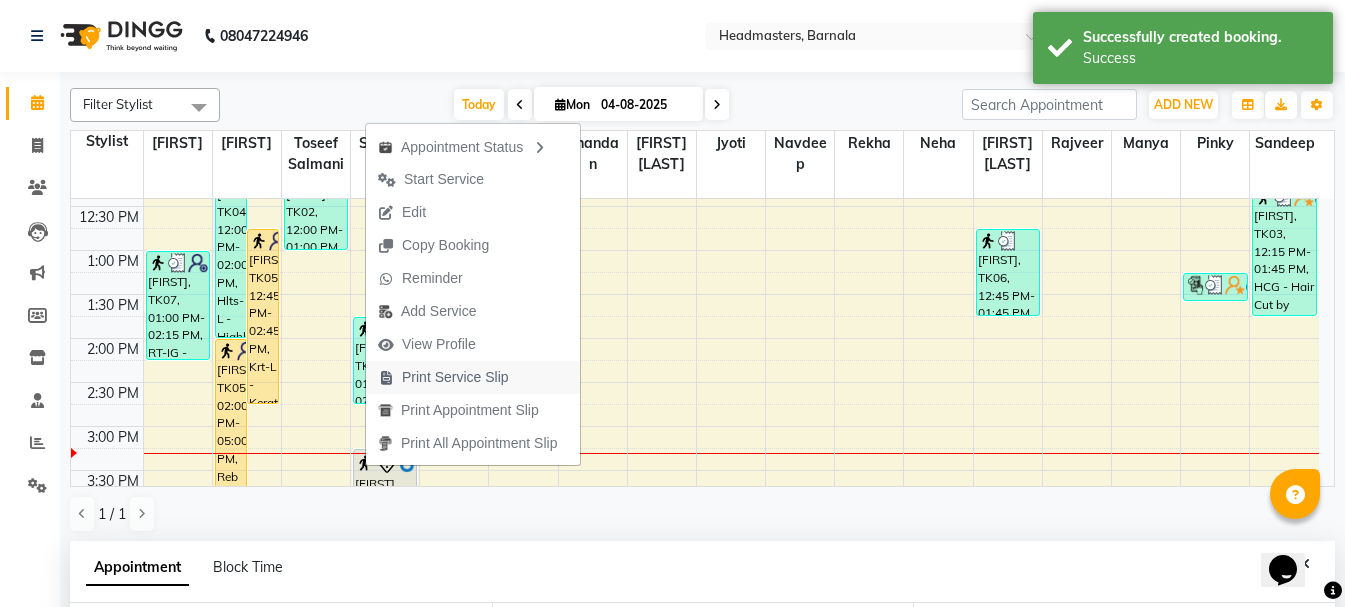 click on "Print Service Slip" at bounding box center [455, 377] 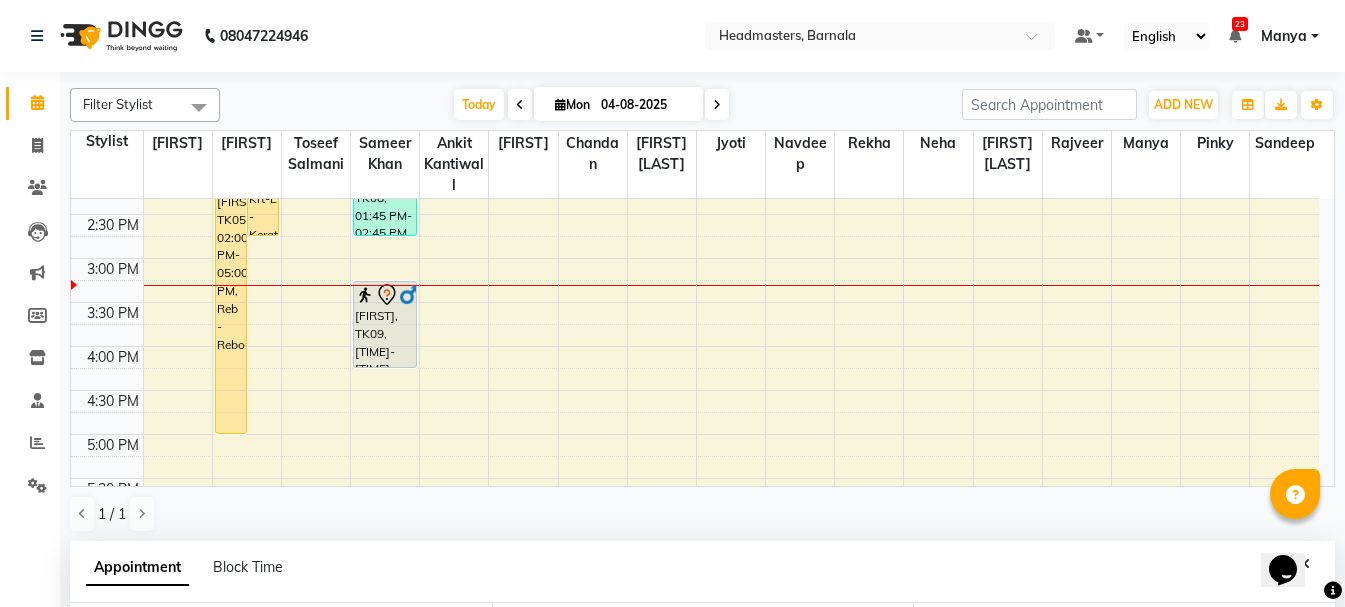 scroll, scrollTop: 579, scrollLeft: 0, axis: vertical 